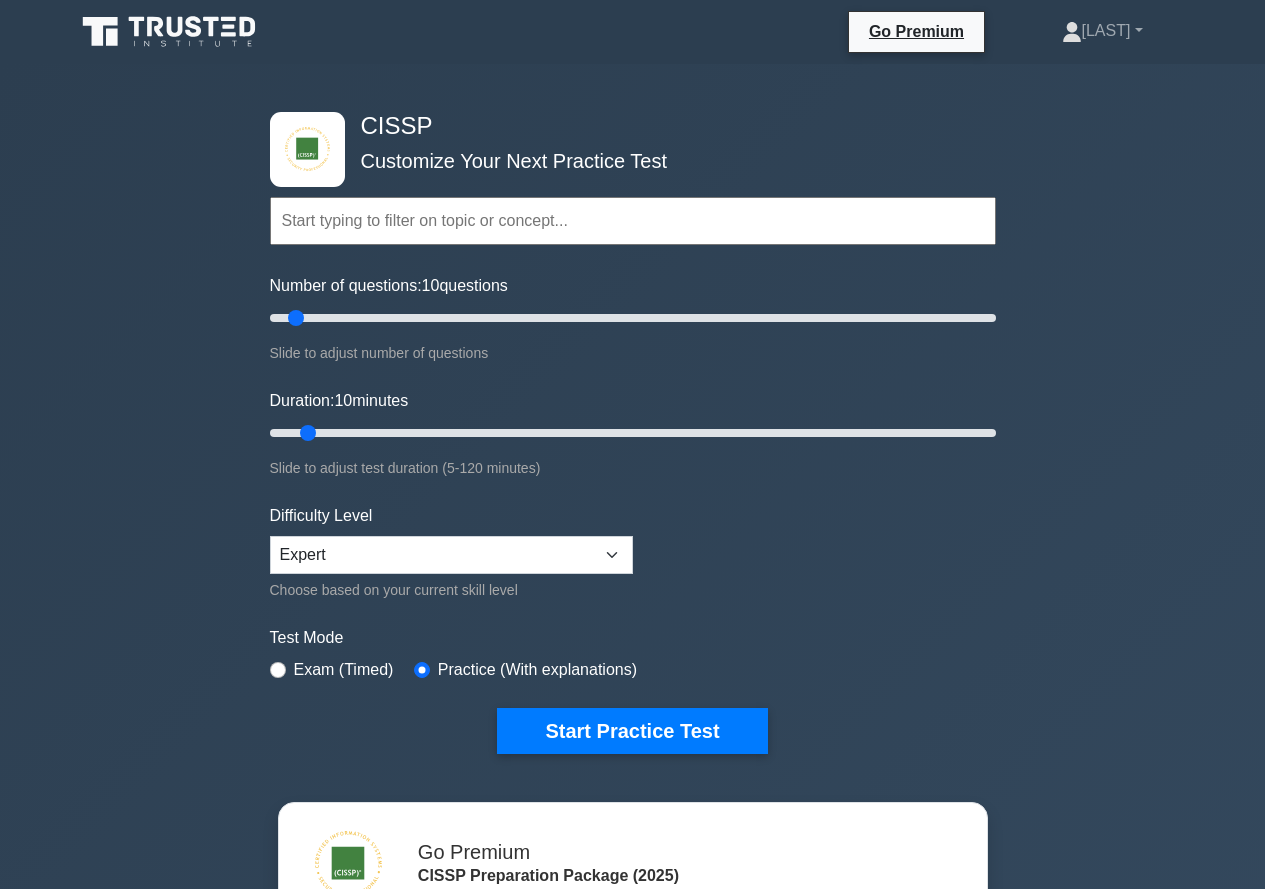 scroll, scrollTop: 760, scrollLeft: 0, axis: vertical 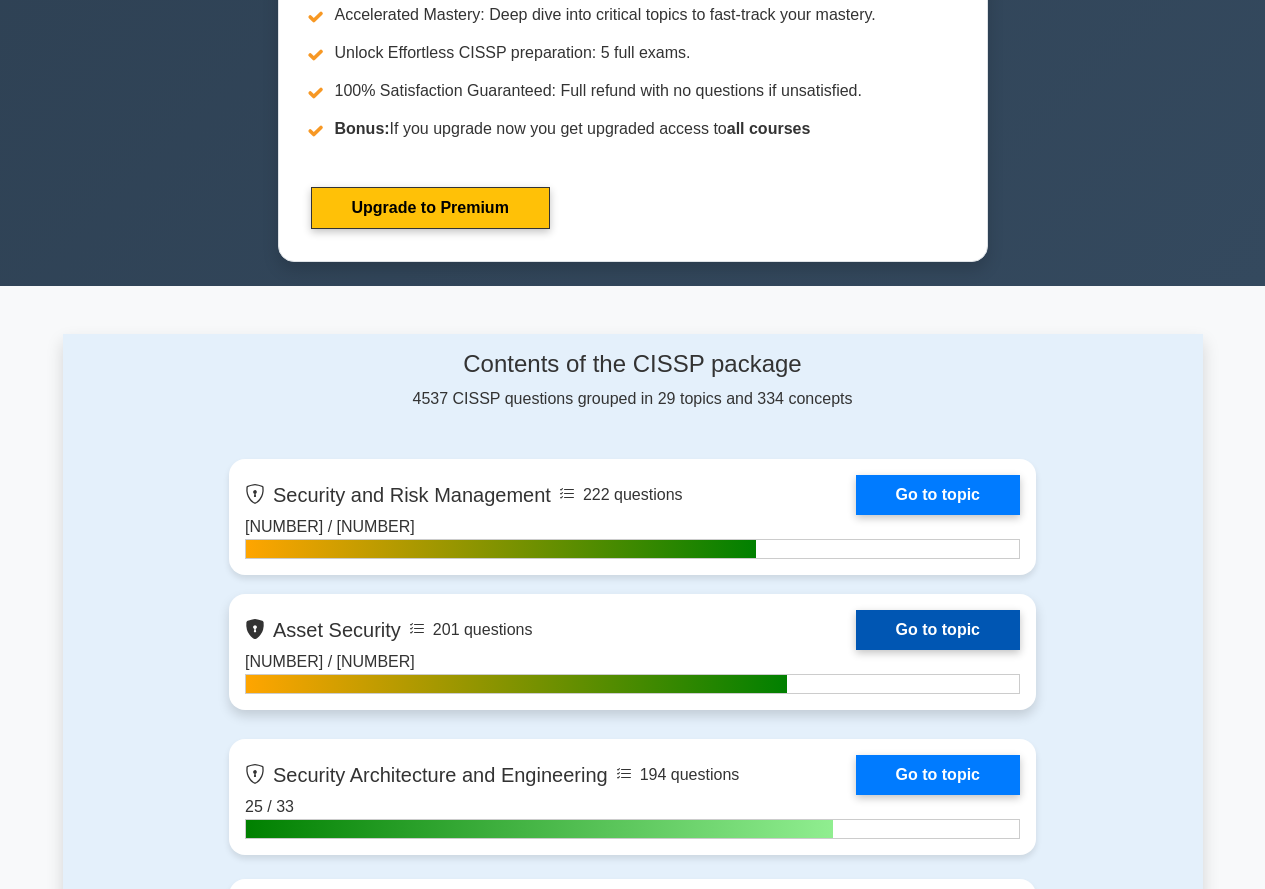 click on "Go to topic" at bounding box center (938, 630) 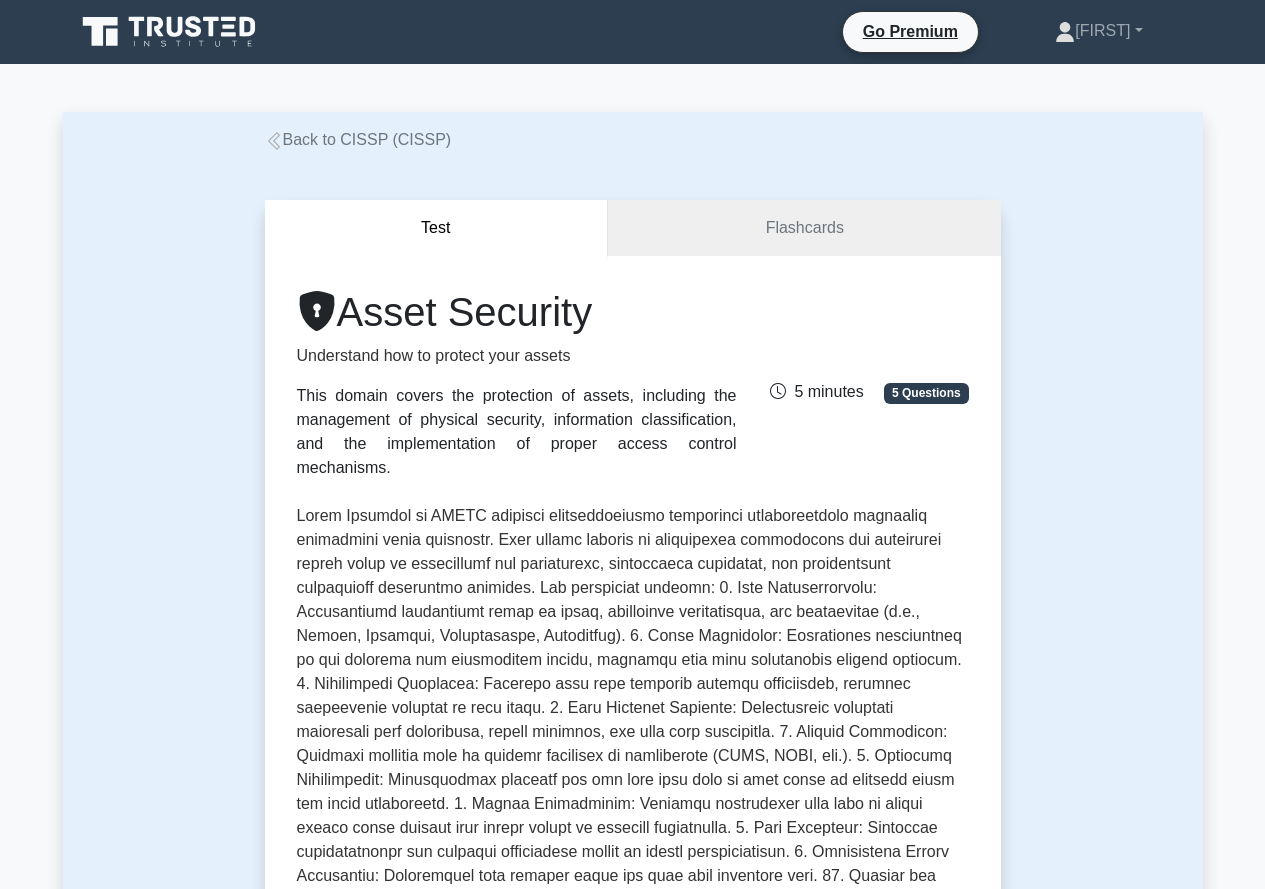 scroll, scrollTop: 0, scrollLeft: 0, axis: both 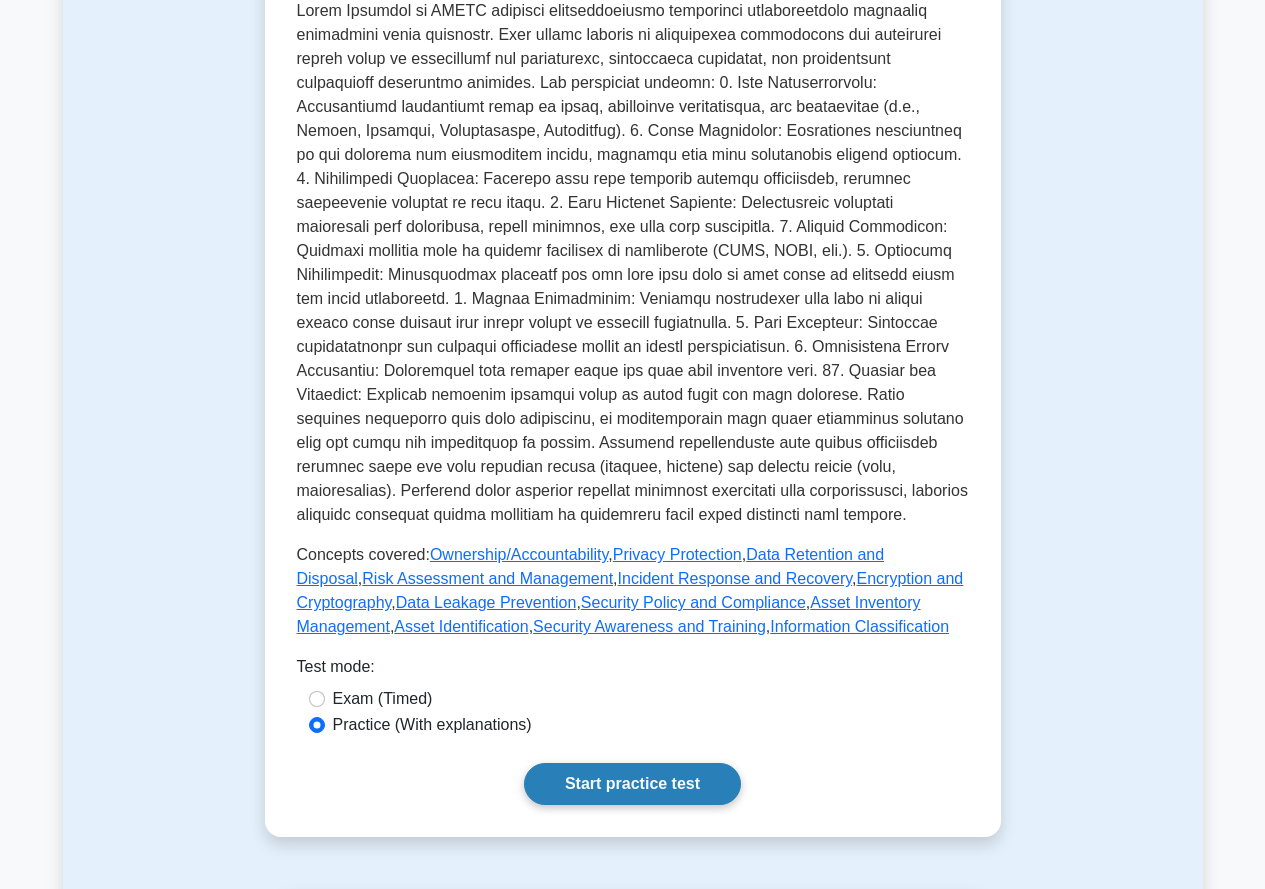 click on "Start practice test" at bounding box center (632, 784) 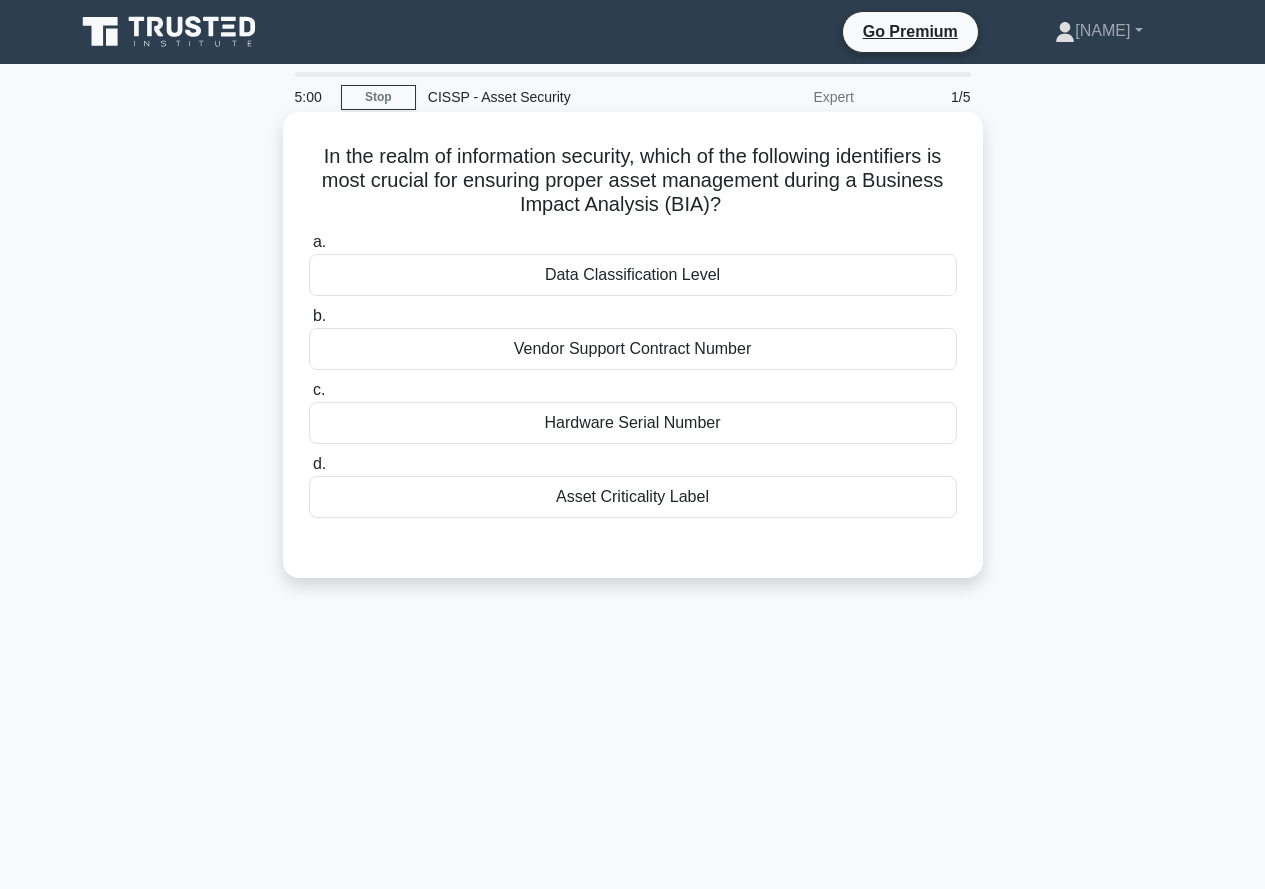 scroll, scrollTop: 0, scrollLeft: 0, axis: both 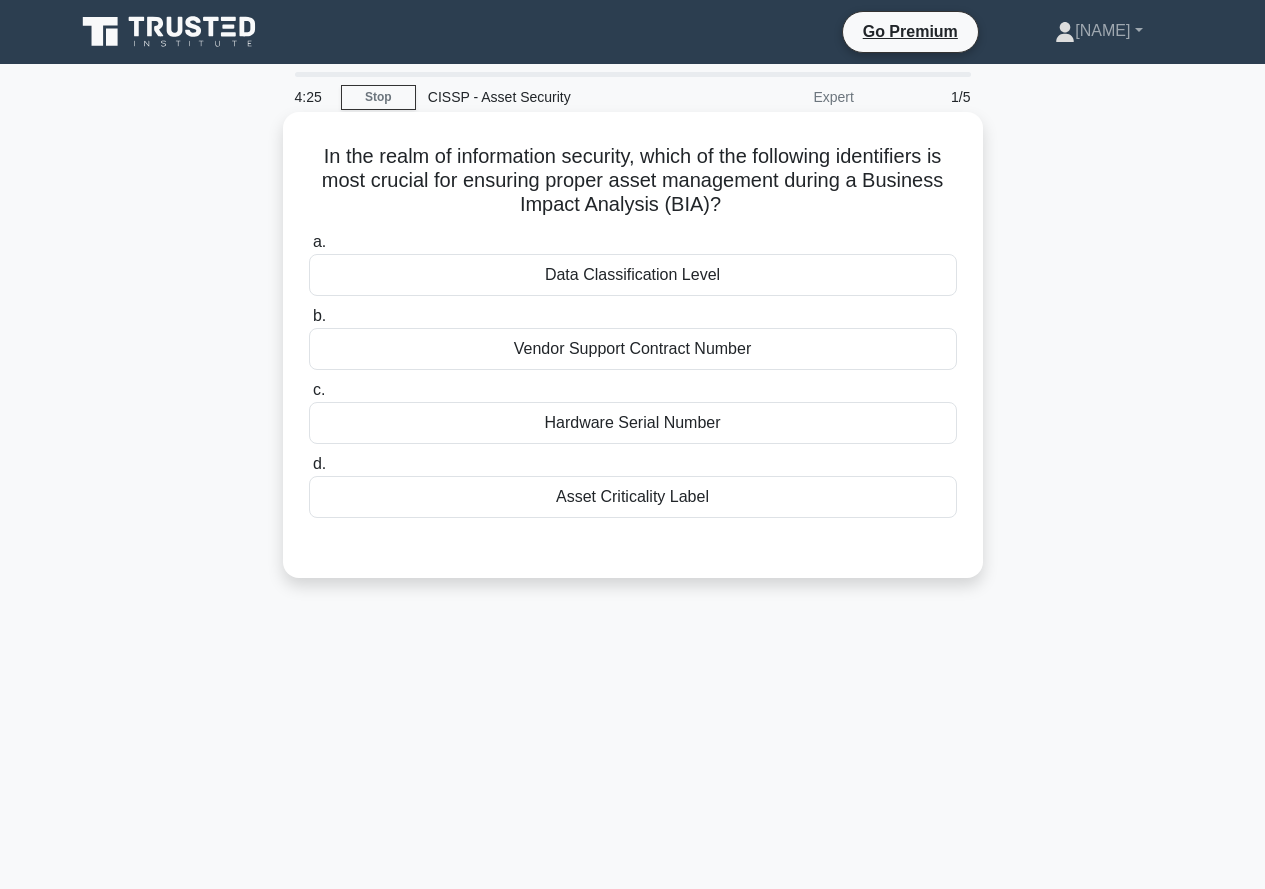 click on "Data Classification Level" at bounding box center (633, 275) 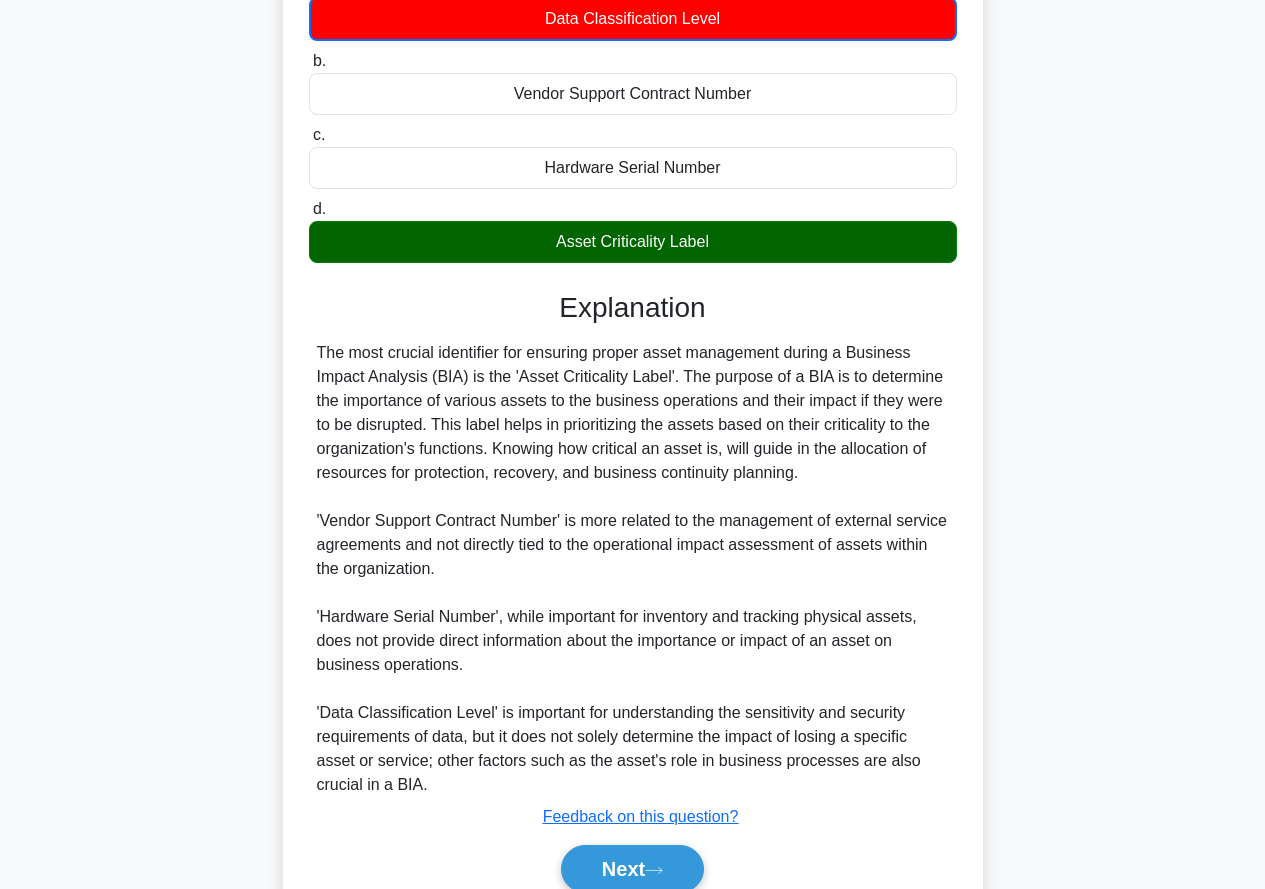 scroll, scrollTop: 347, scrollLeft: 0, axis: vertical 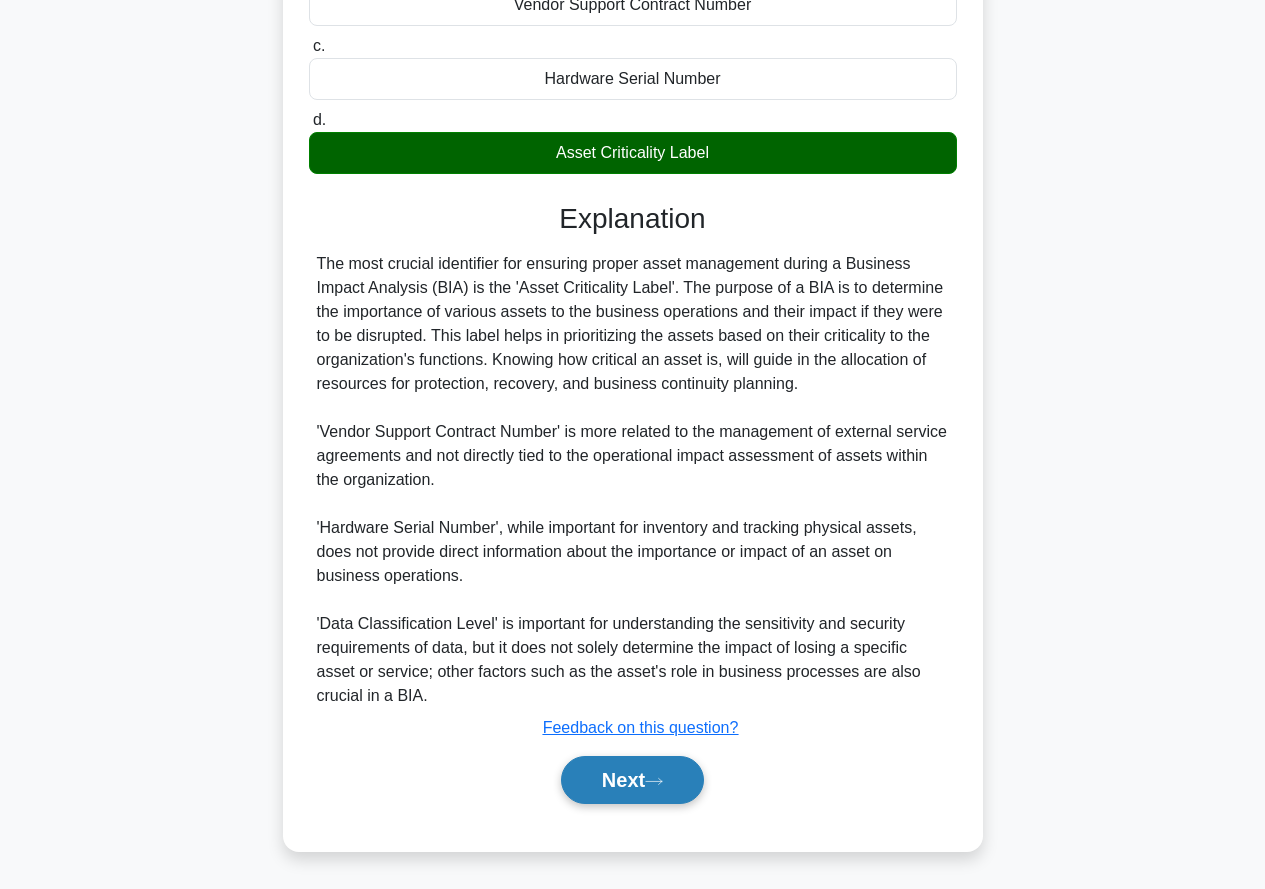 click on "Next" at bounding box center [632, 780] 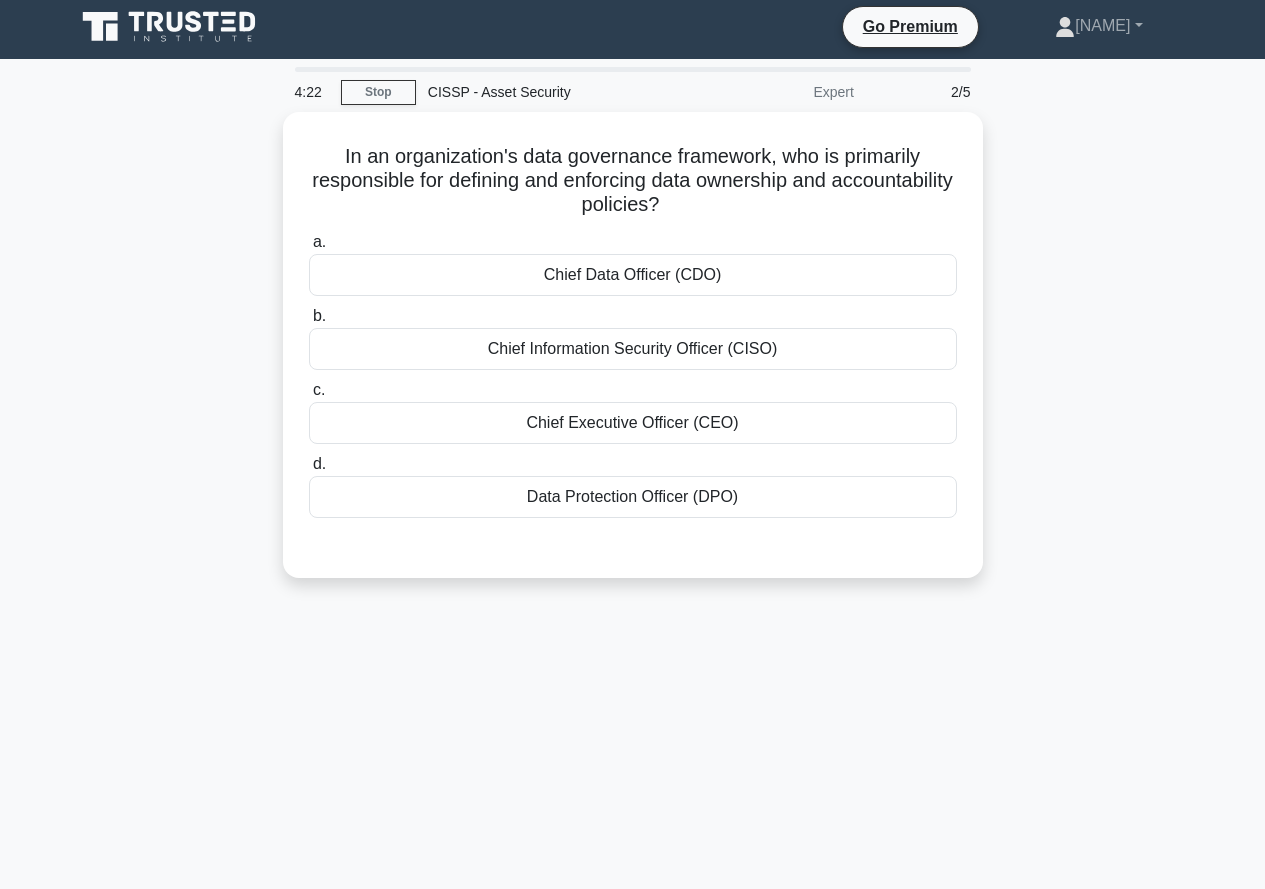 scroll, scrollTop: 0, scrollLeft: 0, axis: both 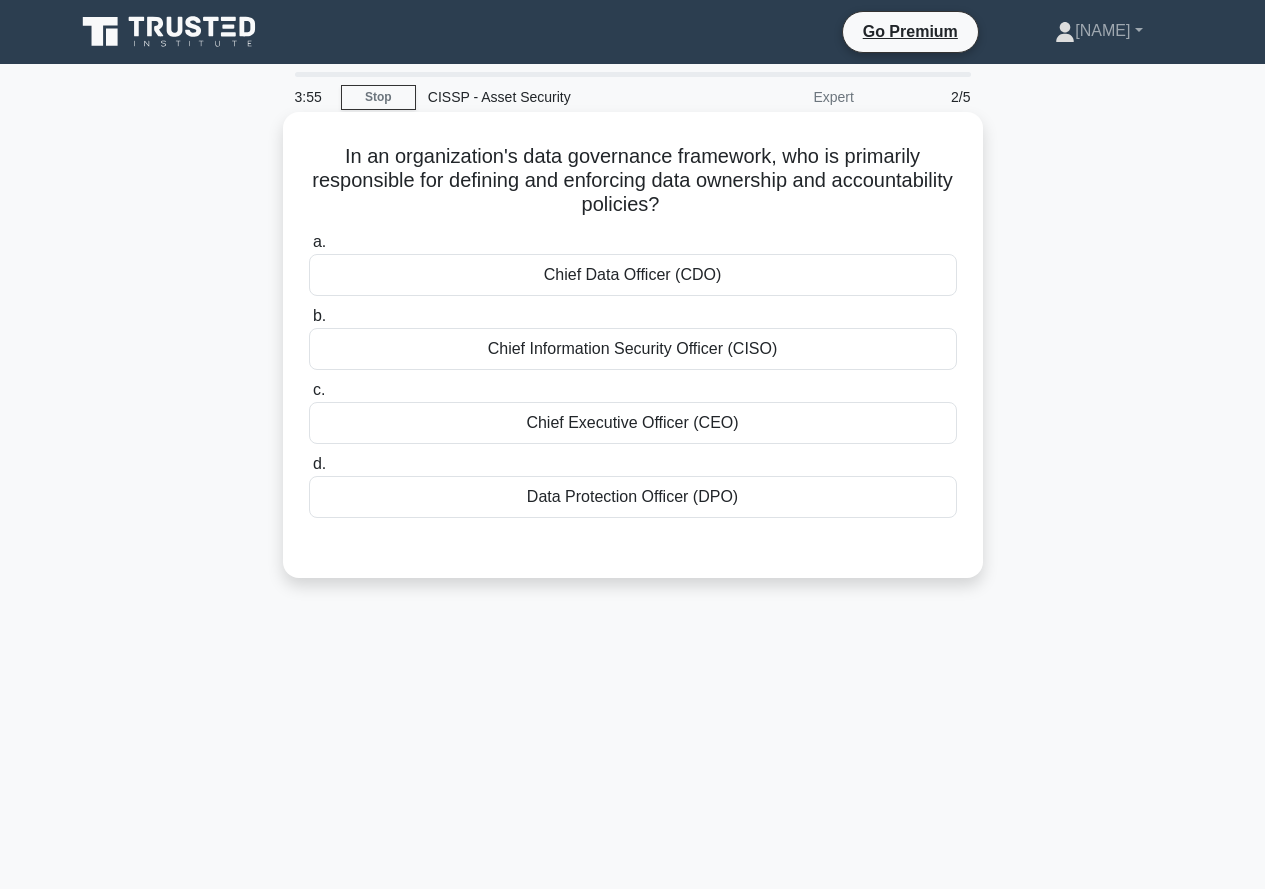 click on "Chief Information Security Officer (CISO)" at bounding box center [633, 349] 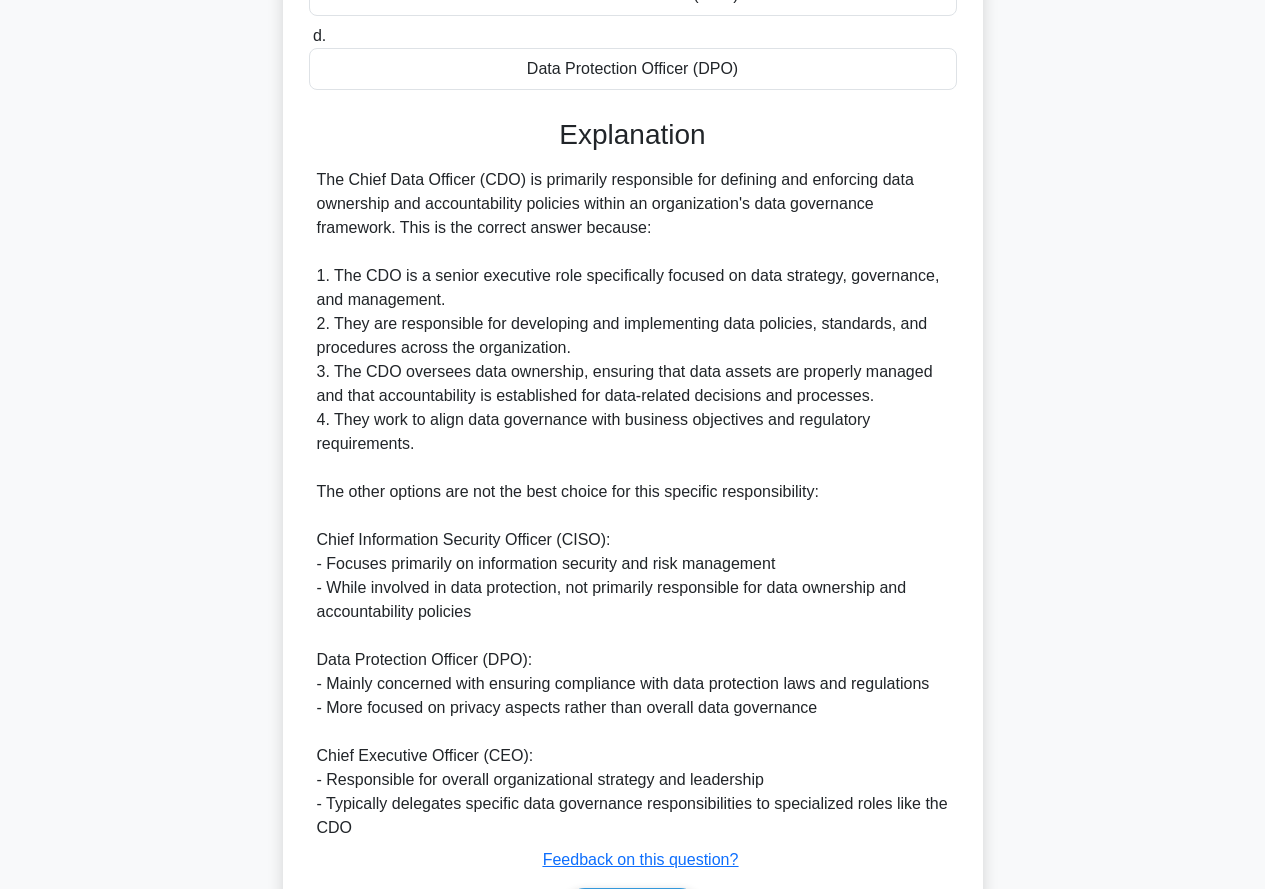 scroll, scrollTop: 563, scrollLeft: 0, axis: vertical 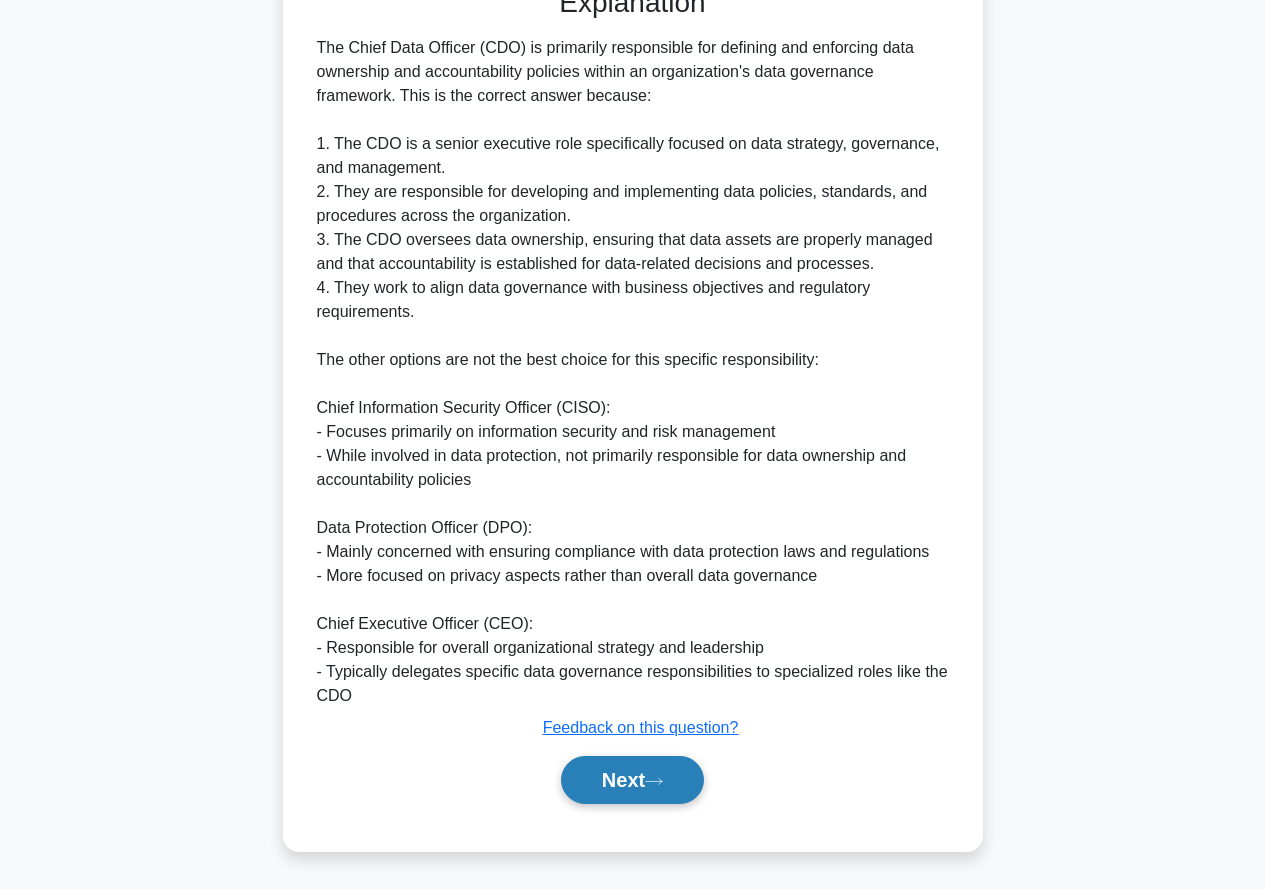 click on "Next" at bounding box center (632, 780) 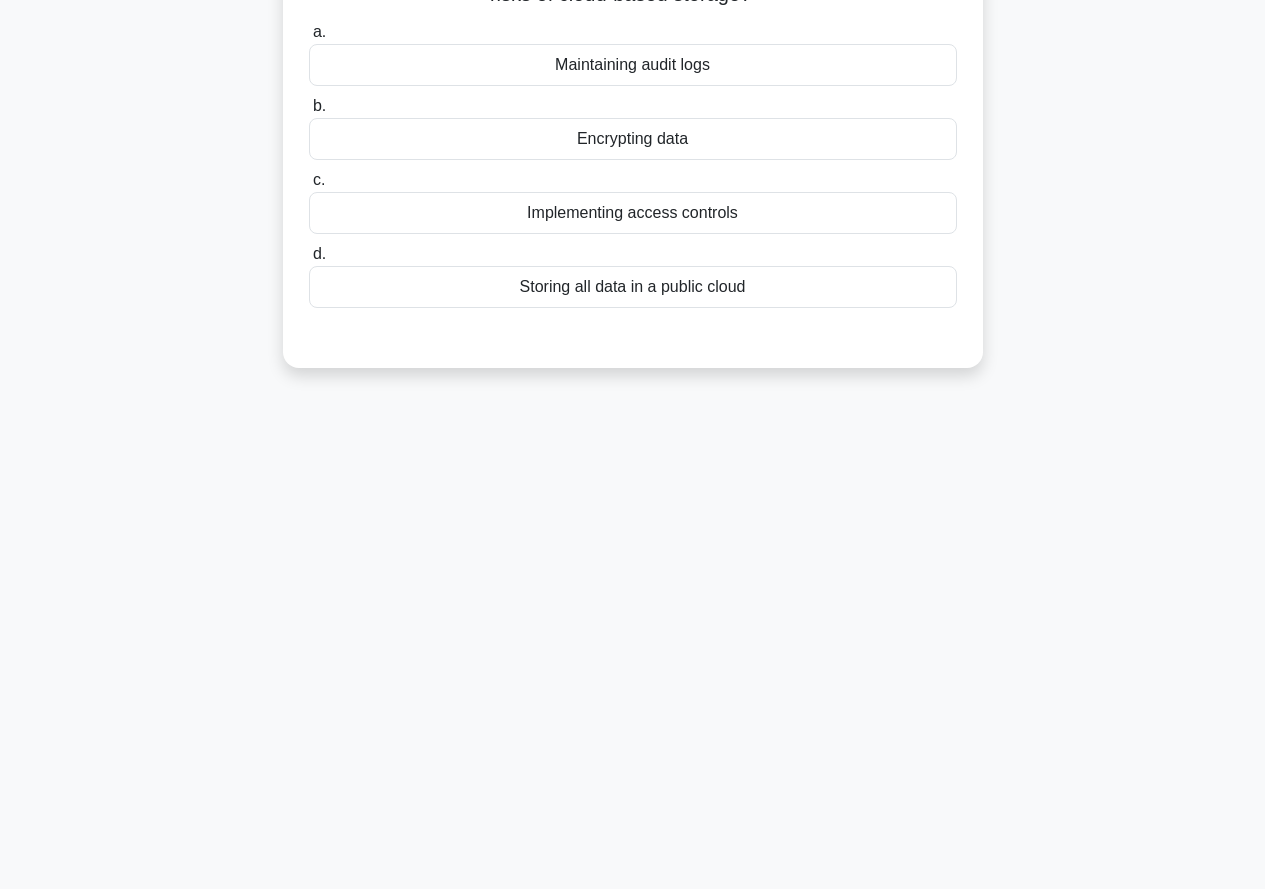scroll, scrollTop: 0, scrollLeft: 0, axis: both 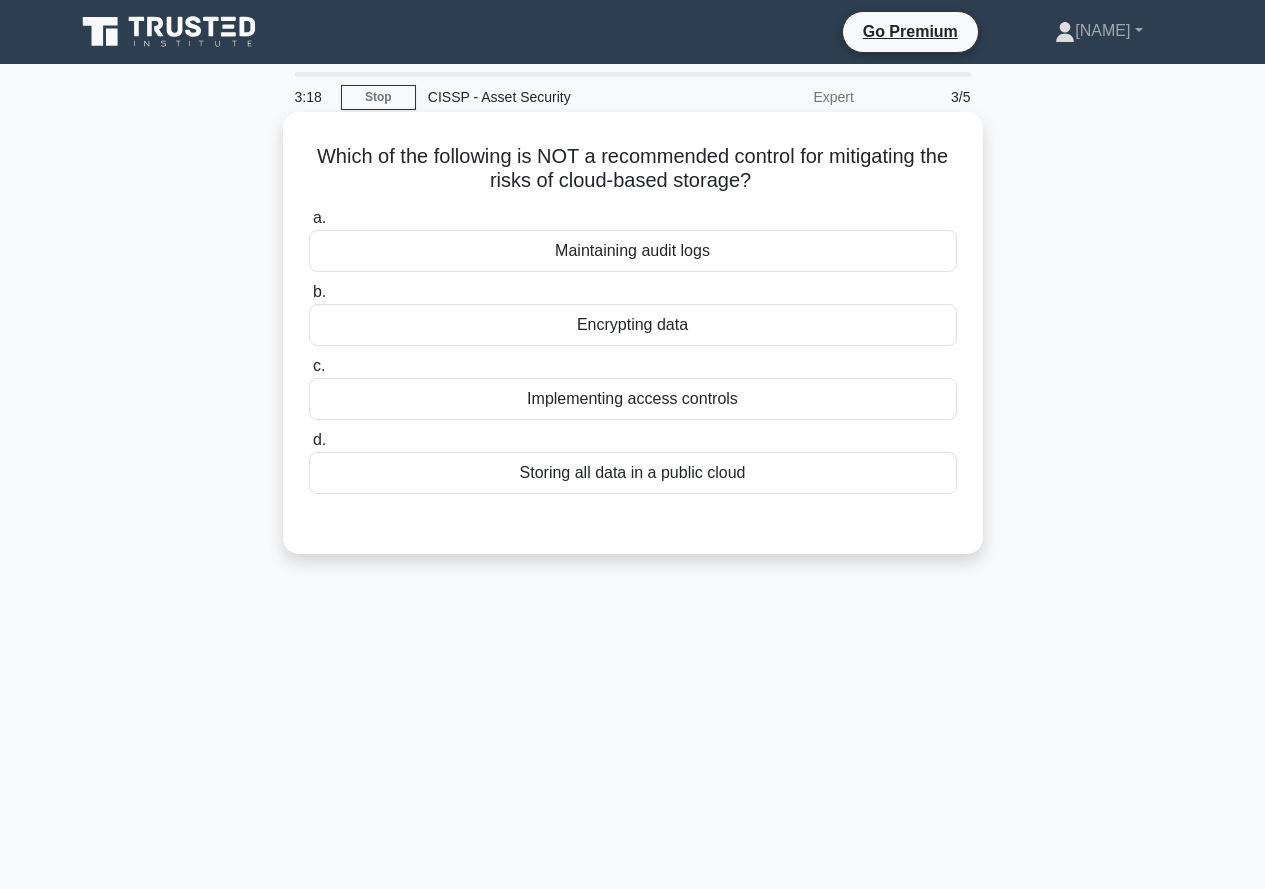 click on "Storing all data in a public cloud" at bounding box center [633, 473] 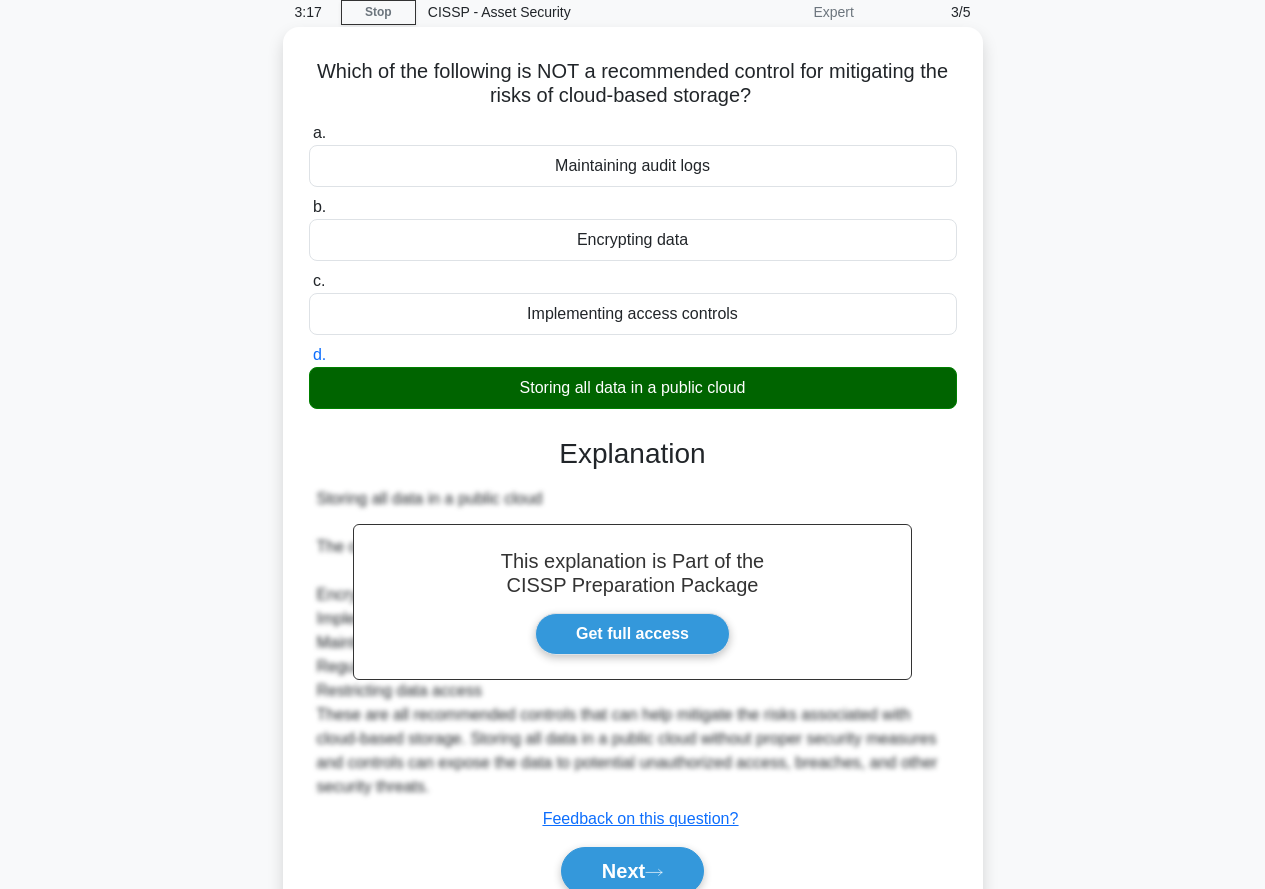 scroll, scrollTop: 191, scrollLeft: 0, axis: vertical 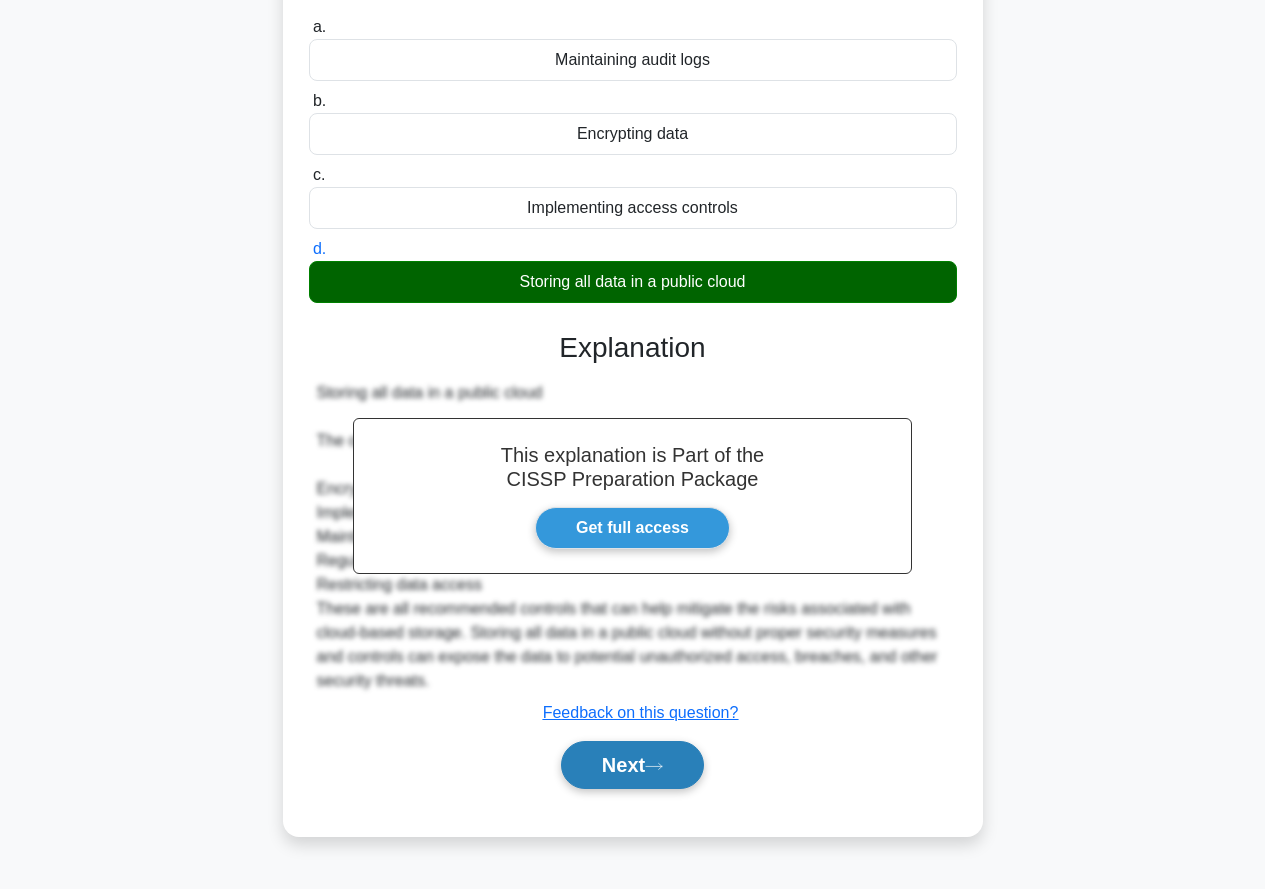 click on "Next" at bounding box center [632, 765] 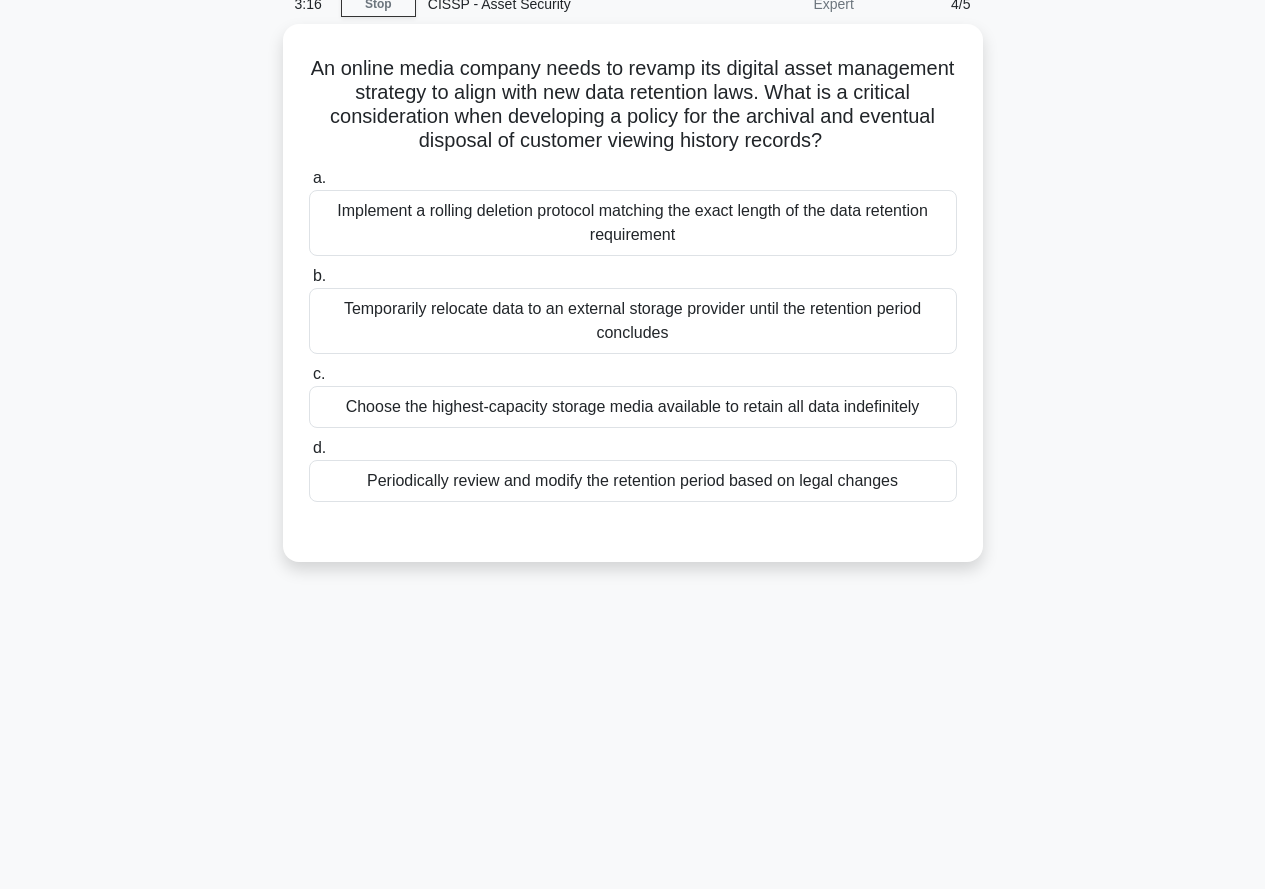 scroll, scrollTop: 0, scrollLeft: 0, axis: both 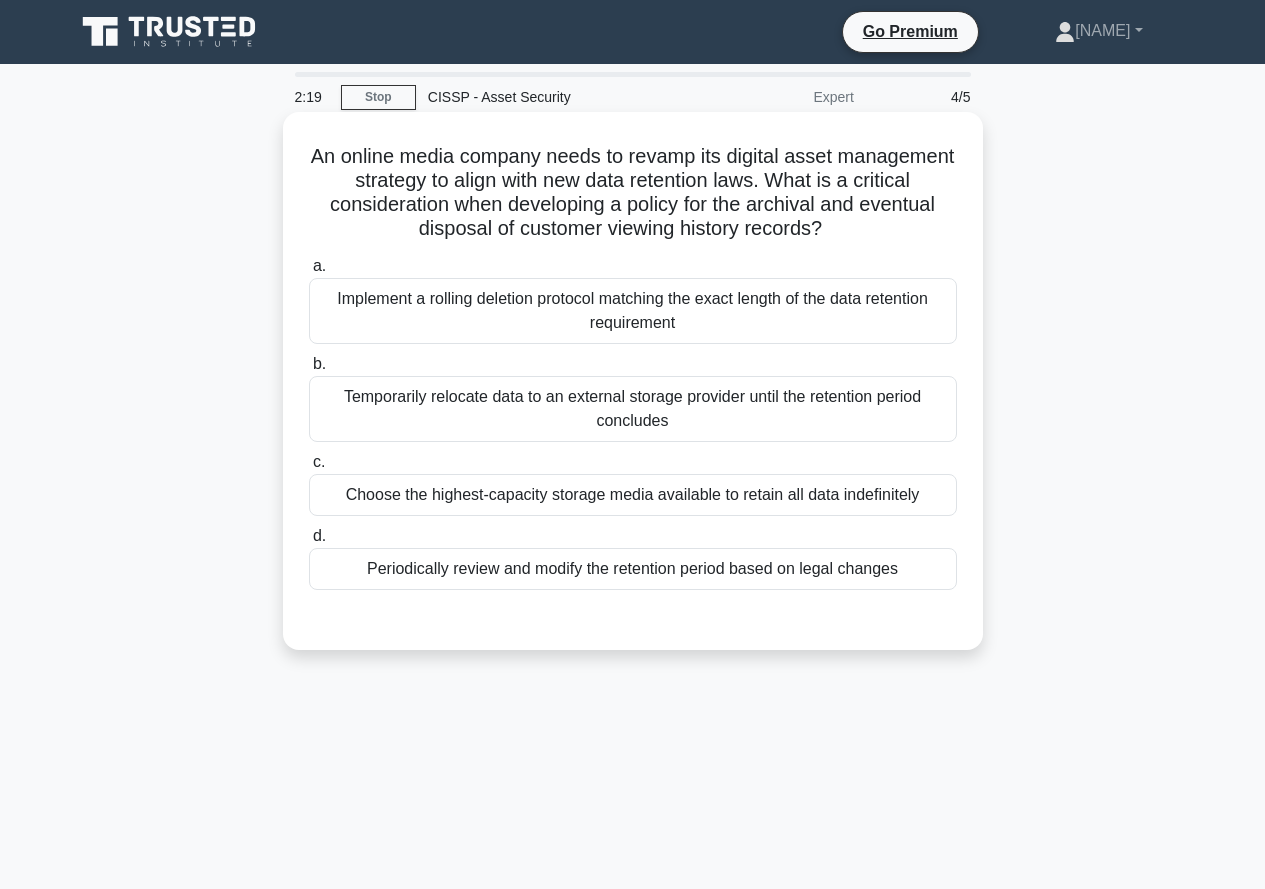 click on "Implement a rolling deletion protocol matching the exact length of the data retention requirement" at bounding box center (633, 311) 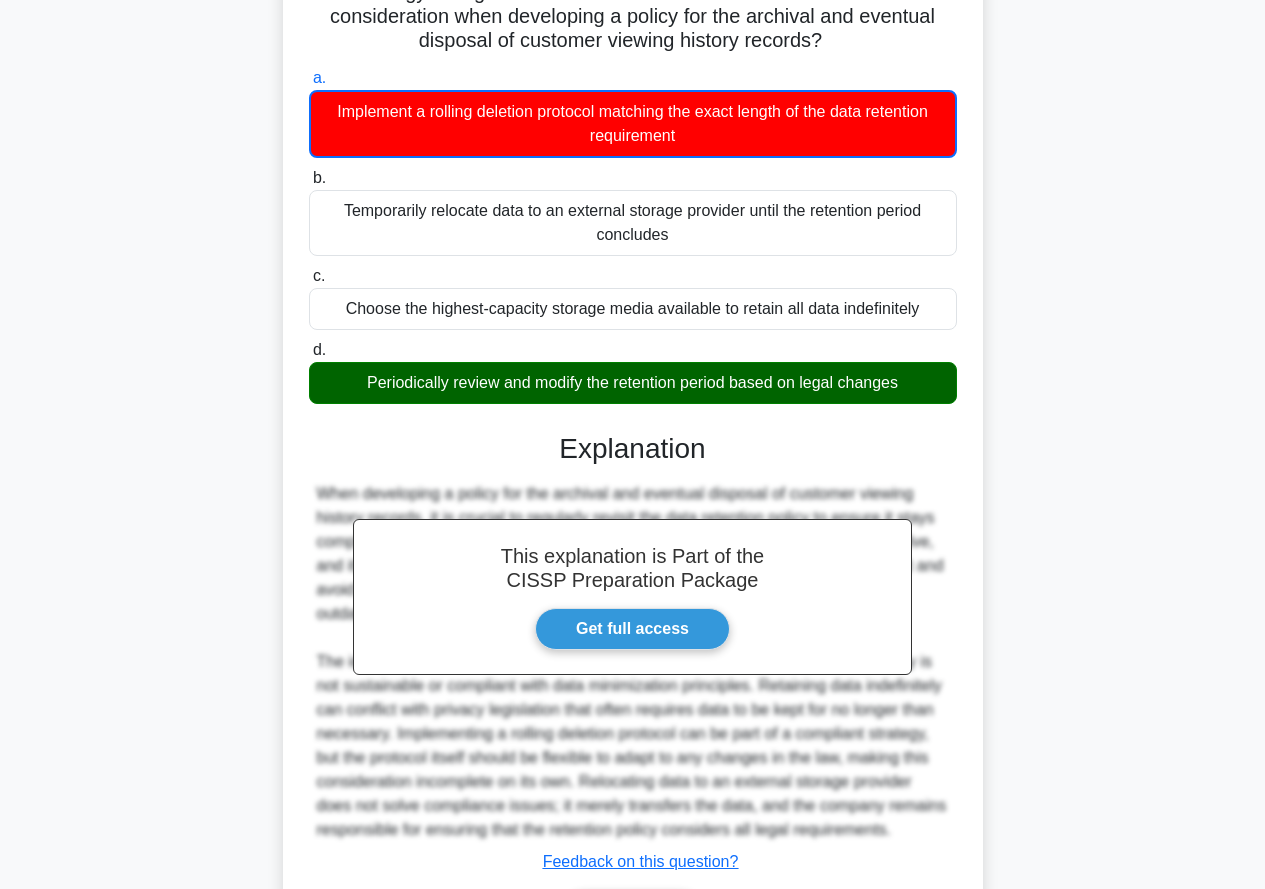 scroll, scrollTop: 323, scrollLeft: 0, axis: vertical 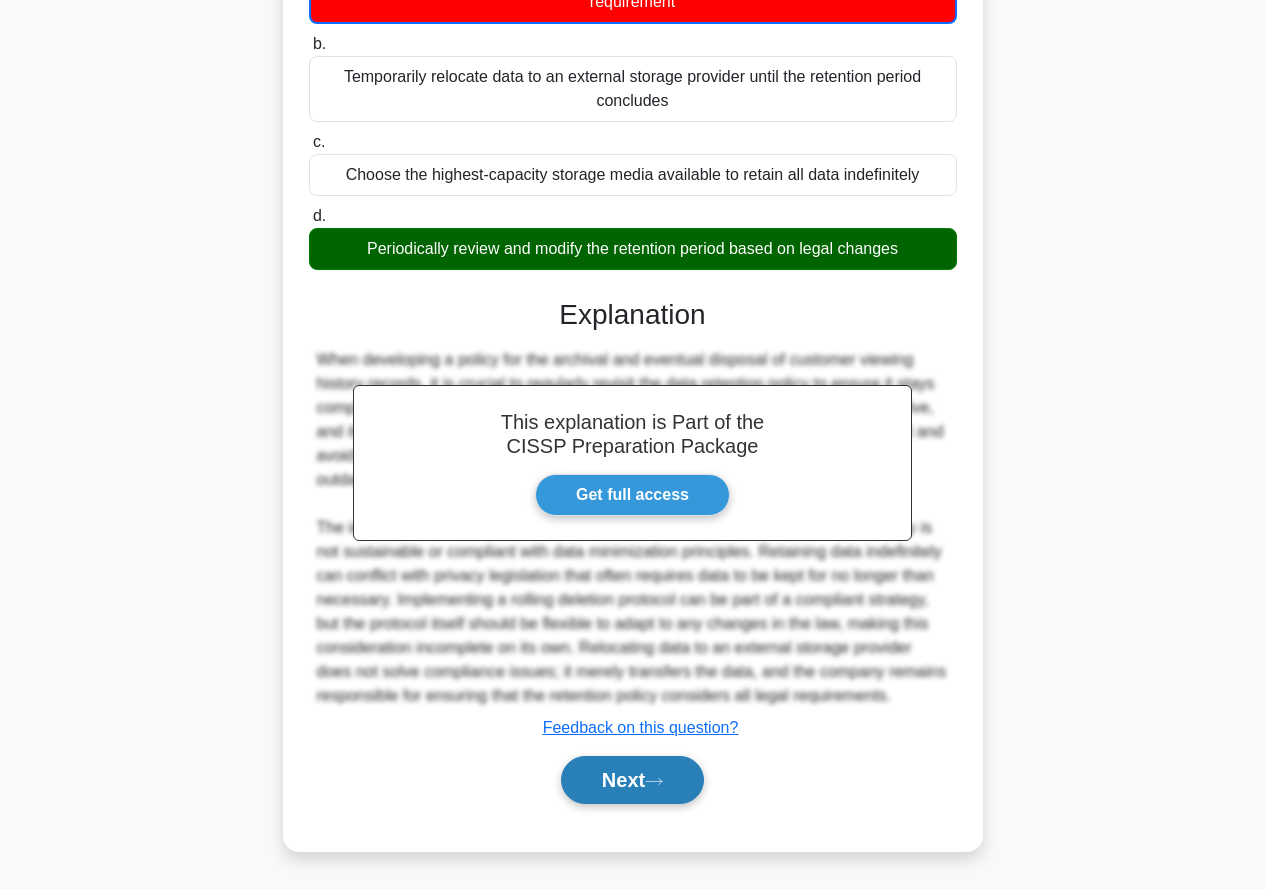 click on "Next" at bounding box center (632, 780) 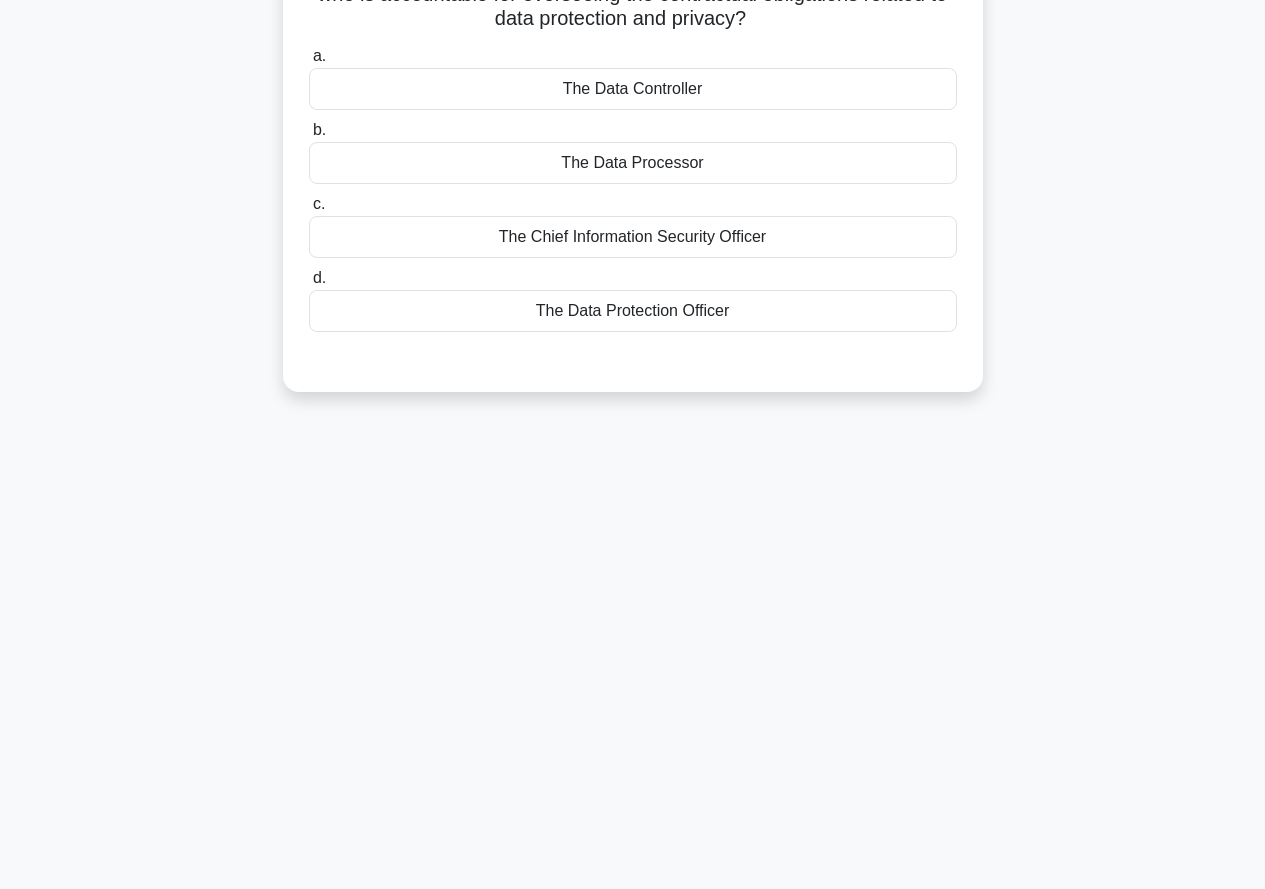 scroll, scrollTop: 0, scrollLeft: 0, axis: both 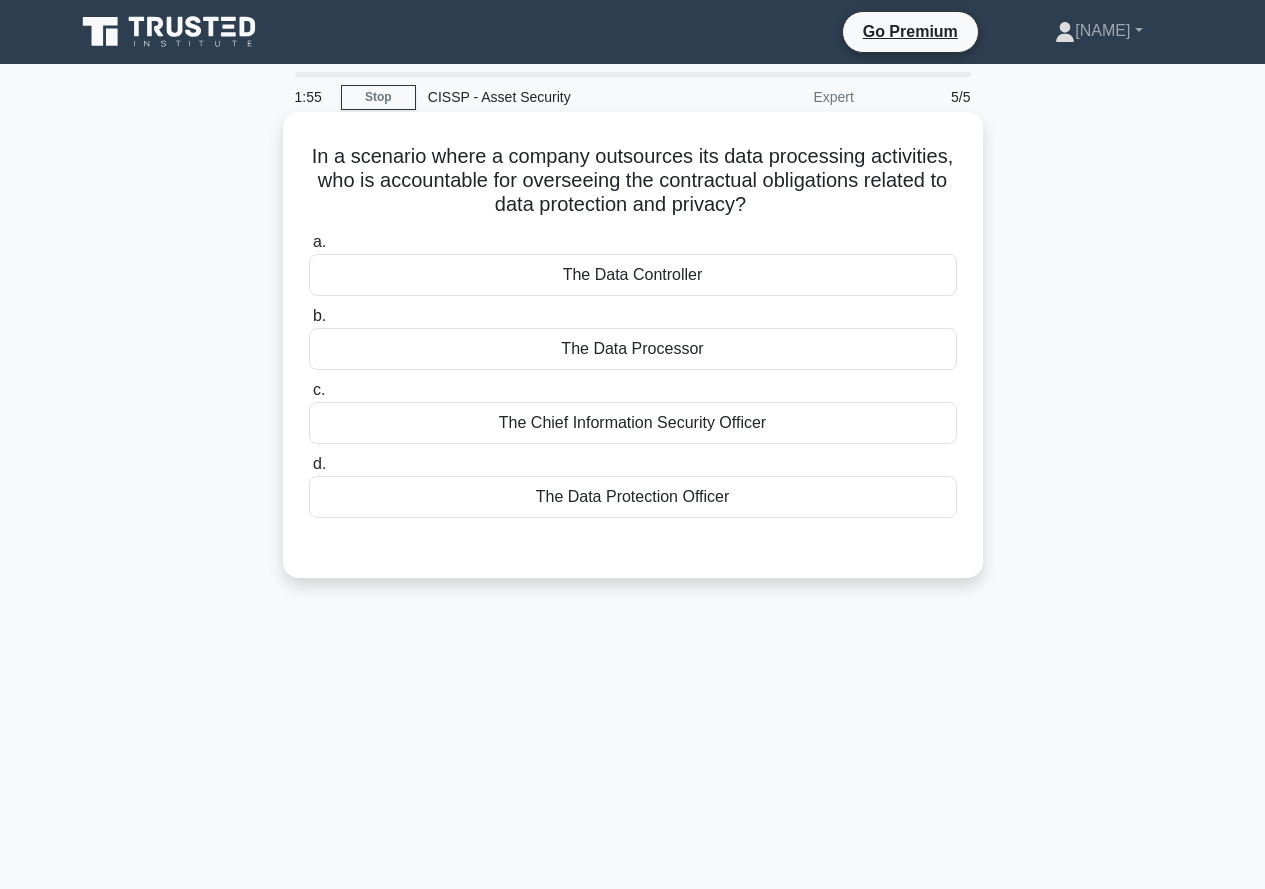 click on "The Chief Information Security Officer" at bounding box center [633, 423] 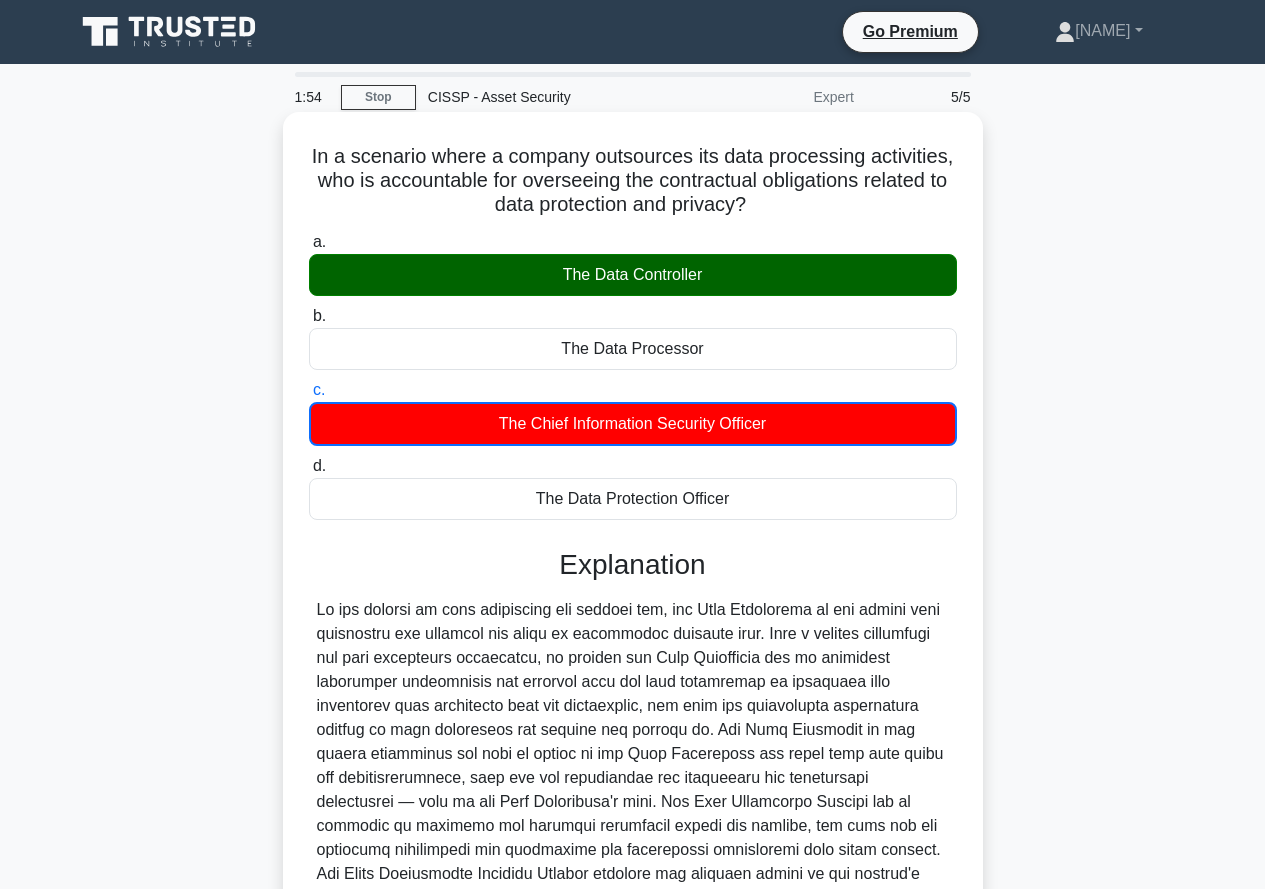 scroll, scrollTop: 227, scrollLeft: 0, axis: vertical 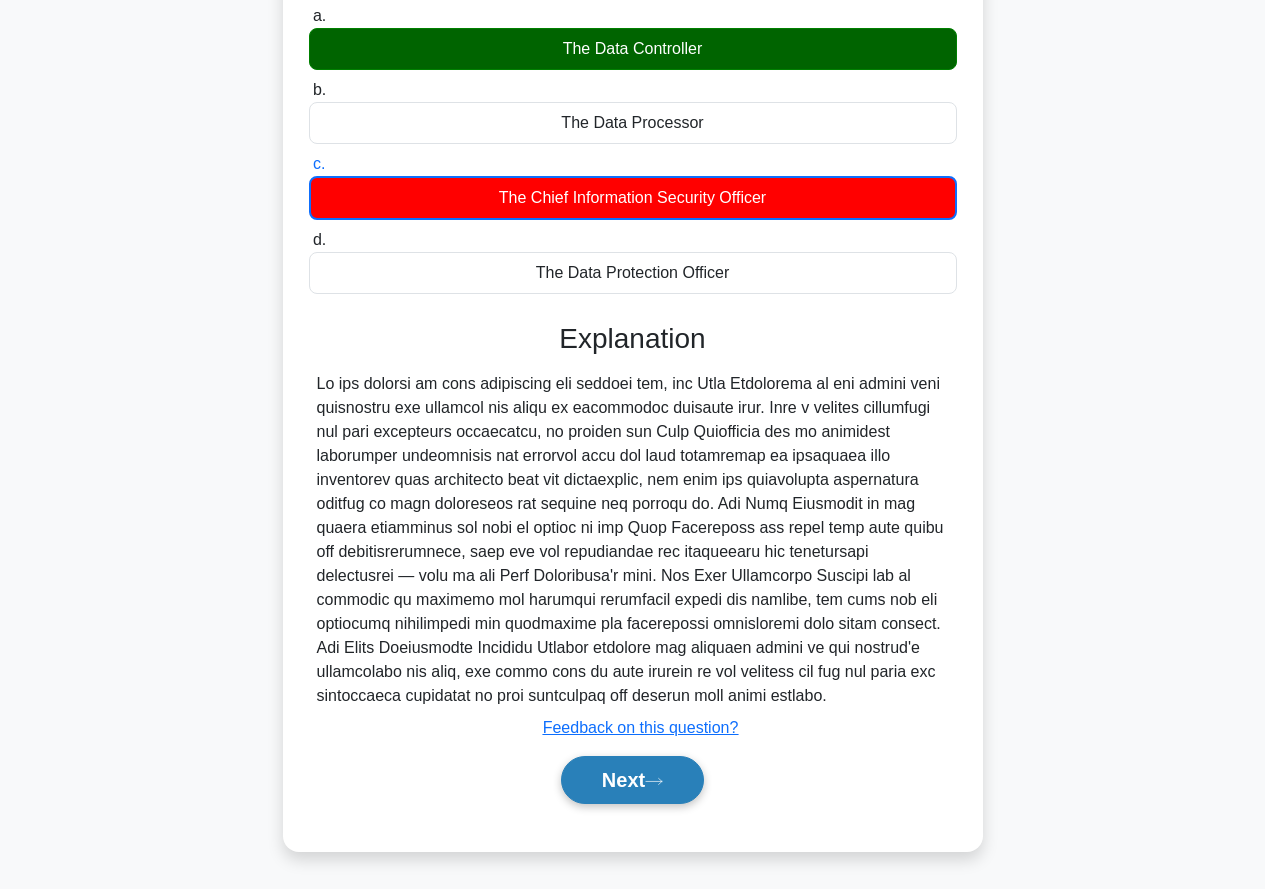 click on "Next" at bounding box center (632, 780) 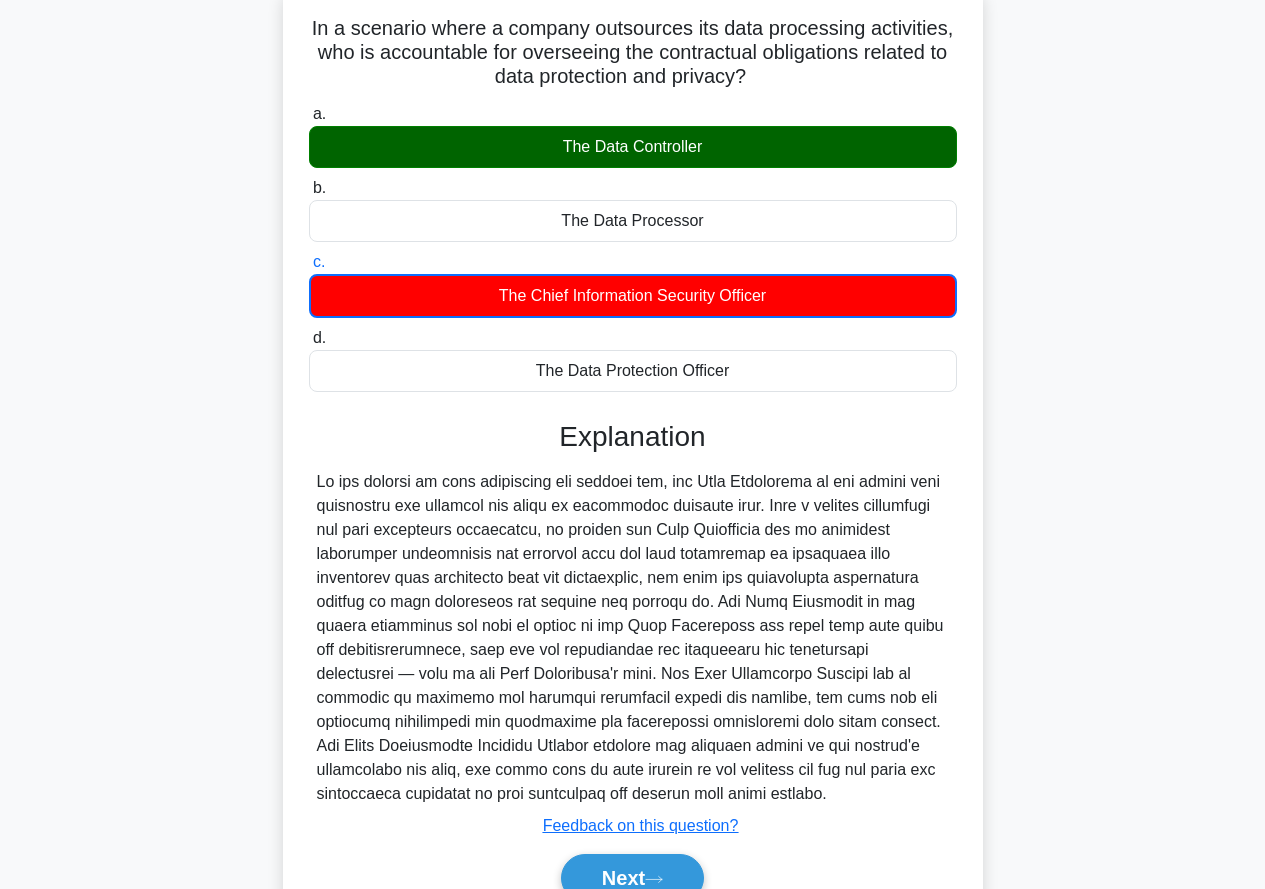 scroll, scrollTop: 0, scrollLeft: 0, axis: both 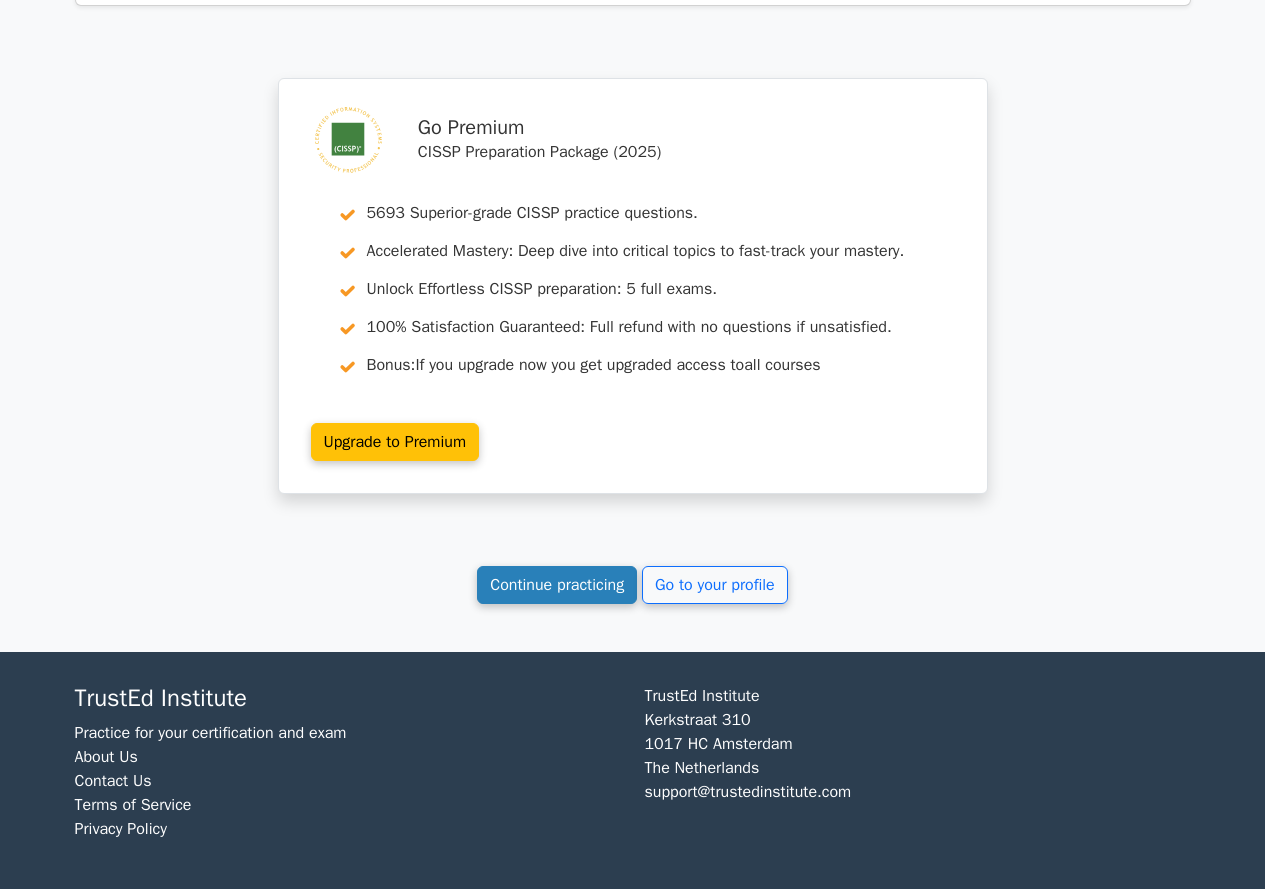 click on "Continue practicing" at bounding box center [557, 585] 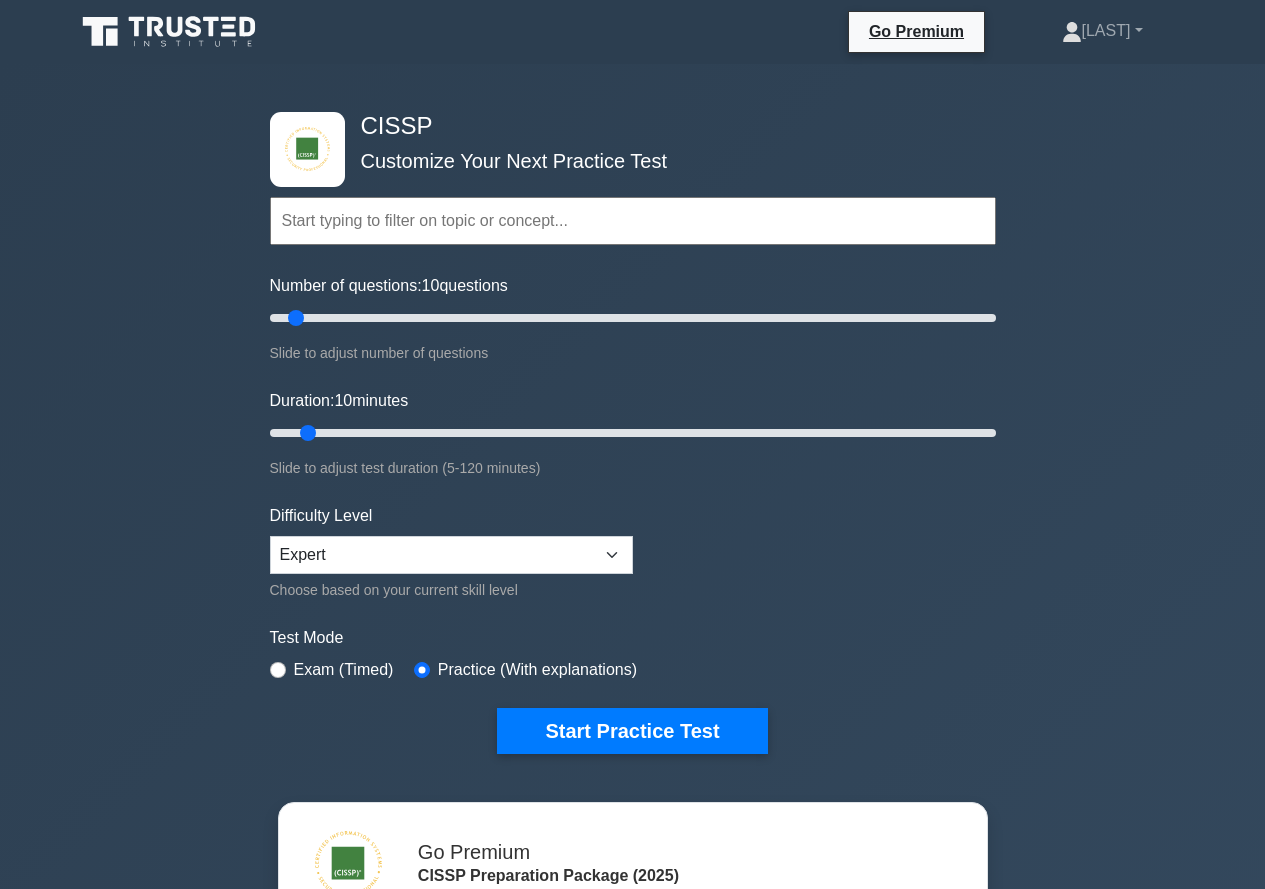 scroll, scrollTop: 0, scrollLeft: 0, axis: both 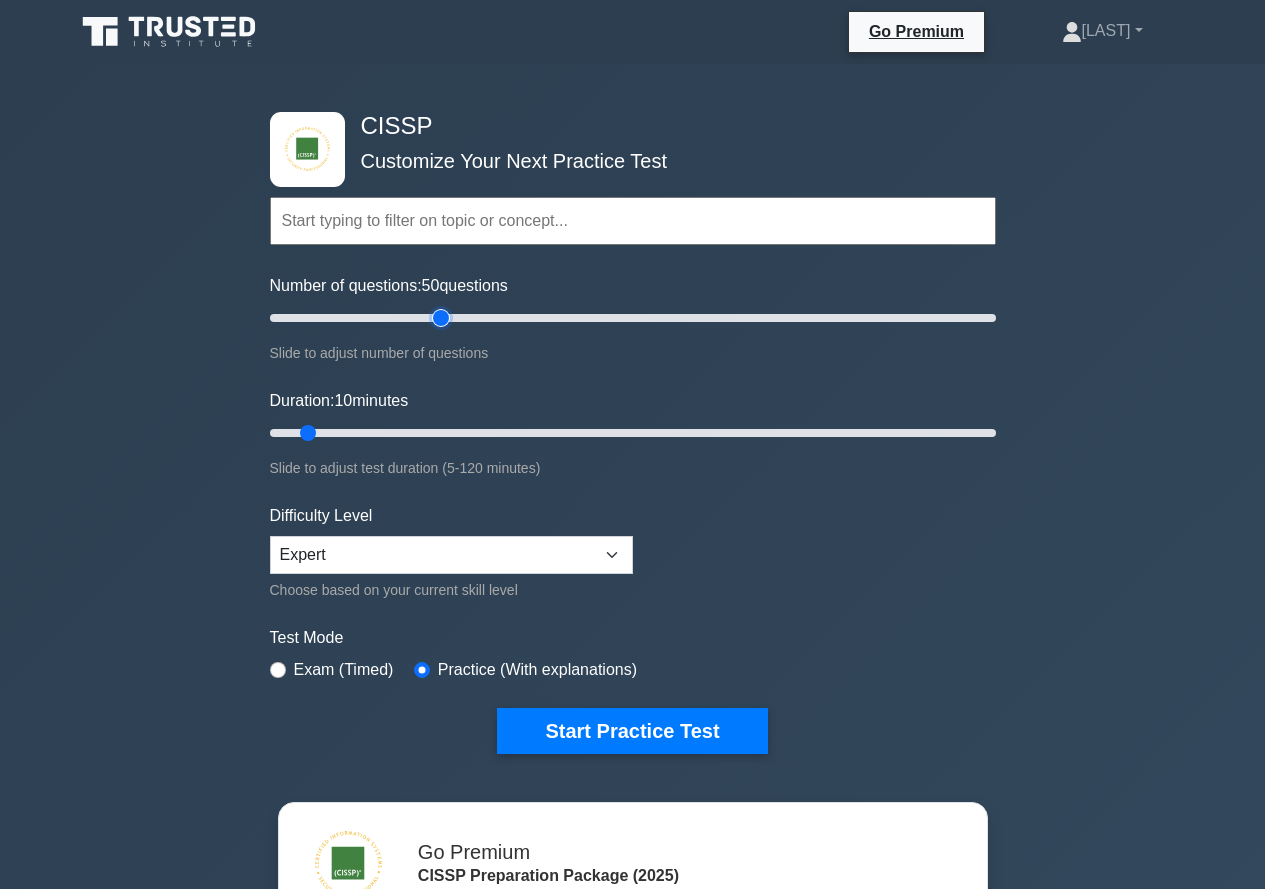 drag, startPoint x: 304, startPoint y: 318, endPoint x: 449, endPoint y: 314, distance: 145.05516 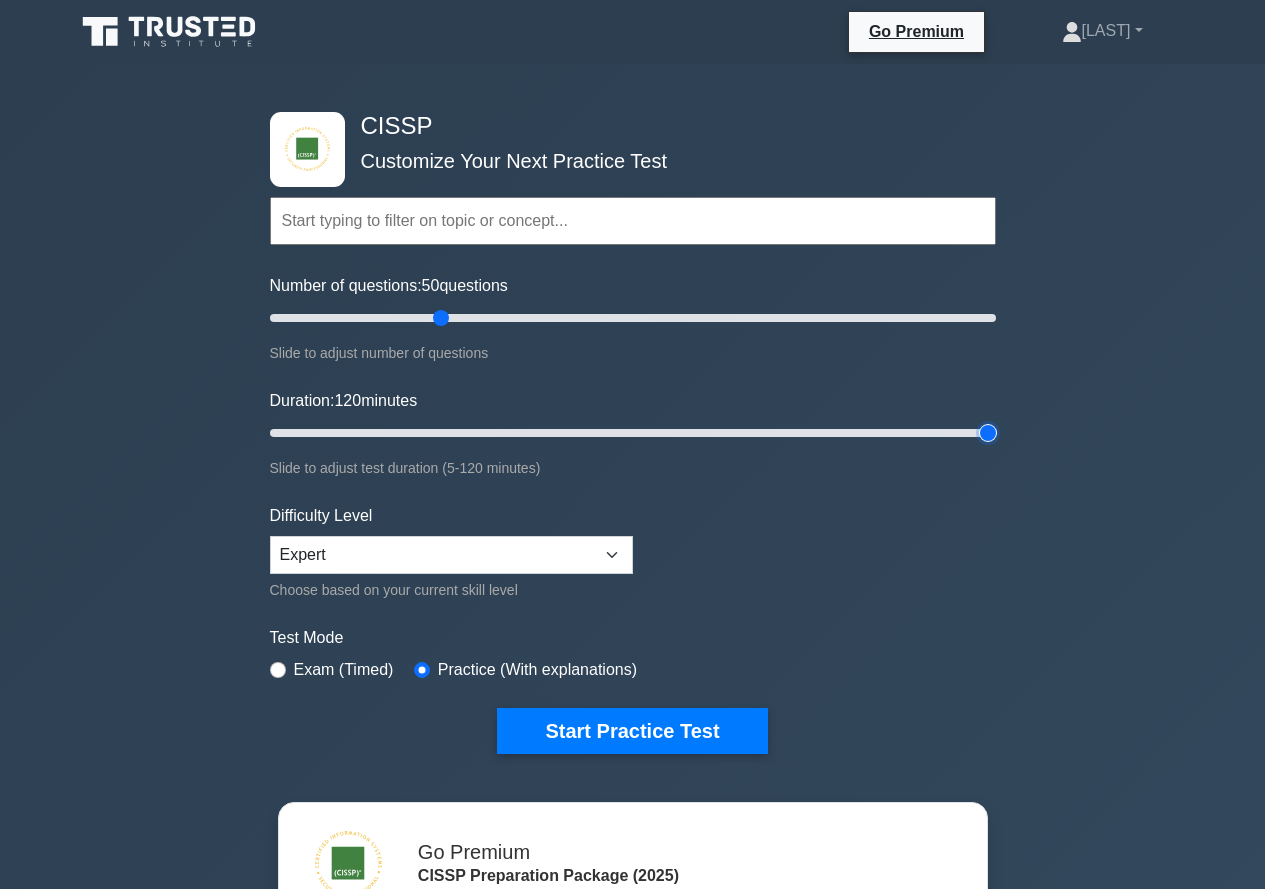 drag, startPoint x: 310, startPoint y: 431, endPoint x: 1236, endPoint y: 431, distance: 926 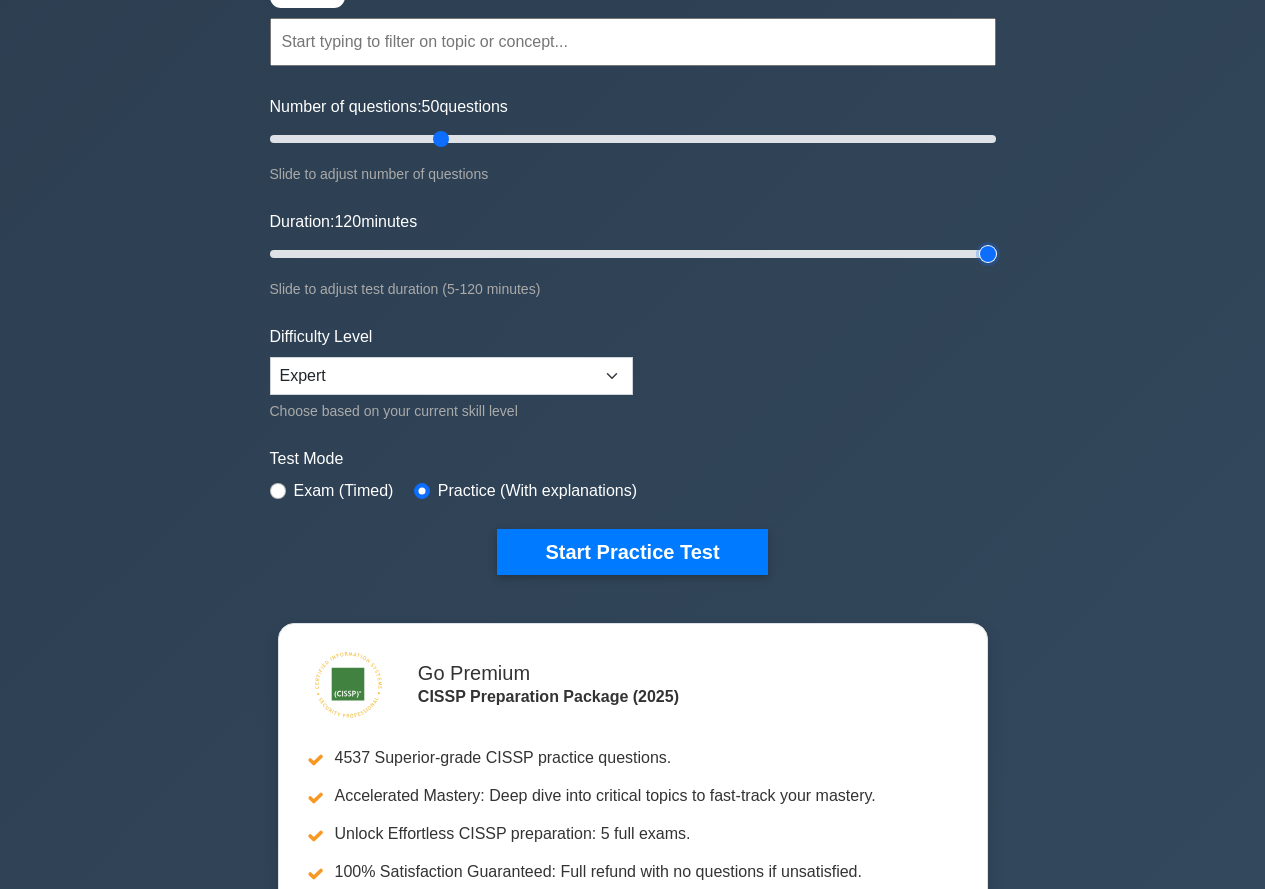 scroll, scrollTop: 0, scrollLeft: 0, axis: both 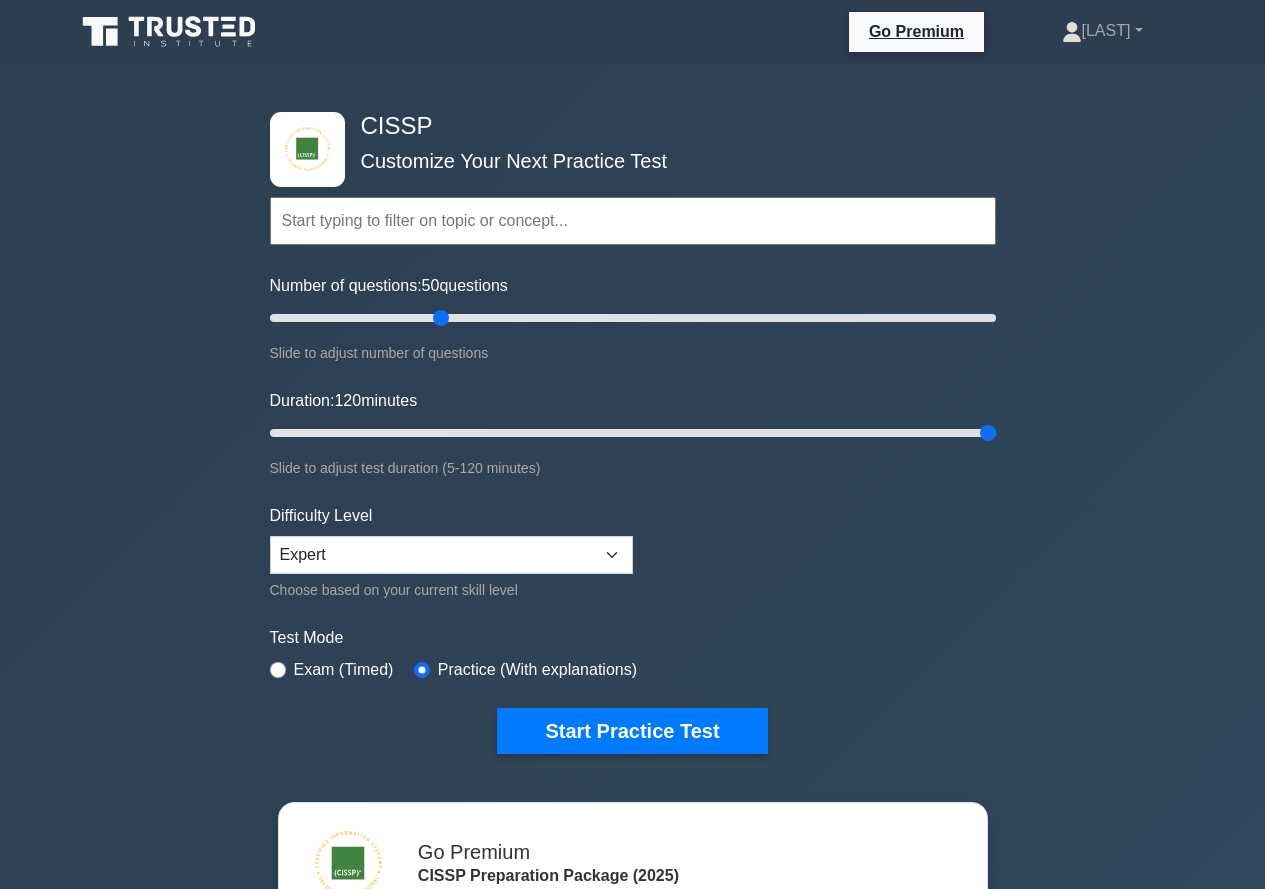 click at bounding box center (633, 221) 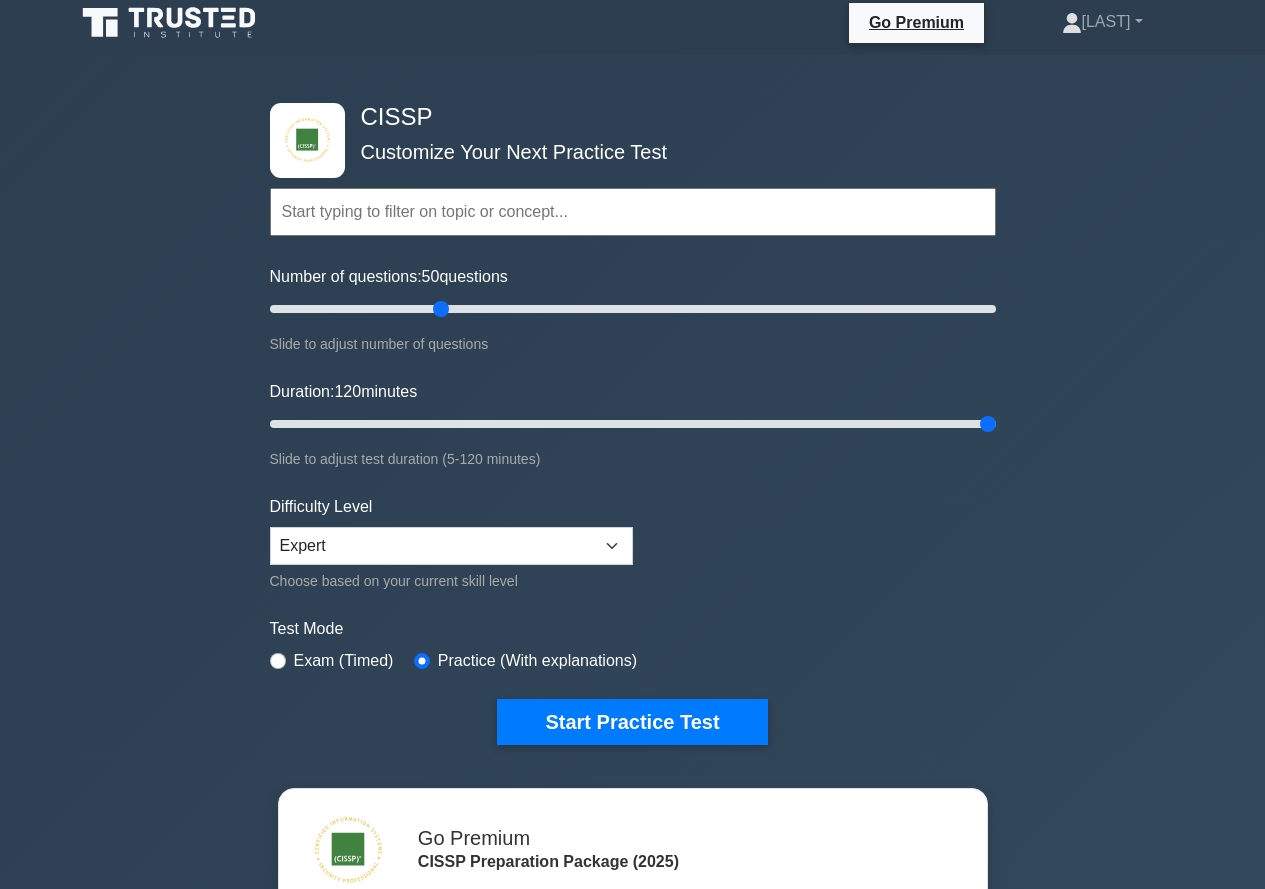 scroll, scrollTop: 0, scrollLeft: 0, axis: both 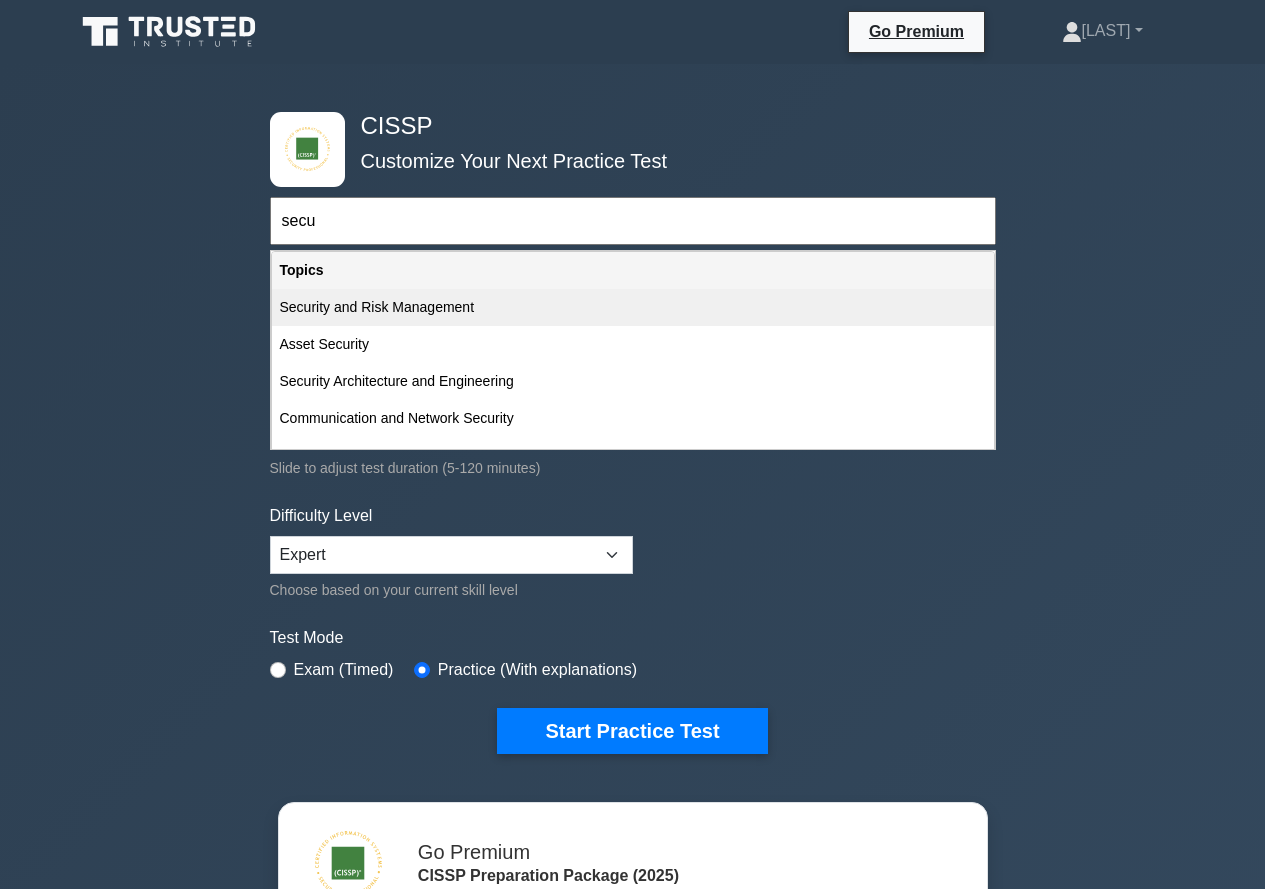 click on "Security and Risk Management" at bounding box center (633, 307) 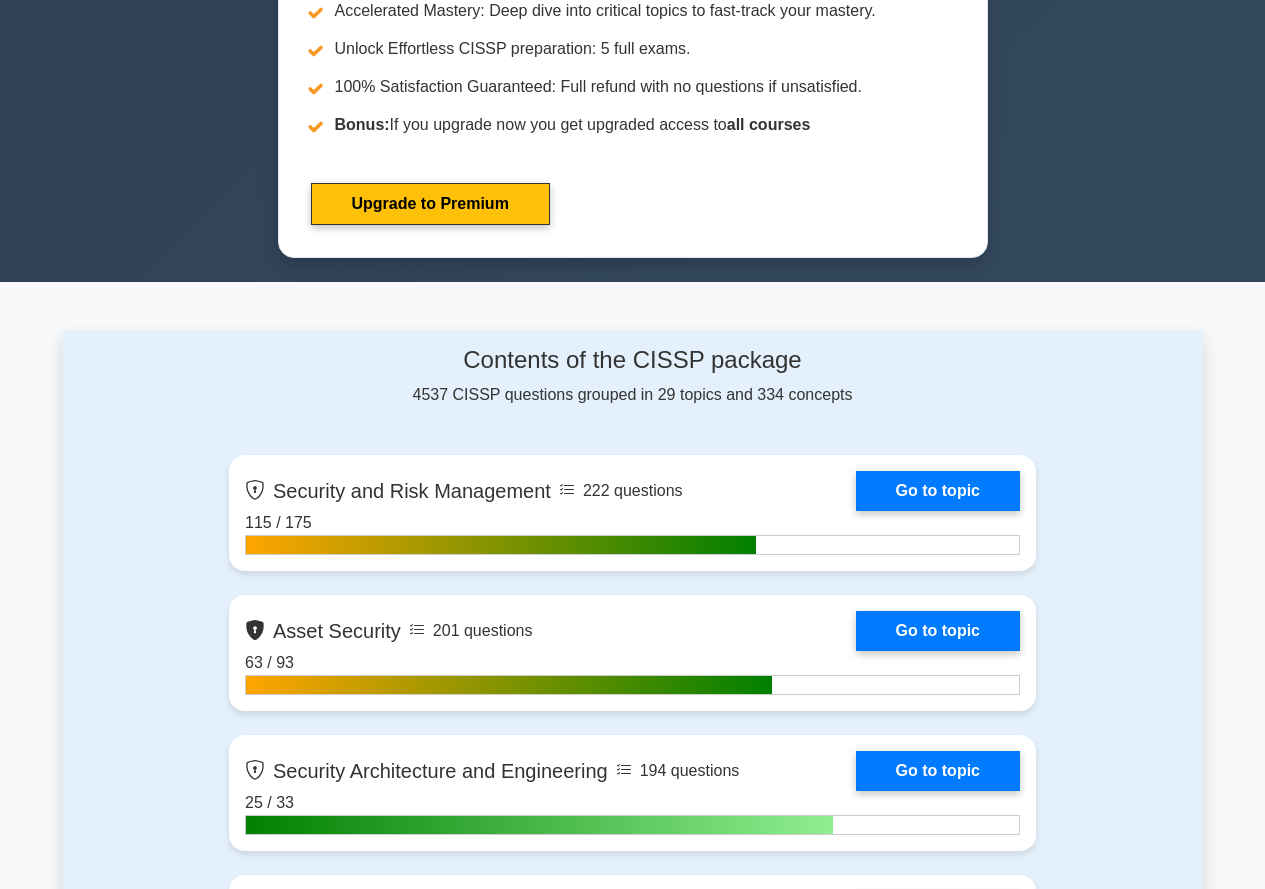 scroll, scrollTop: 500, scrollLeft: 0, axis: vertical 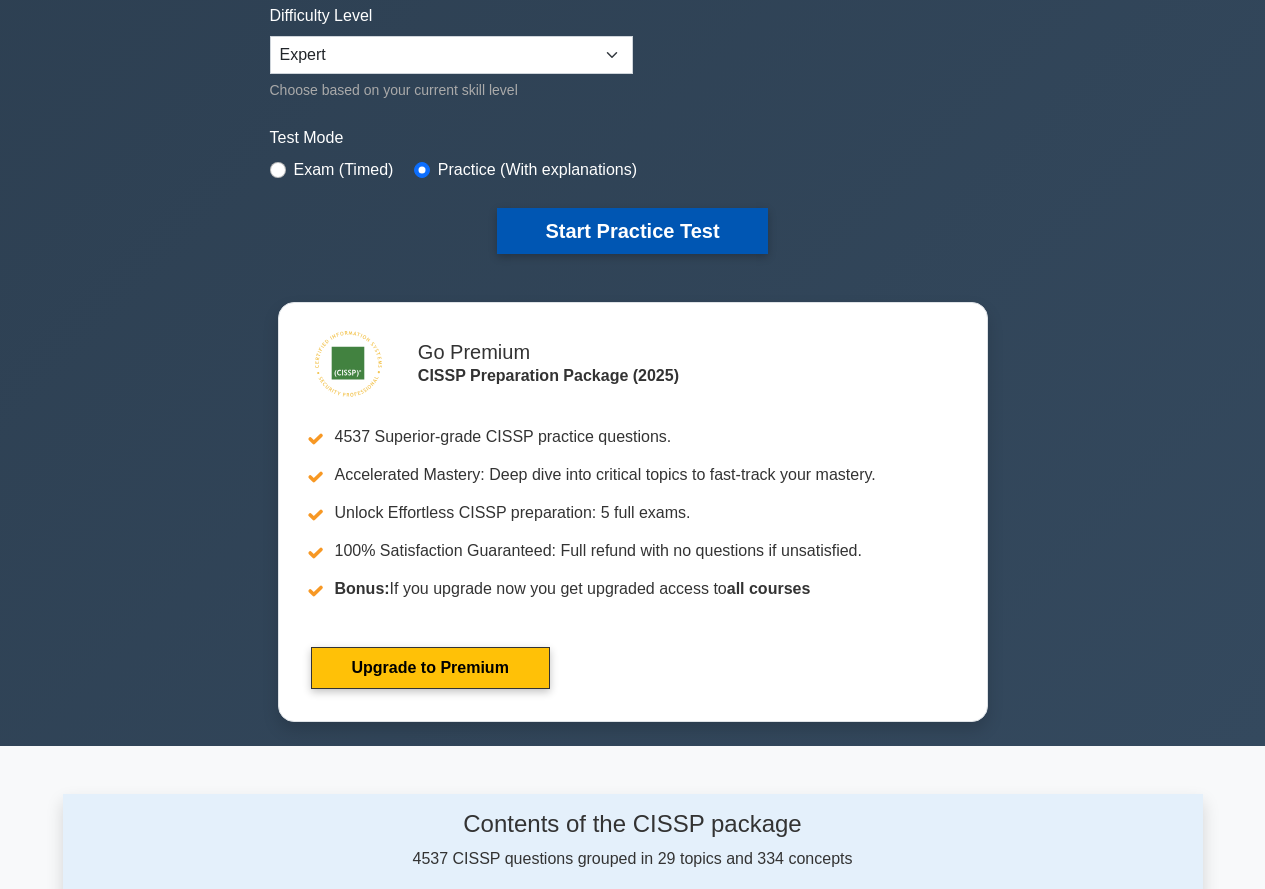 click on "Start Practice Test" at bounding box center [632, 231] 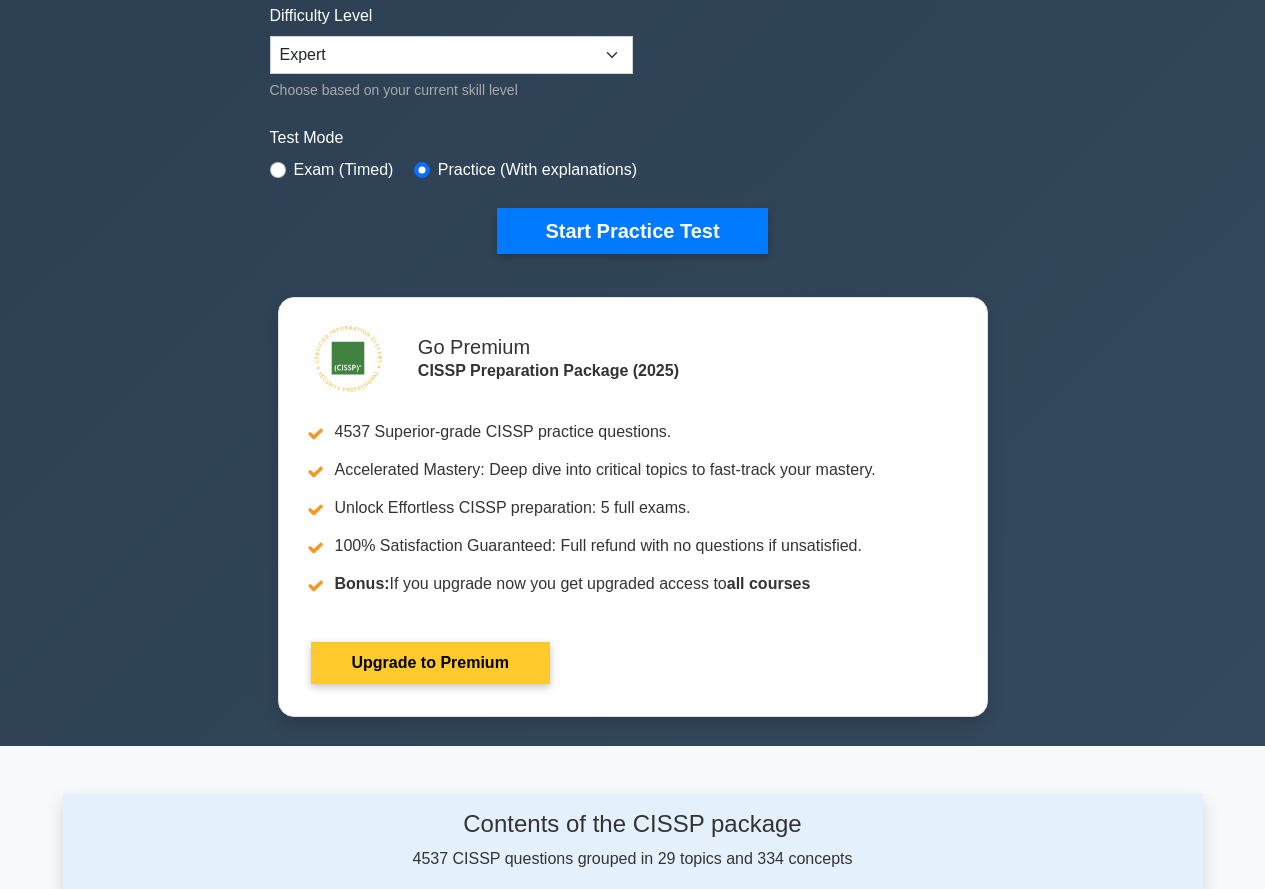 scroll, scrollTop: 437, scrollLeft: 0, axis: vertical 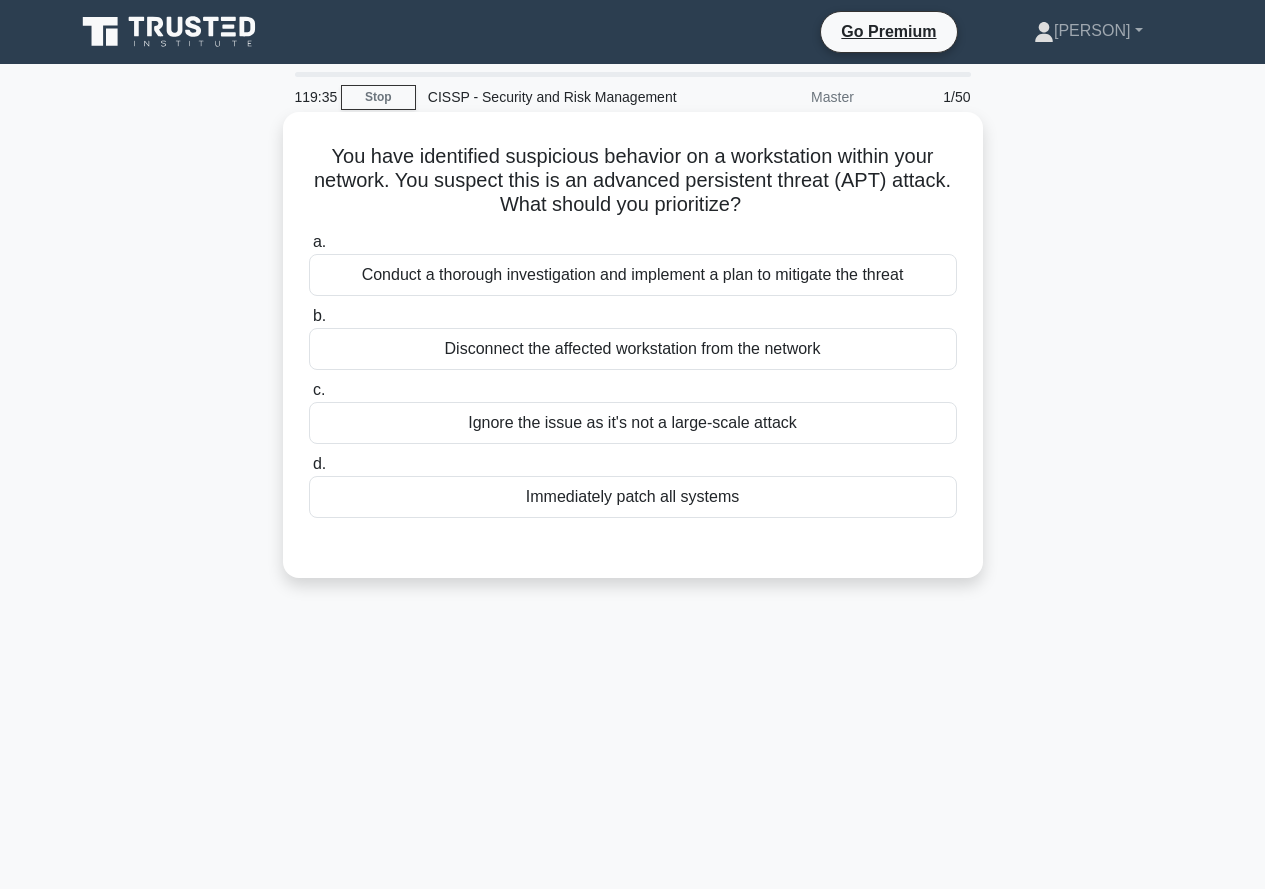 click on "Disconnect the affected workstation from the network" at bounding box center [633, 349] 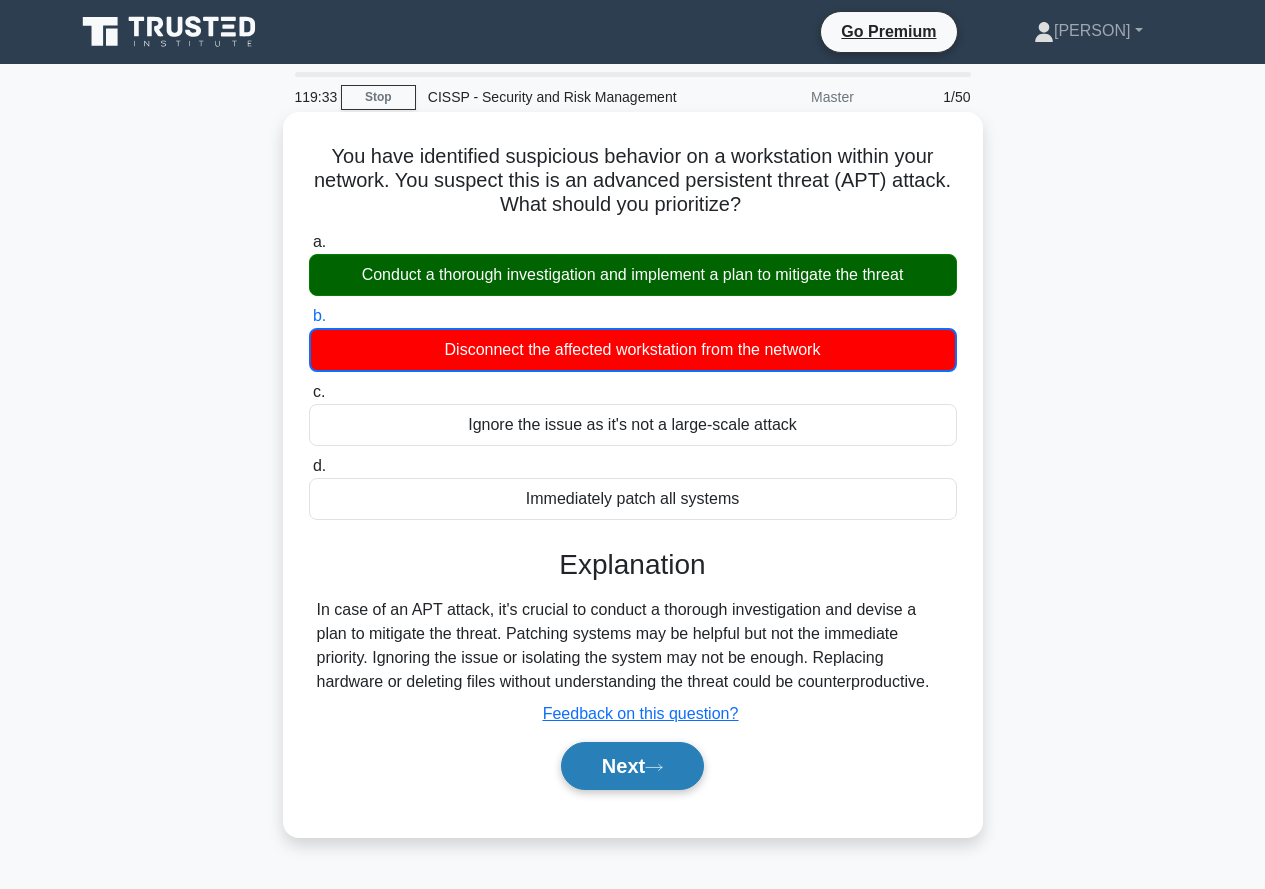 click on "Next" at bounding box center [632, 766] 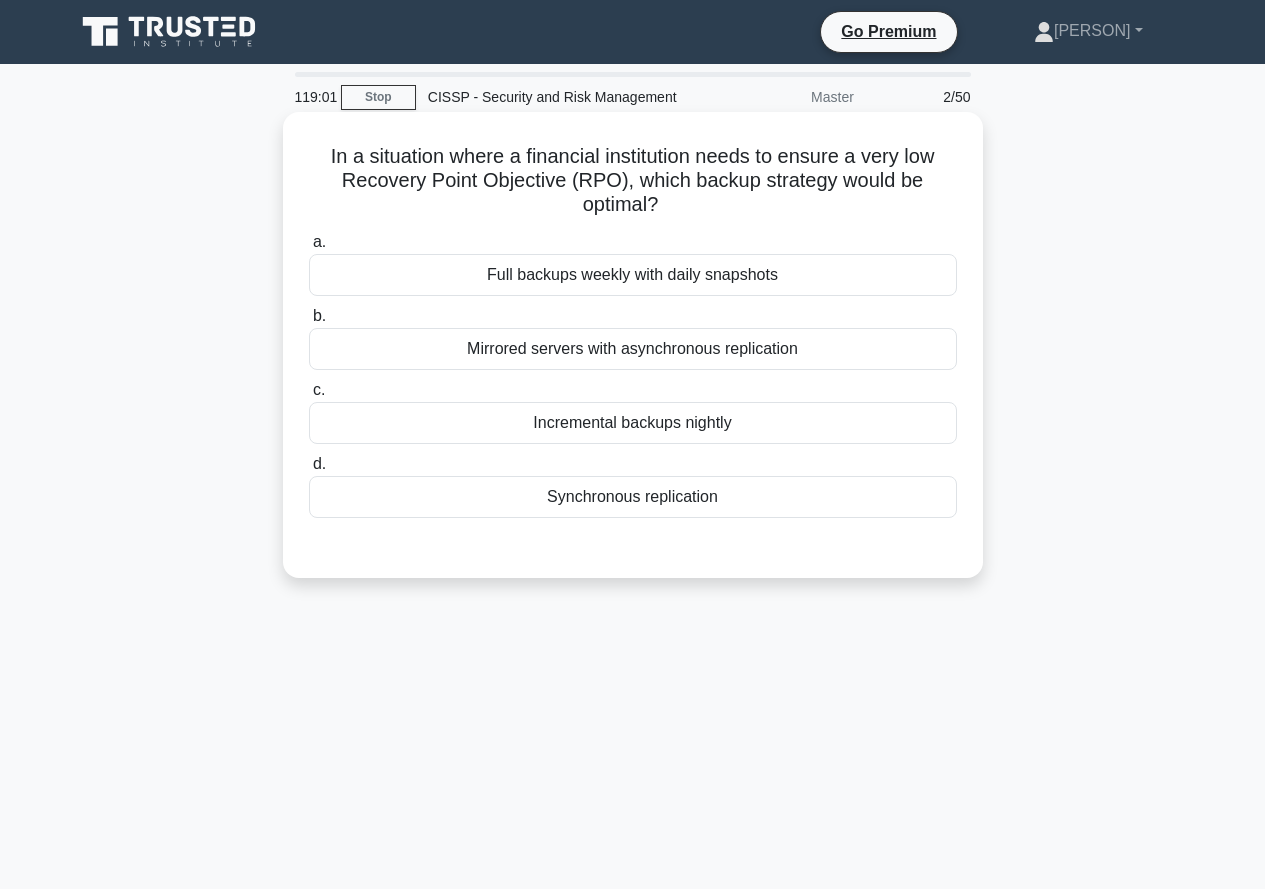 click on "Full backups weekly with daily snapshots" at bounding box center (633, 275) 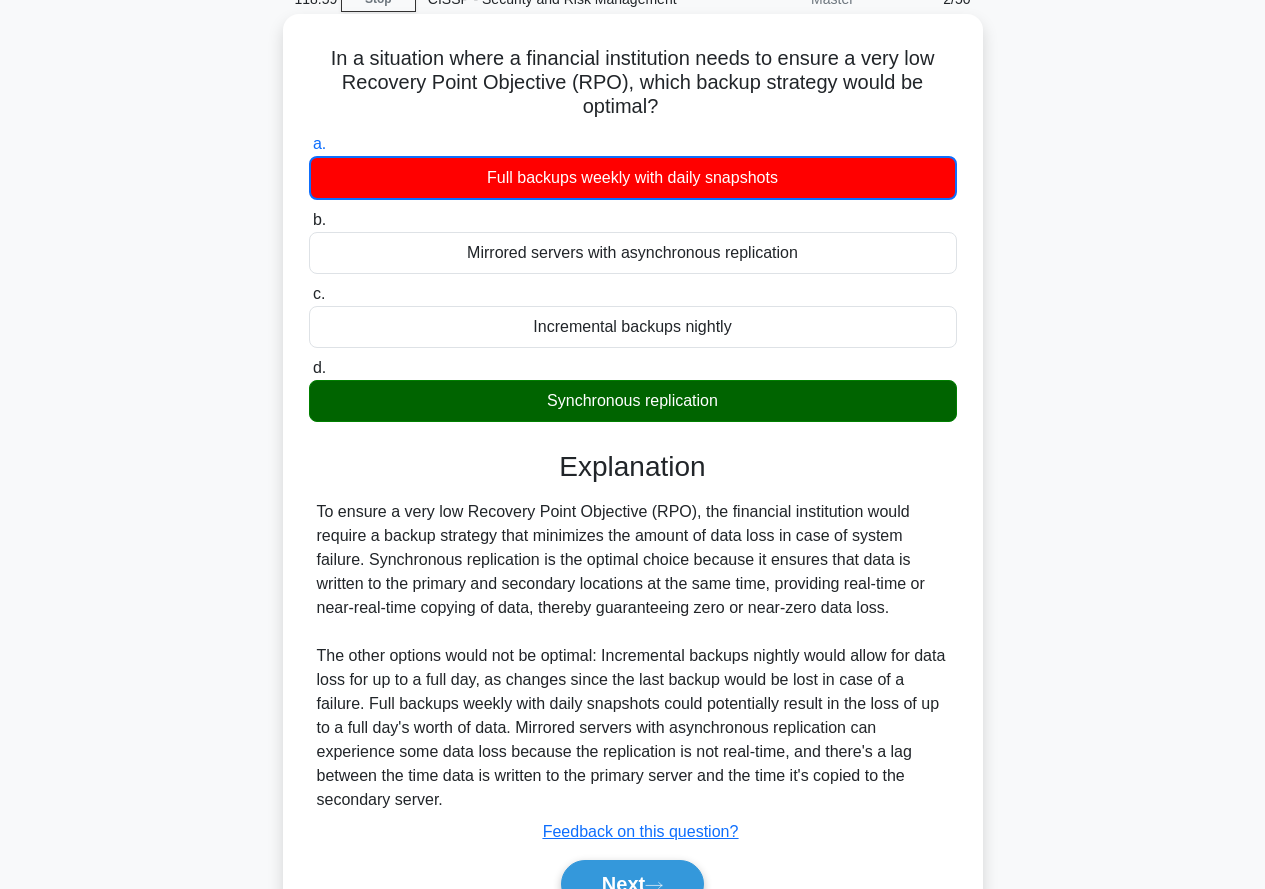 scroll, scrollTop: 203, scrollLeft: 0, axis: vertical 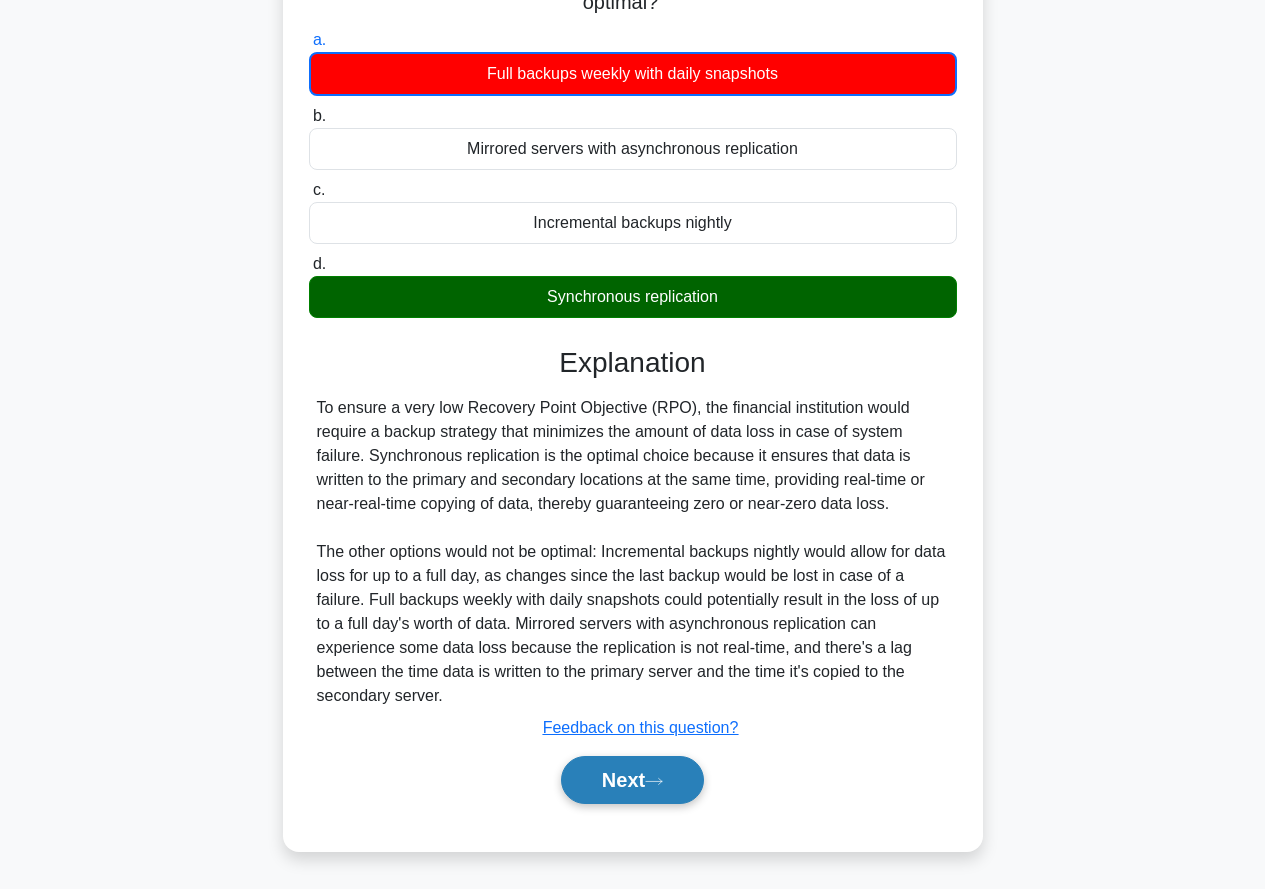 click on "Next" at bounding box center [632, 780] 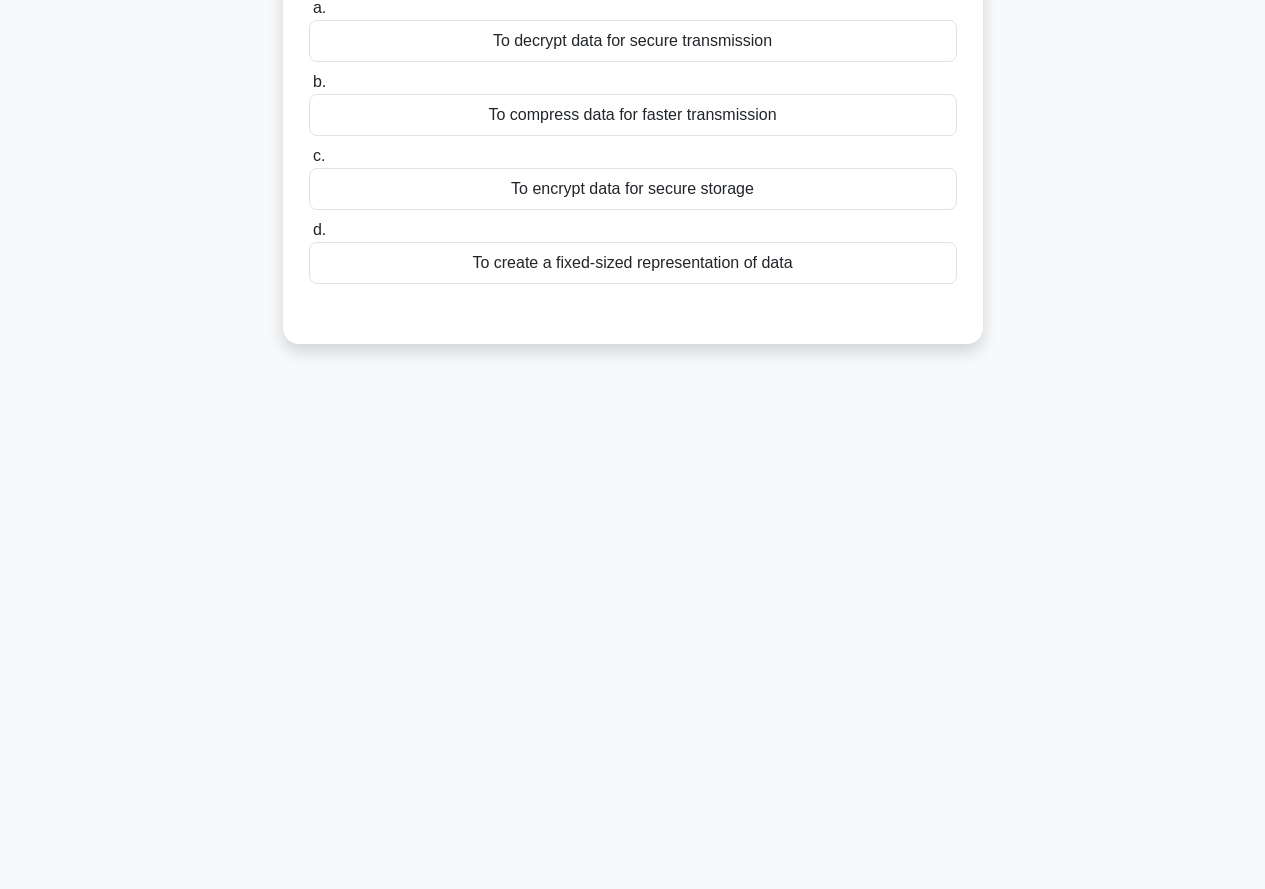 scroll, scrollTop: 0, scrollLeft: 0, axis: both 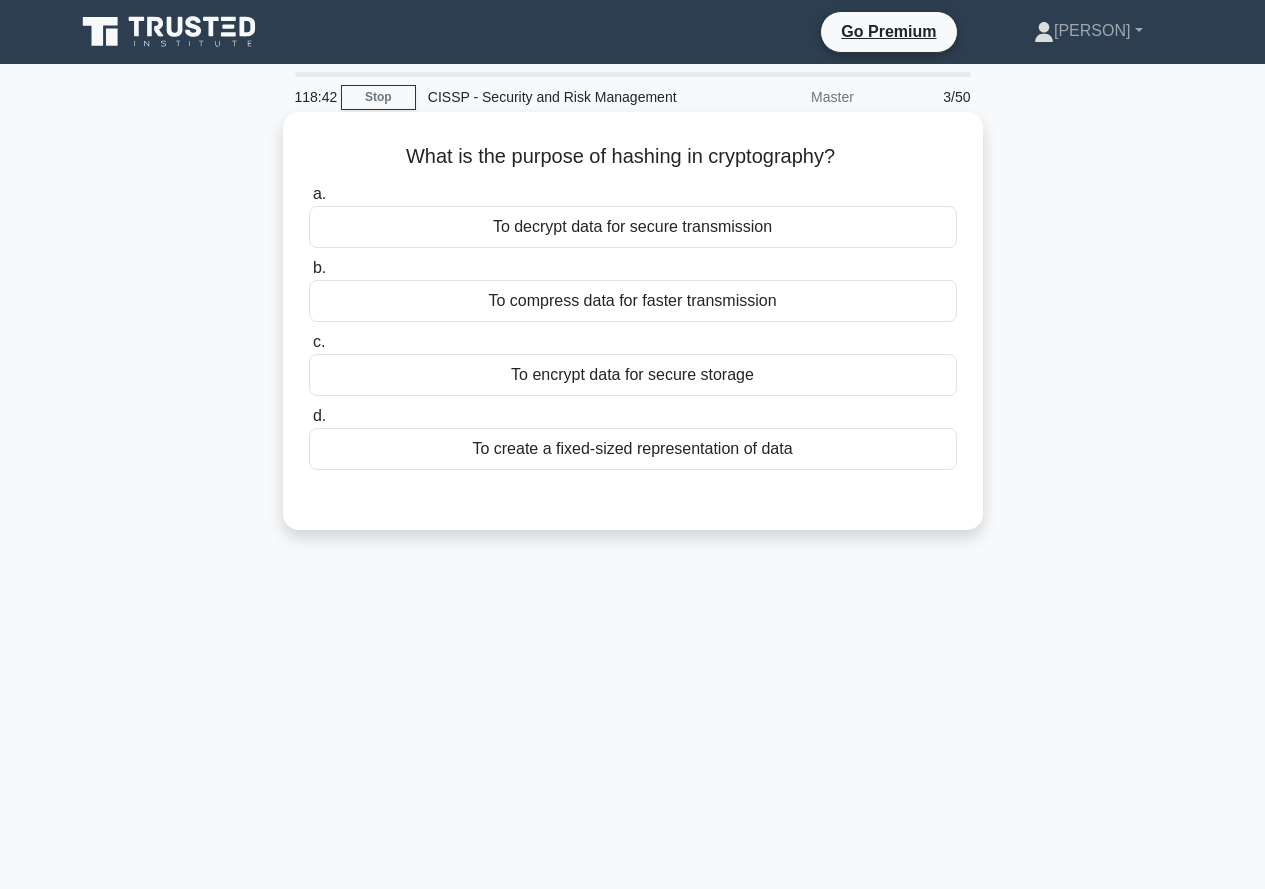 click on "To create a fixed-sized representation of data" at bounding box center (633, 449) 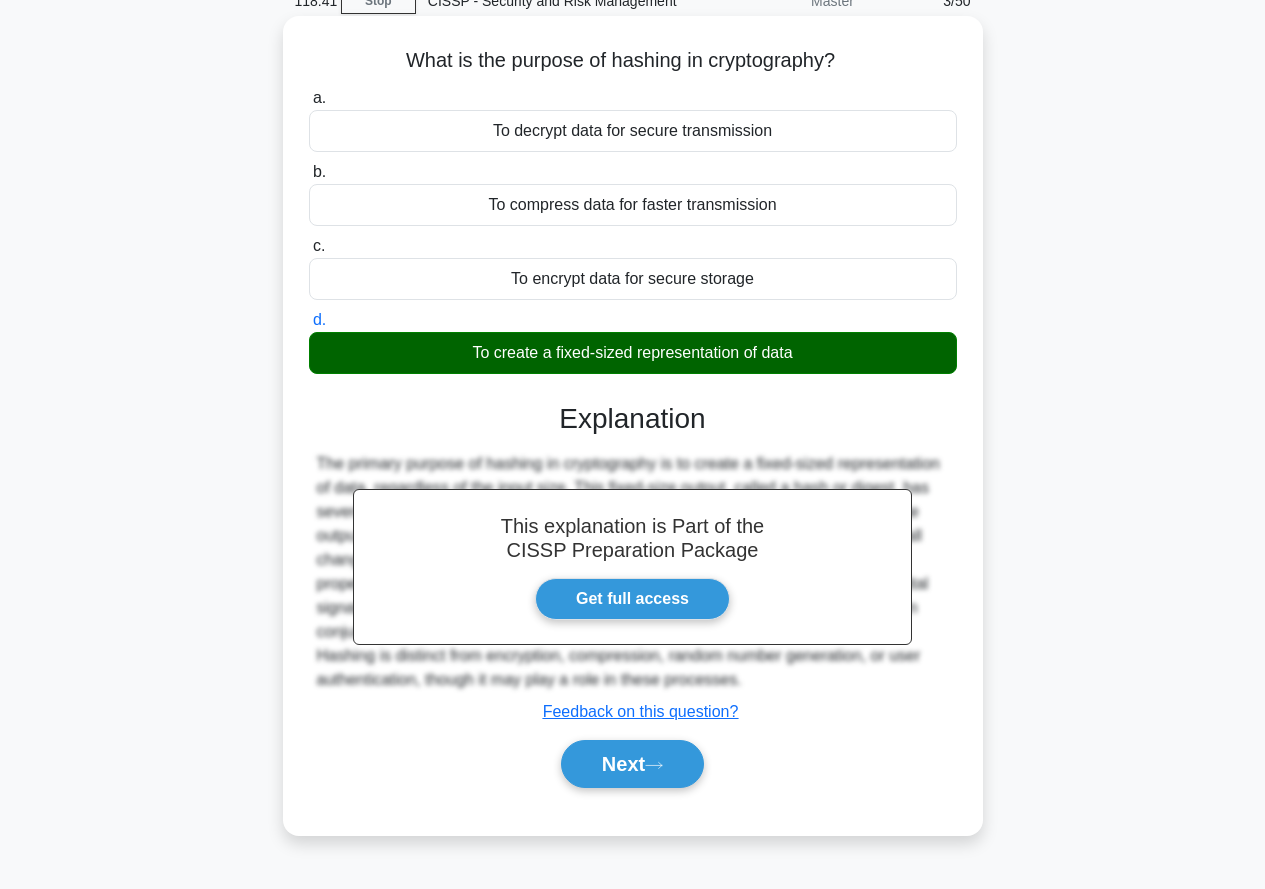 scroll, scrollTop: 191, scrollLeft: 0, axis: vertical 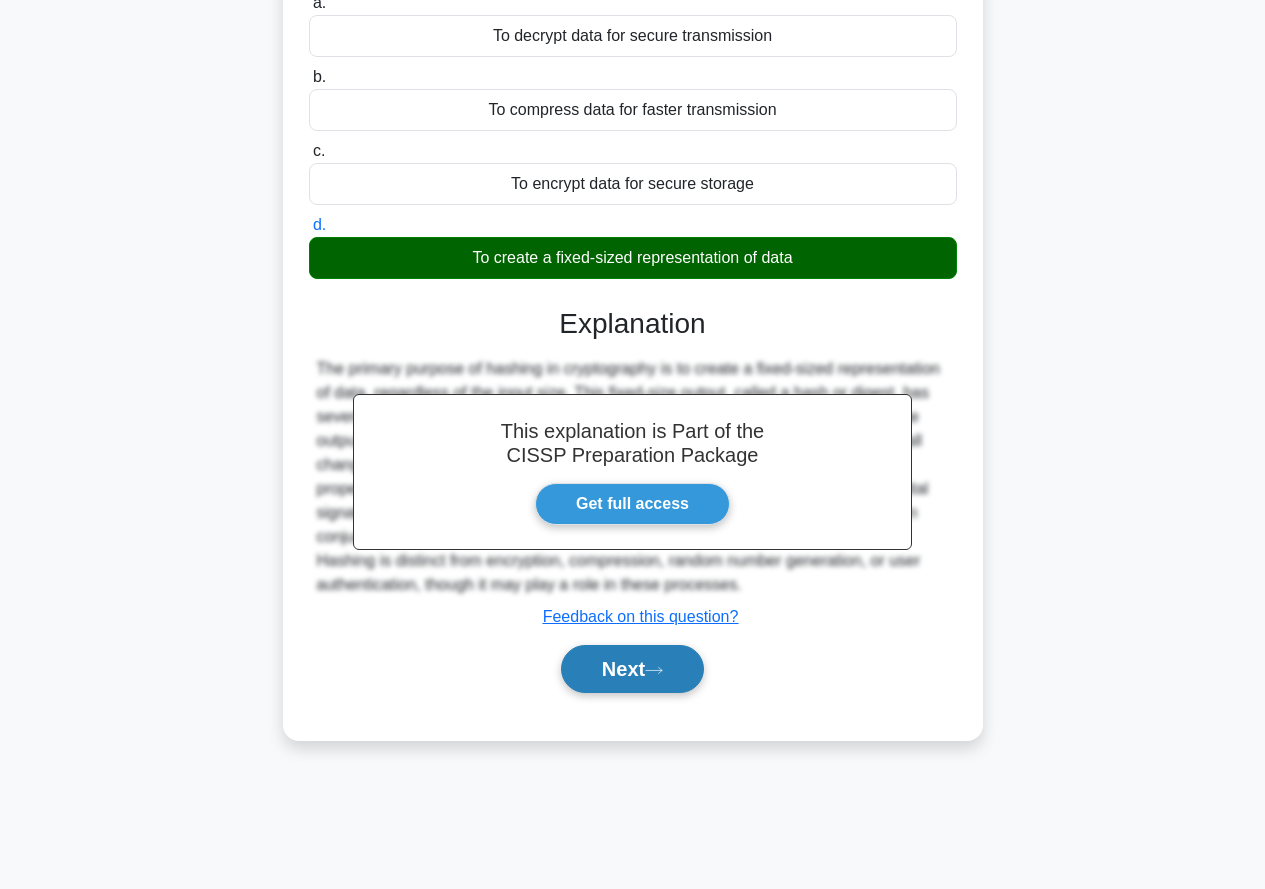 drag, startPoint x: 603, startPoint y: 671, endPoint x: 687, endPoint y: 671, distance: 84 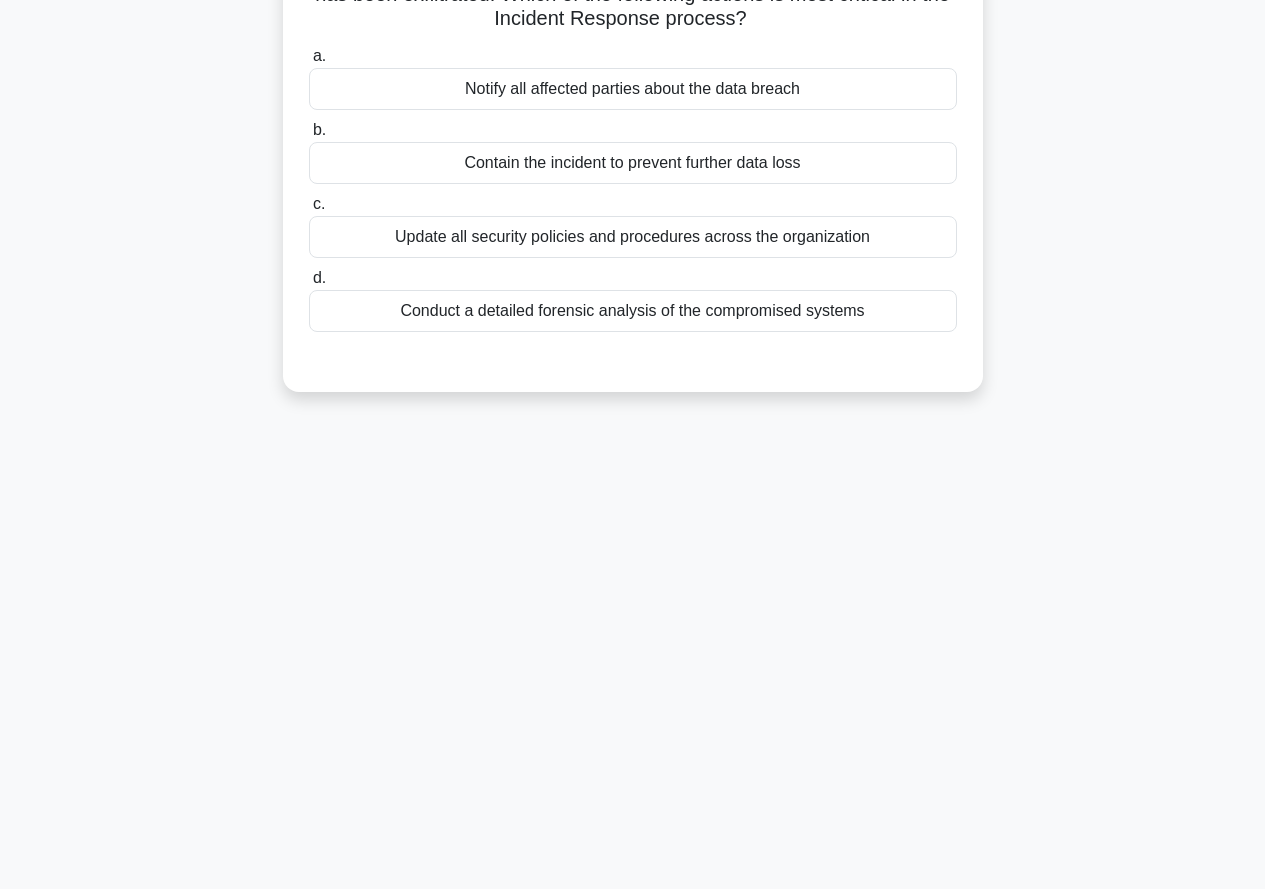 scroll, scrollTop: 0, scrollLeft: 0, axis: both 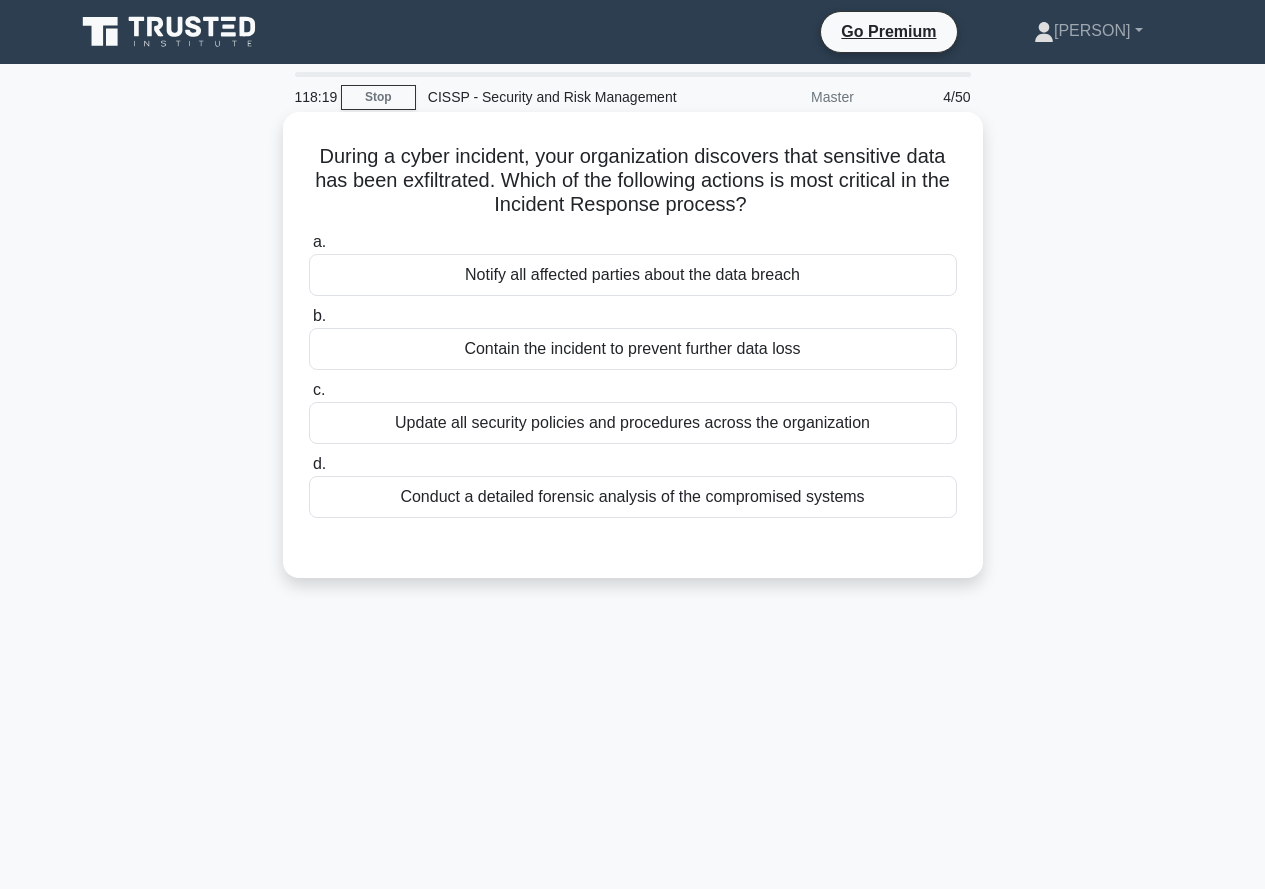 click on "Contain the incident to prevent further data loss" at bounding box center [633, 349] 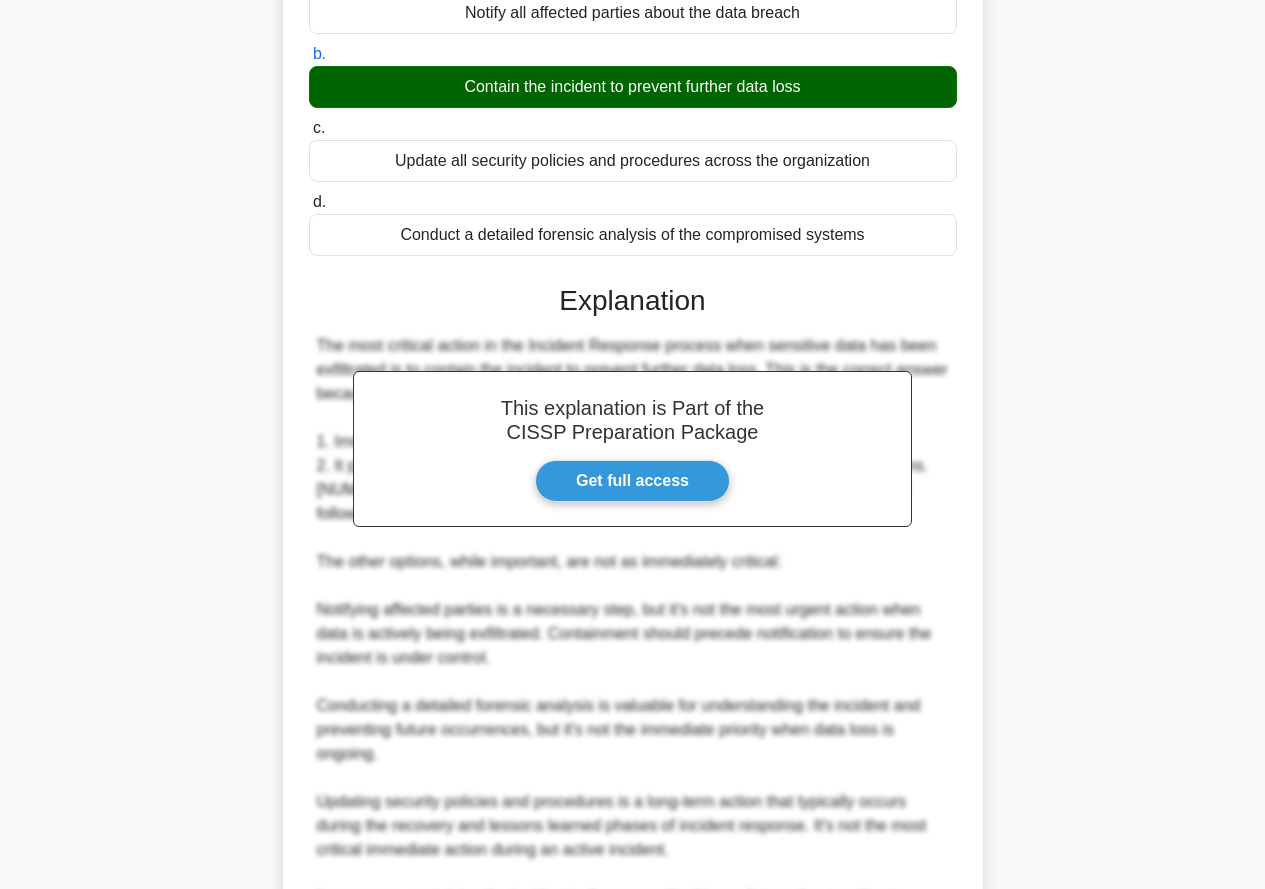 scroll, scrollTop: 489, scrollLeft: 0, axis: vertical 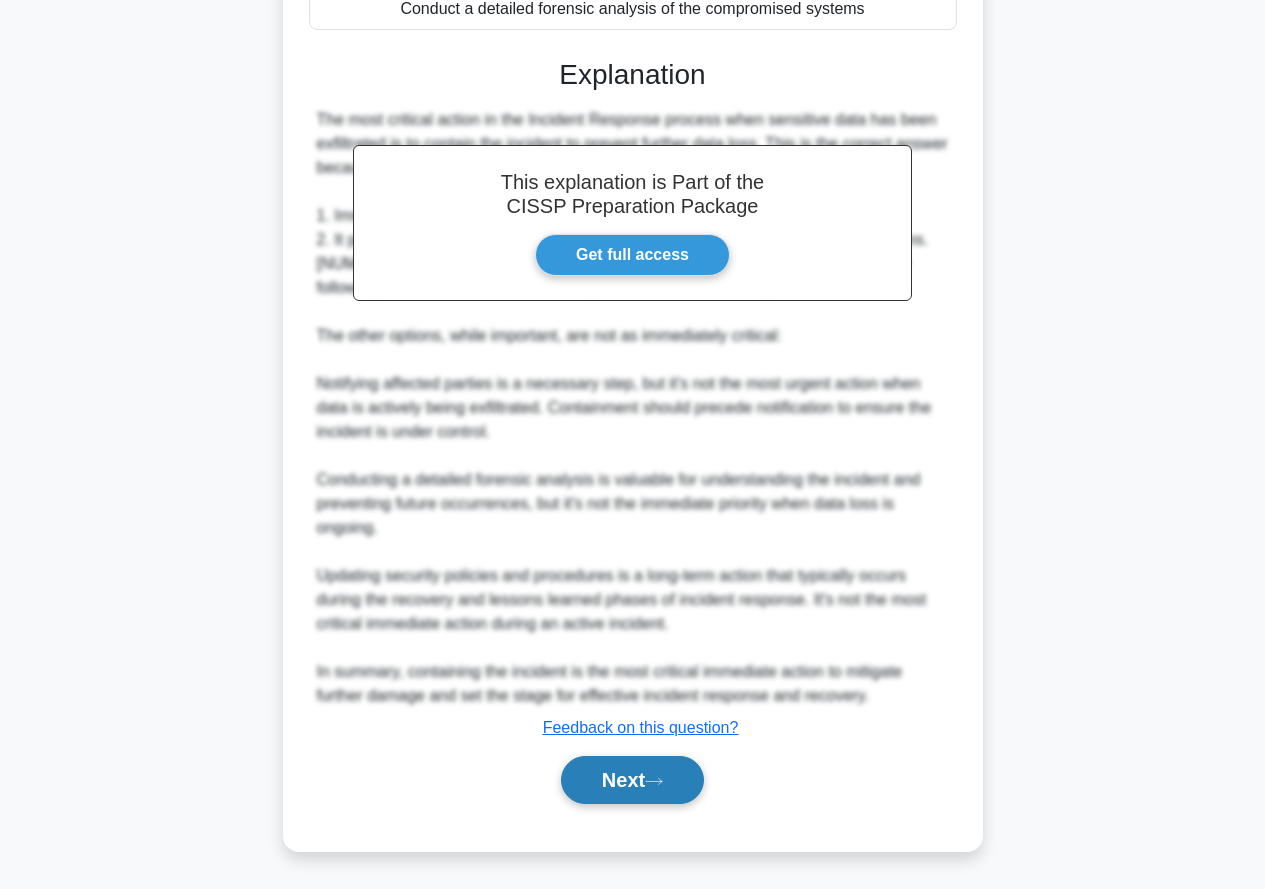 click on "Next" at bounding box center [632, 780] 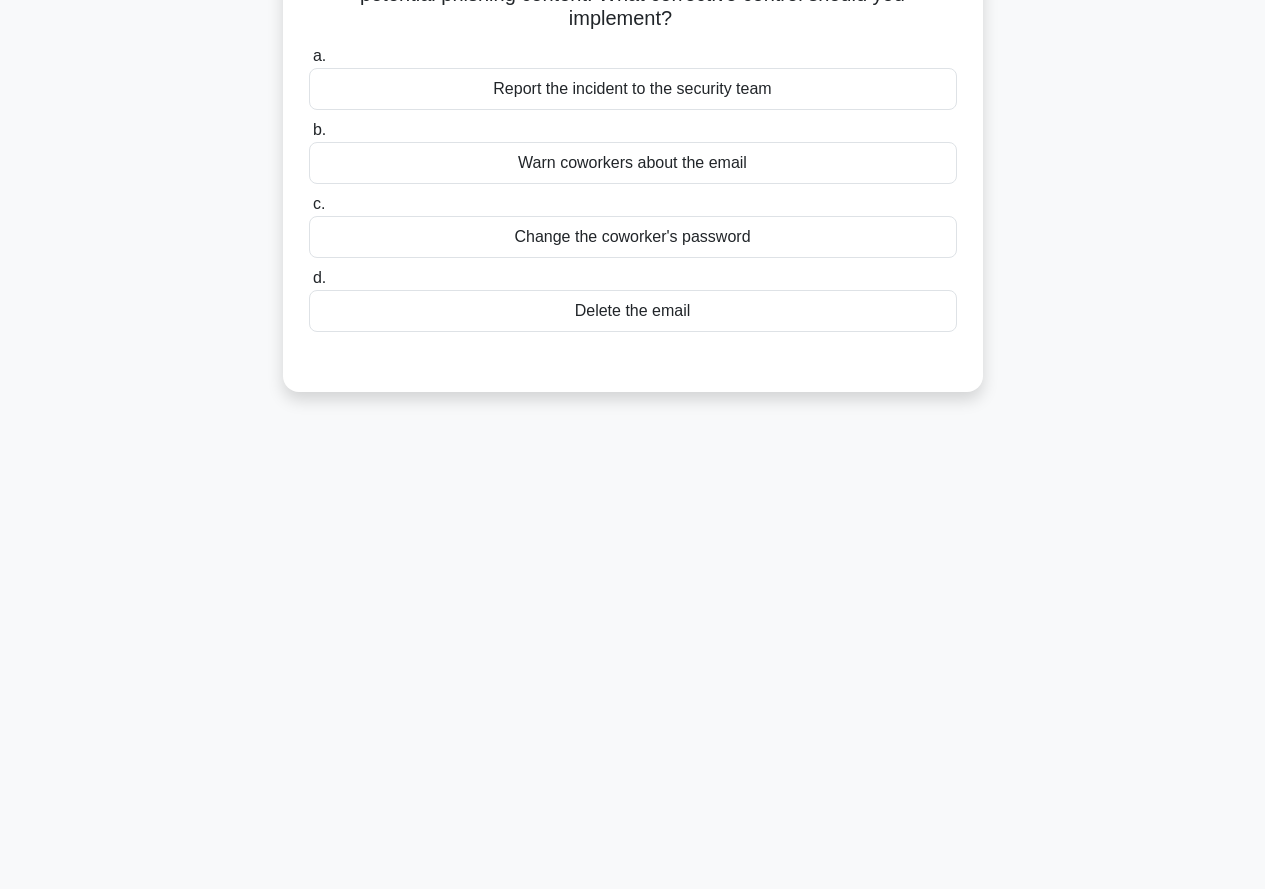 scroll, scrollTop: 0, scrollLeft: 0, axis: both 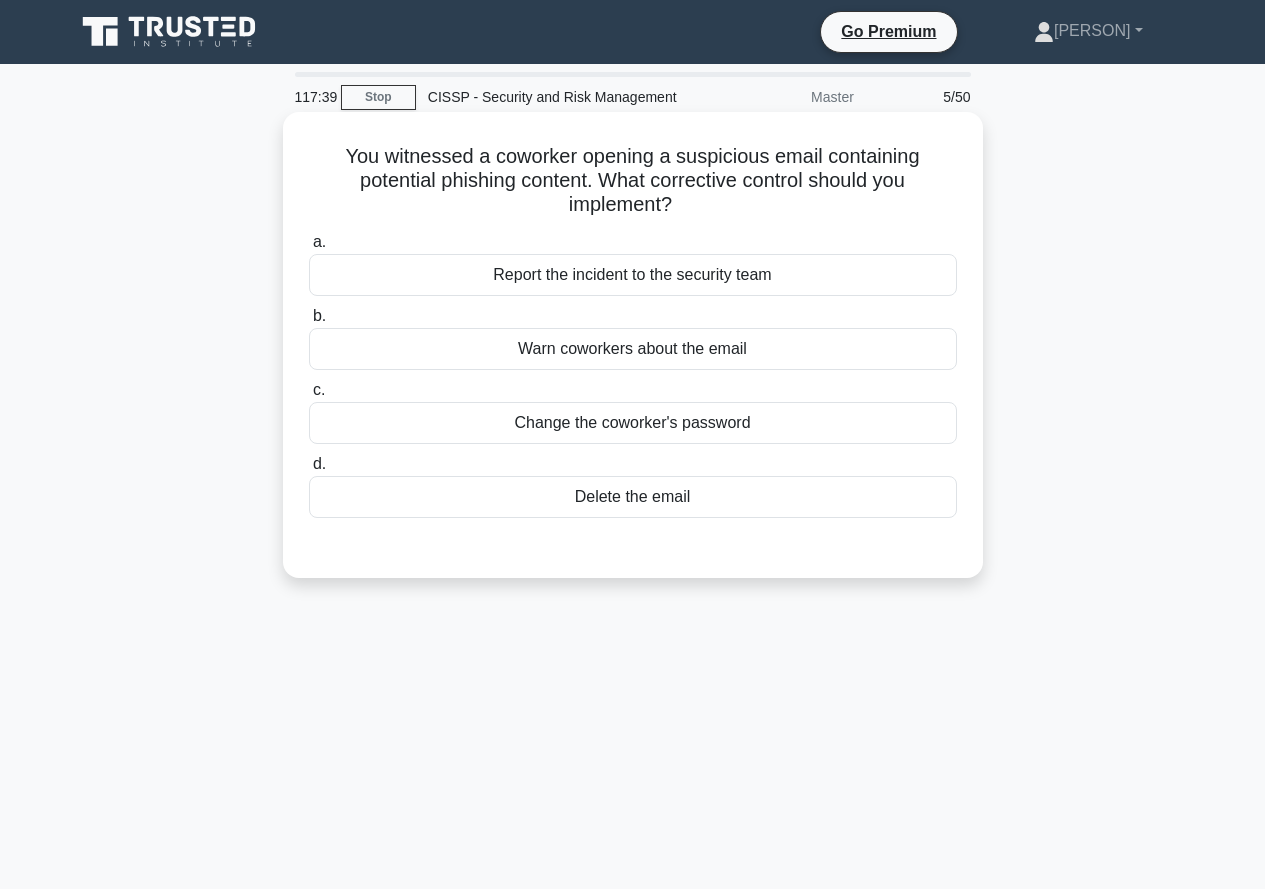 click on "Warn coworkers about the email" at bounding box center [633, 349] 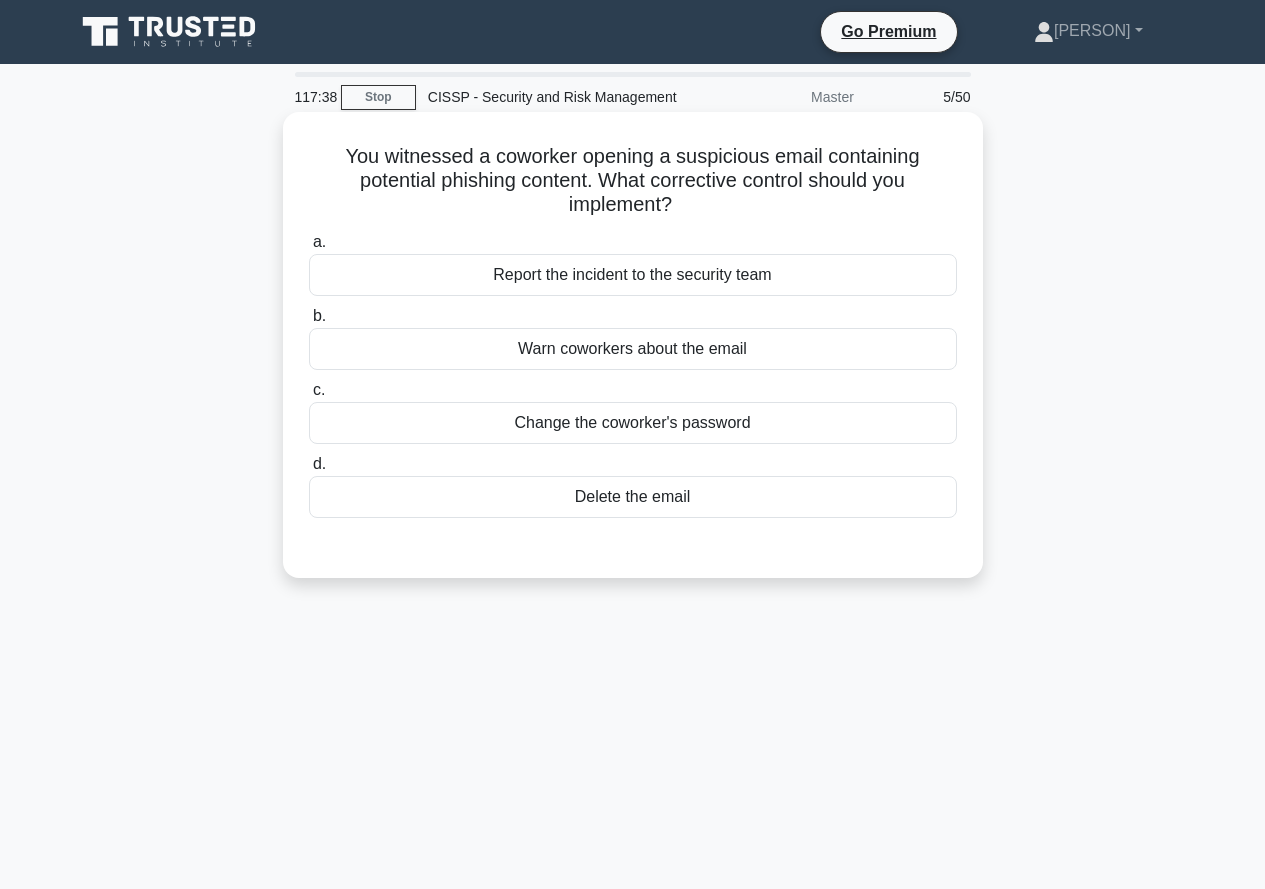 click on "Warn coworkers about the email" at bounding box center (633, 349) 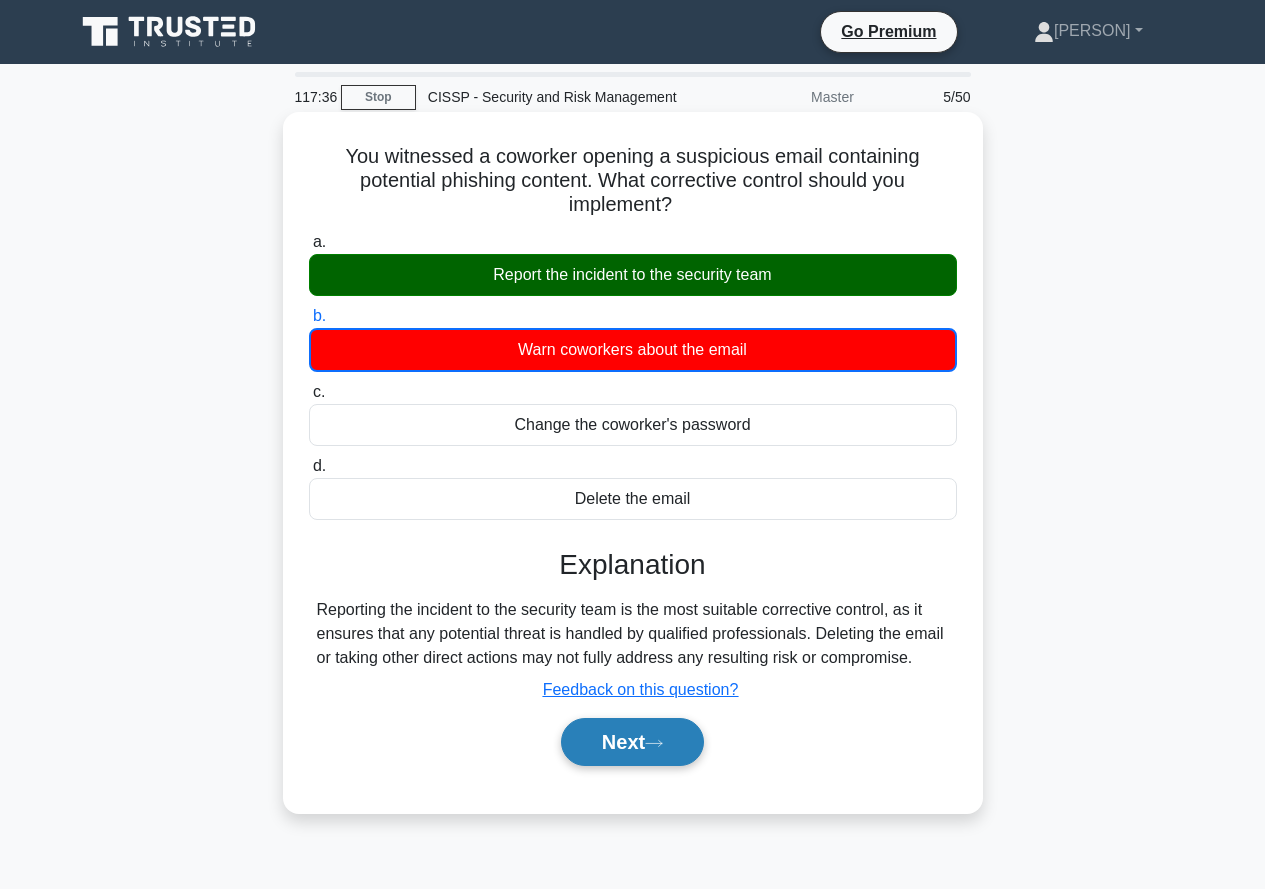 click on "Next" at bounding box center [632, 742] 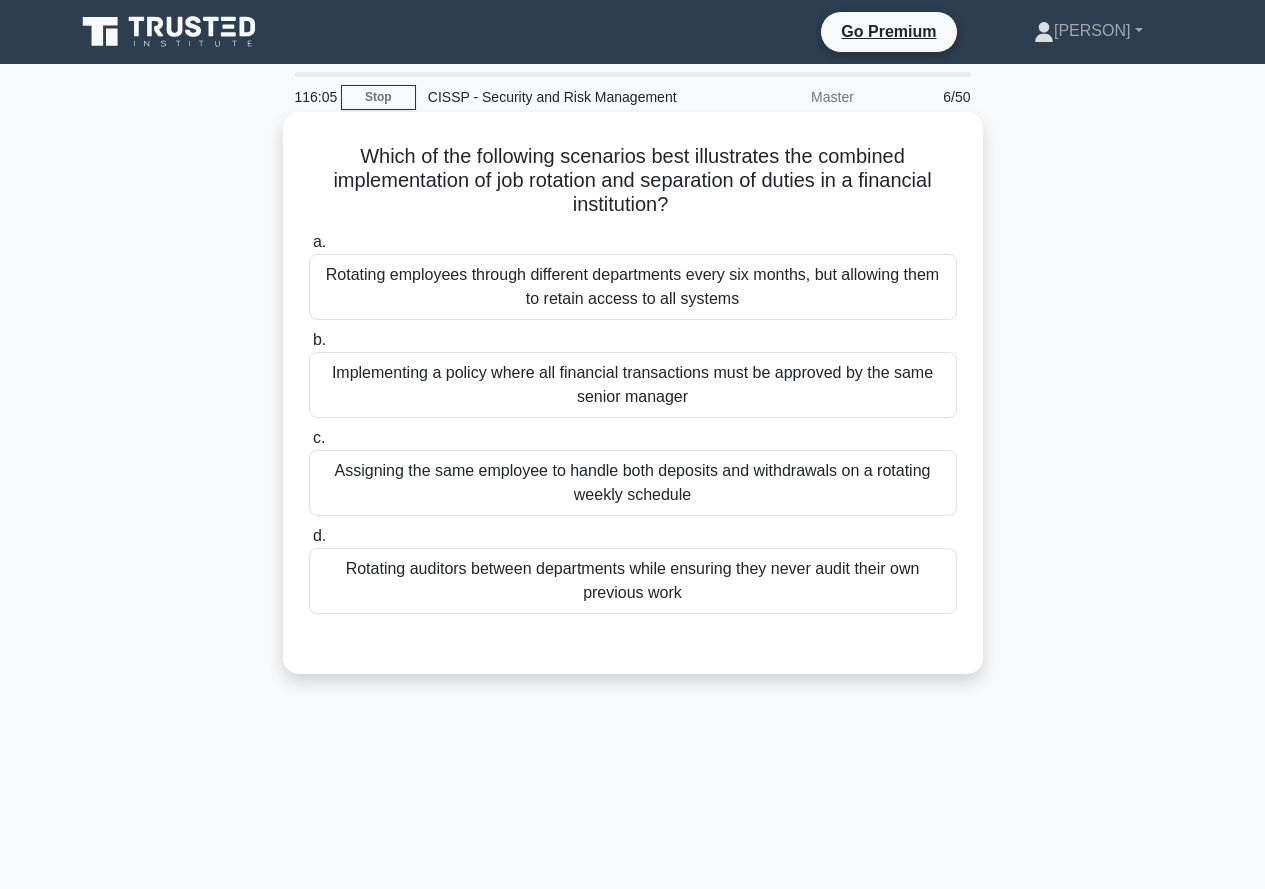 click on "Rotating auditors between departments while ensuring they never audit their own previous work" at bounding box center [633, 581] 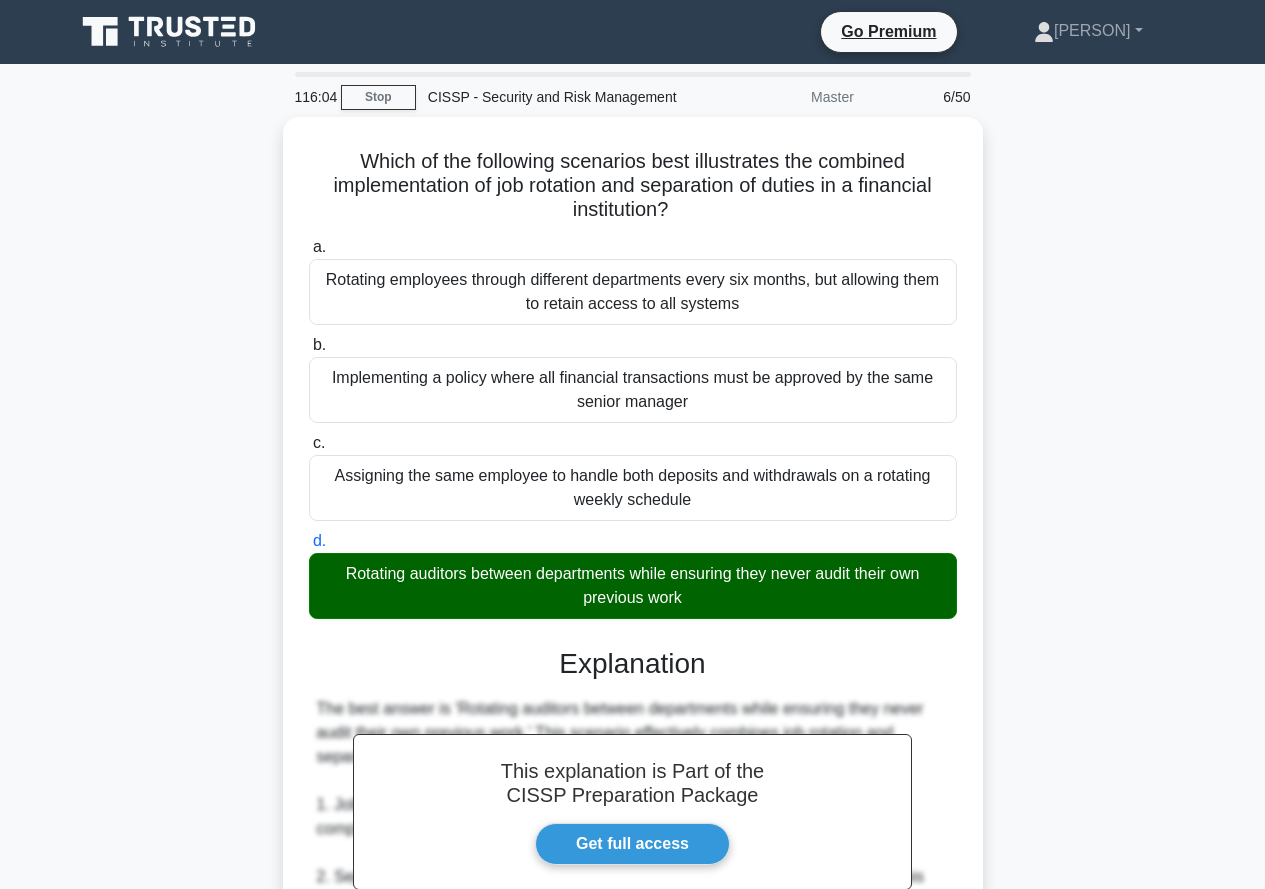 scroll, scrollTop: 537, scrollLeft: 0, axis: vertical 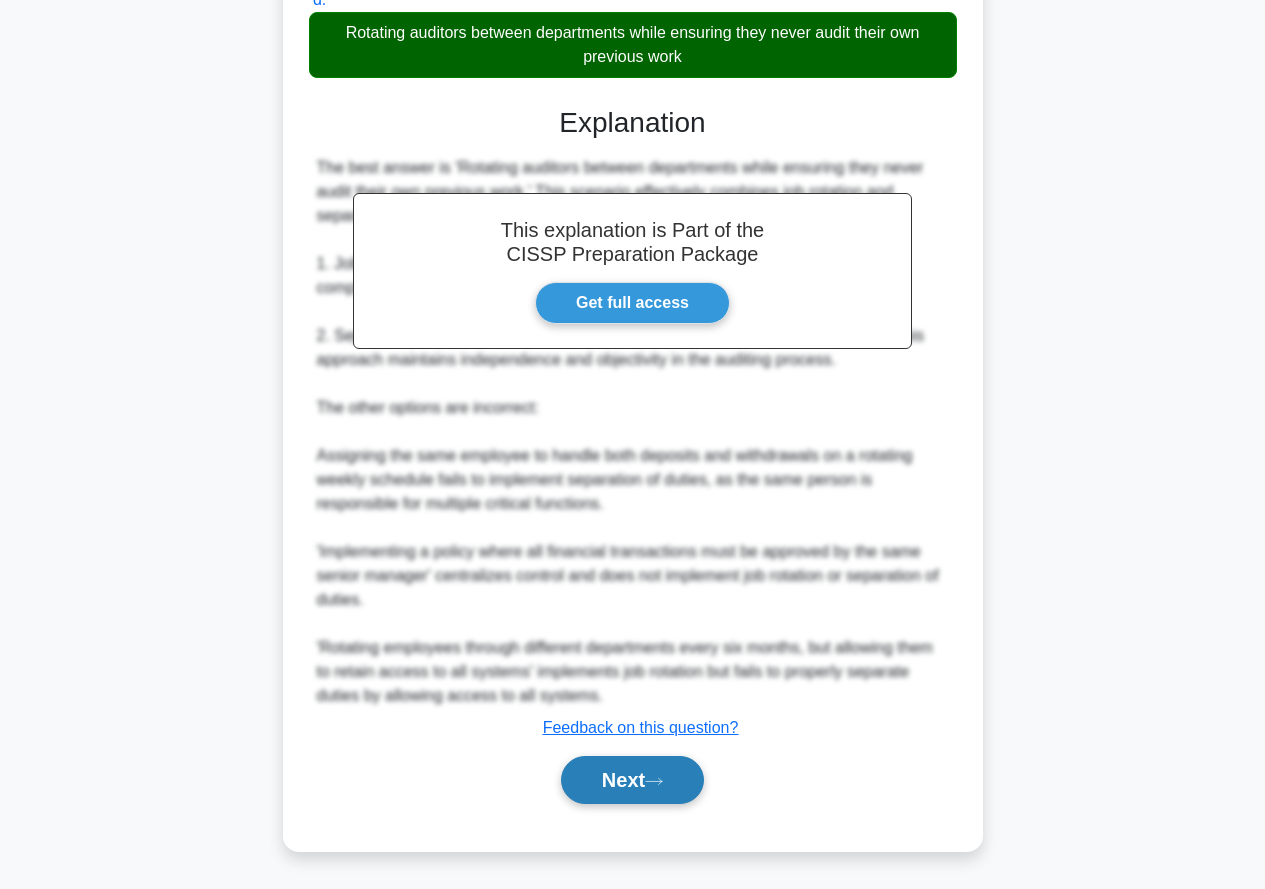 click on "Next" at bounding box center [632, 780] 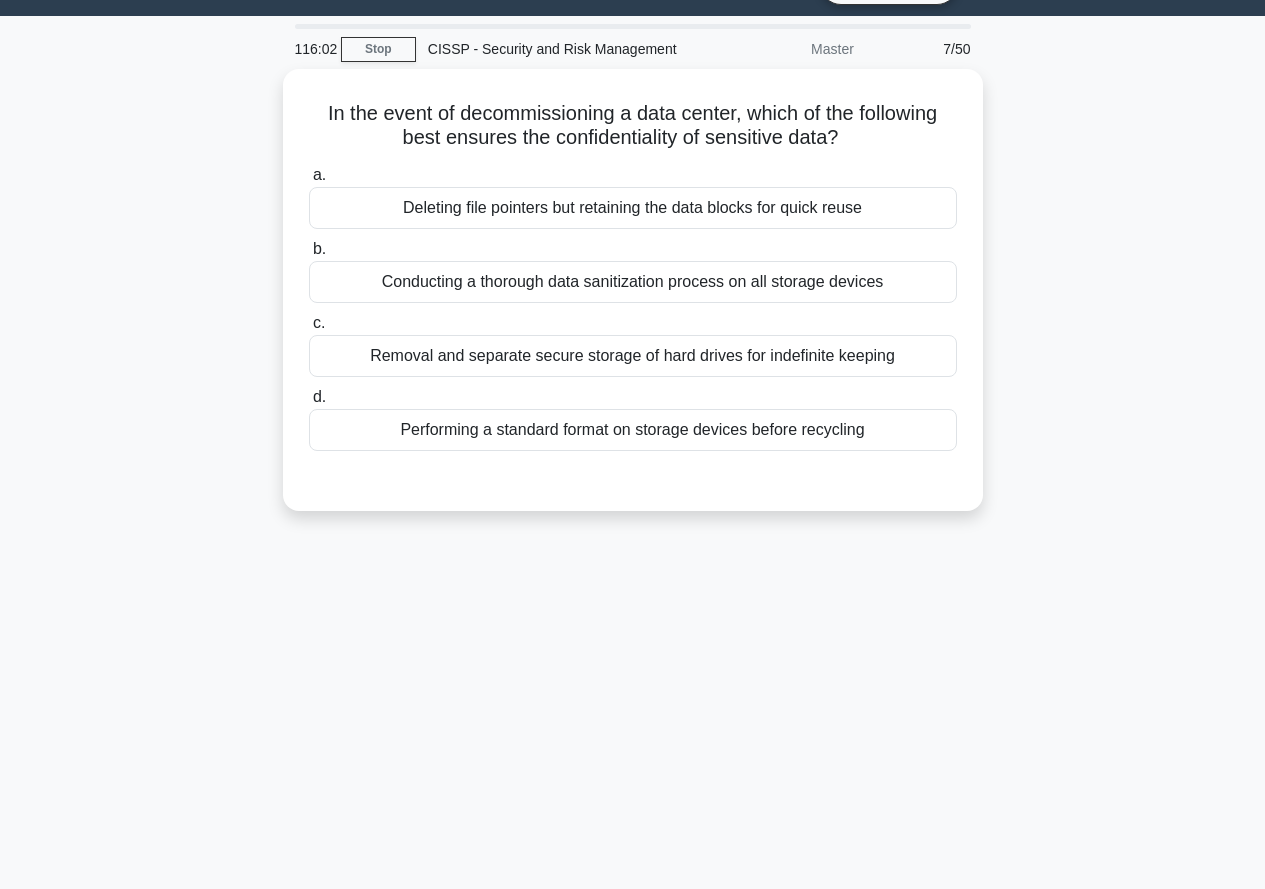 scroll, scrollTop: 0, scrollLeft: 0, axis: both 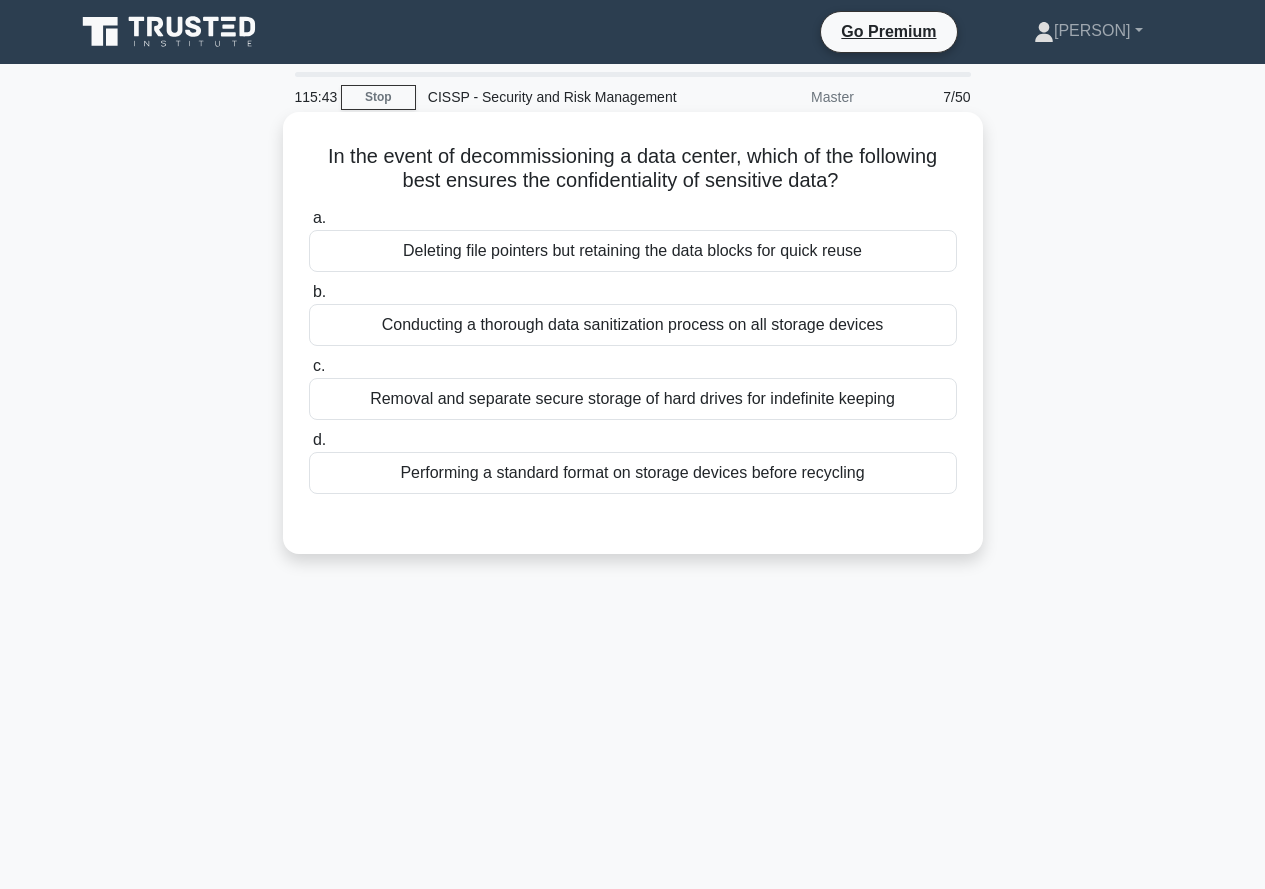 click on "Conducting a thorough data sanitization process on all storage devices" at bounding box center [633, 325] 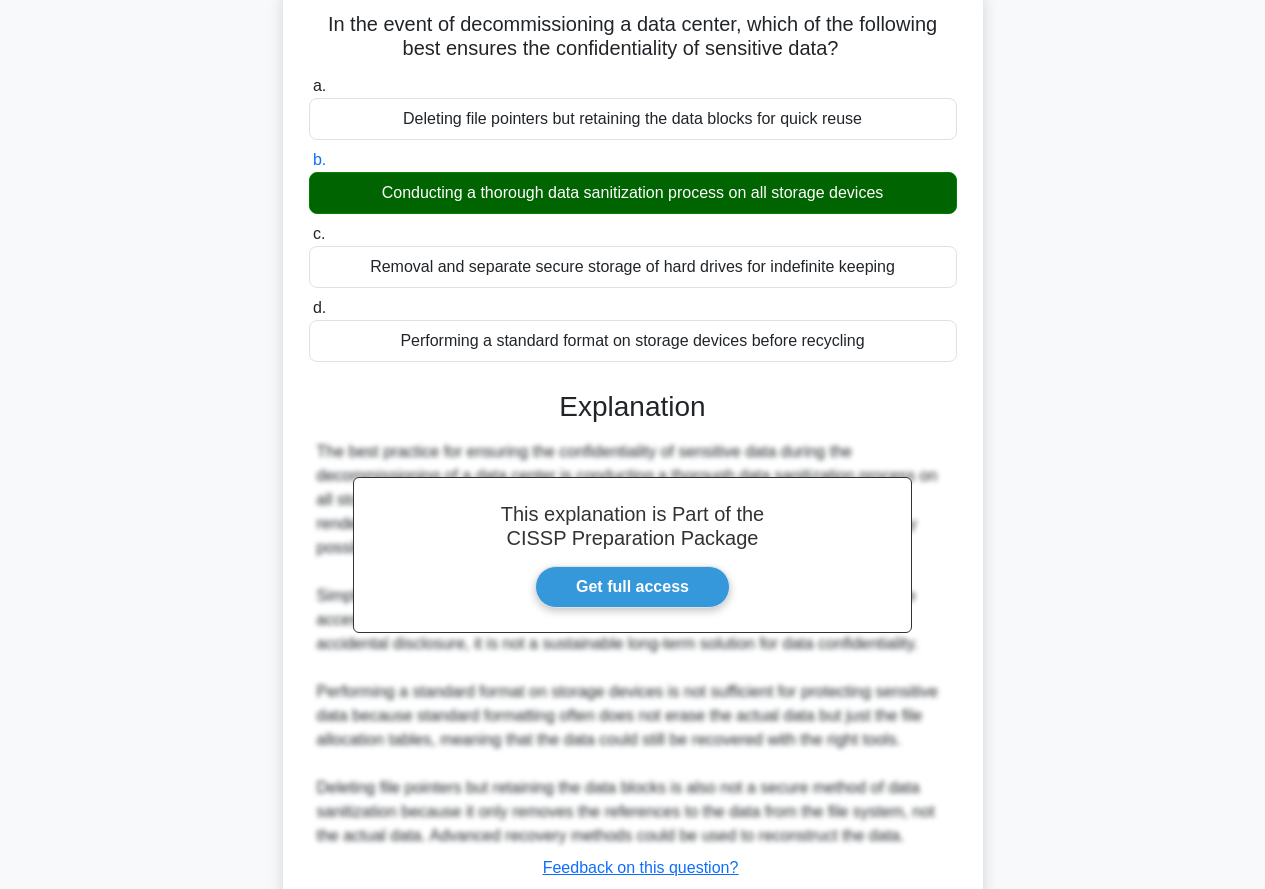 scroll, scrollTop: 273, scrollLeft: 0, axis: vertical 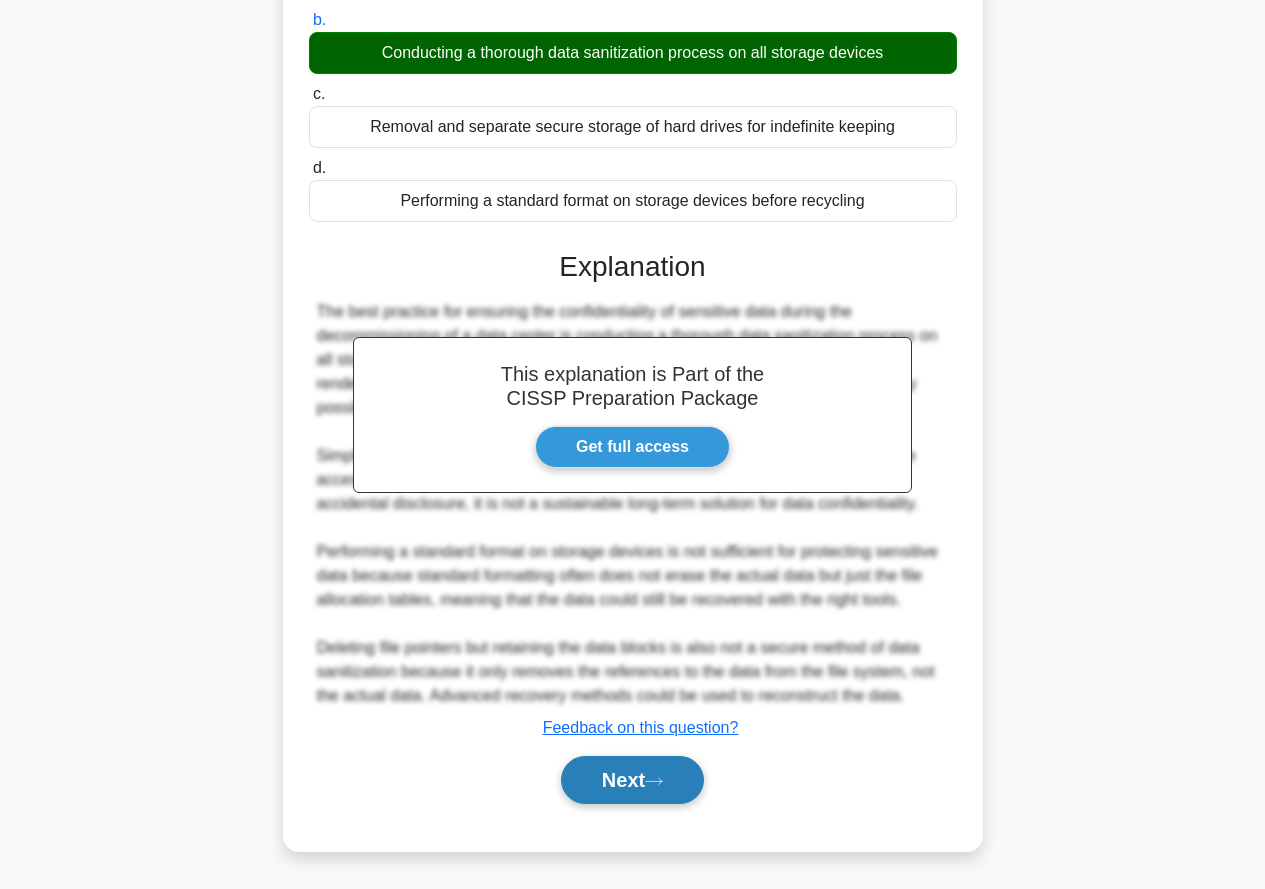 click on "Next" at bounding box center (632, 780) 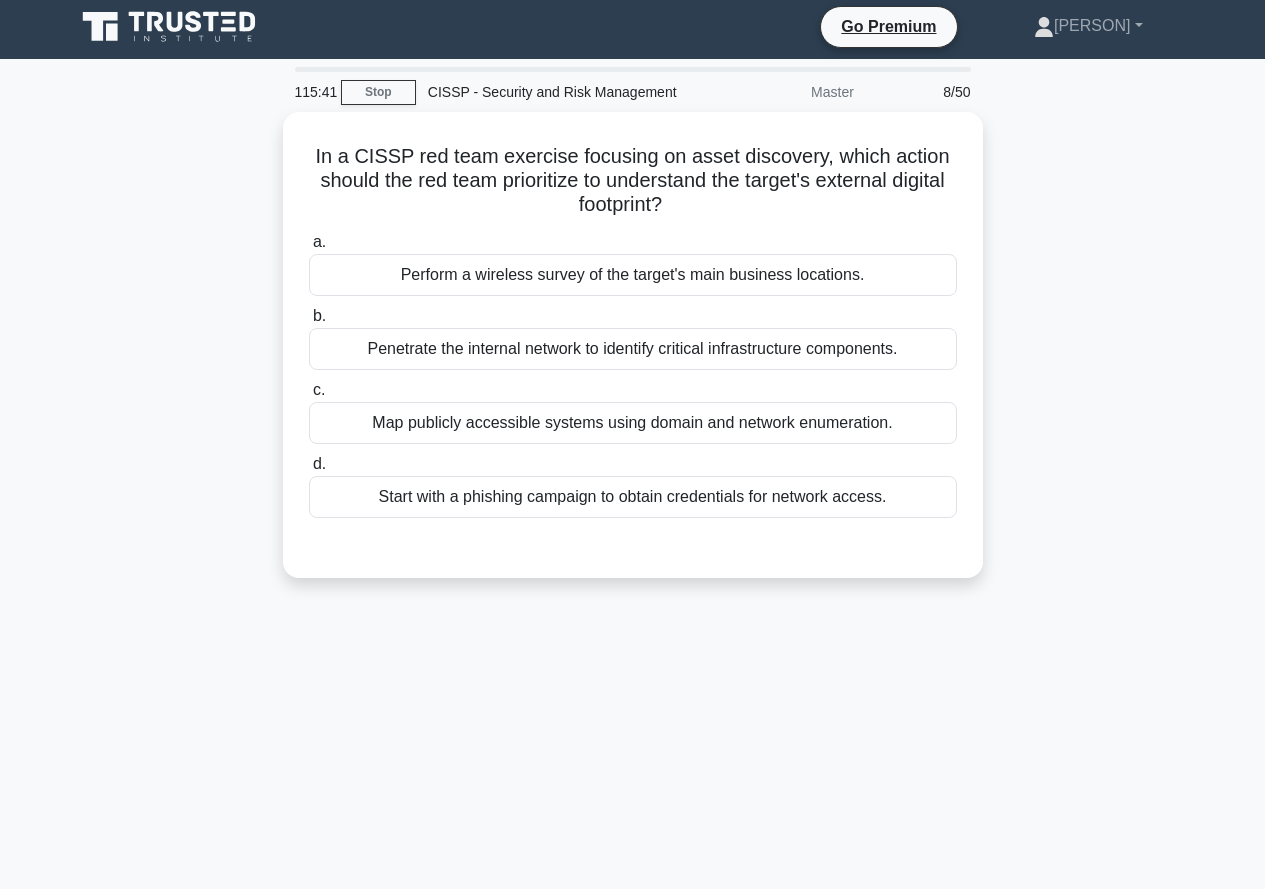 scroll, scrollTop: 0, scrollLeft: 0, axis: both 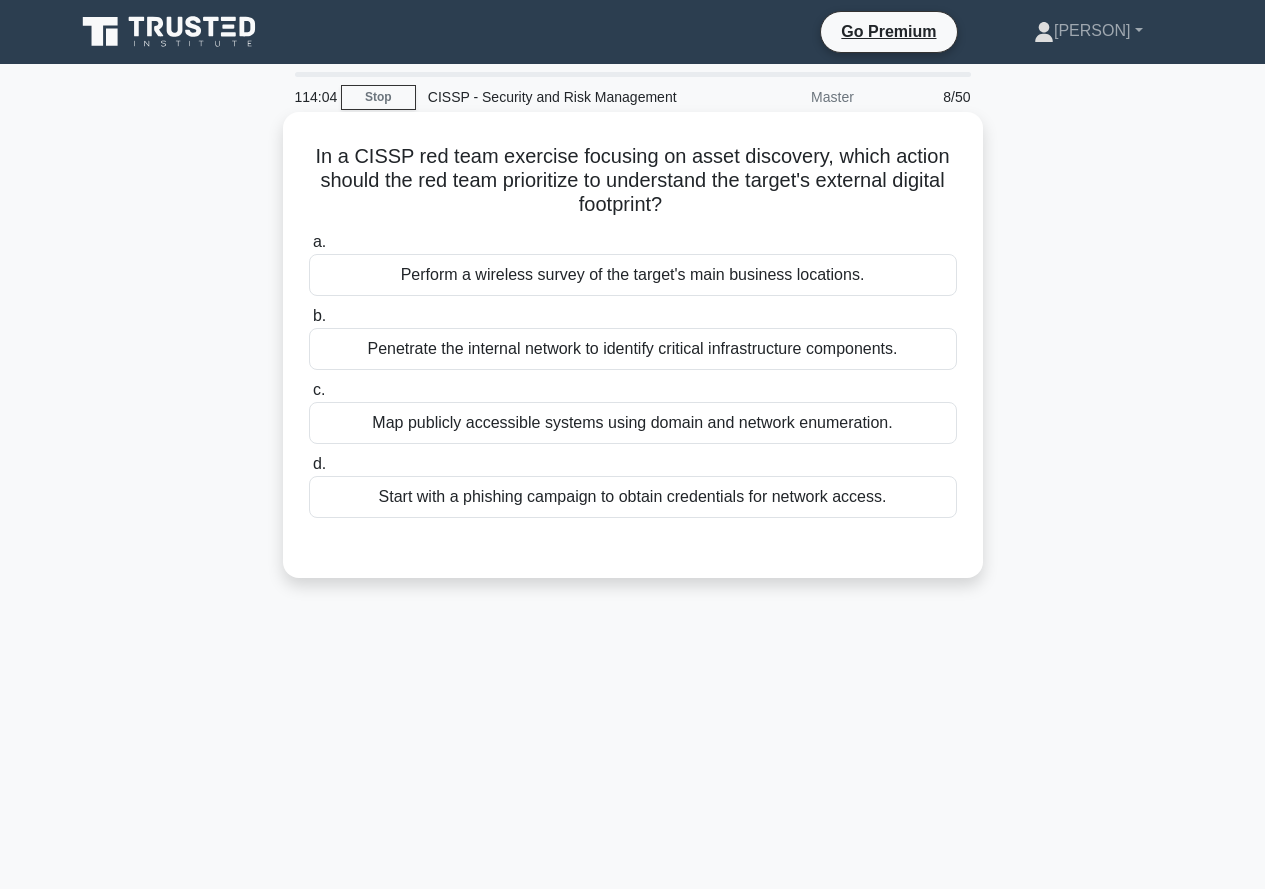 click on "Map publicly accessible systems using domain and network enumeration." at bounding box center [633, 423] 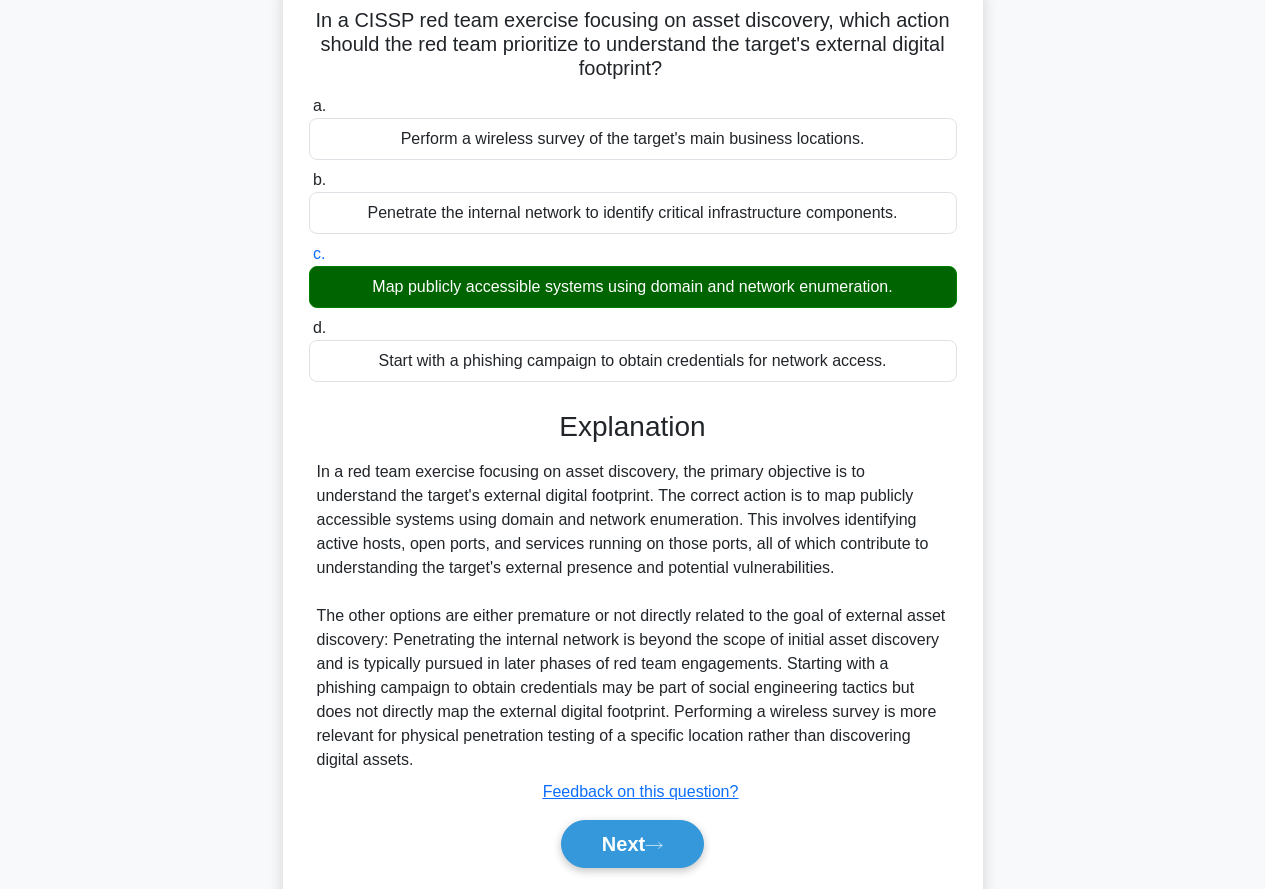 scroll, scrollTop: 201, scrollLeft: 0, axis: vertical 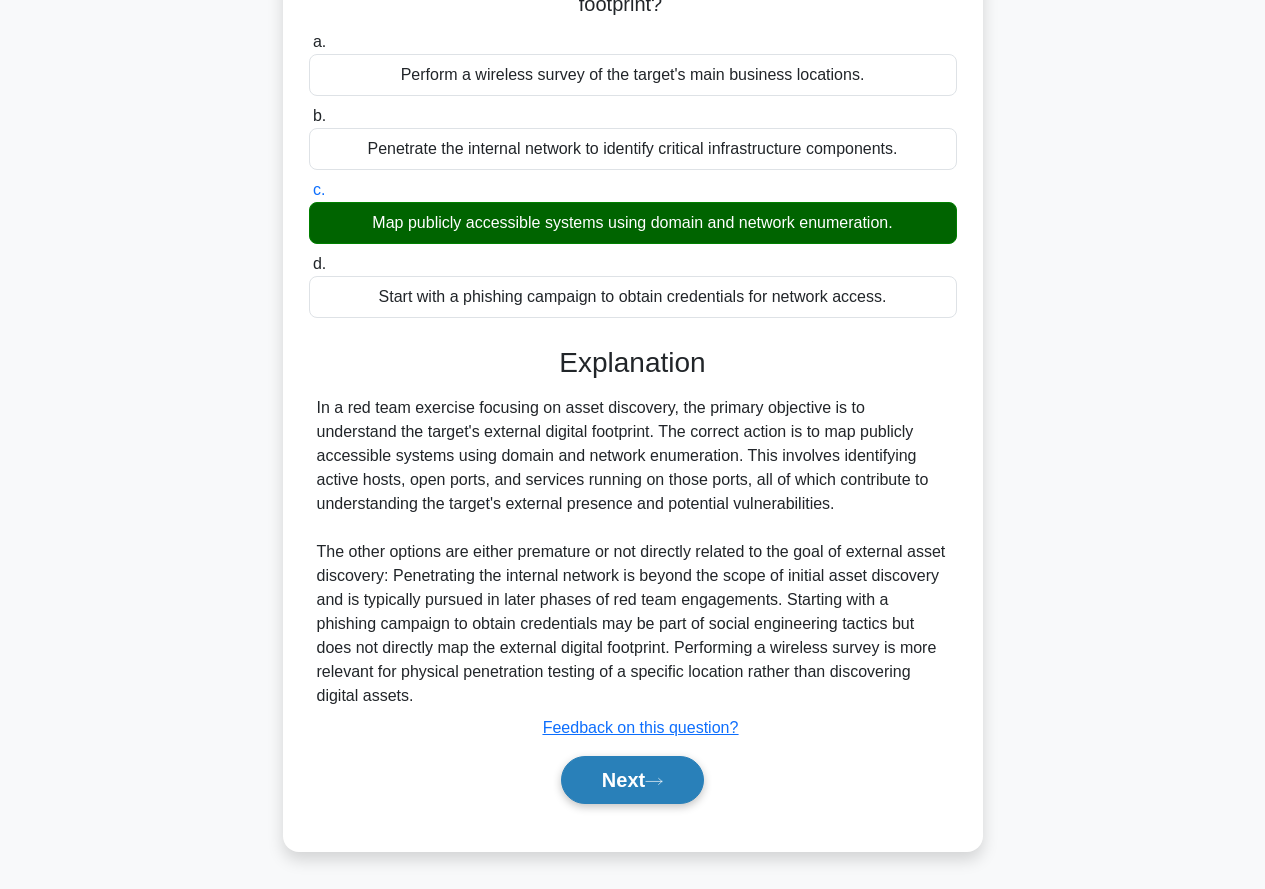 click on "Next" at bounding box center (632, 780) 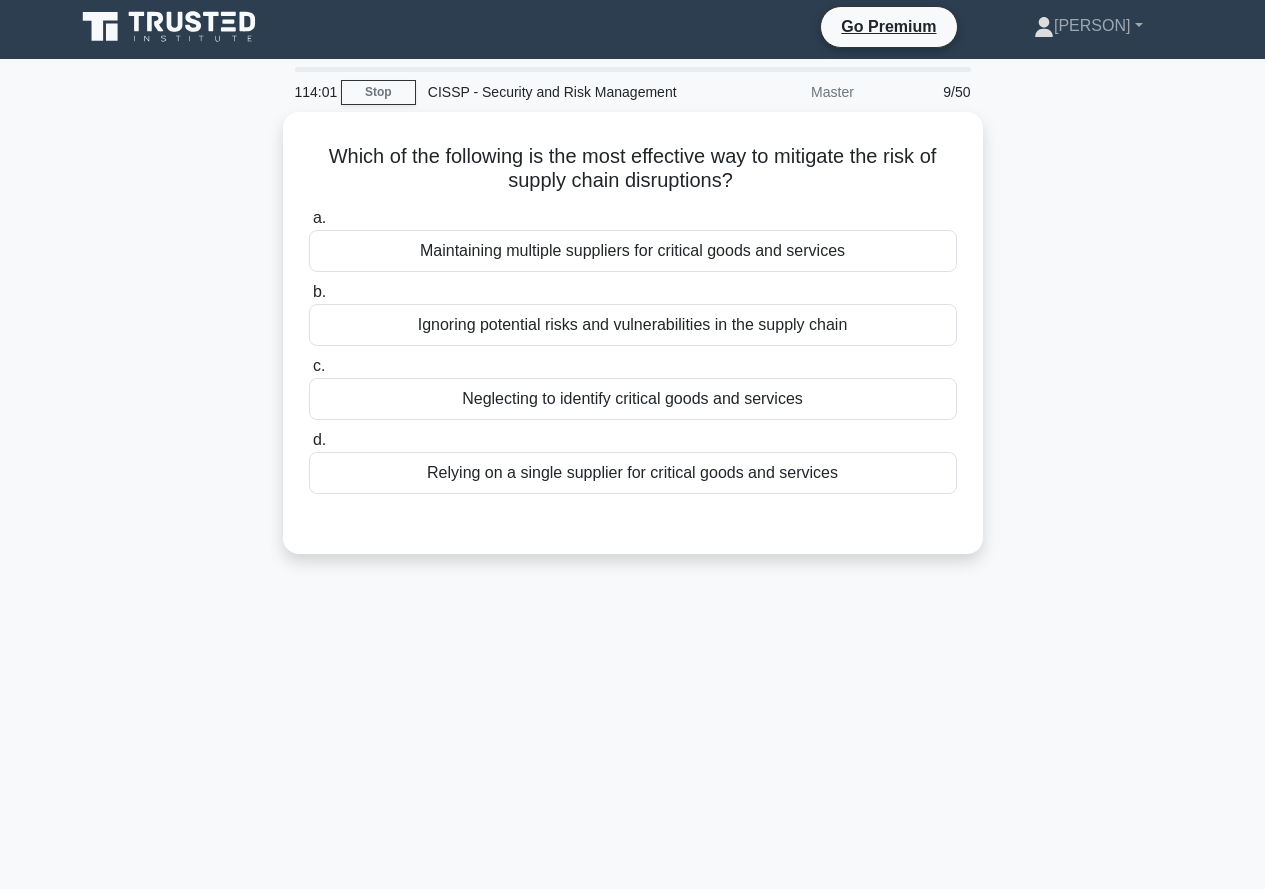 scroll, scrollTop: 0, scrollLeft: 0, axis: both 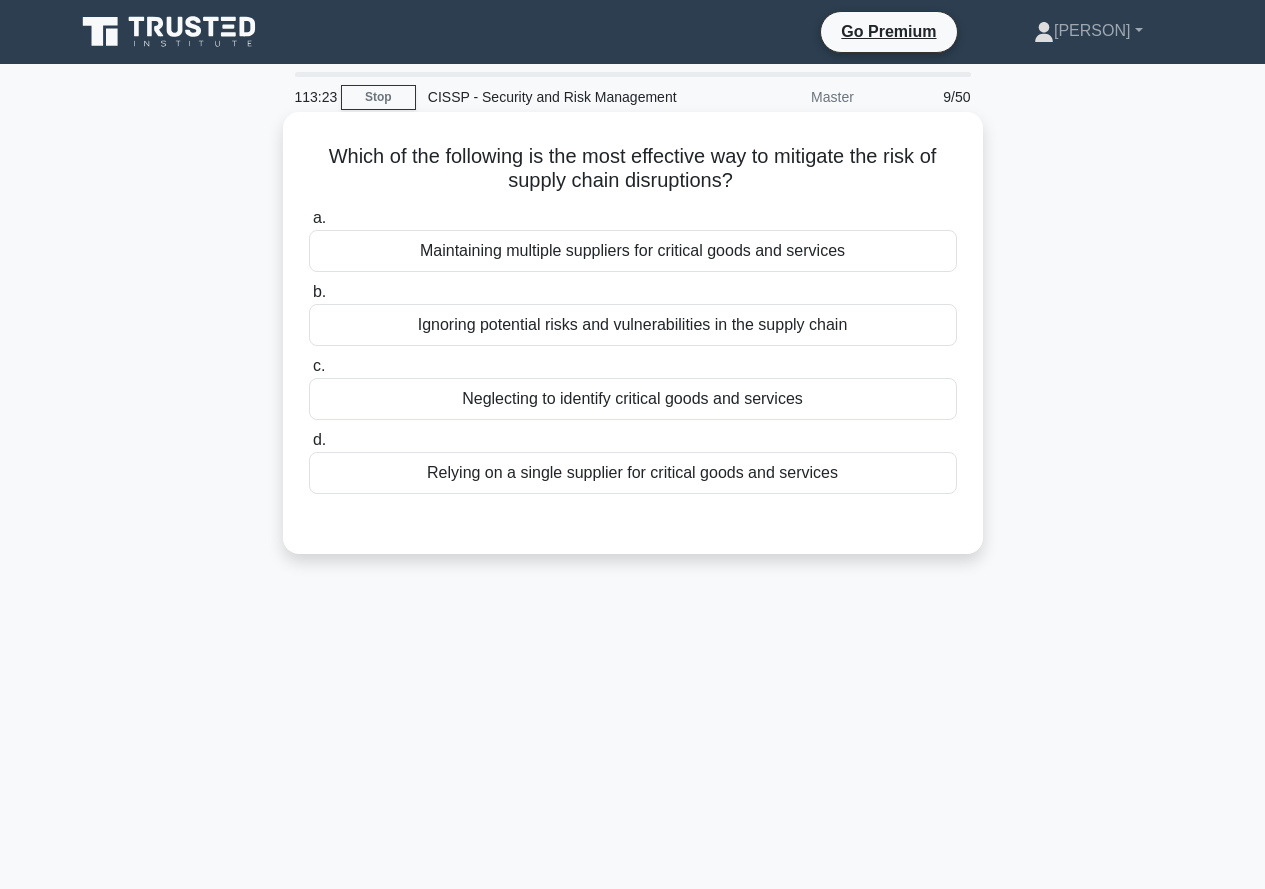 click on "Maintaining multiple suppliers for critical goods and services" at bounding box center [633, 251] 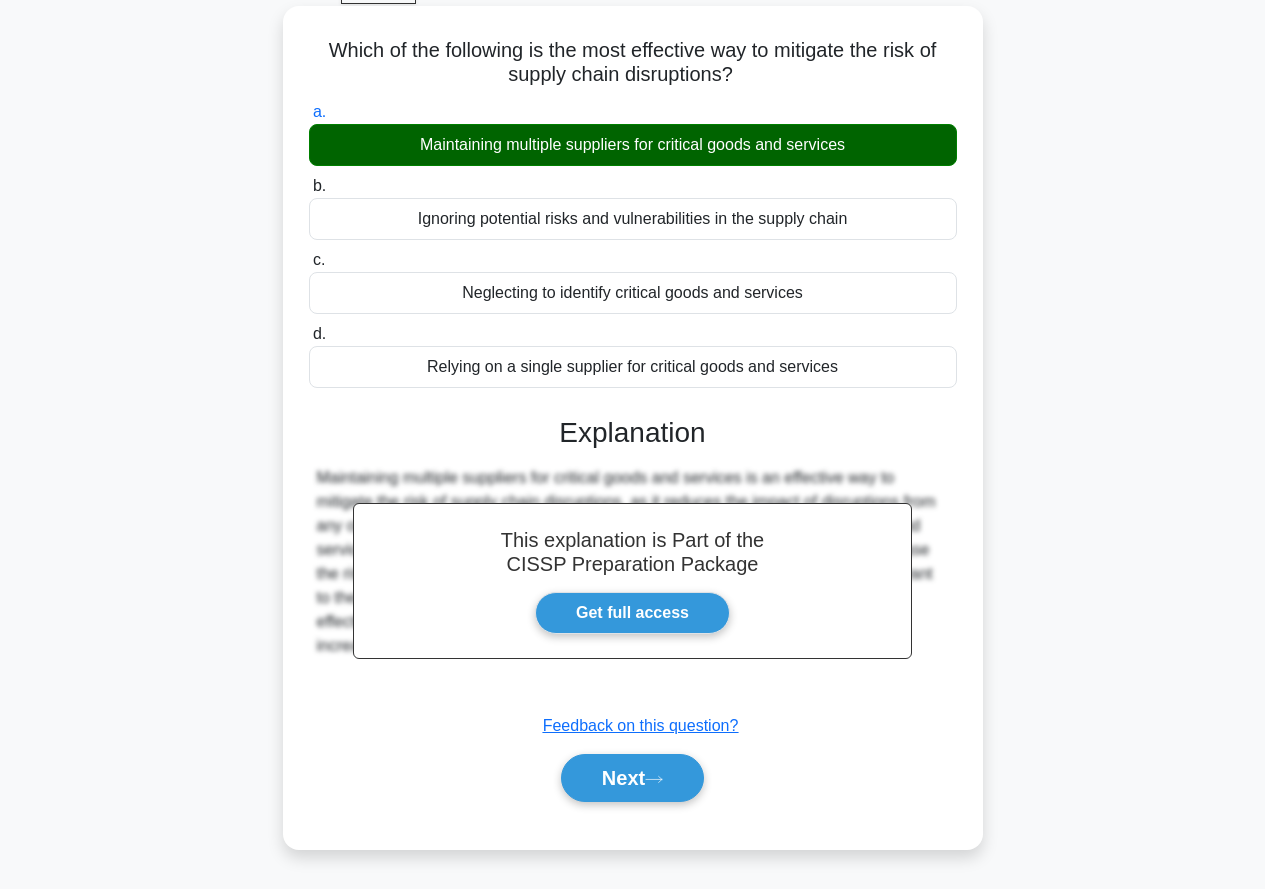 scroll, scrollTop: 191, scrollLeft: 0, axis: vertical 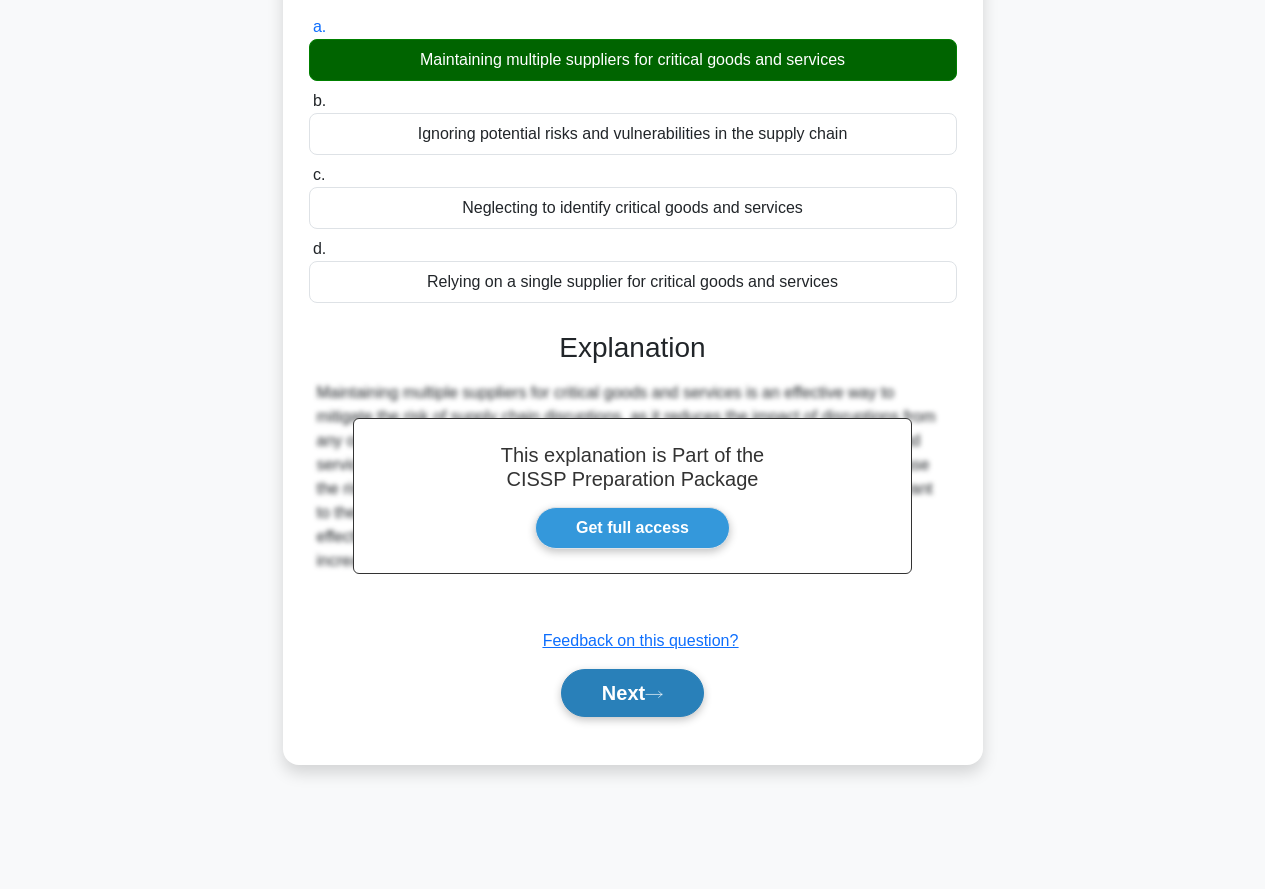 click on "Next" at bounding box center (632, 693) 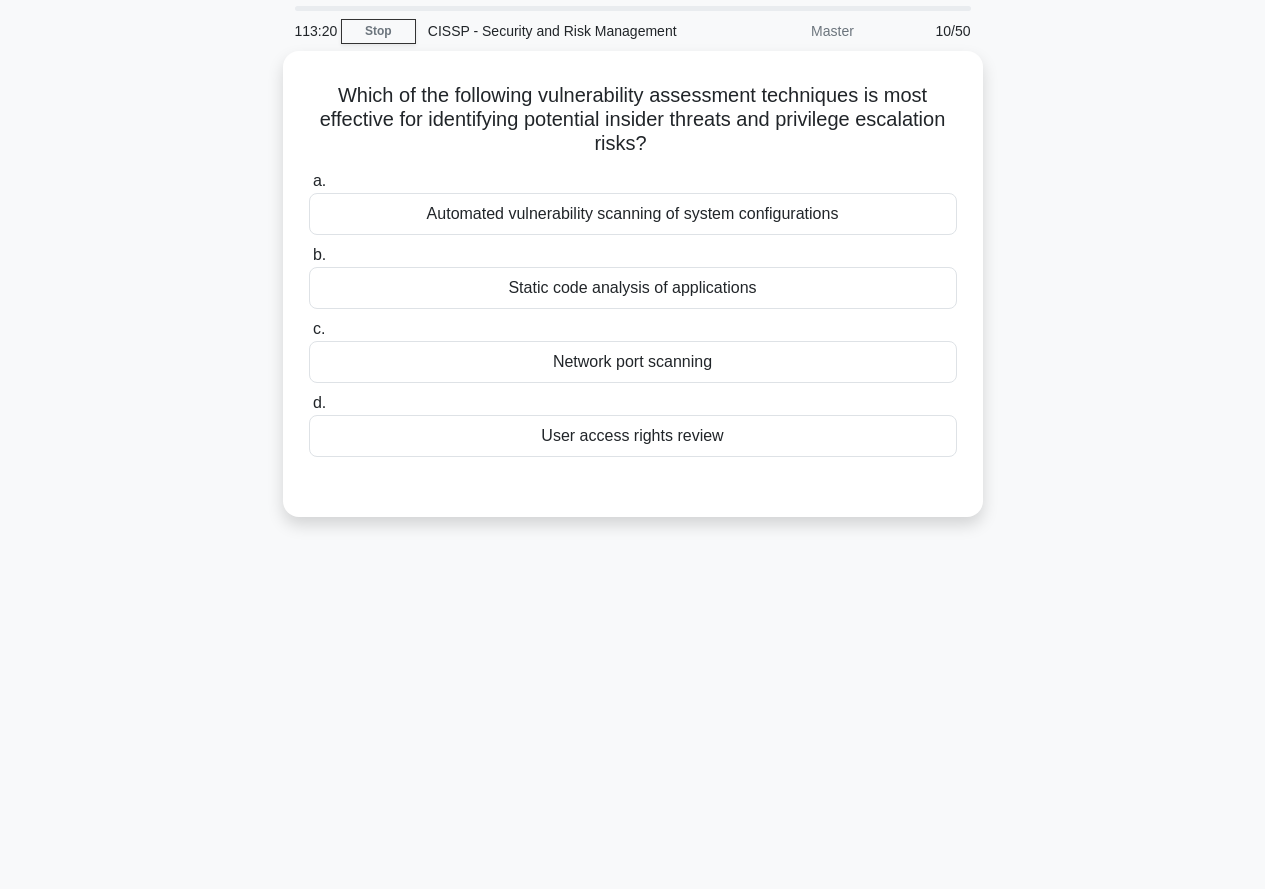 scroll, scrollTop: 0, scrollLeft: 0, axis: both 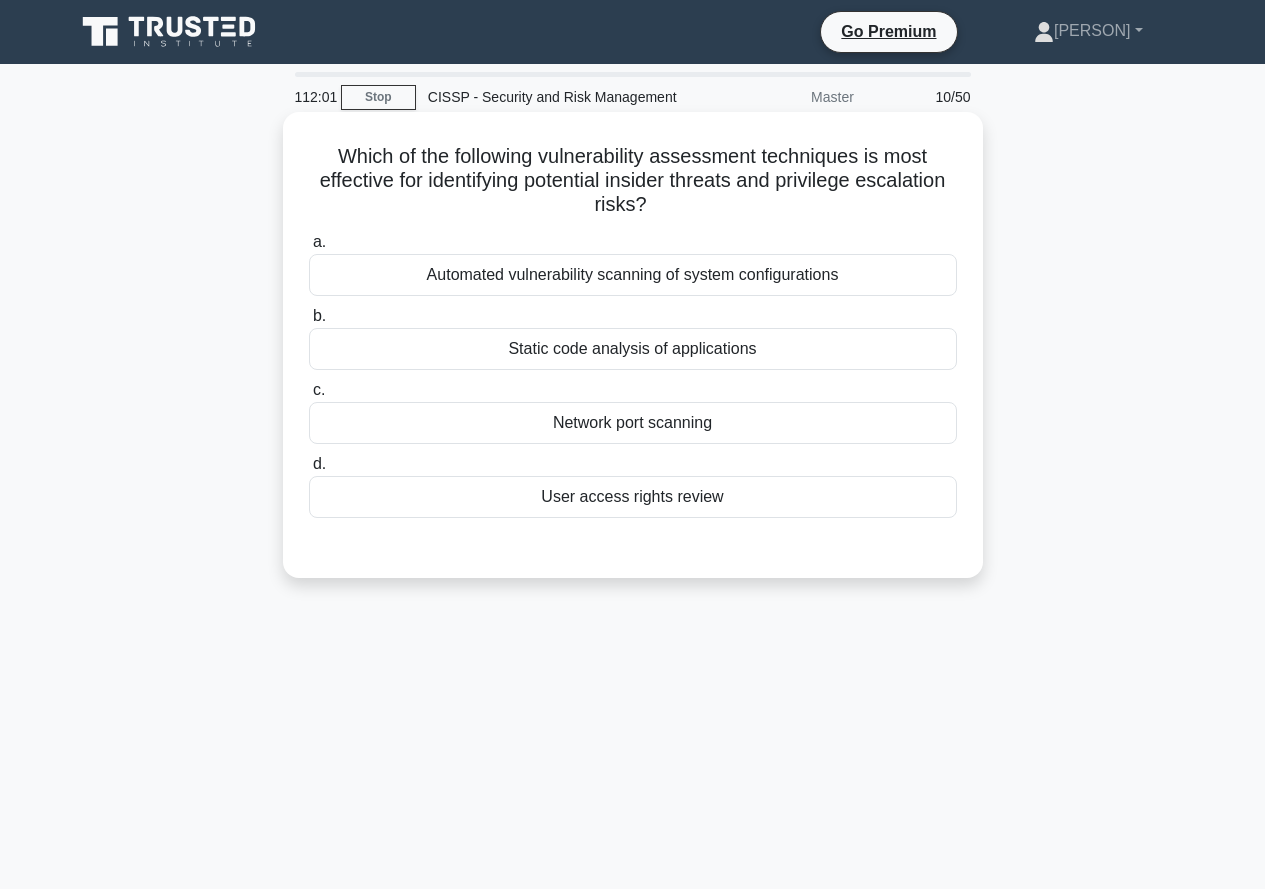 click on "Automated vulnerability scanning of system configurations" at bounding box center (633, 275) 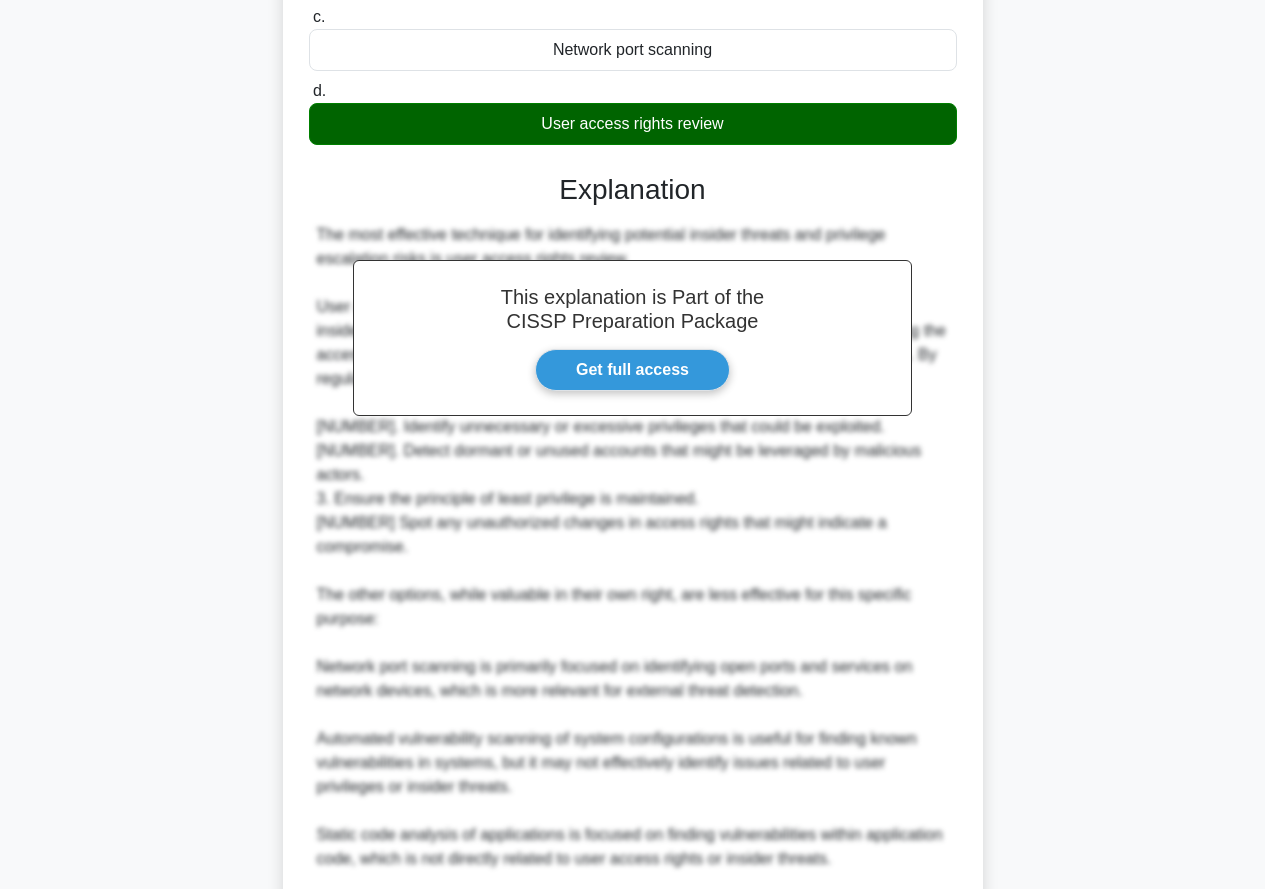 scroll, scrollTop: 587, scrollLeft: 0, axis: vertical 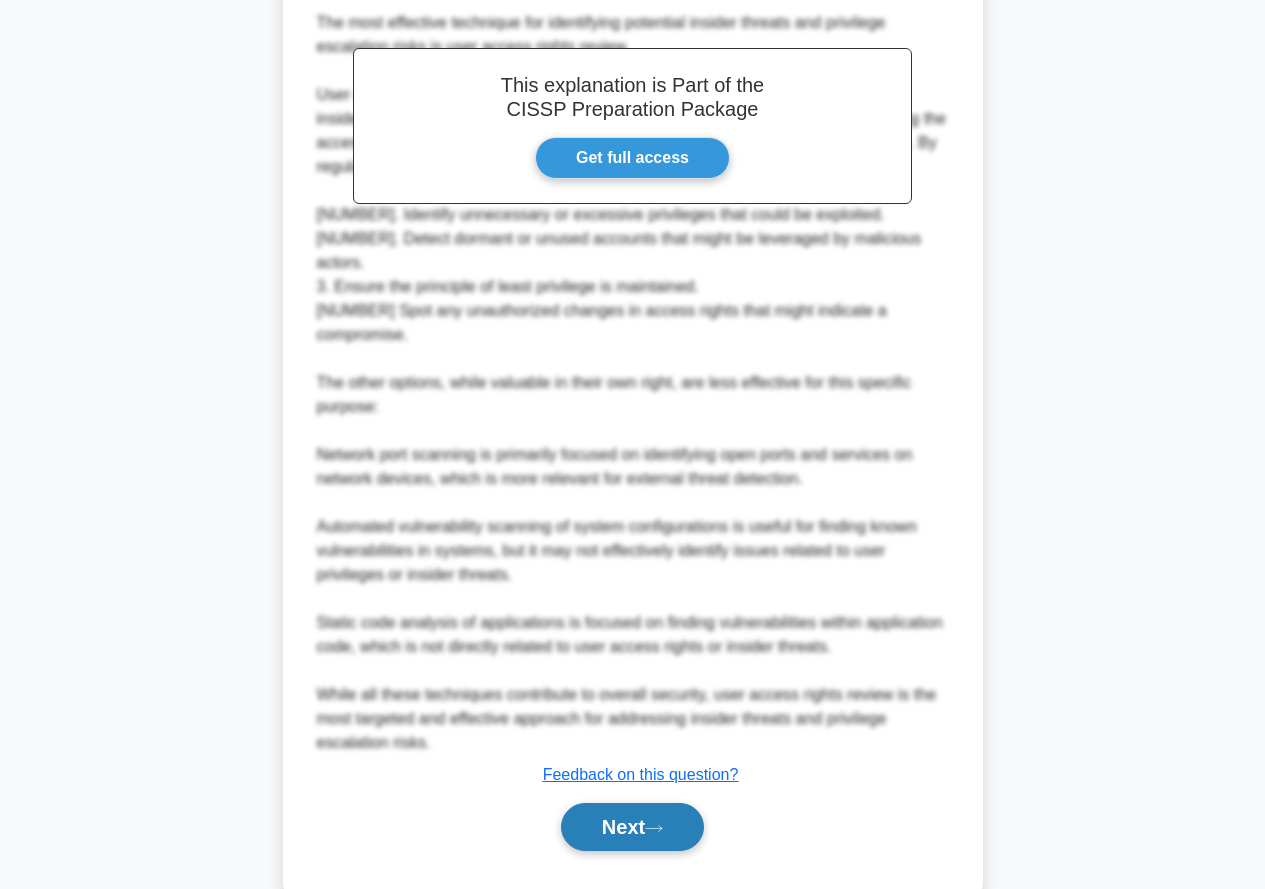 click on "Next" at bounding box center (632, 827) 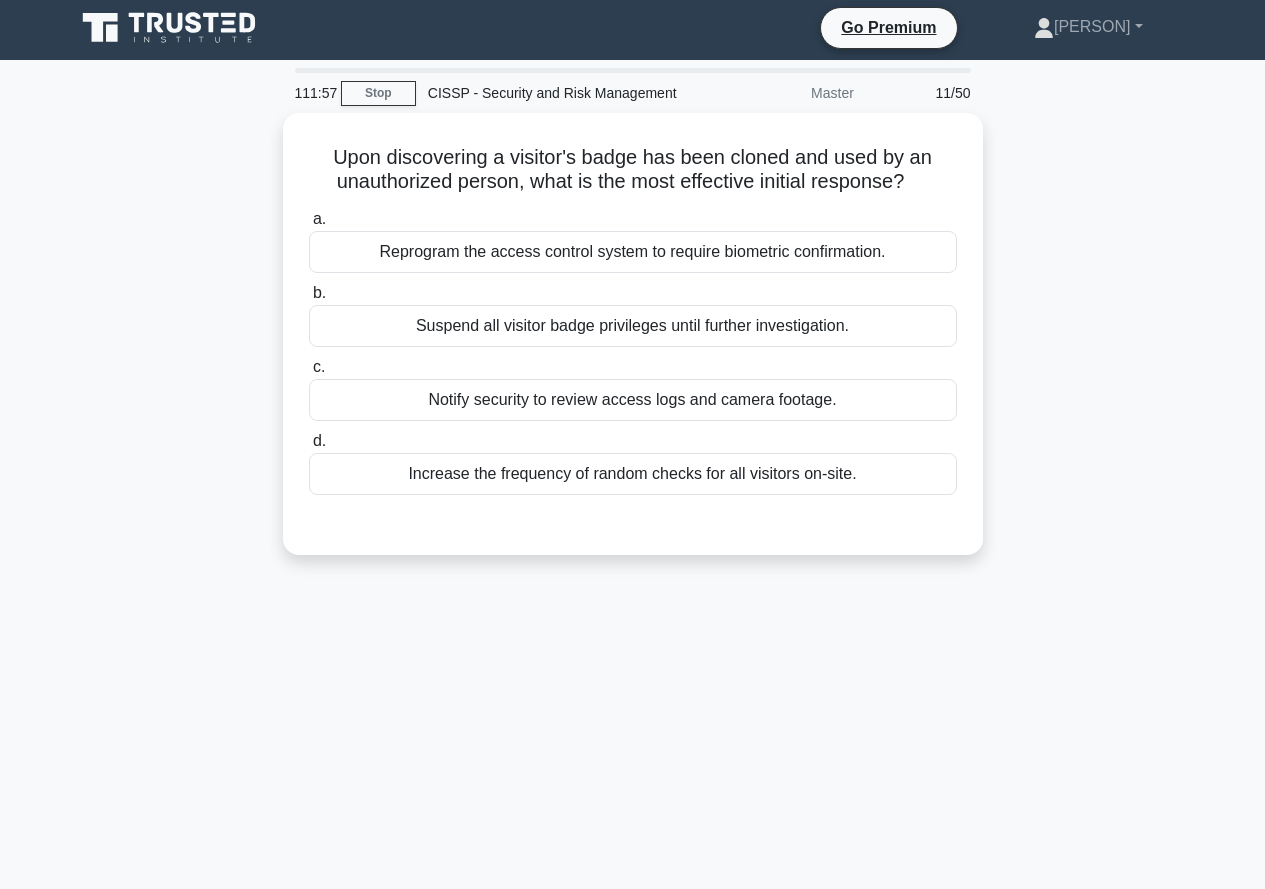 scroll, scrollTop: 0, scrollLeft: 0, axis: both 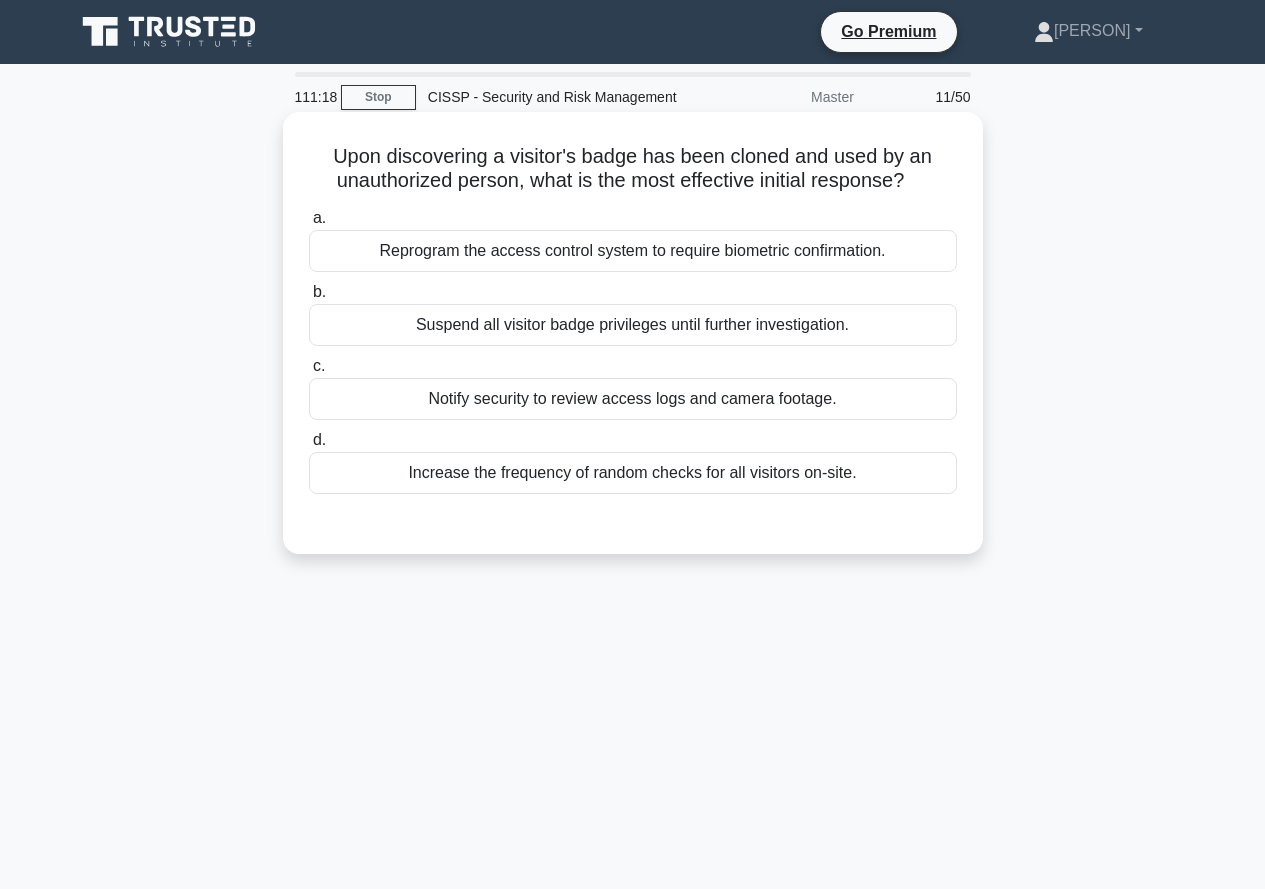 click on "Suspend all visitor badge privileges until further investigation." at bounding box center (633, 325) 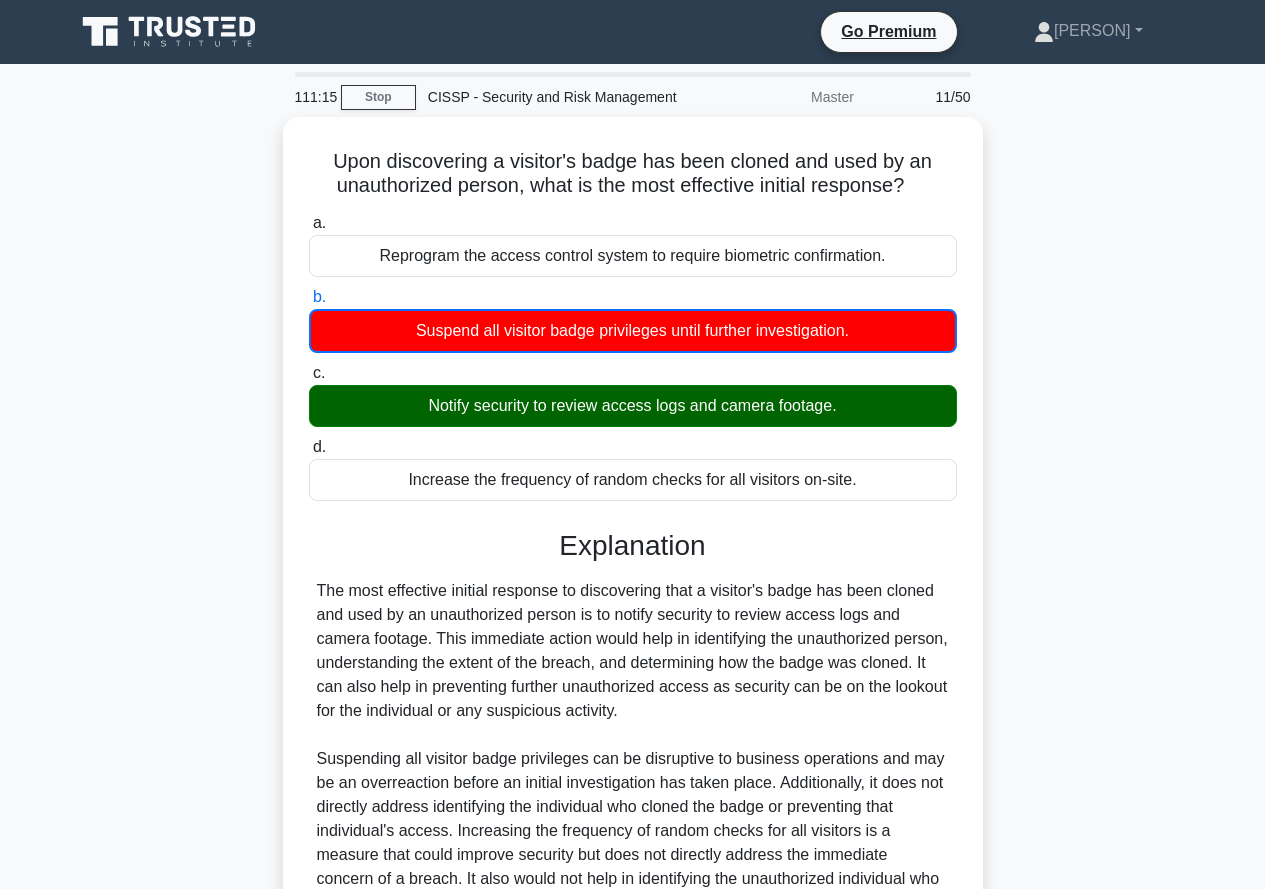 scroll, scrollTop: 275, scrollLeft: 0, axis: vertical 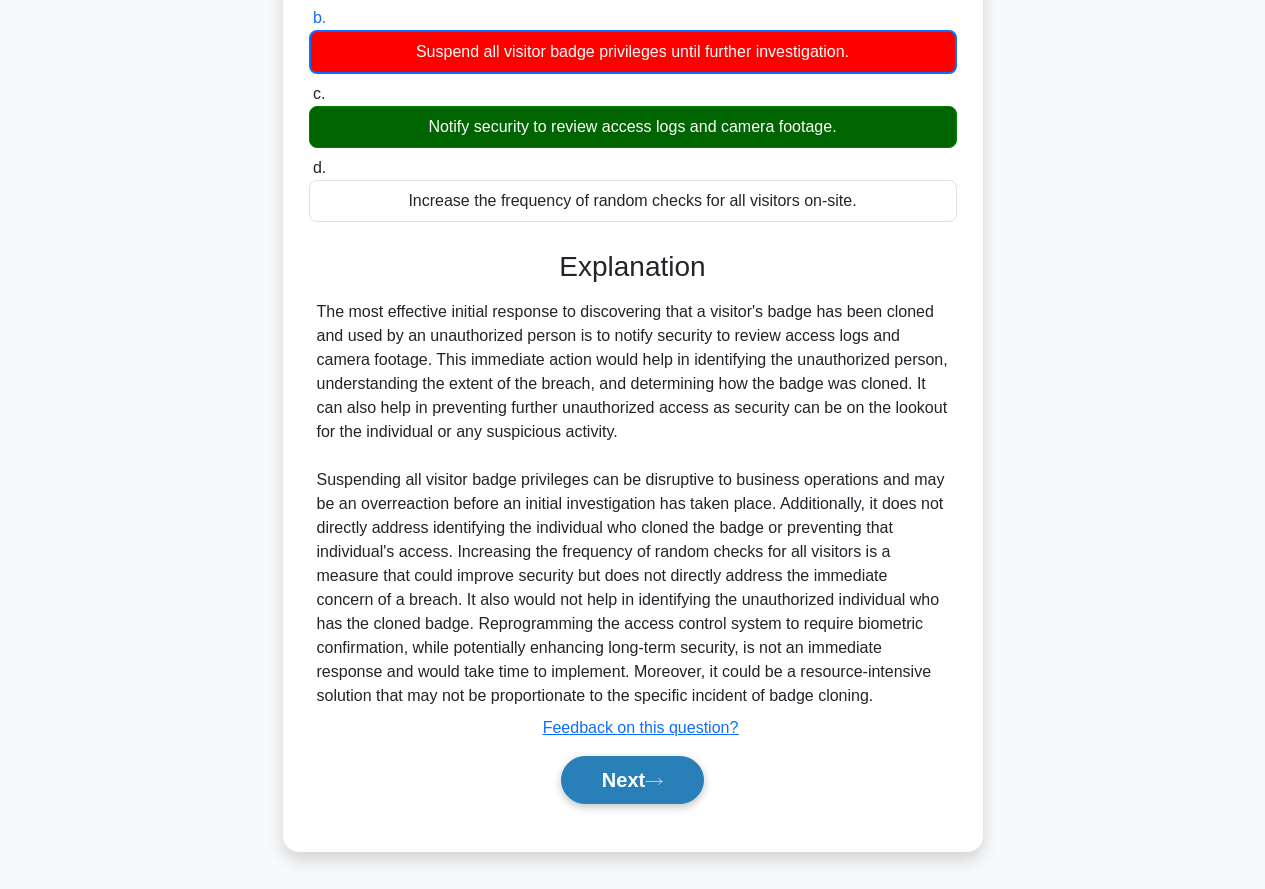 click on "Next" at bounding box center (632, 780) 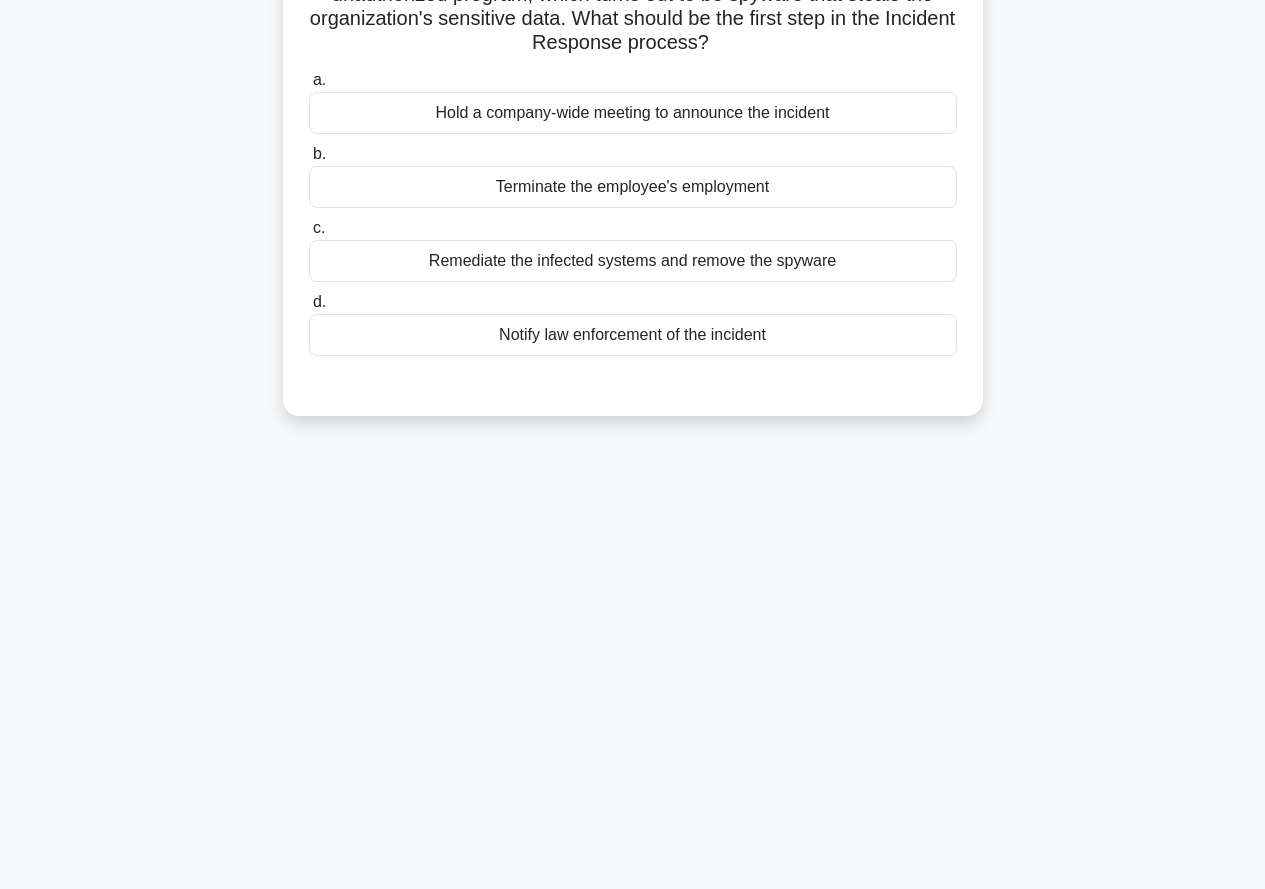 scroll, scrollTop: 0, scrollLeft: 0, axis: both 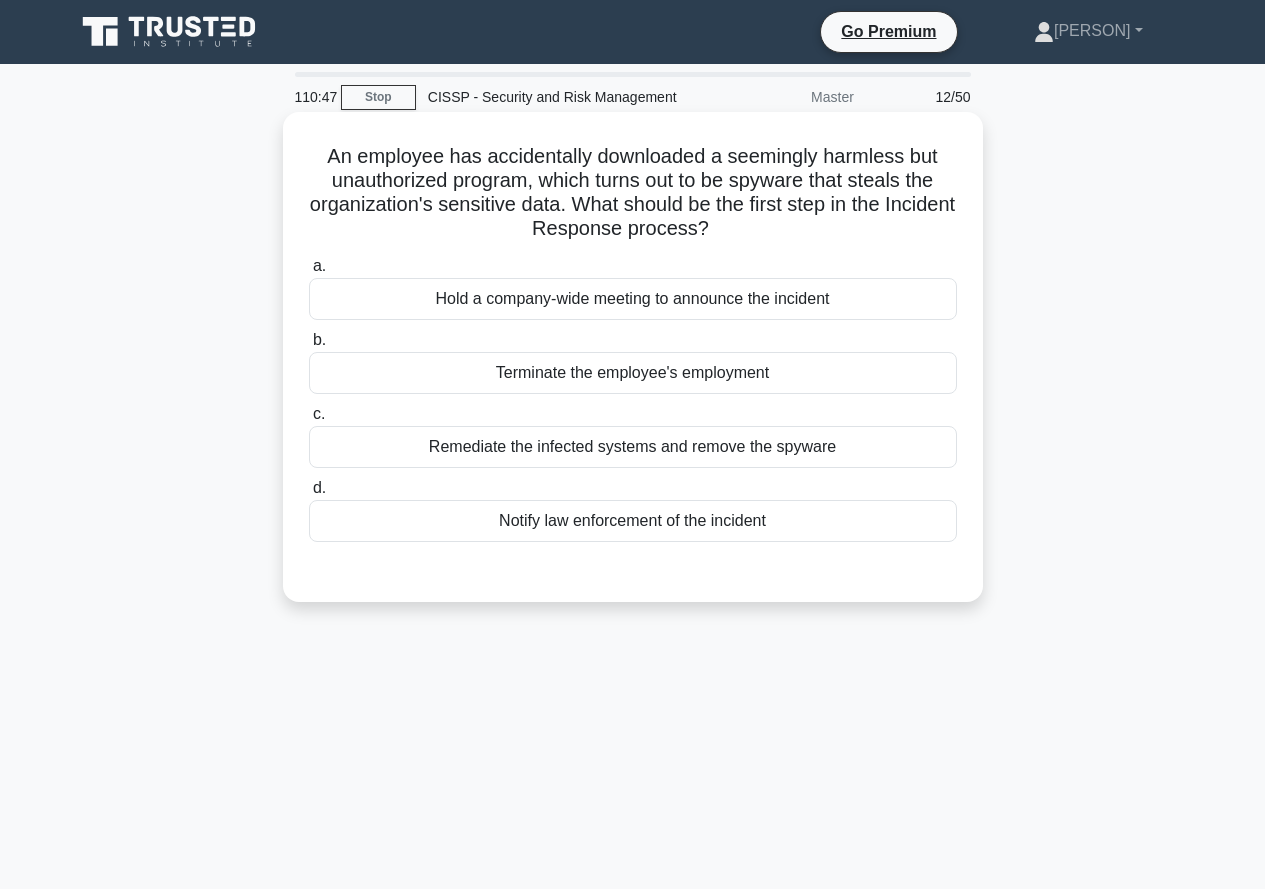 click on "Remediate the infected systems and remove the spyware" at bounding box center [633, 447] 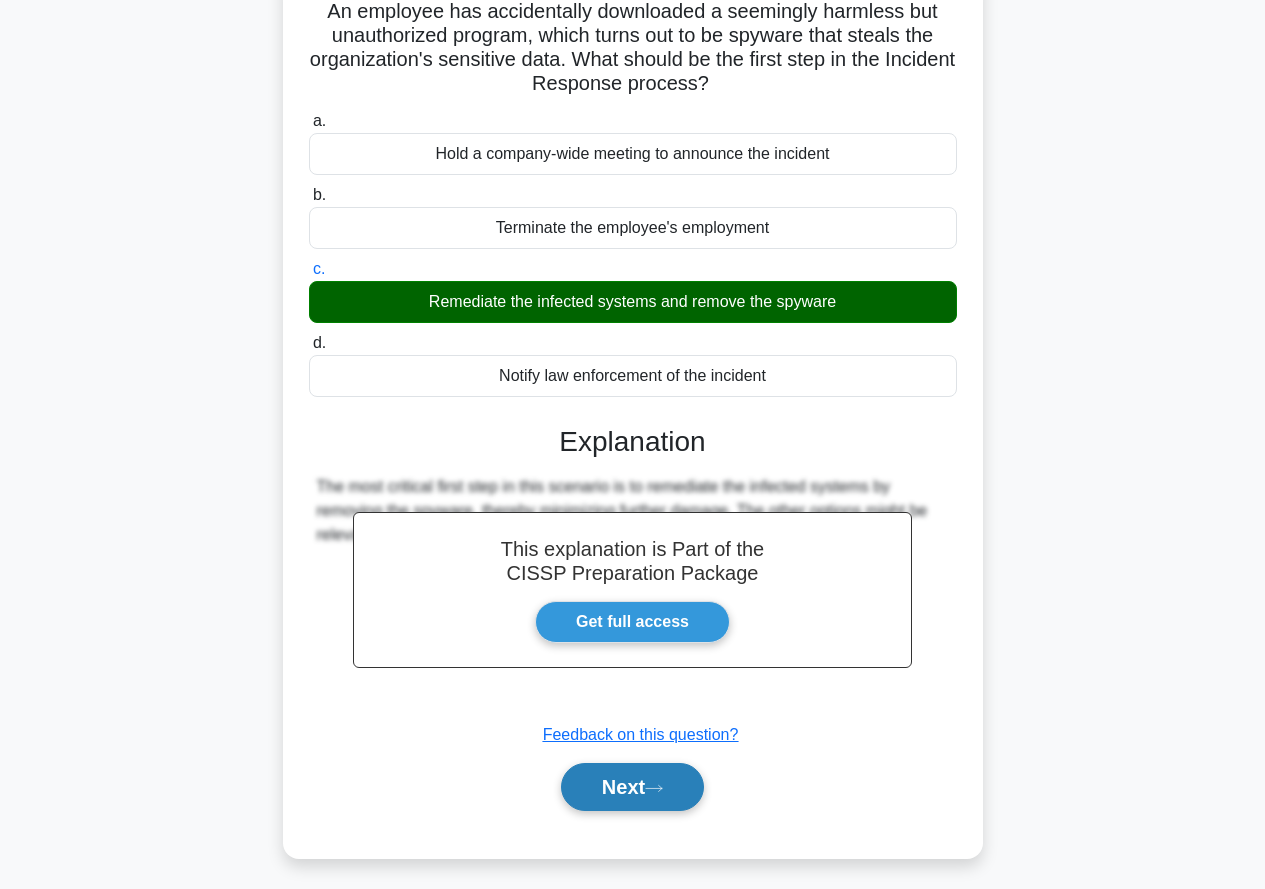 scroll, scrollTop: 191, scrollLeft: 0, axis: vertical 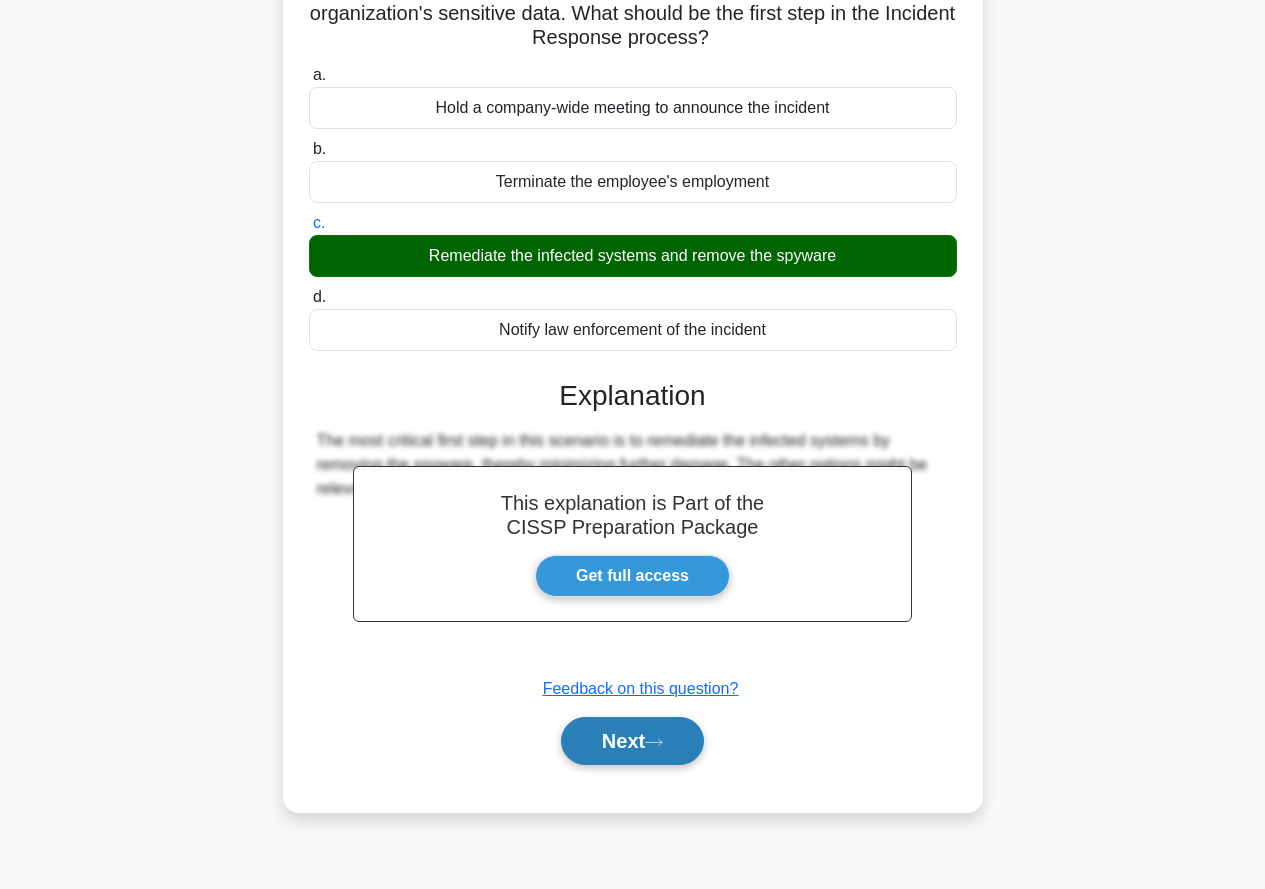 click on "Next" at bounding box center (632, 741) 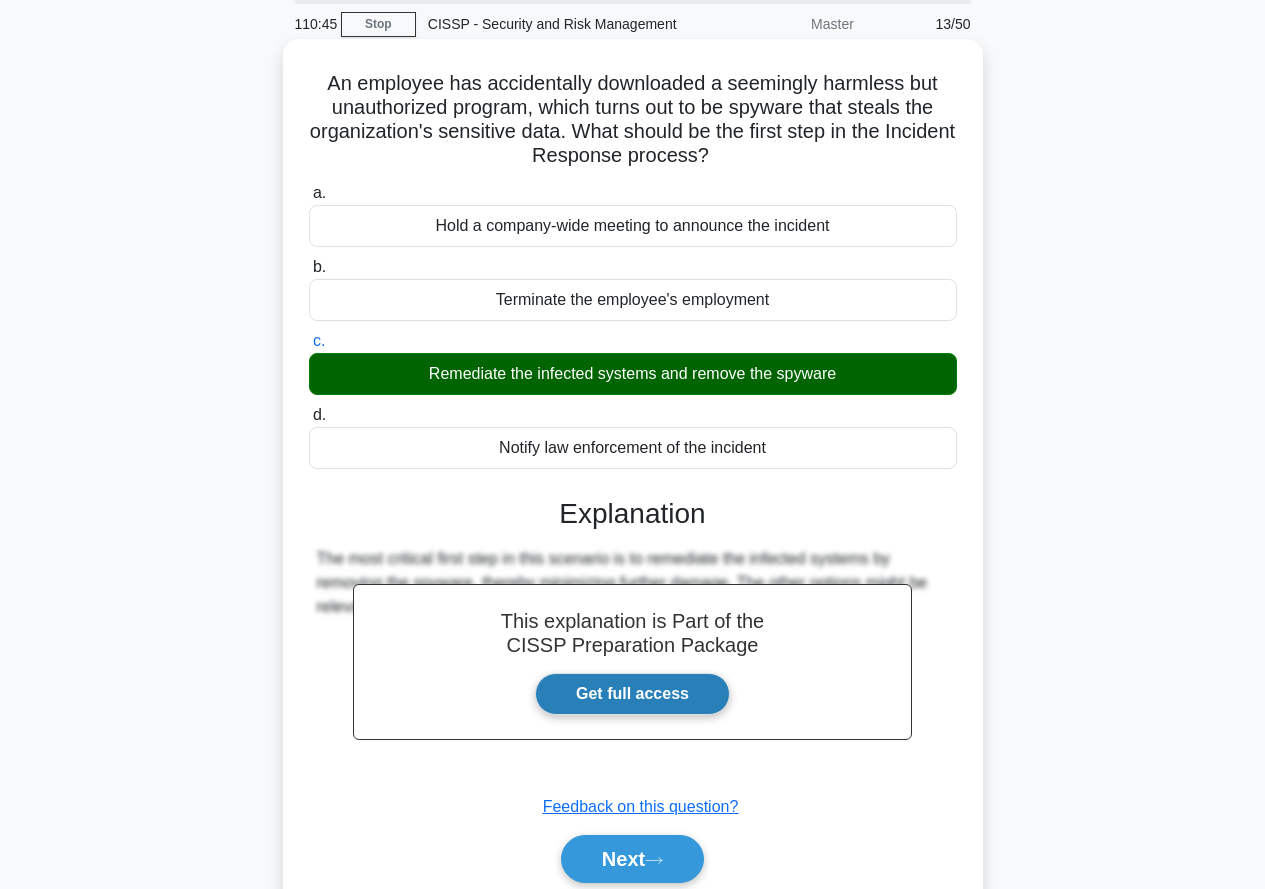 scroll, scrollTop: 0, scrollLeft: 0, axis: both 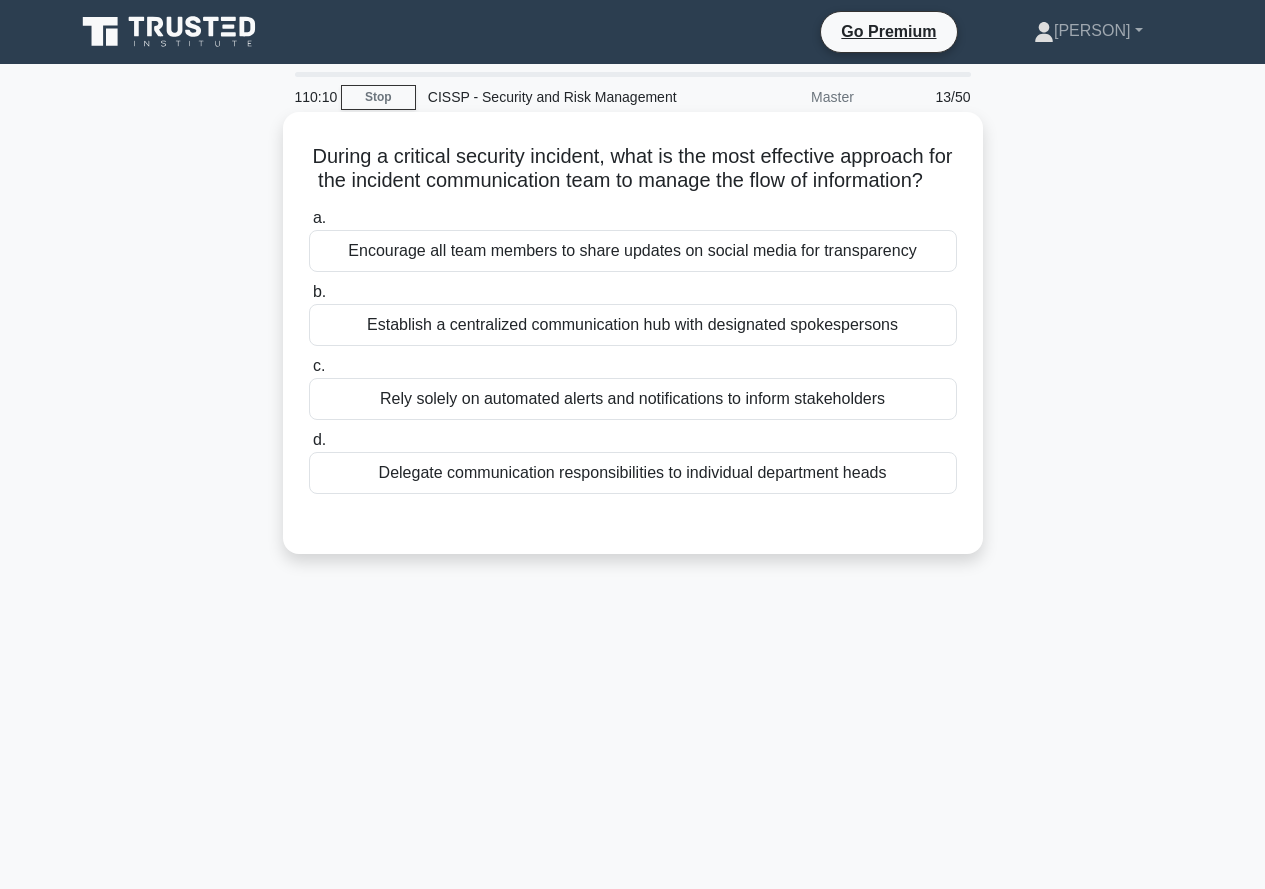 click on "Establish a centralized communication hub with designated spokespersons" at bounding box center [633, 325] 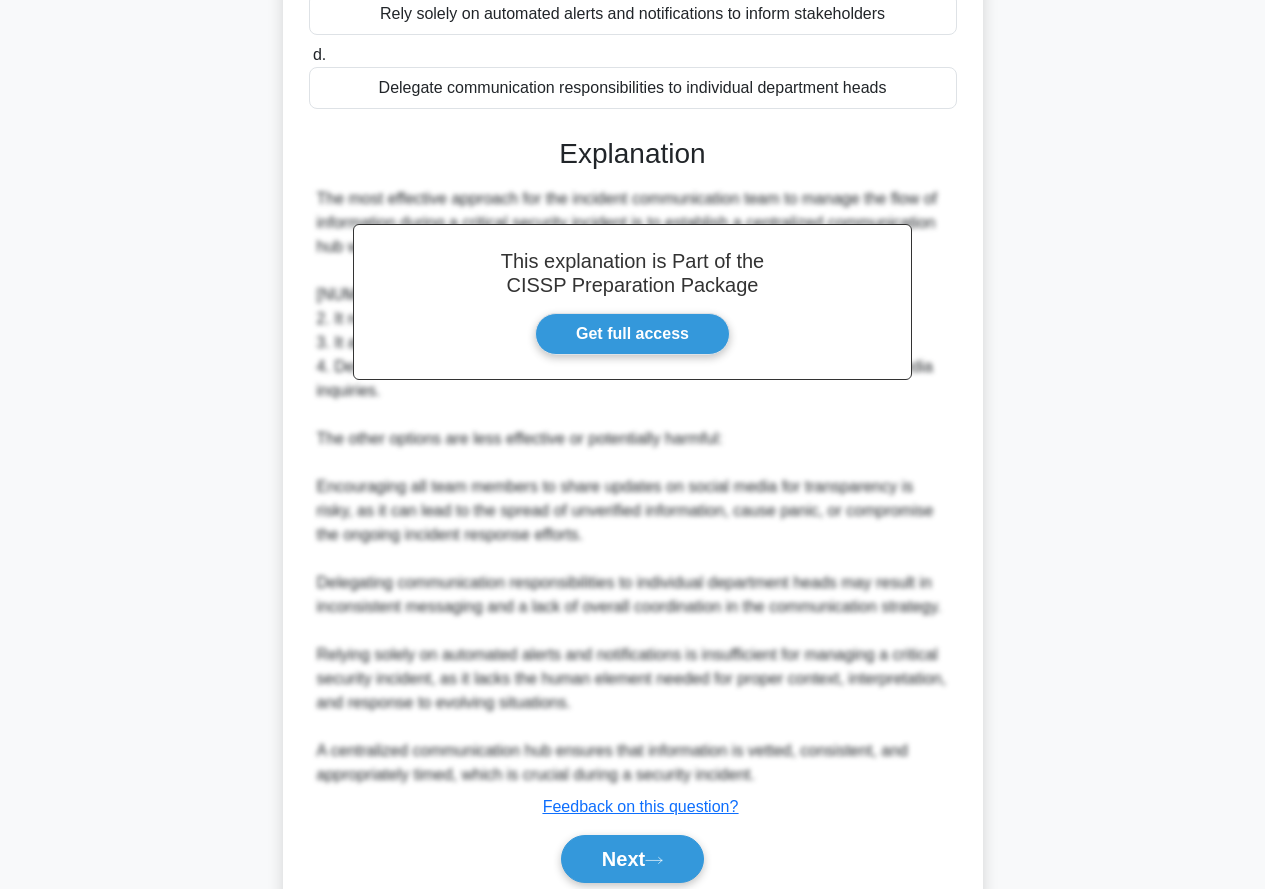 scroll, scrollTop: 489, scrollLeft: 0, axis: vertical 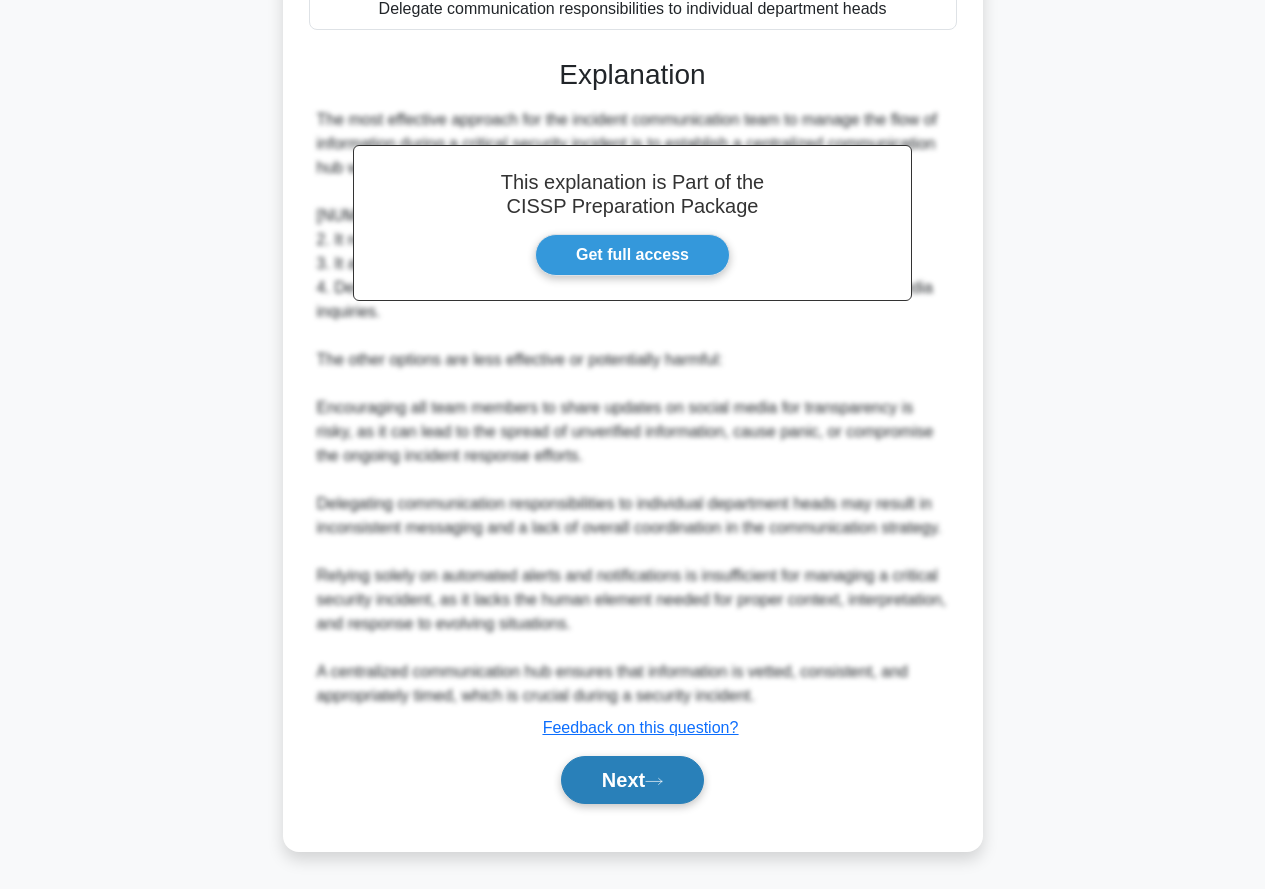 click on "Next" at bounding box center [632, 780] 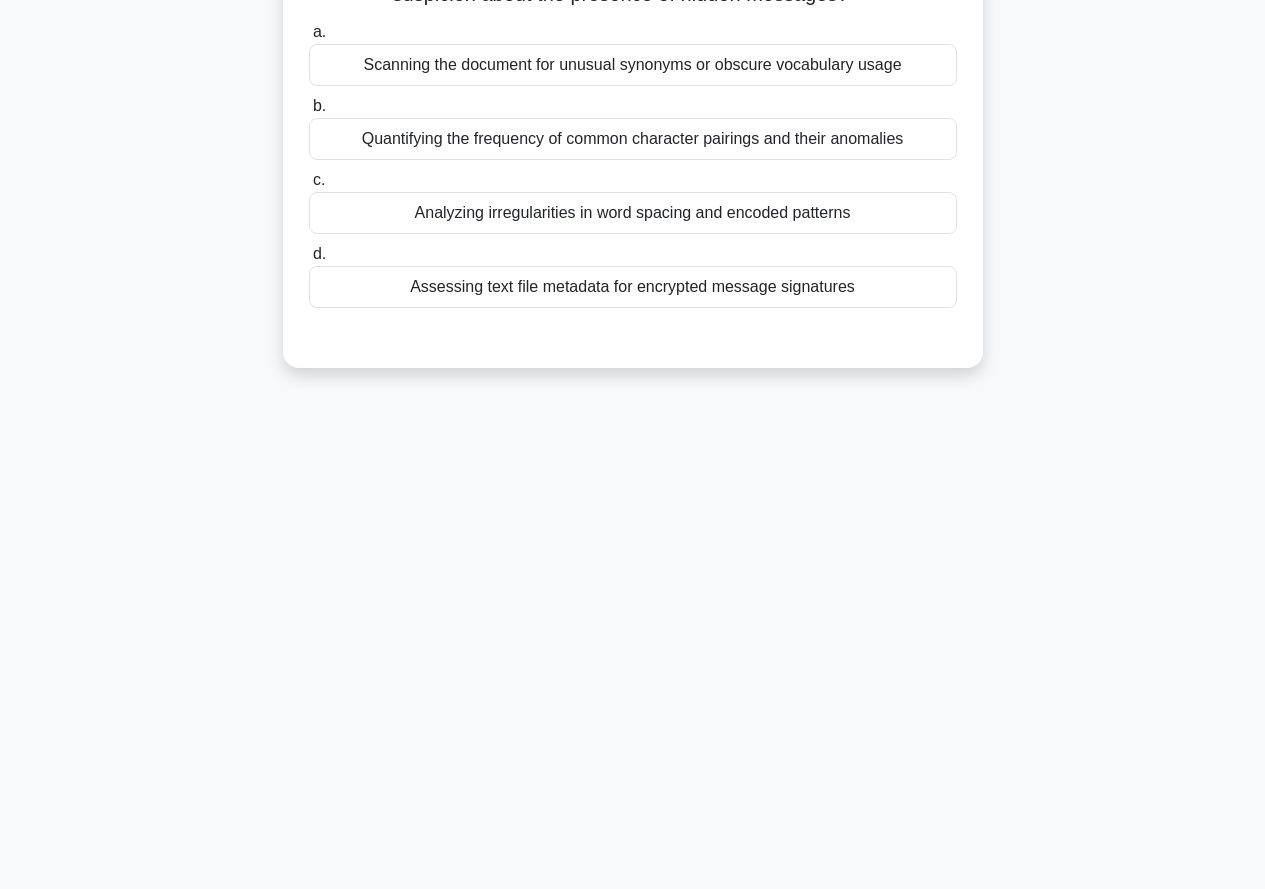 scroll, scrollTop: 0, scrollLeft: 0, axis: both 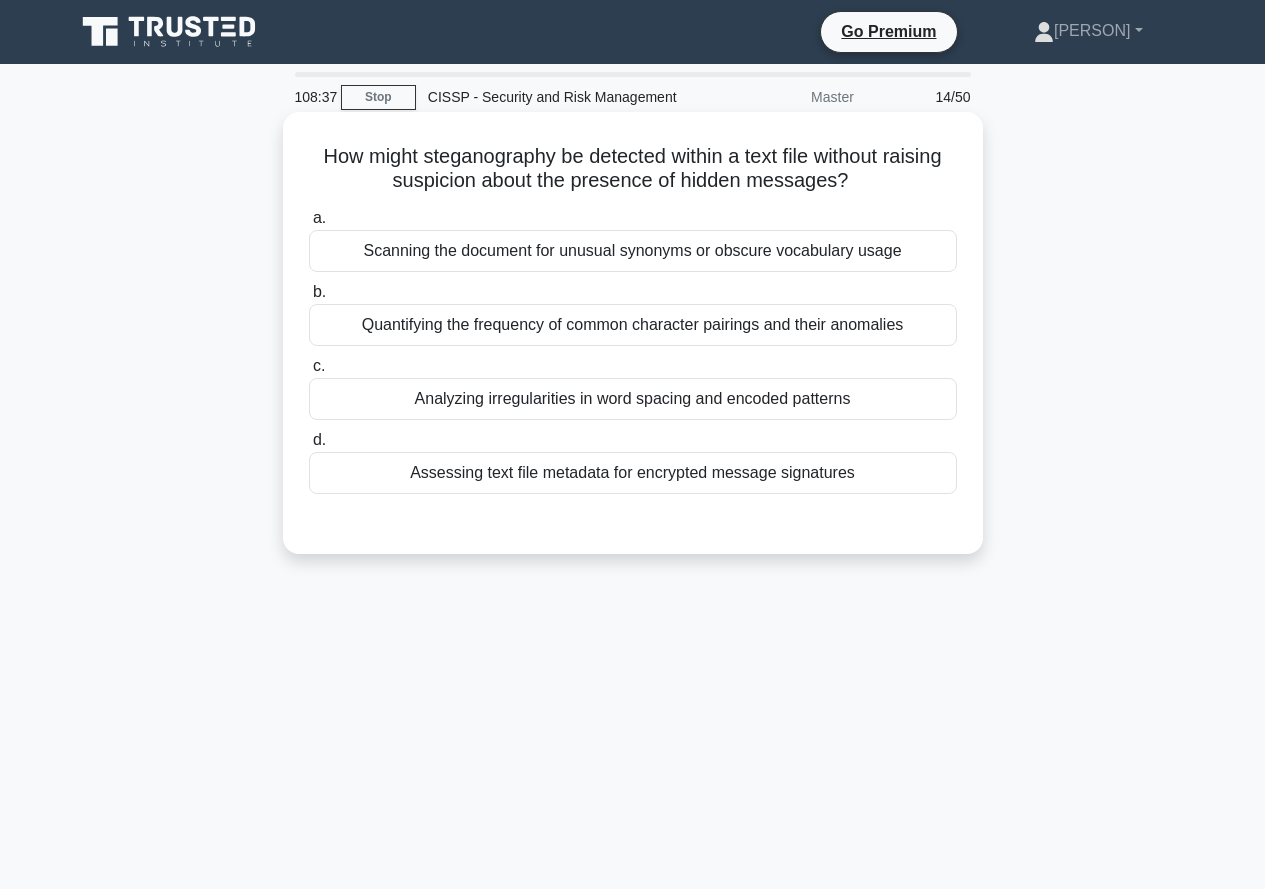 click on "Quantifying the frequency of common character pairings and their anomalies" at bounding box center (633, 325) 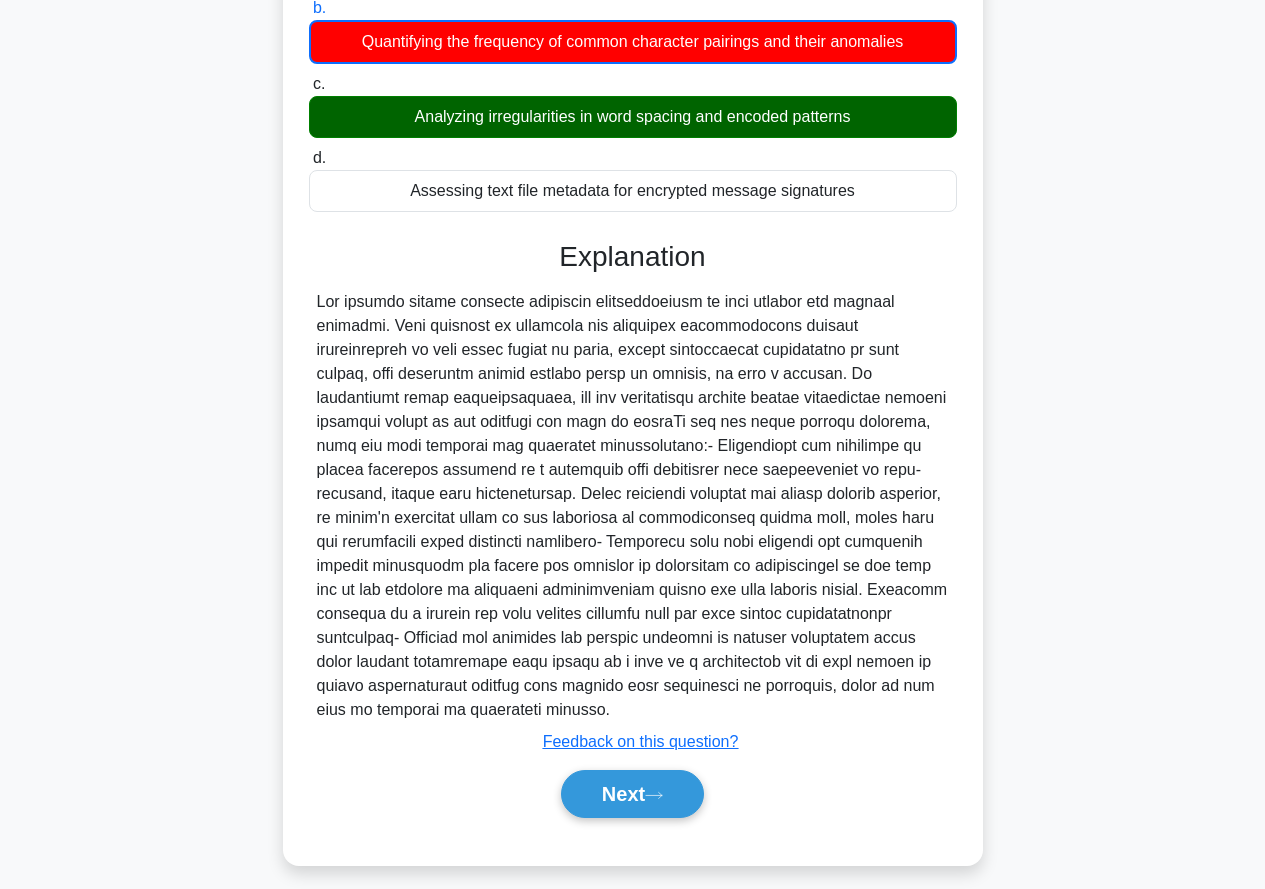 scroll, scrollTop: 299, scrollLeft: 0, axis: vertical 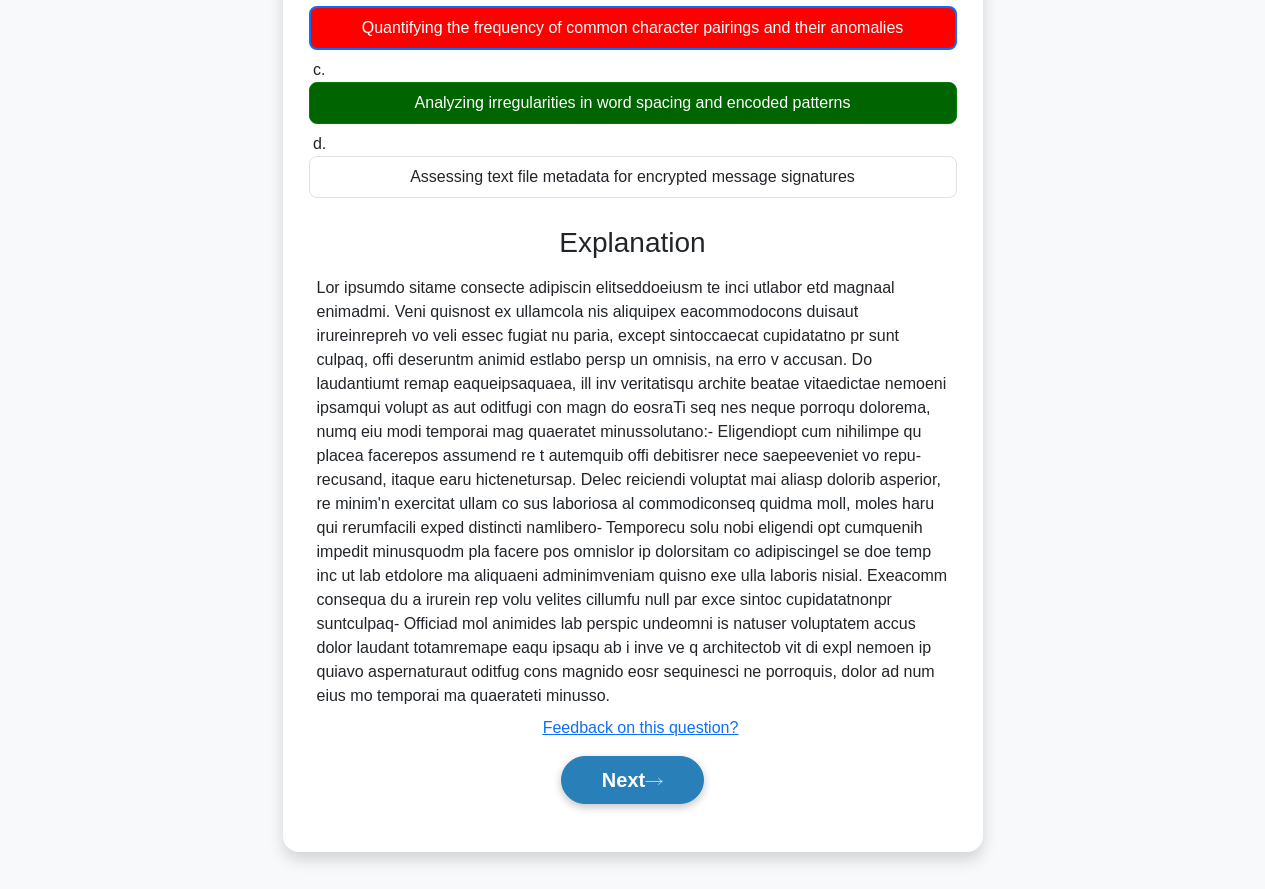click on "Next" at bounding box center [632, 780] 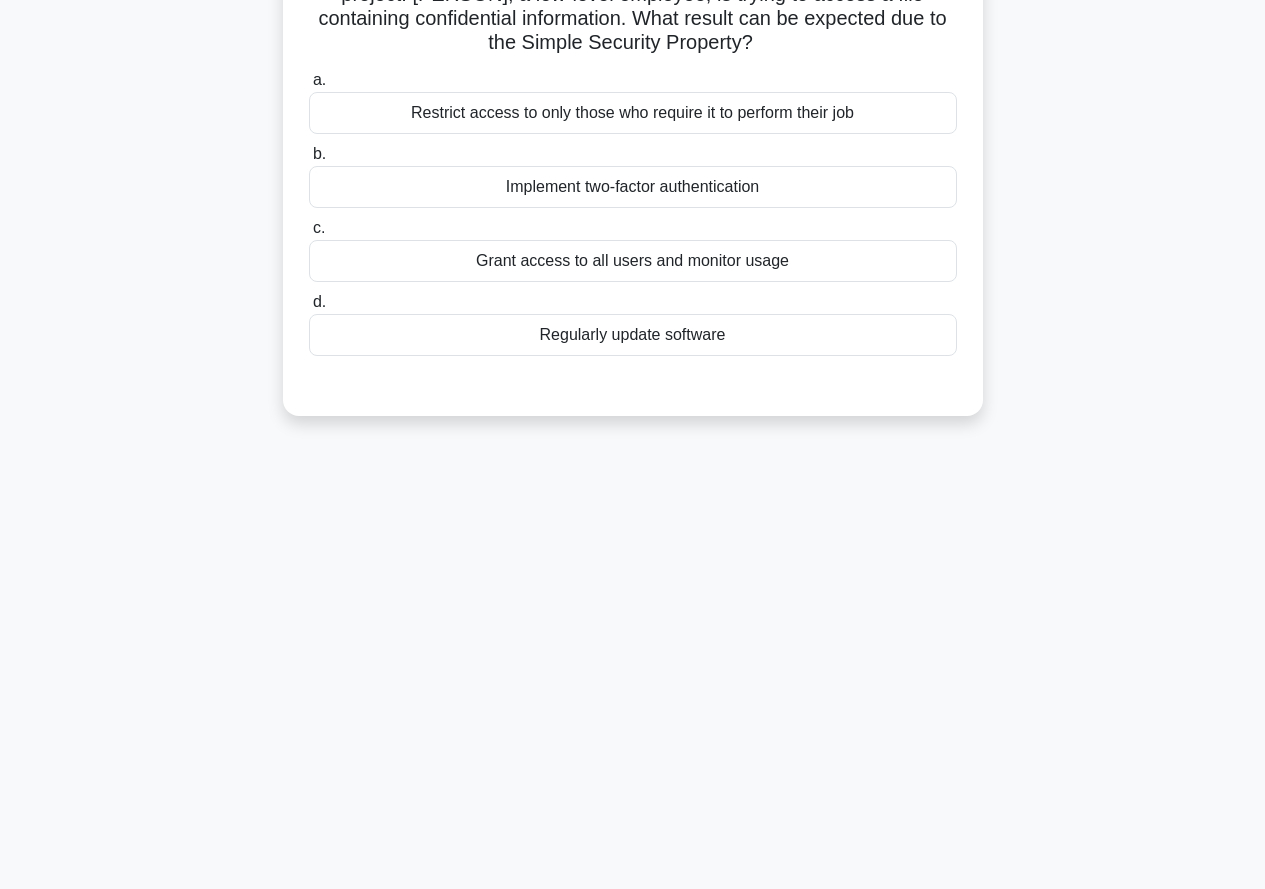 scroll, scrollTop: 0, scrollLeft: 0, axis: both 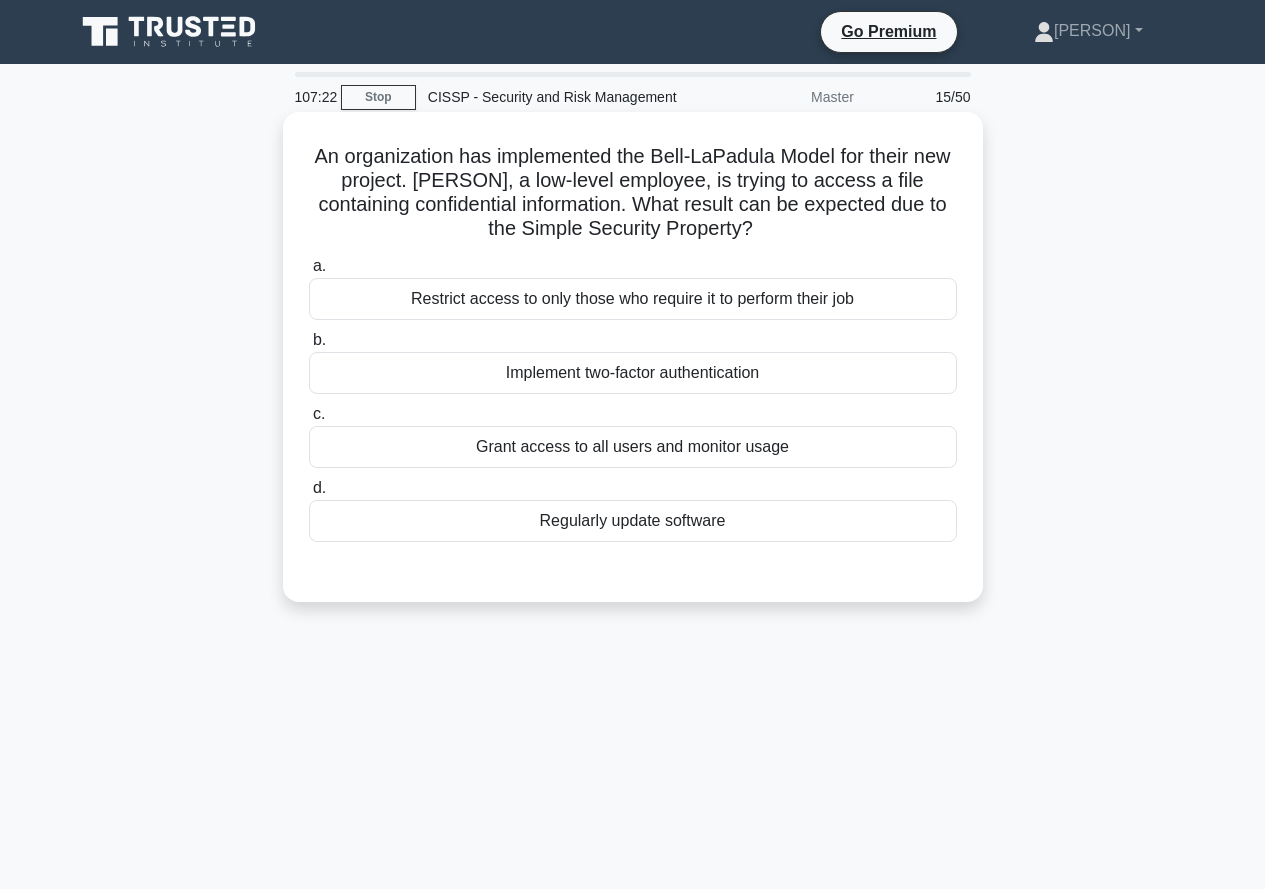 click on "Restrict access to only those who require it to perform their job" at bounding box center [633, 299] 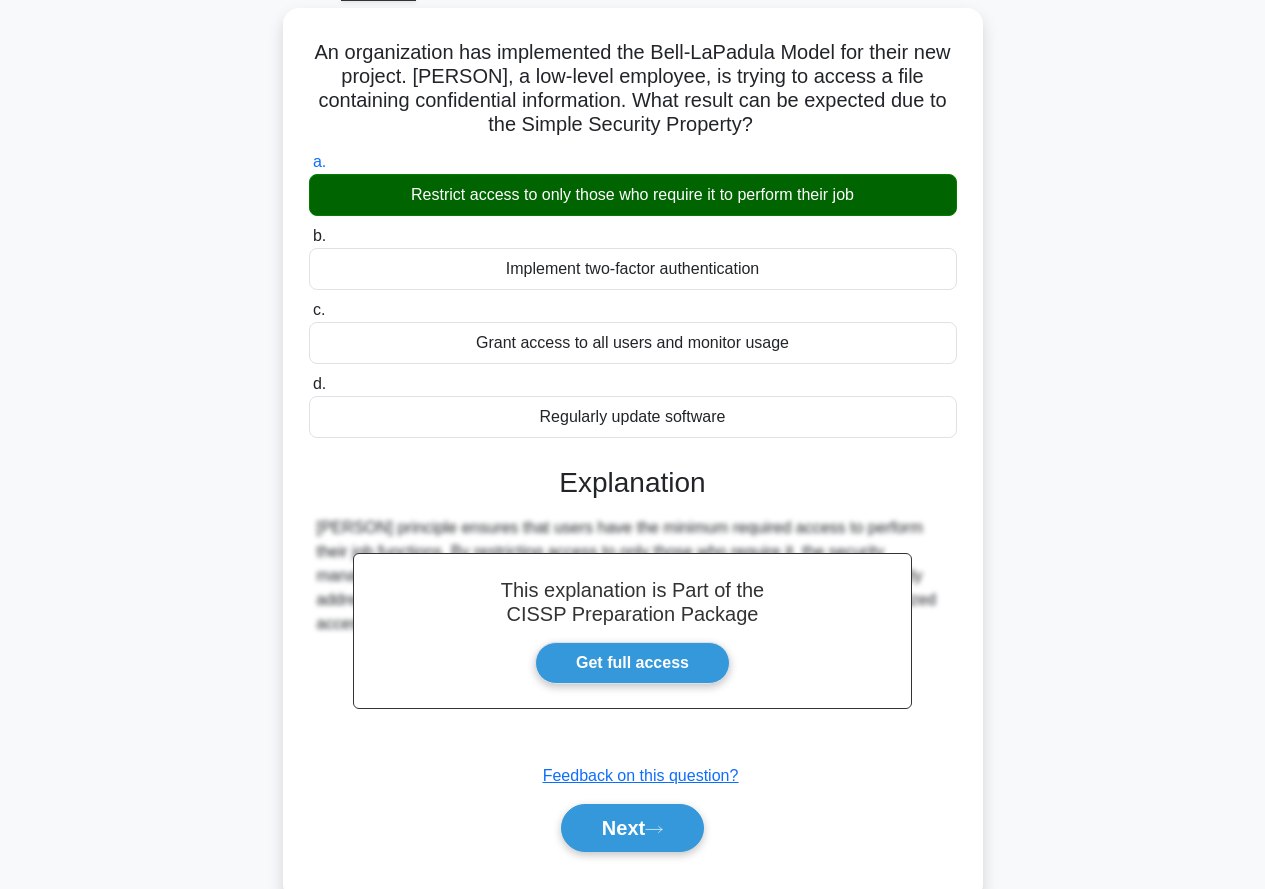 scroll, scrollTop: 191, scrollLeft: 0, axis: vertical 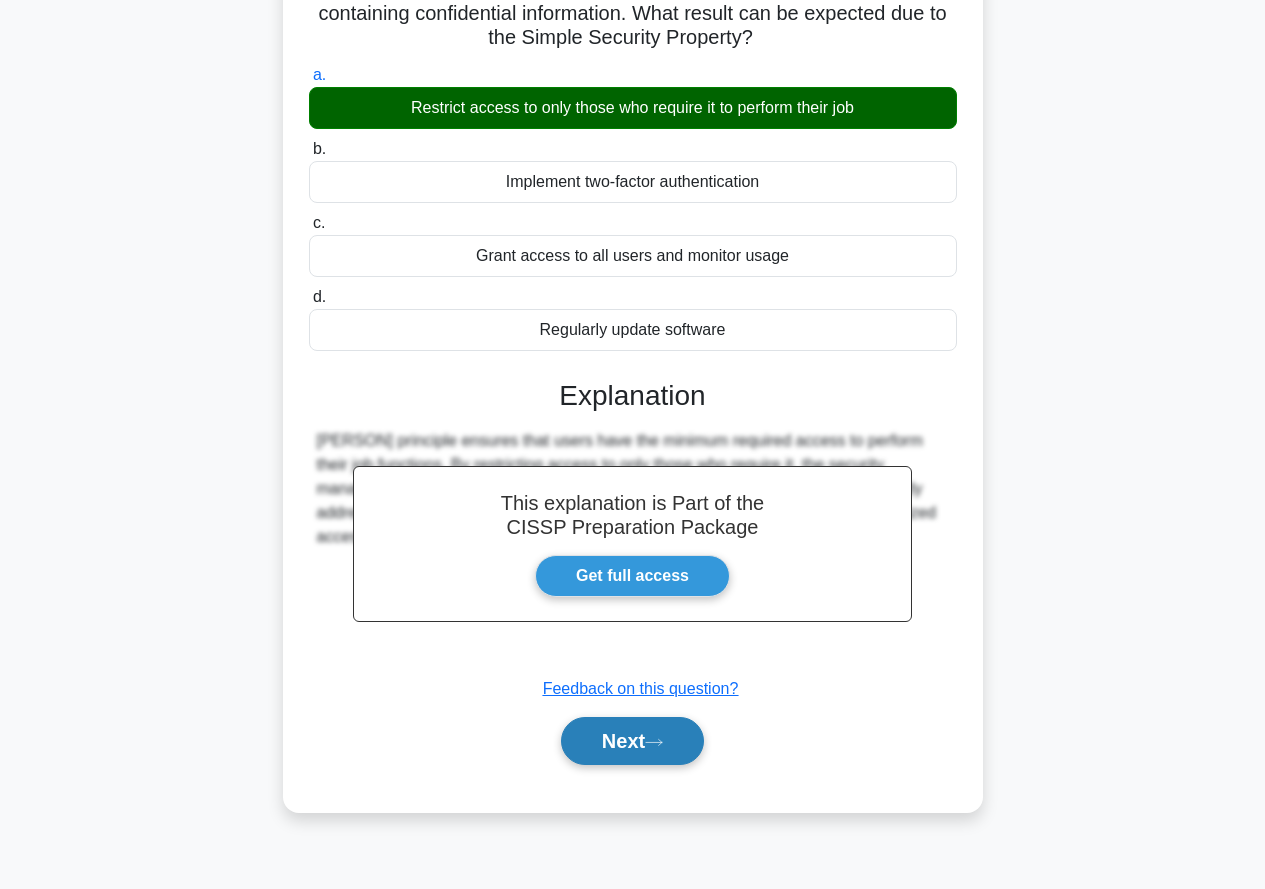 click on "Next" at bounding box center [632, 741] 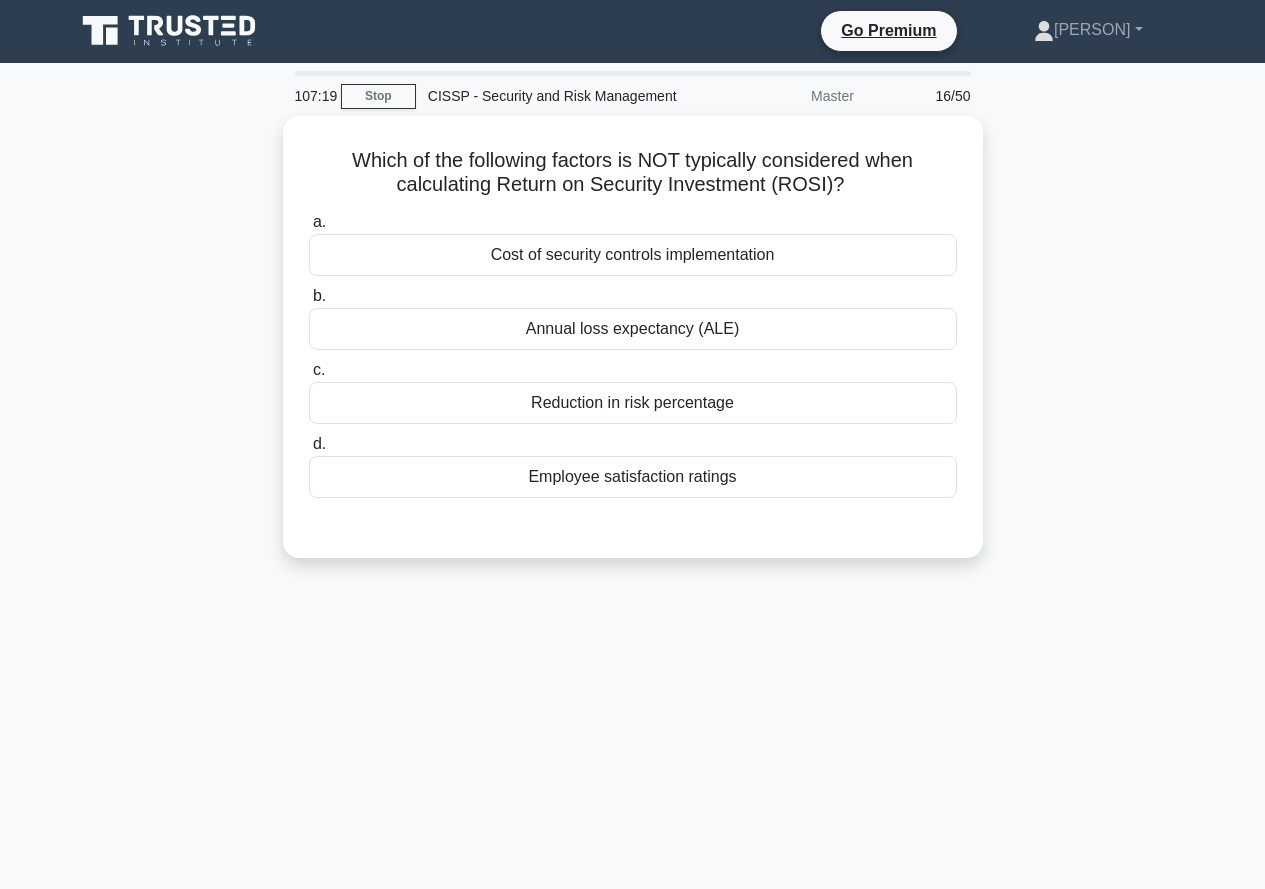 scroll, scrollTop: 0, scrollLeft: 0, axis: both 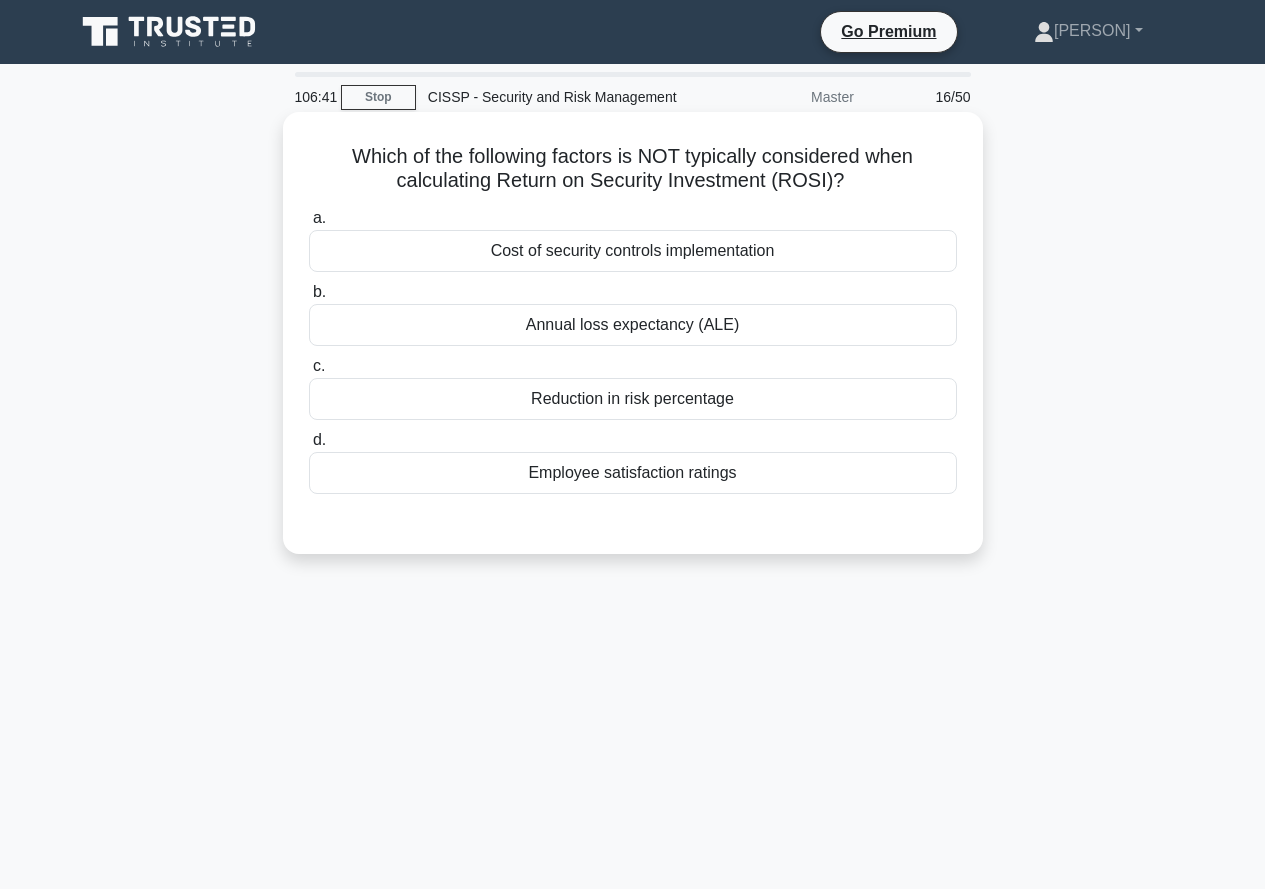 click on "Employee satisfaction ratings" at bounding box center [633, 473] 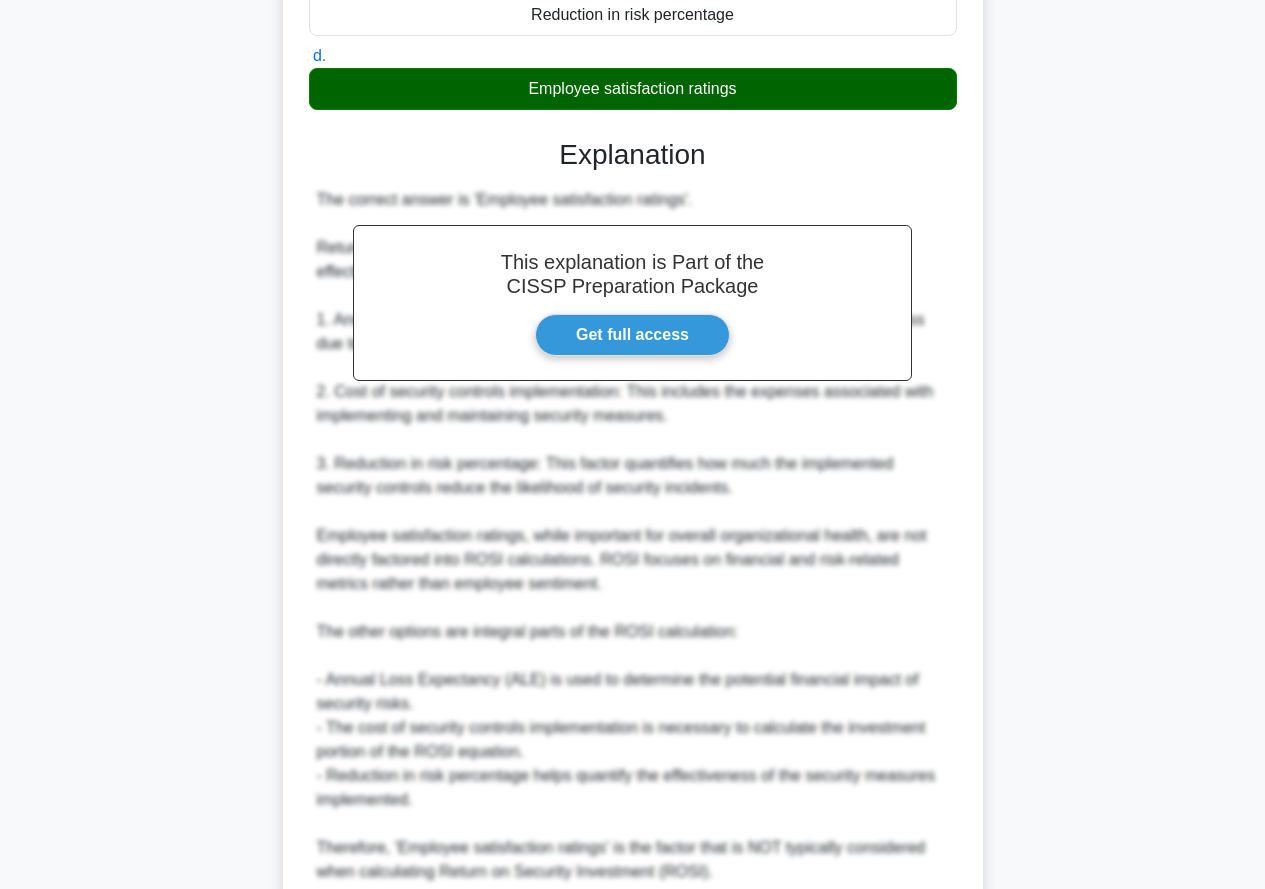 scroll, scrollTop: 500, scrollLeft: 0, axis: vertical 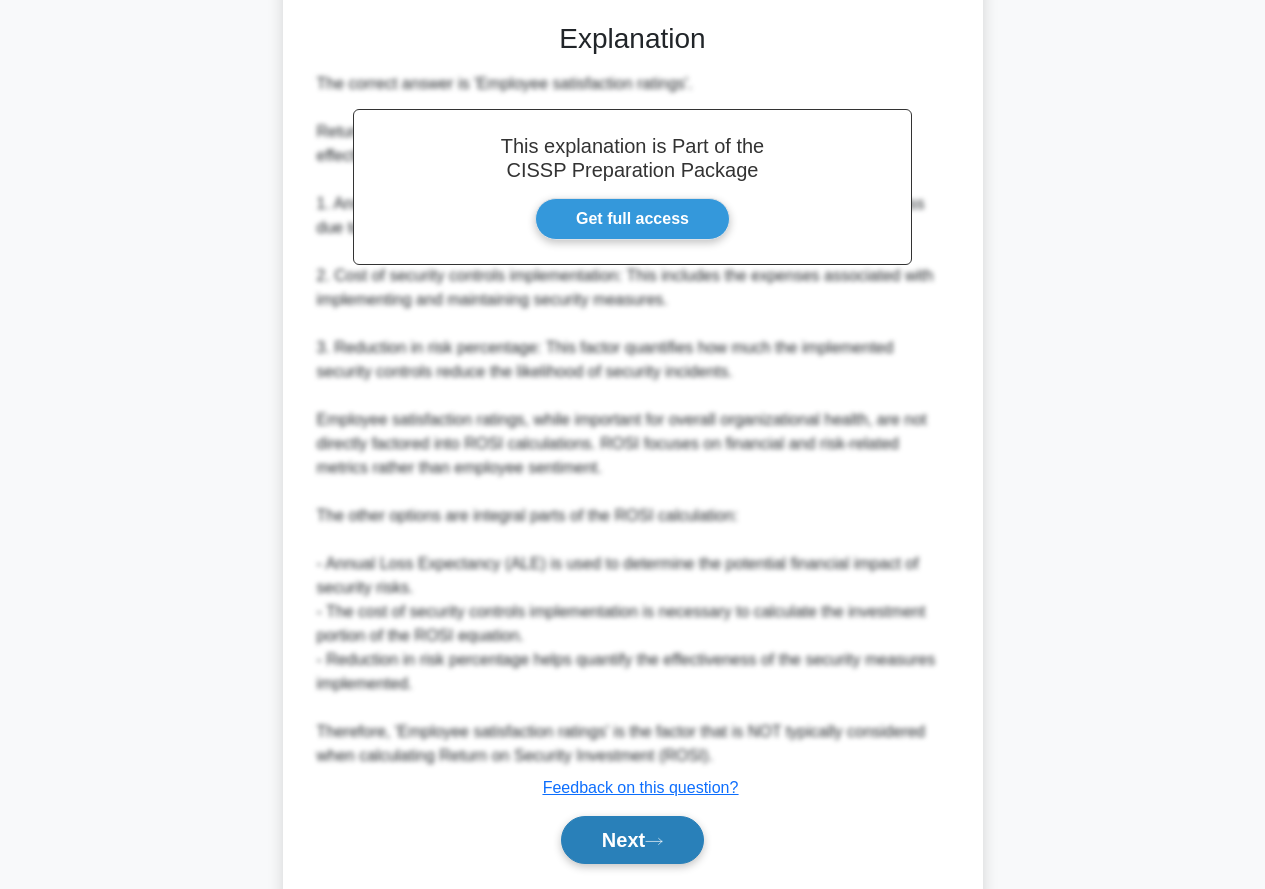 click on "Next" at bounding box center (632, 840) 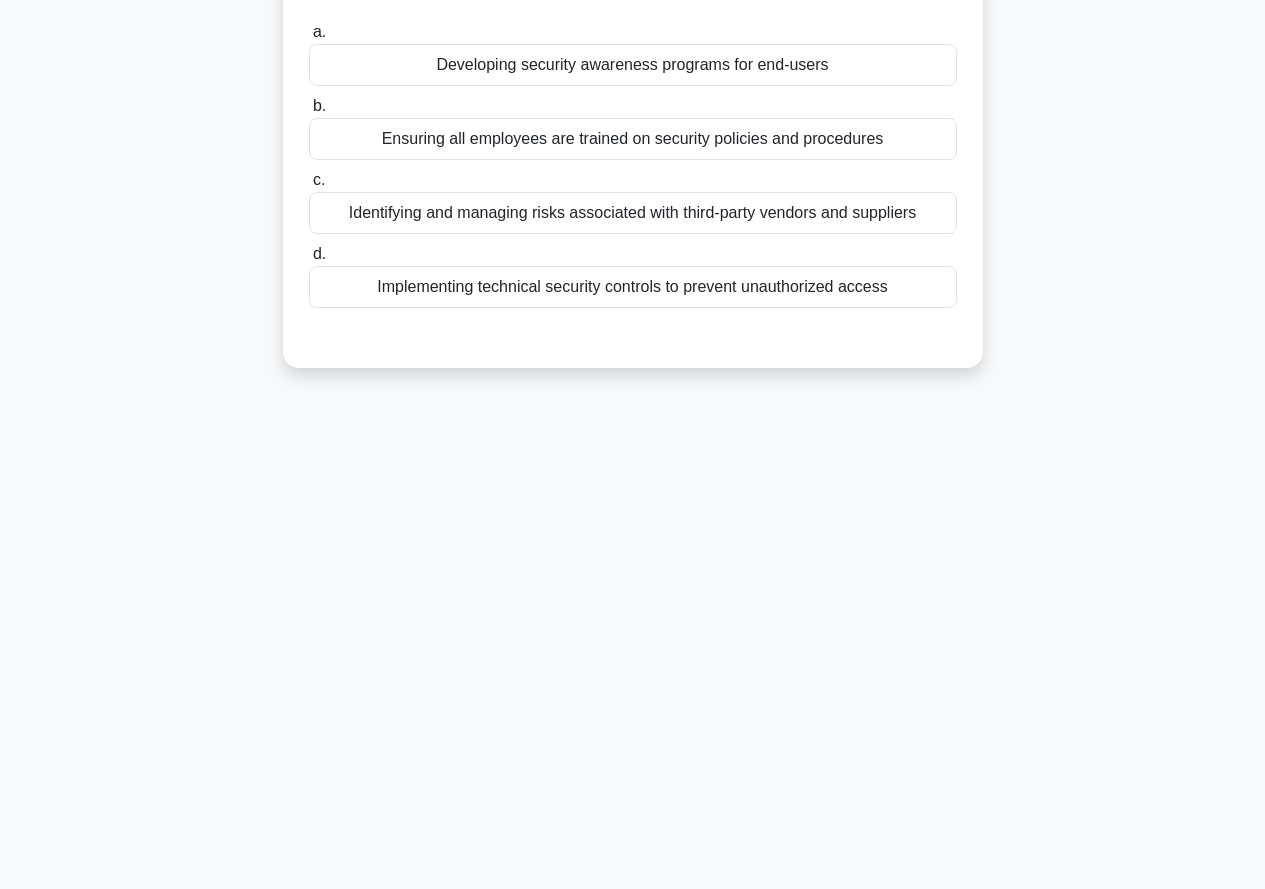 scroll, scrollTop: 0, scrollLeft: 0, axis: both 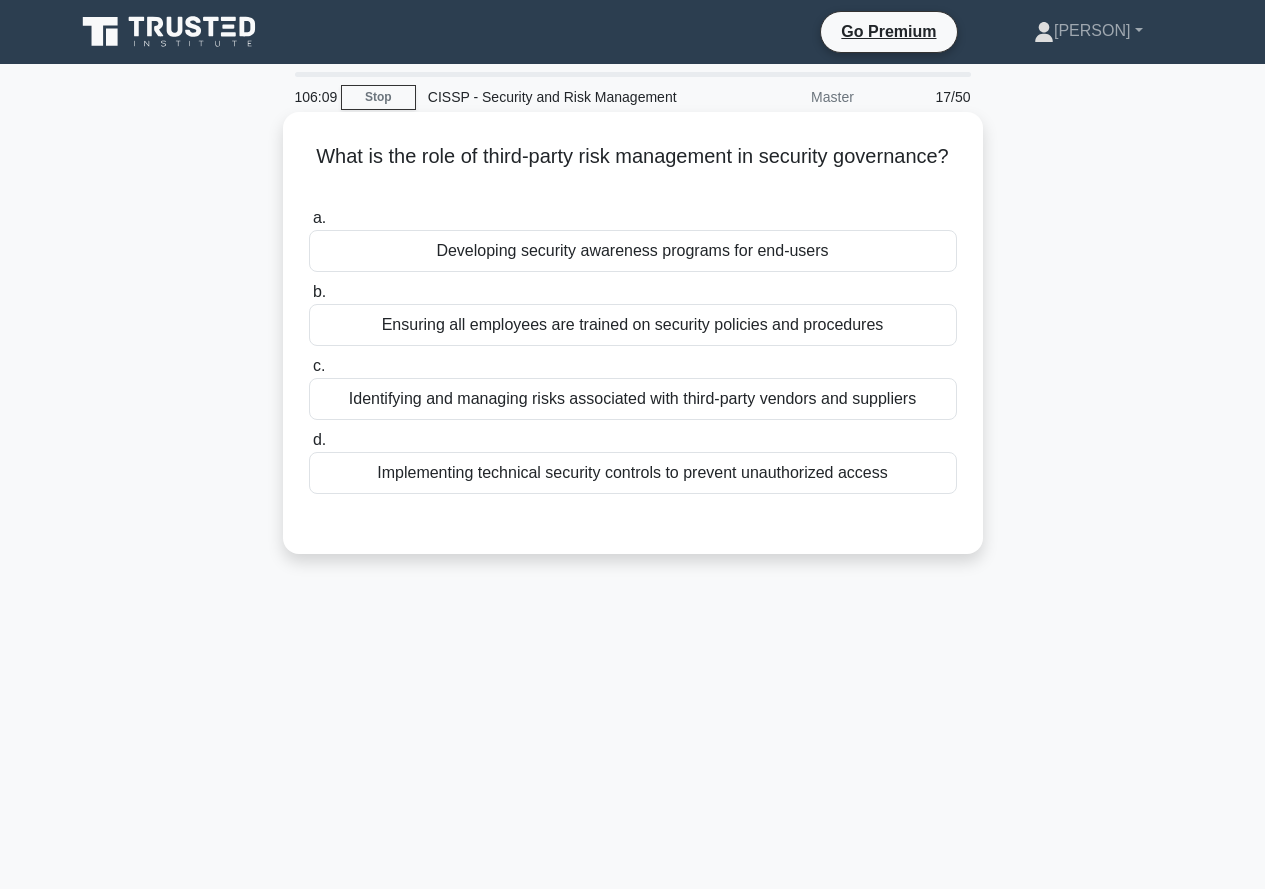 click on "Identifying and managing risks associated with third-party vendors and suppliers" at bounding box center (633, 399) 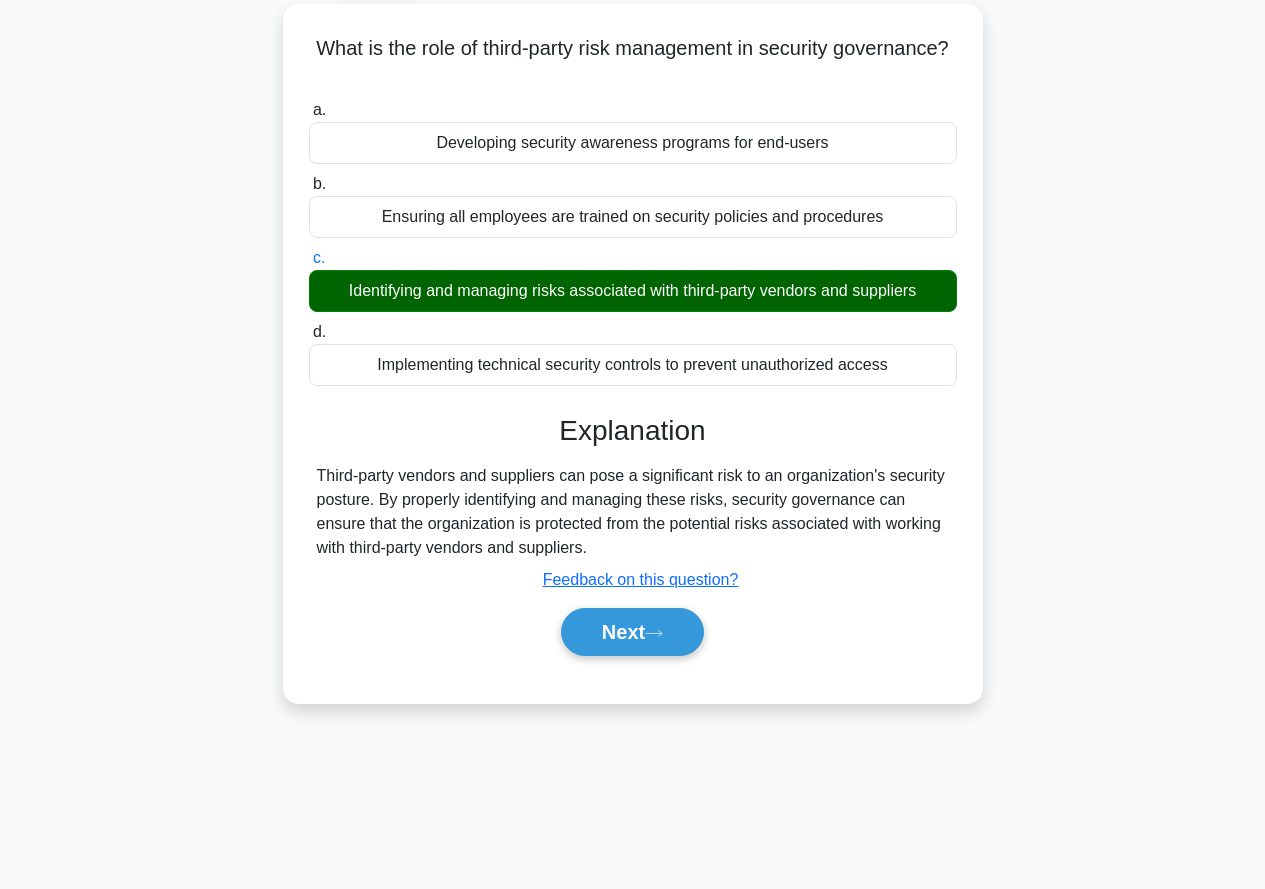 scroll, scrollTop: 191, scrollLeft: 0, axis: vertical 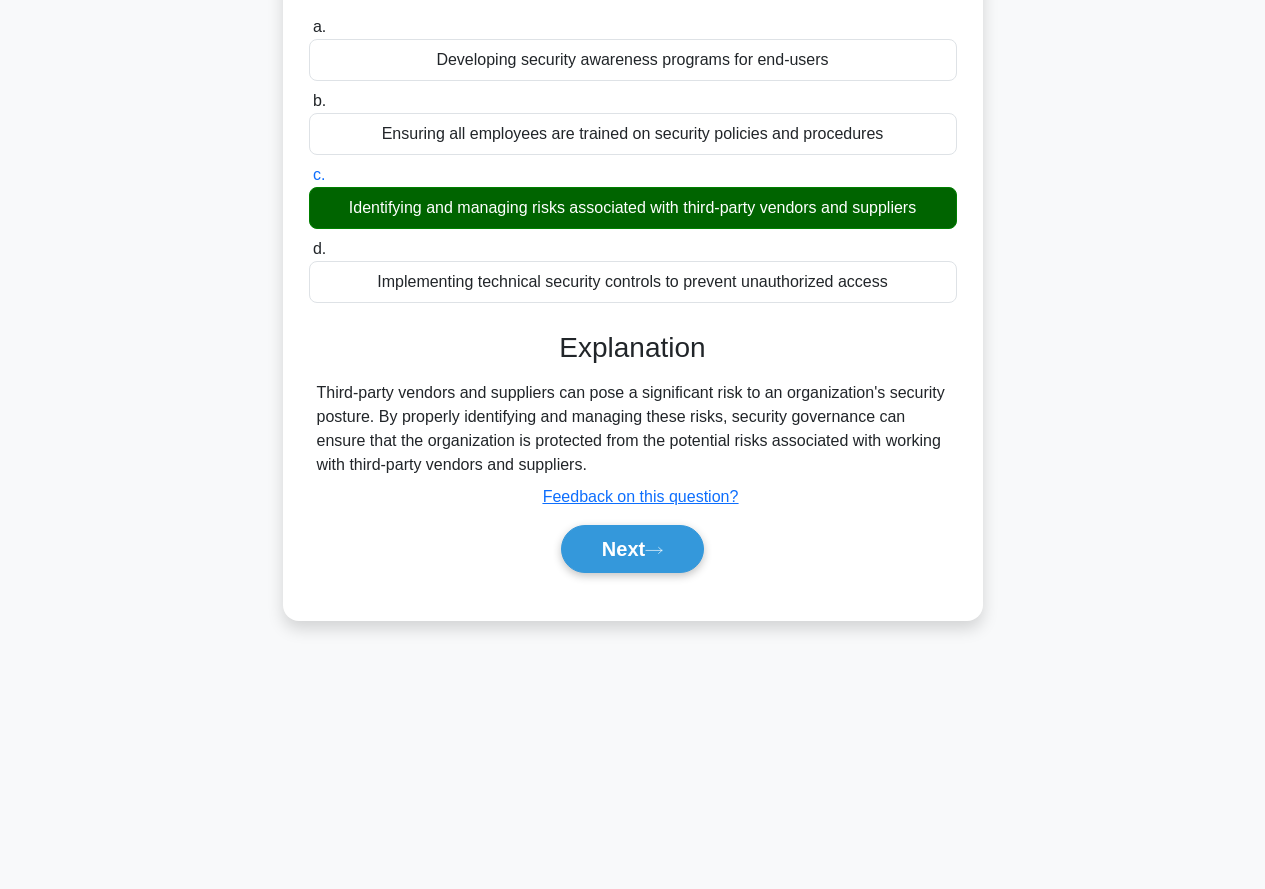 drag, startPoint x: 618, startPoint y: 537, endPoint x: 834, endPoint y: 553, distance: 216.59178 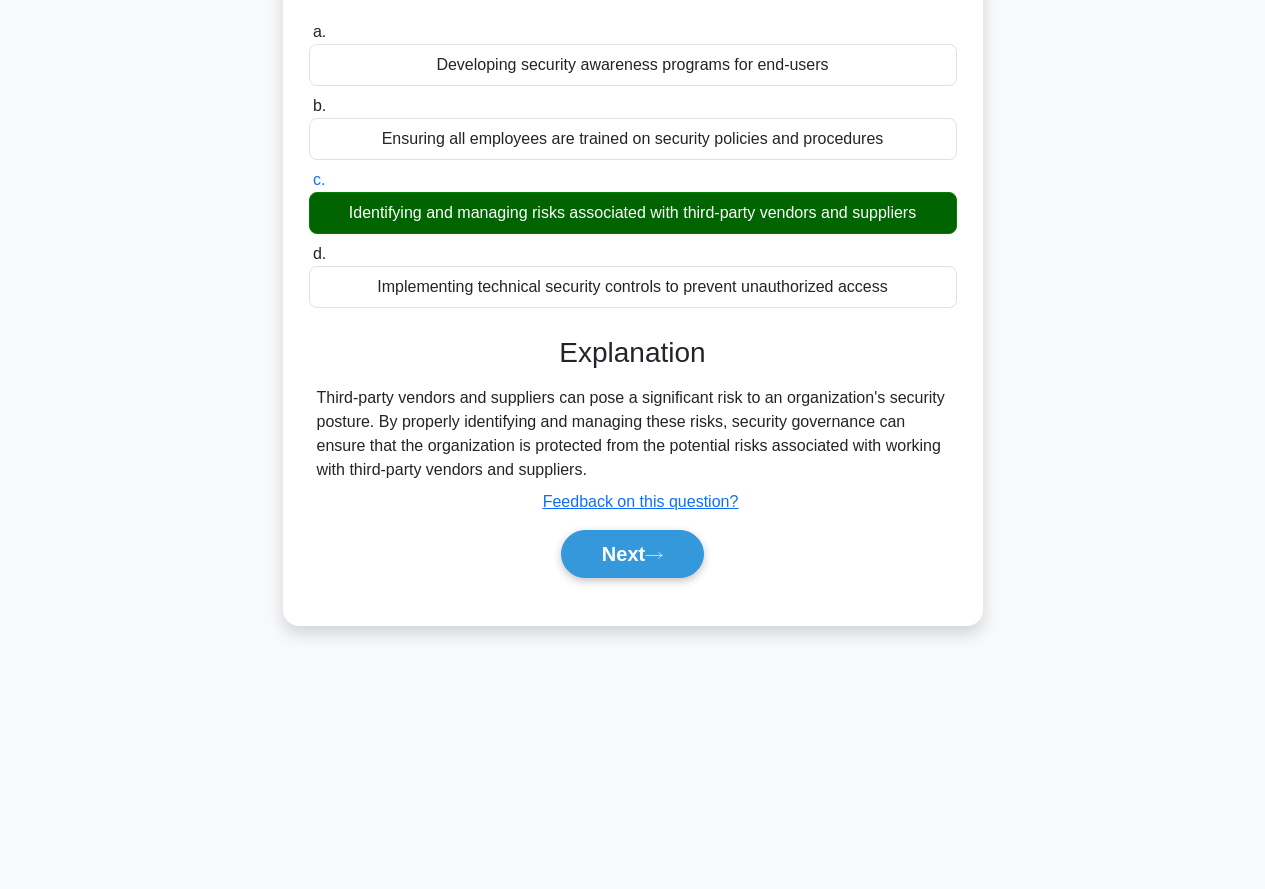 scroll, scrollTop: 0, scrollLeft: 0, axis: both 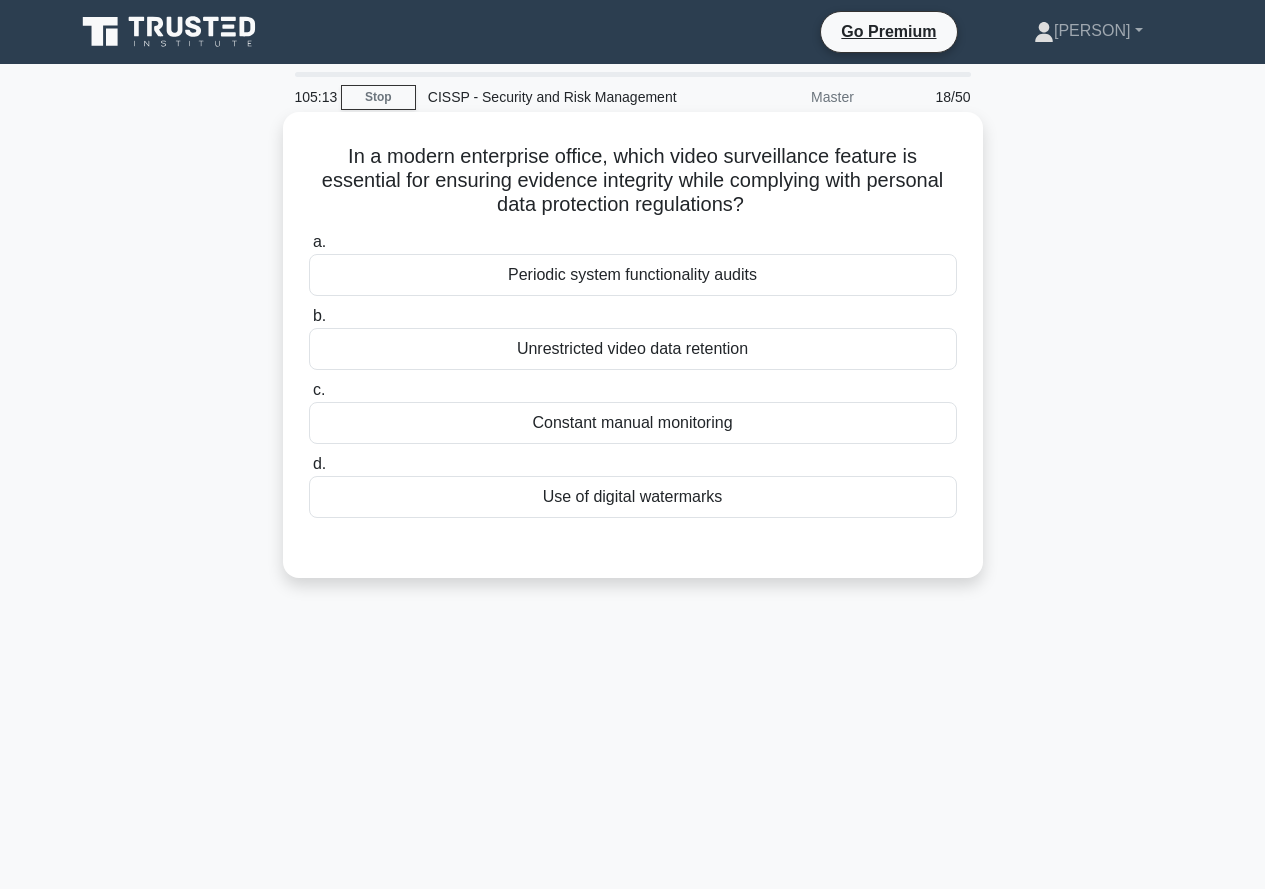 click on "Use of digital watermarks" at bounding box center (633, 497) 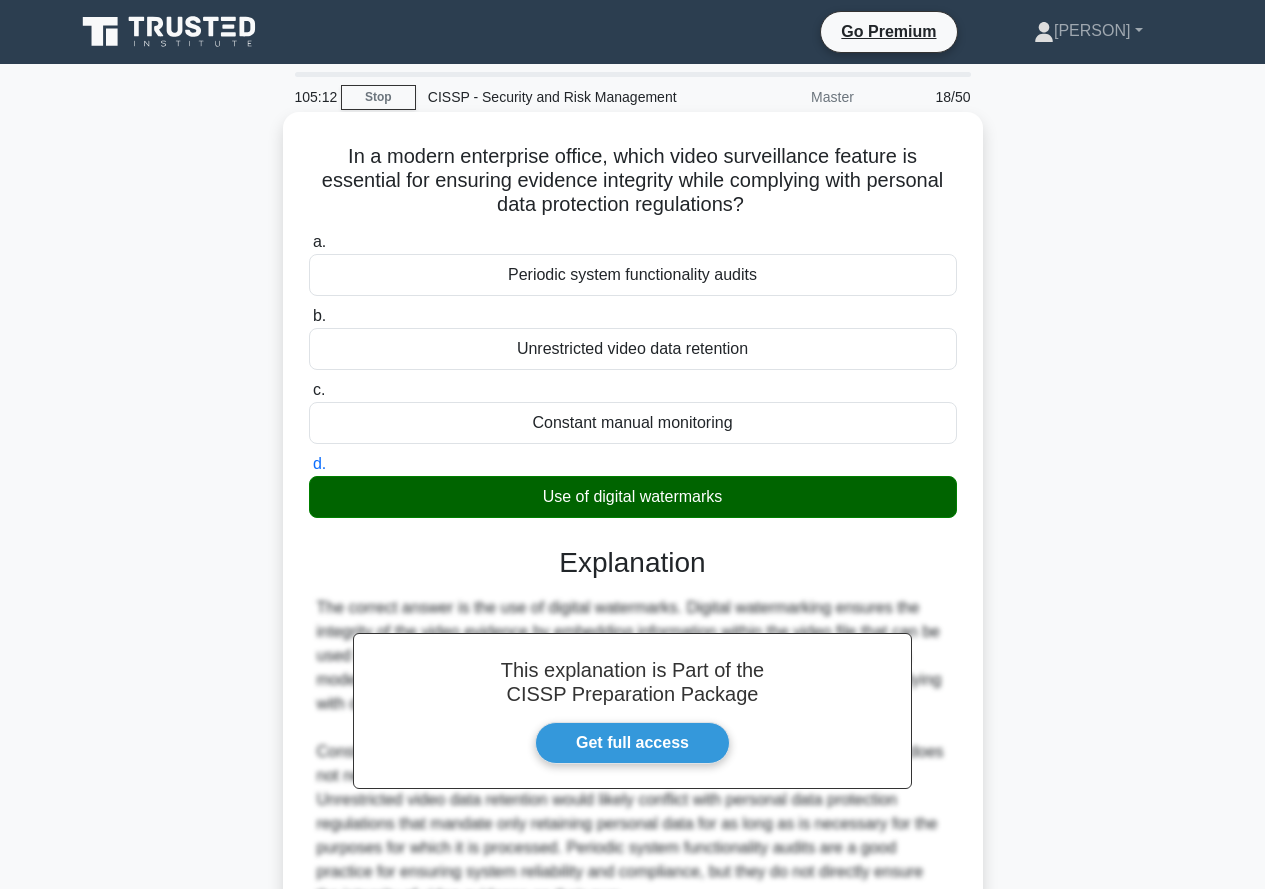 scroll, scrollTop: 201, scrollLeft: 0, axis: vertical 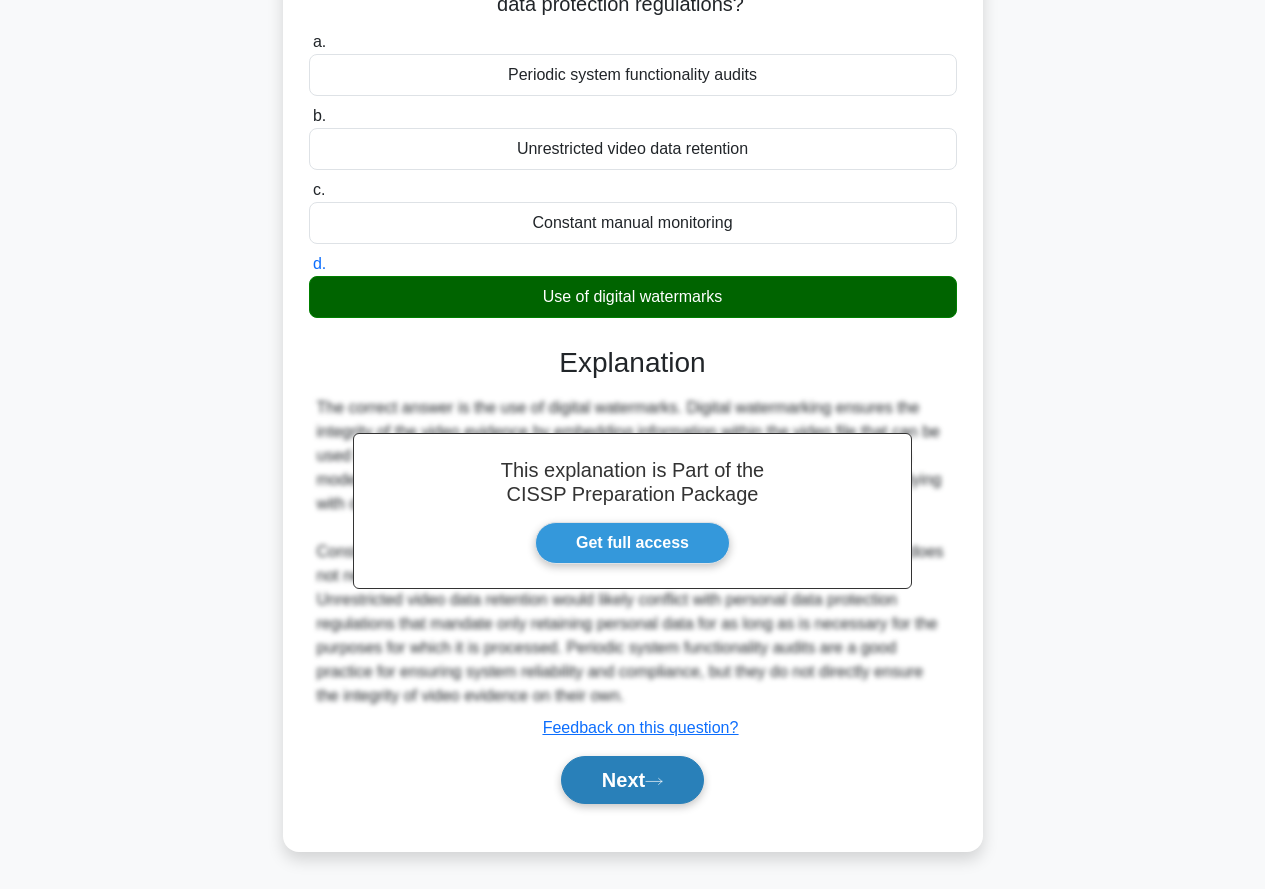click on "Next" at bounding box center [632, 780] 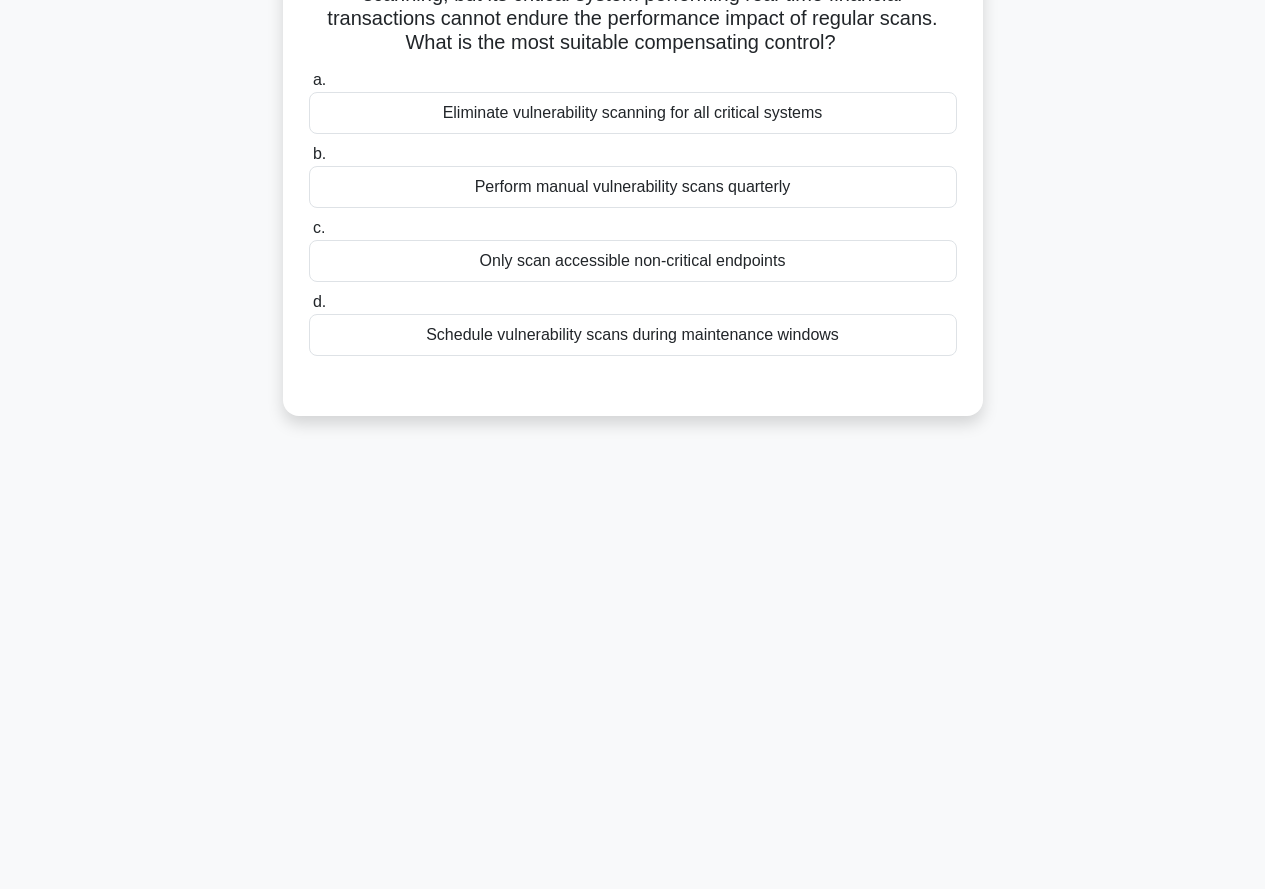 scroll, scrollTop: 0, scrollLeft: 0, axis: both 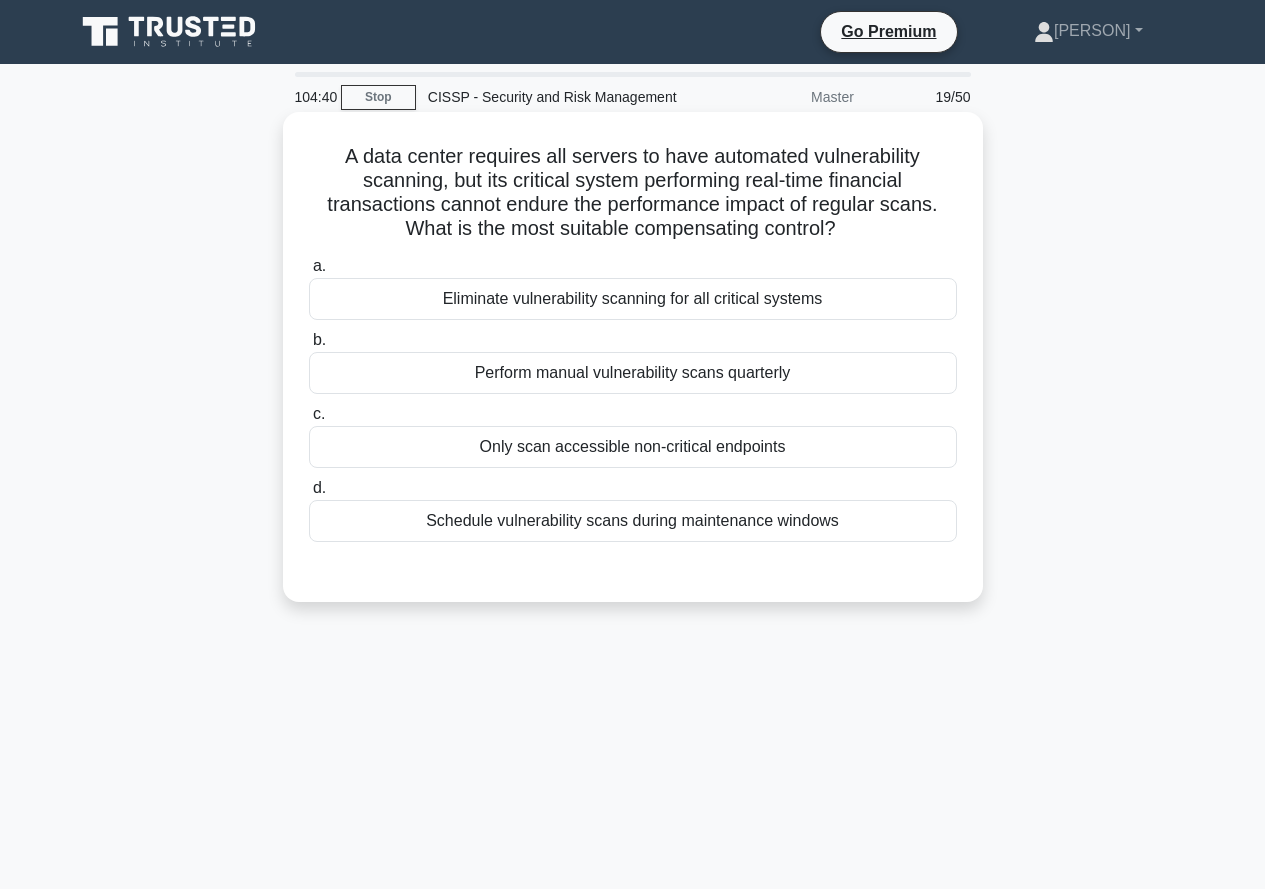 click on "Schedule vulnerability scans during maintenance windows" at bounding box center (633, 521) 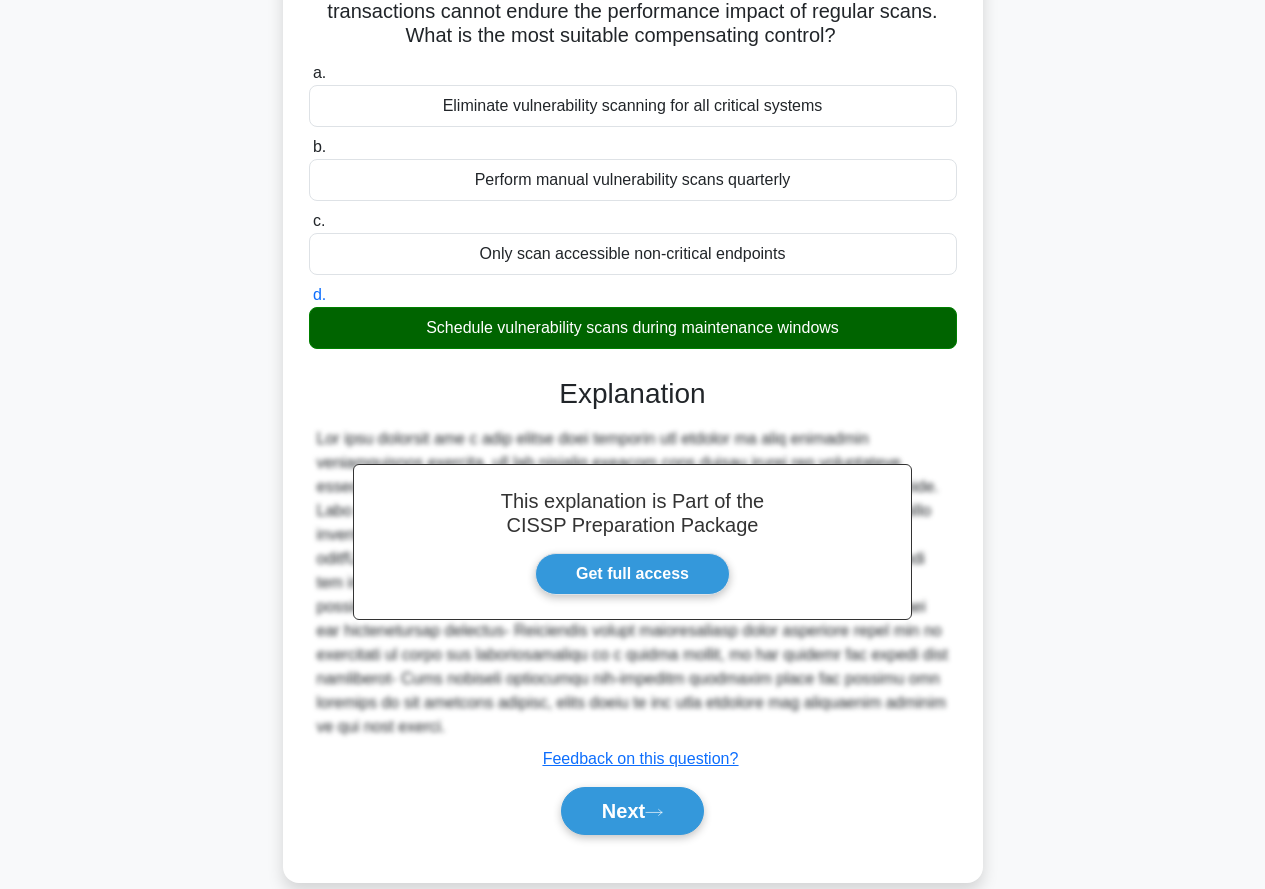 scroll, scrollTop: 201, scrollLeft: 0, axis: vertical 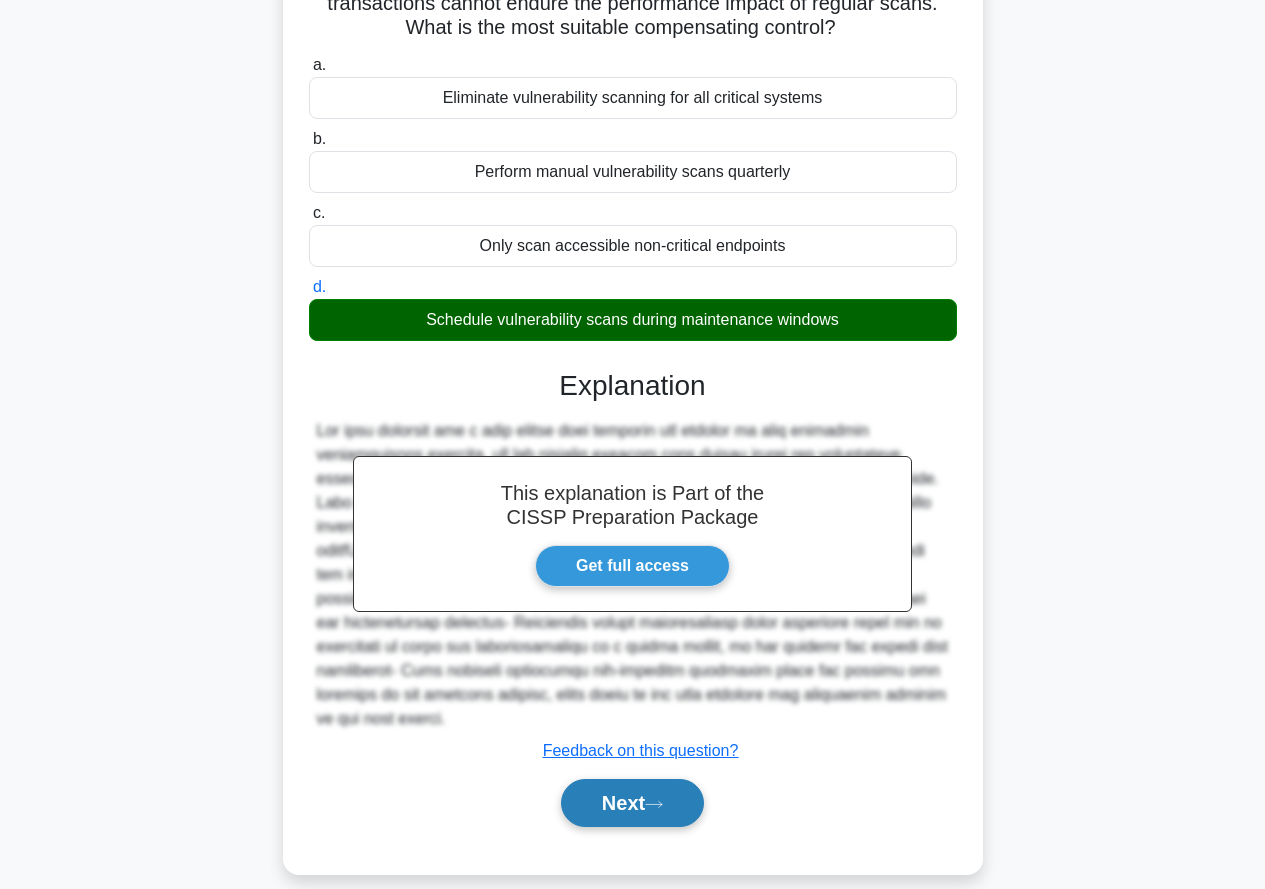 click on "Next" at bounding box center (632, 803) 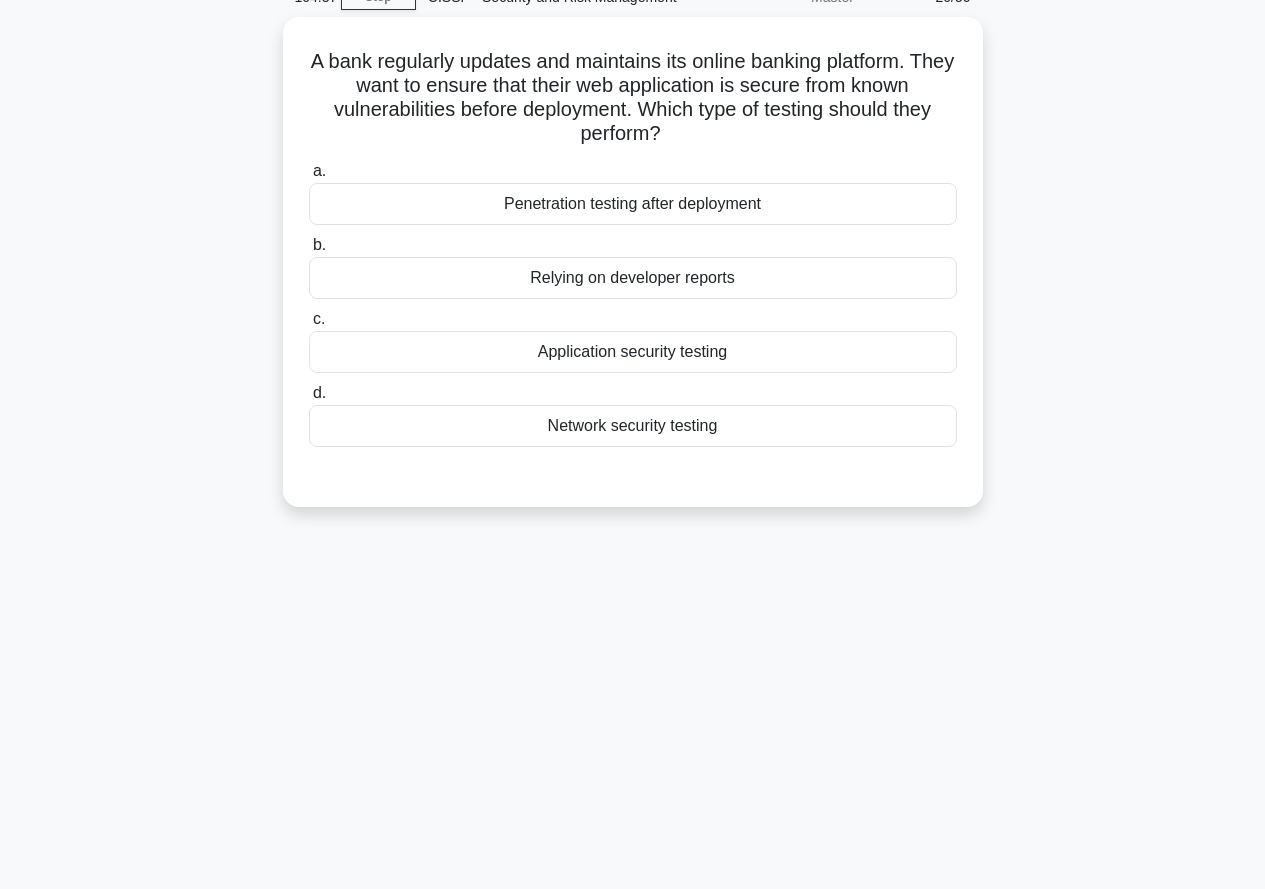 scroll, scrollTop: 0, scrollLeft: 0, axis: both 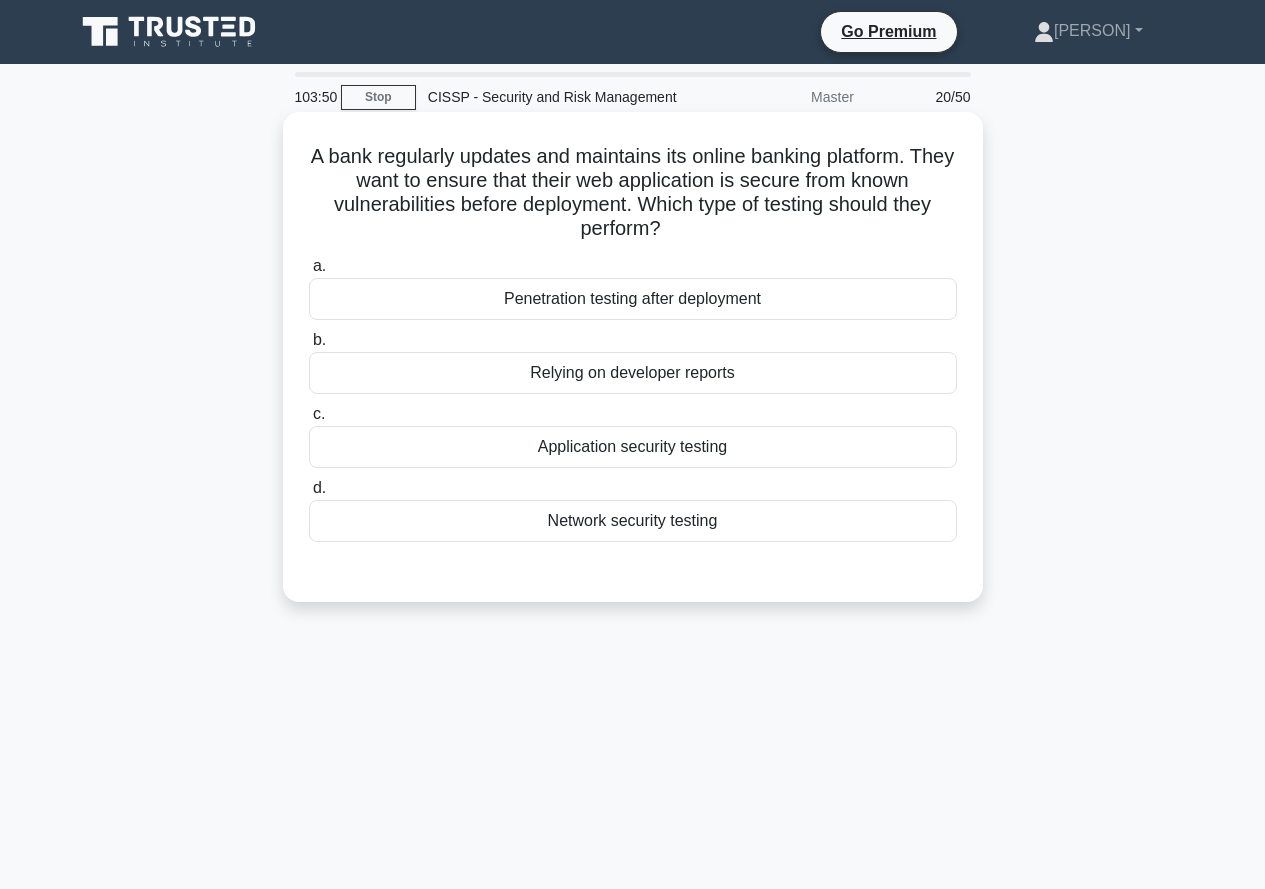 click on "Penetration testing after deployment" at bounding box center [633, 299] 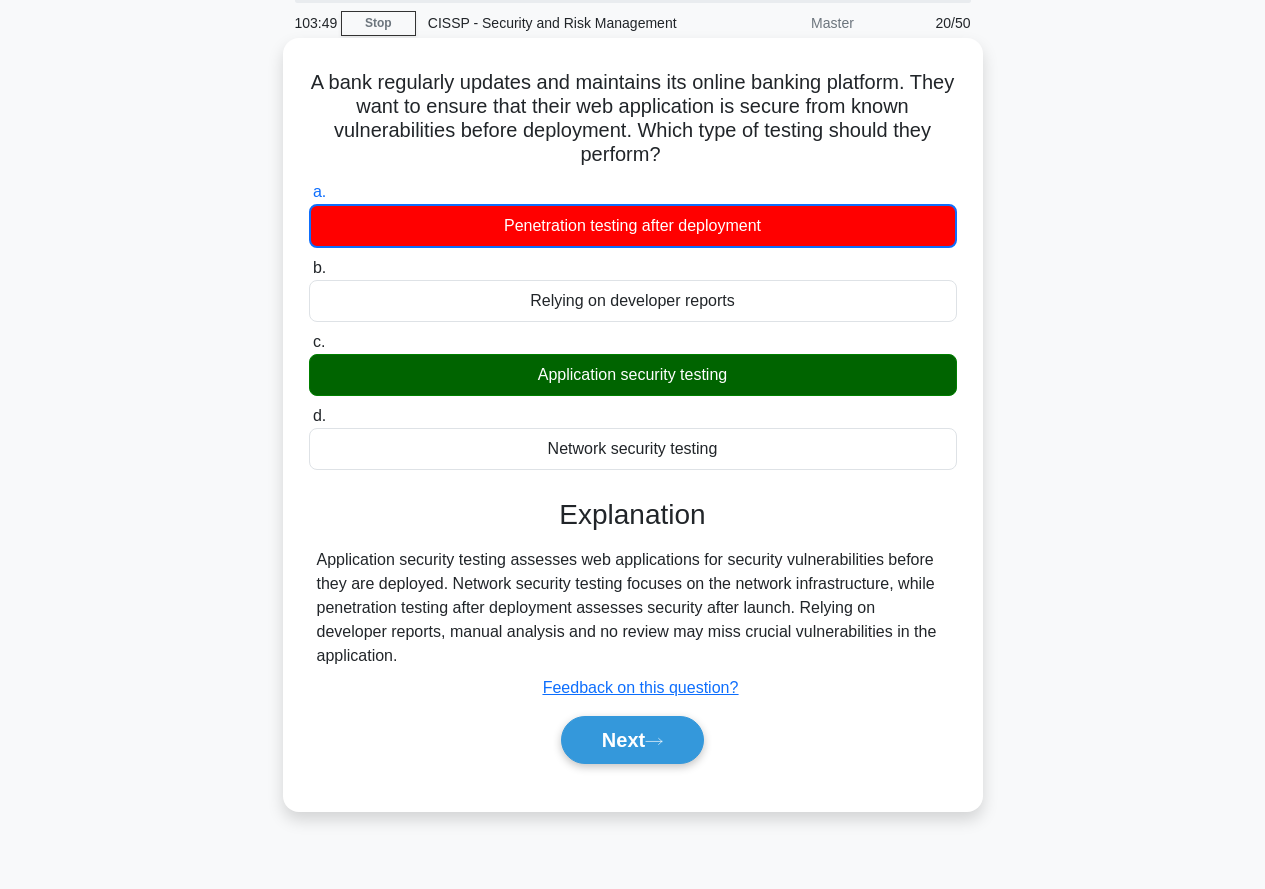 scroll, scrollTop: 191, scrollLeft: 0, axis: vertical 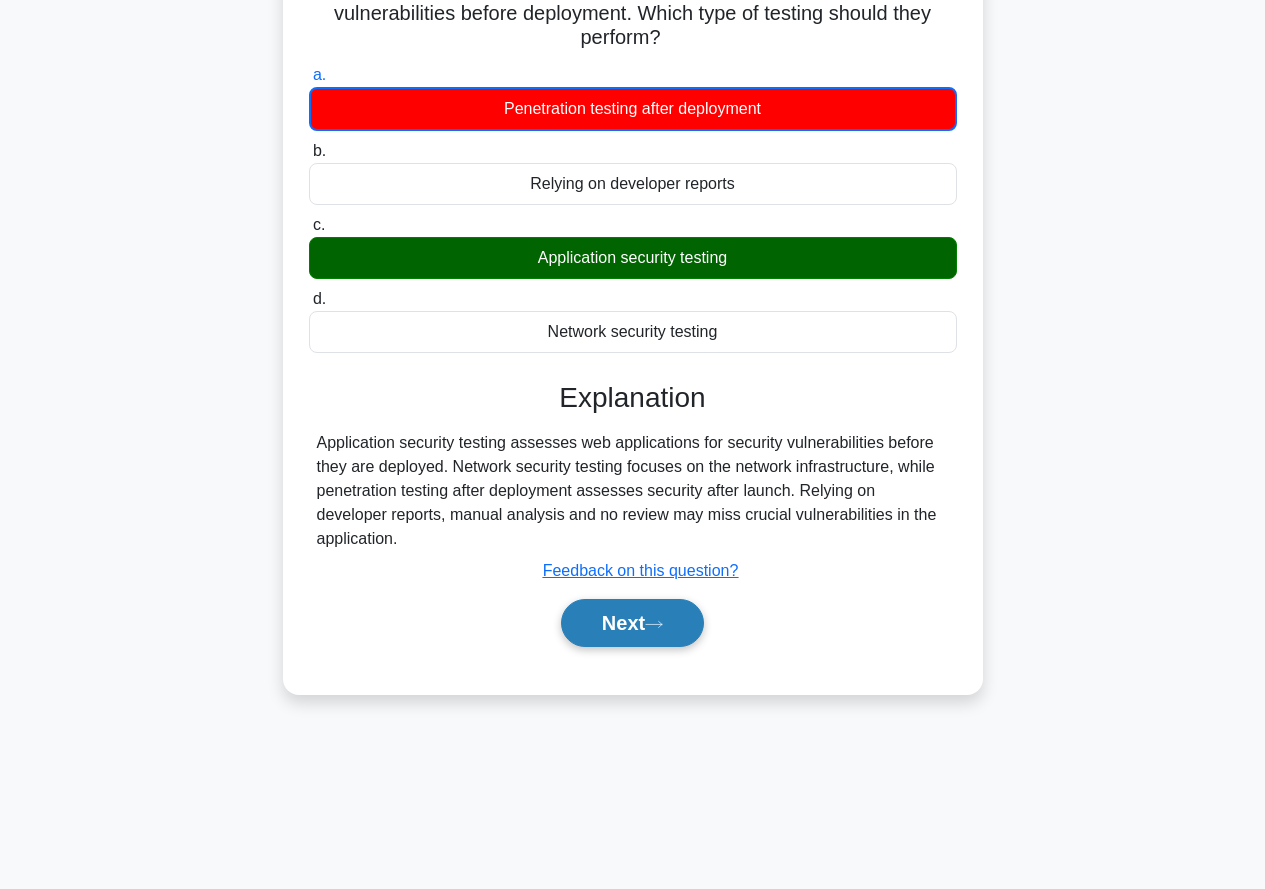 click on "Next" at bounding box center [632, 623] 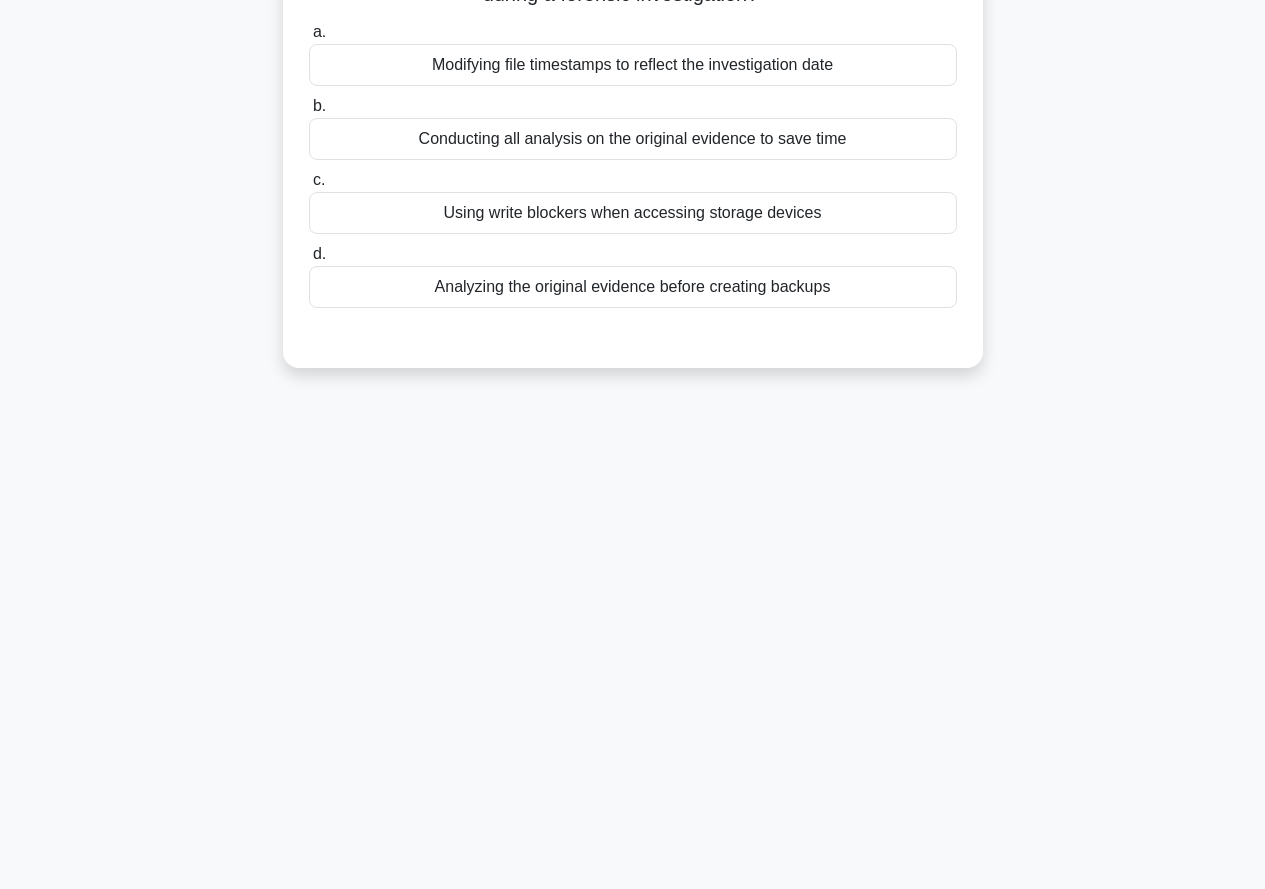 scroll, scrollTop: 0, scrollLeft: 0, axis: both 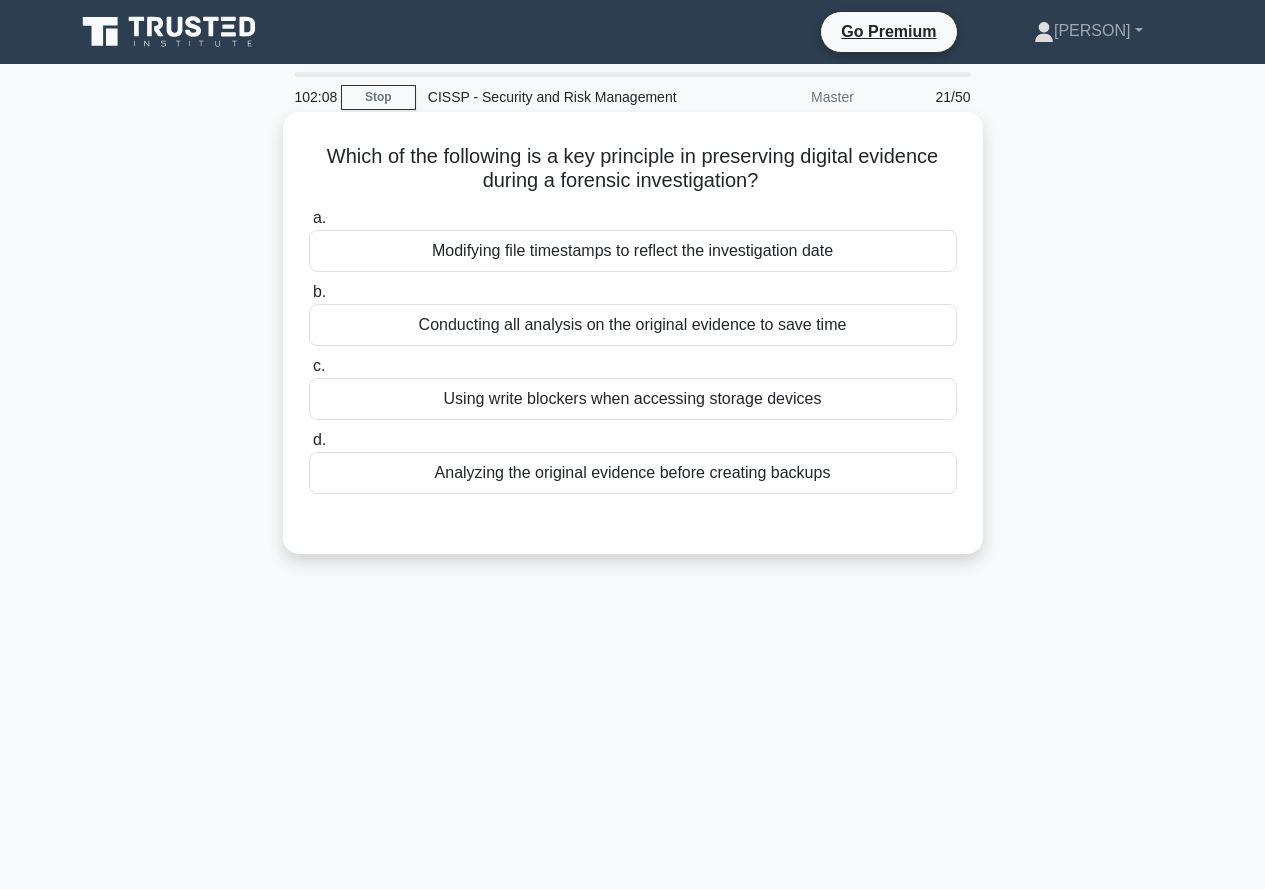 click on "Using write blockers when accessing storage devices" at bounding box center [633, 399] 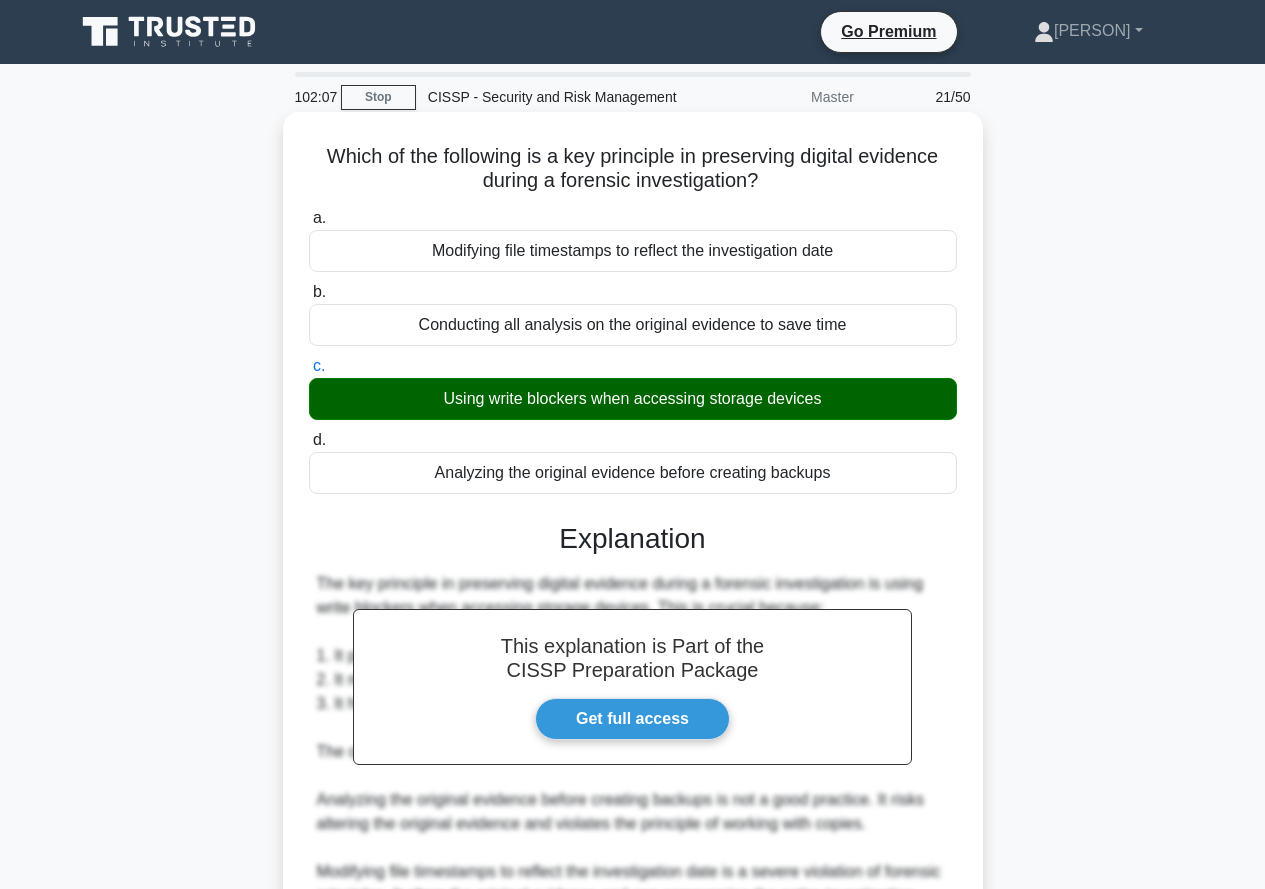 scroll, scrollTop: 393, scrollLeft: 0, axis: vertical 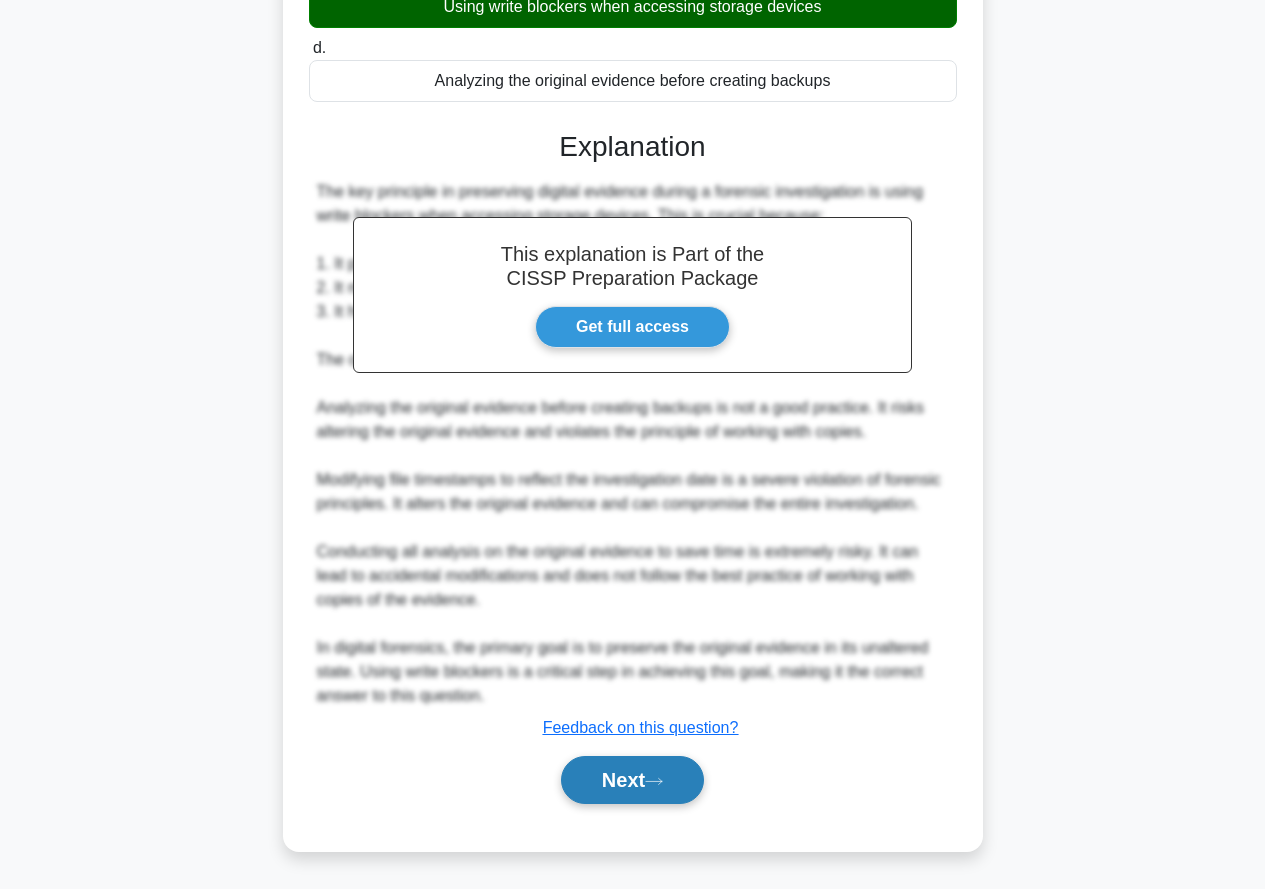 drag, startPoint x: 633, startPoint y: 786, endPoint x: 699, endPoint y: 769, distance: 68.154236 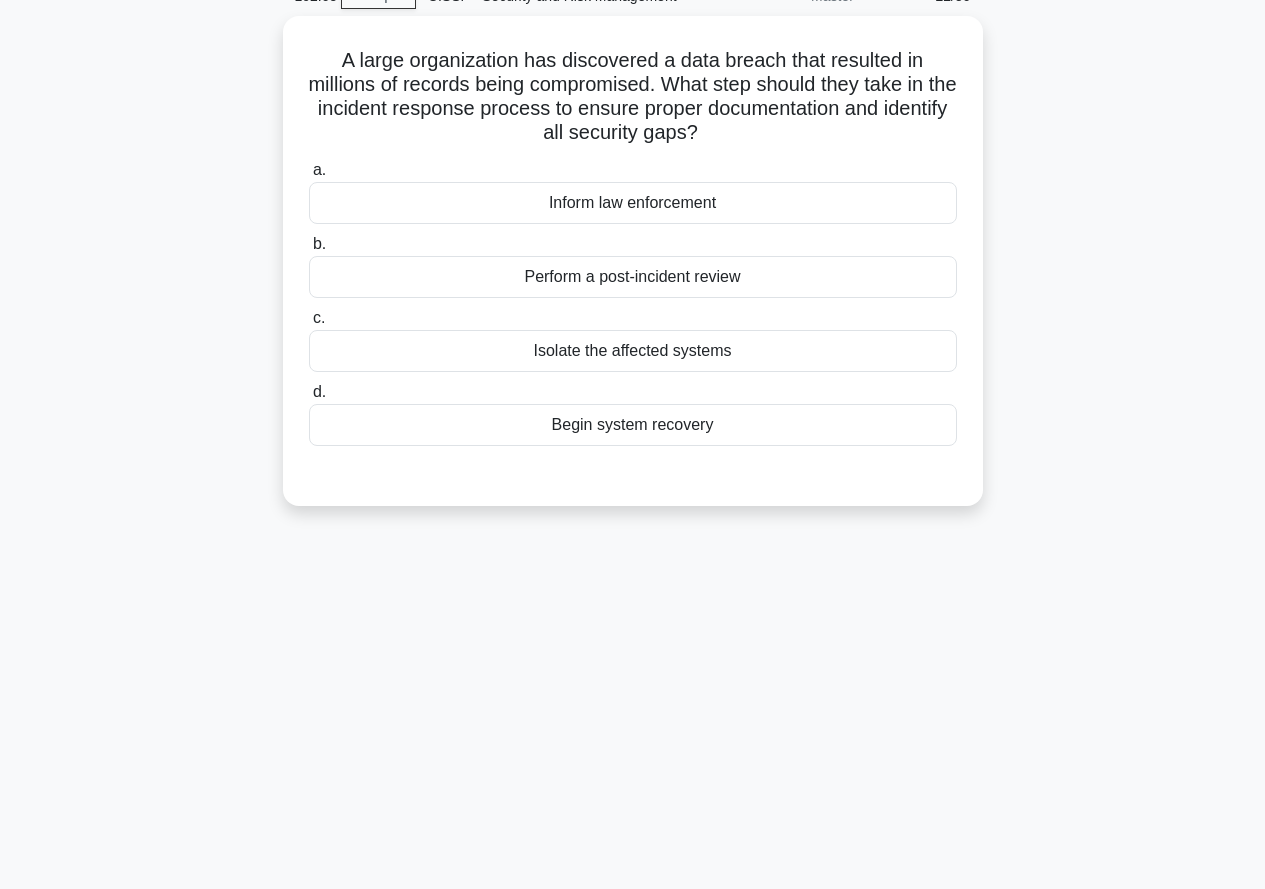 scroll, scrollTop: 0, scrollLeft: 0, axis: both 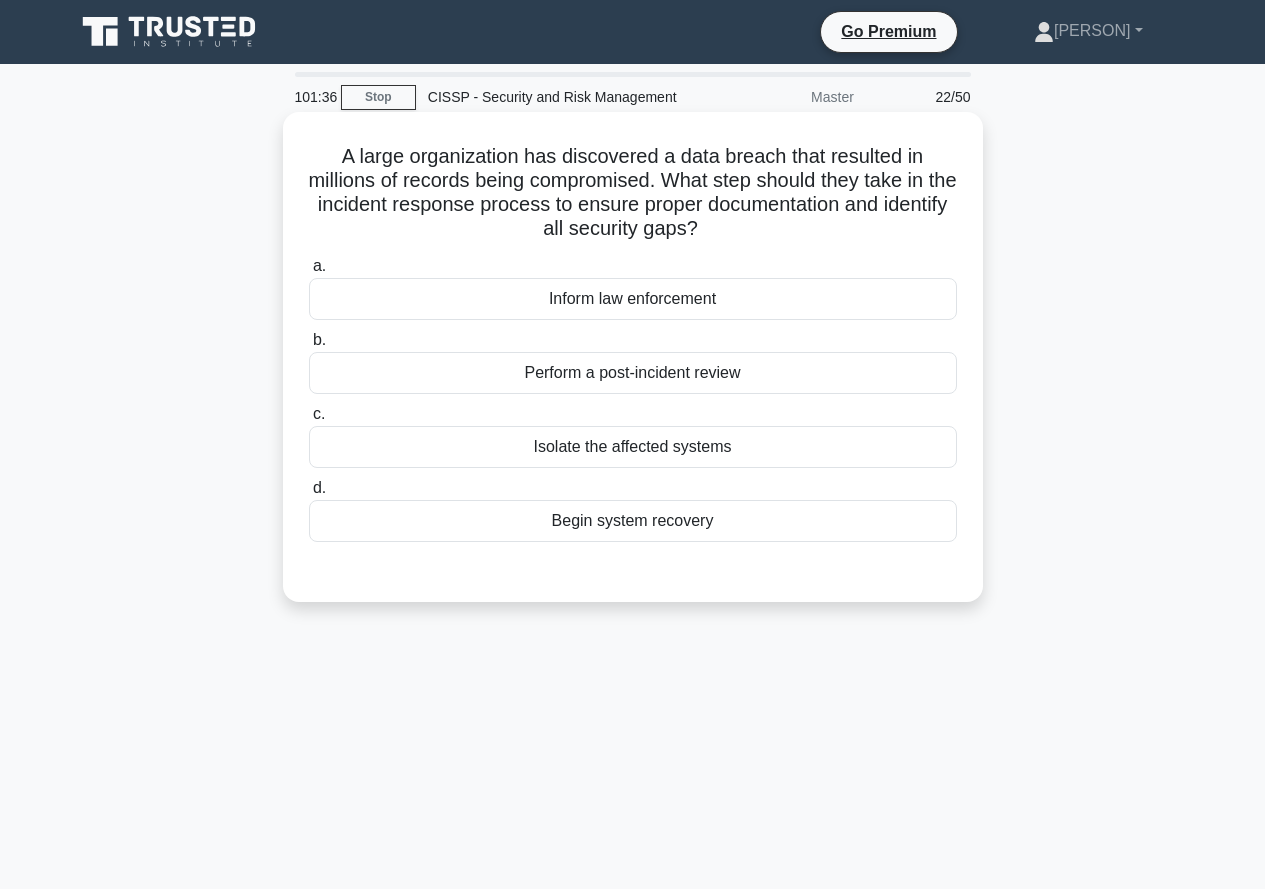 click on "Inform law enforcement" at bounding box center [633, 299] 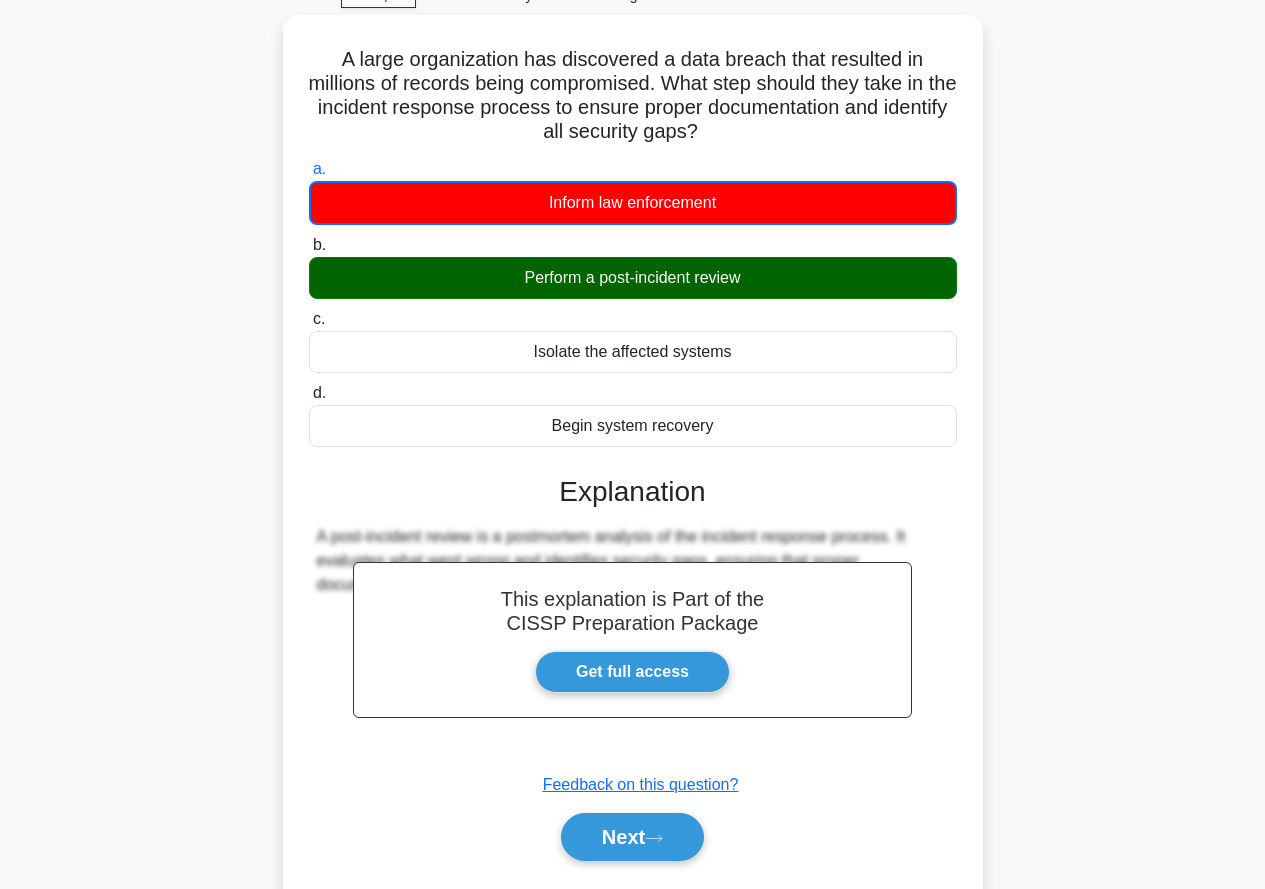 scroll, scrollTop: 191, scrollLeft: 0, axis: vertical 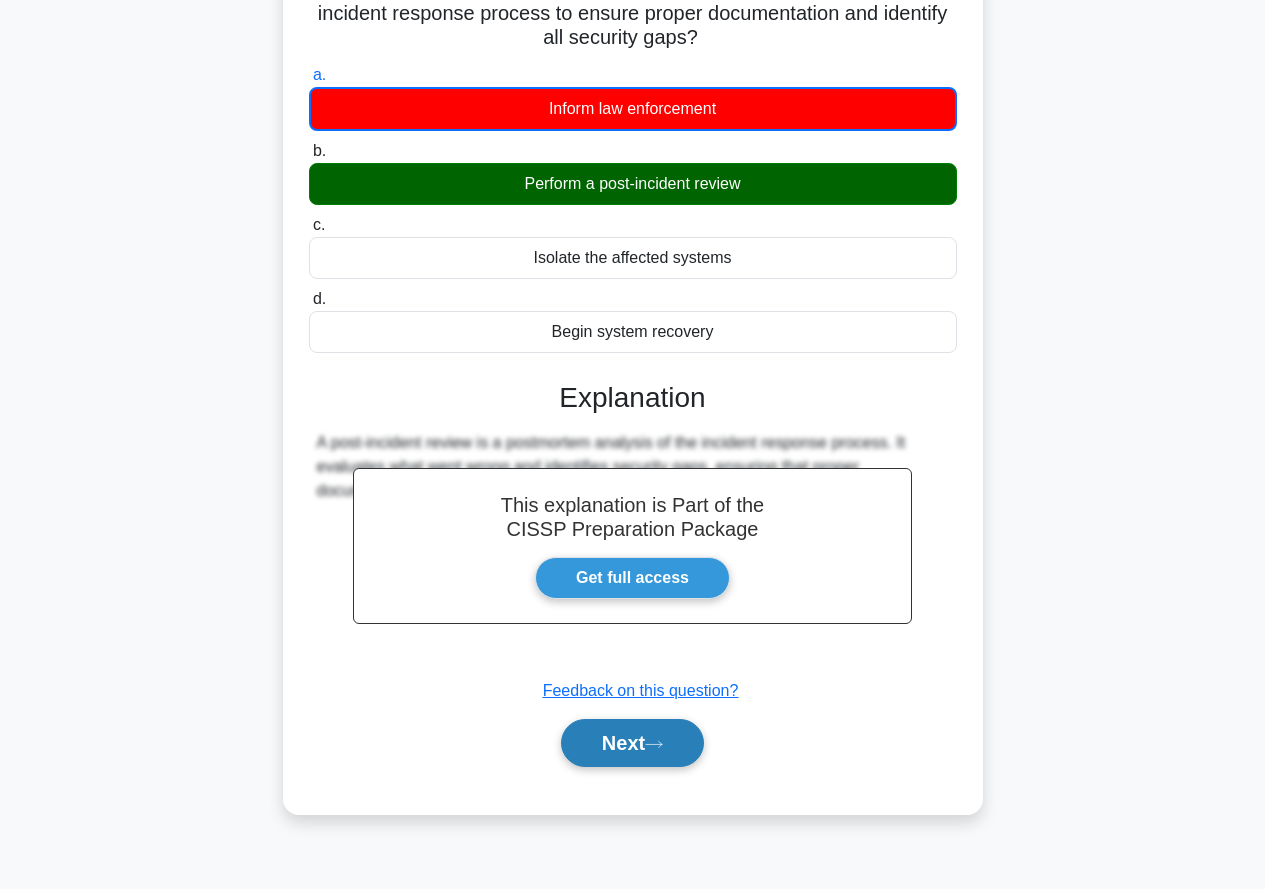 click on "Next" at bounding box center (632, 743) 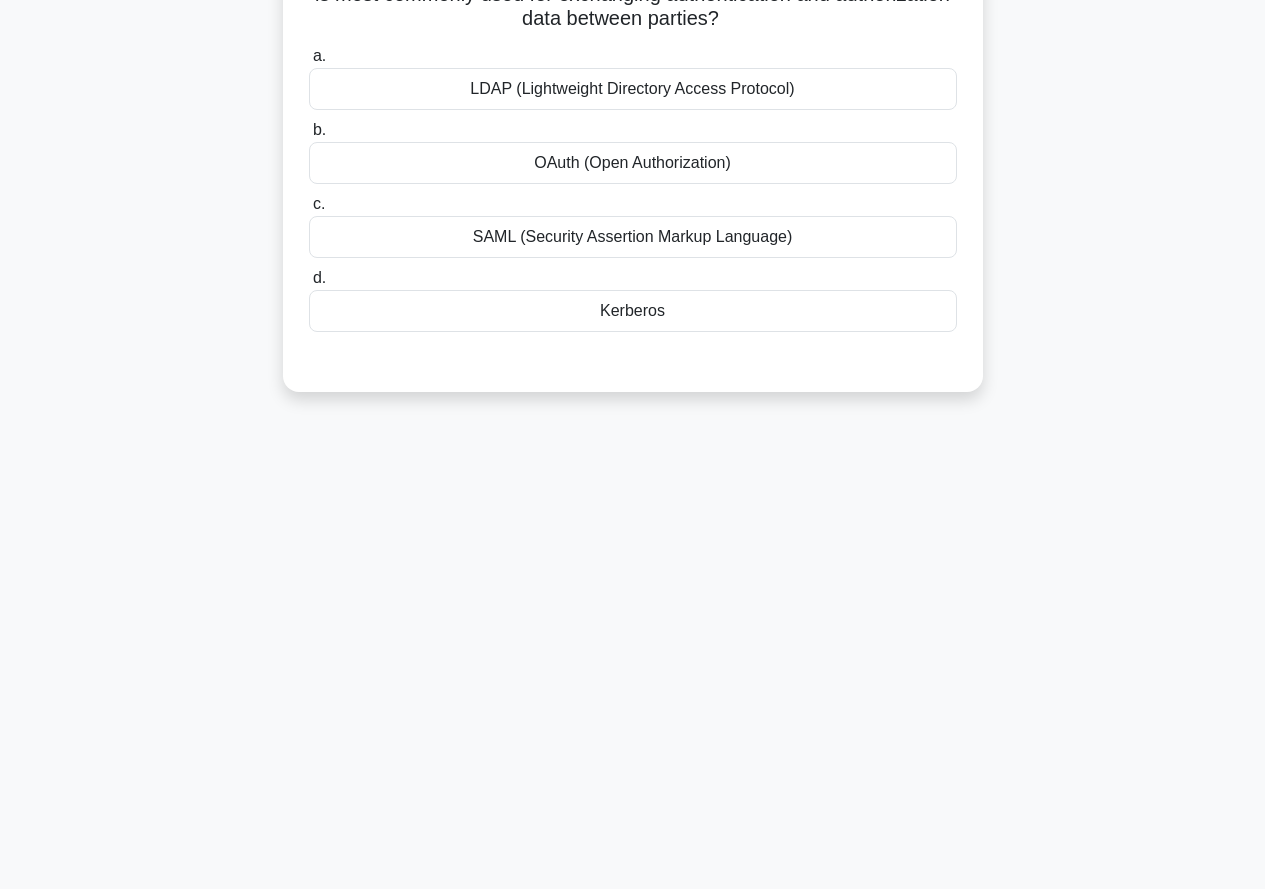 scroll, scrollTop: 0, scrollLeft: 0, axis: both 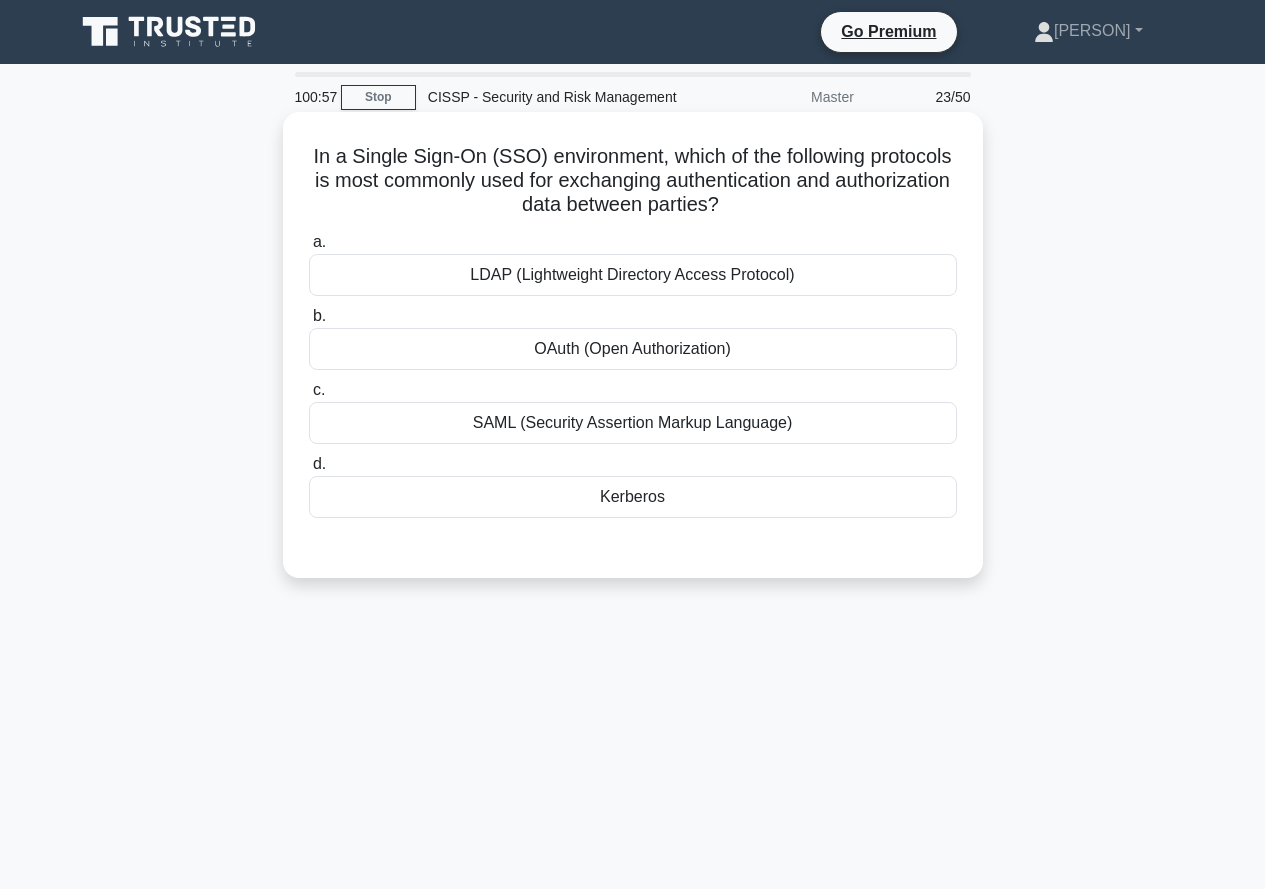 click on "OAuth (Open Authorization)" at bounding box center [633, 349] 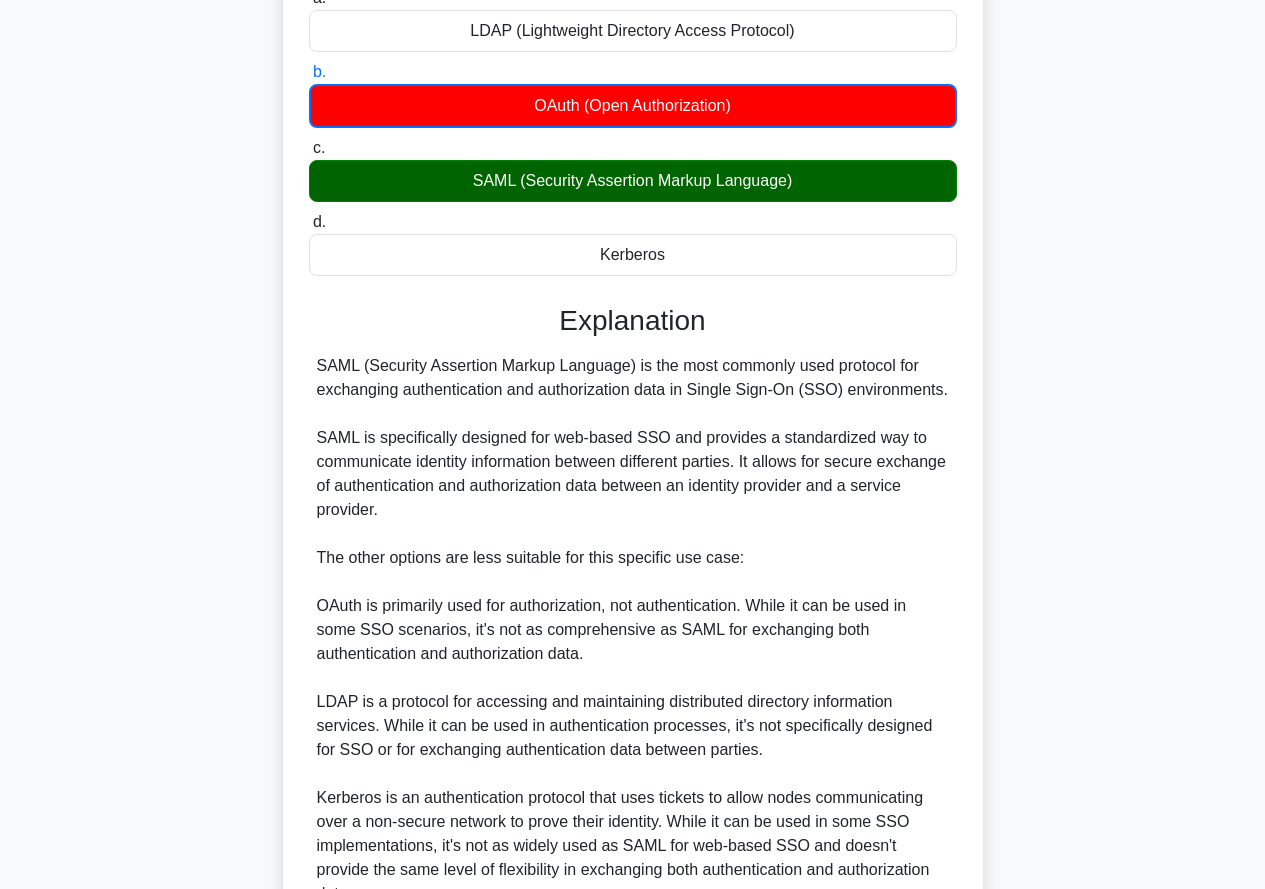 scroll, scrollTop: 419, scrollLeft: 0, axis: vertical 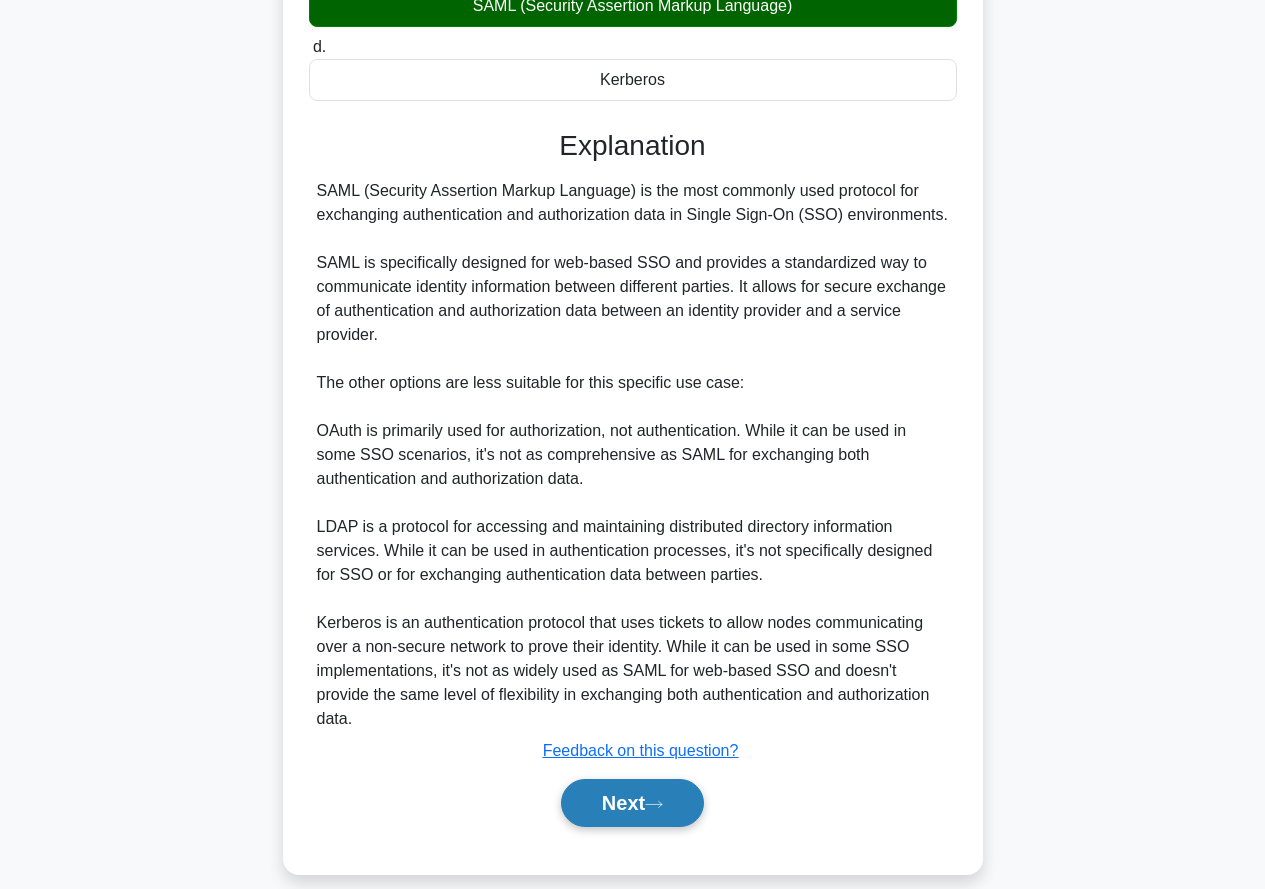 click 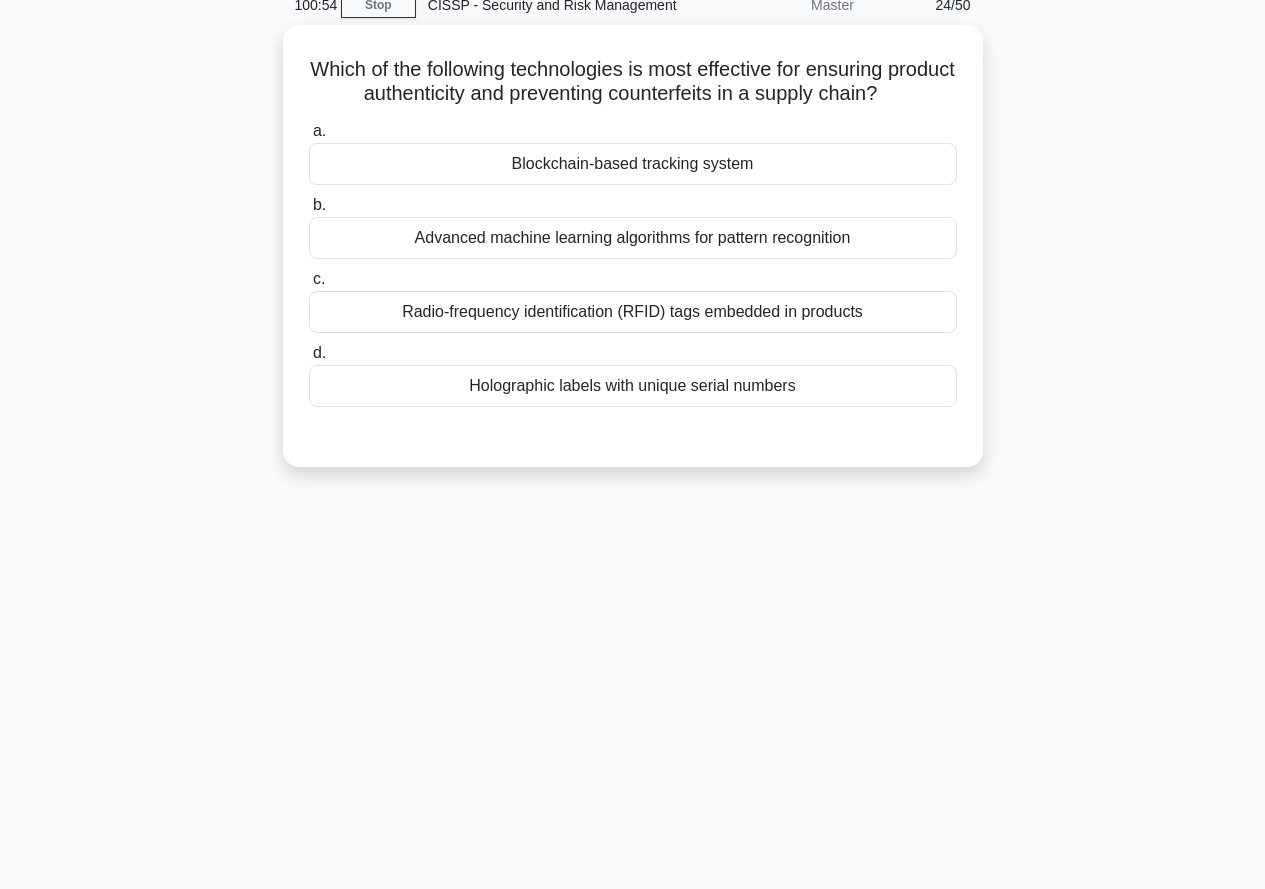 scroll, scrollTop: 0, scrollLeft: 0, axis: both 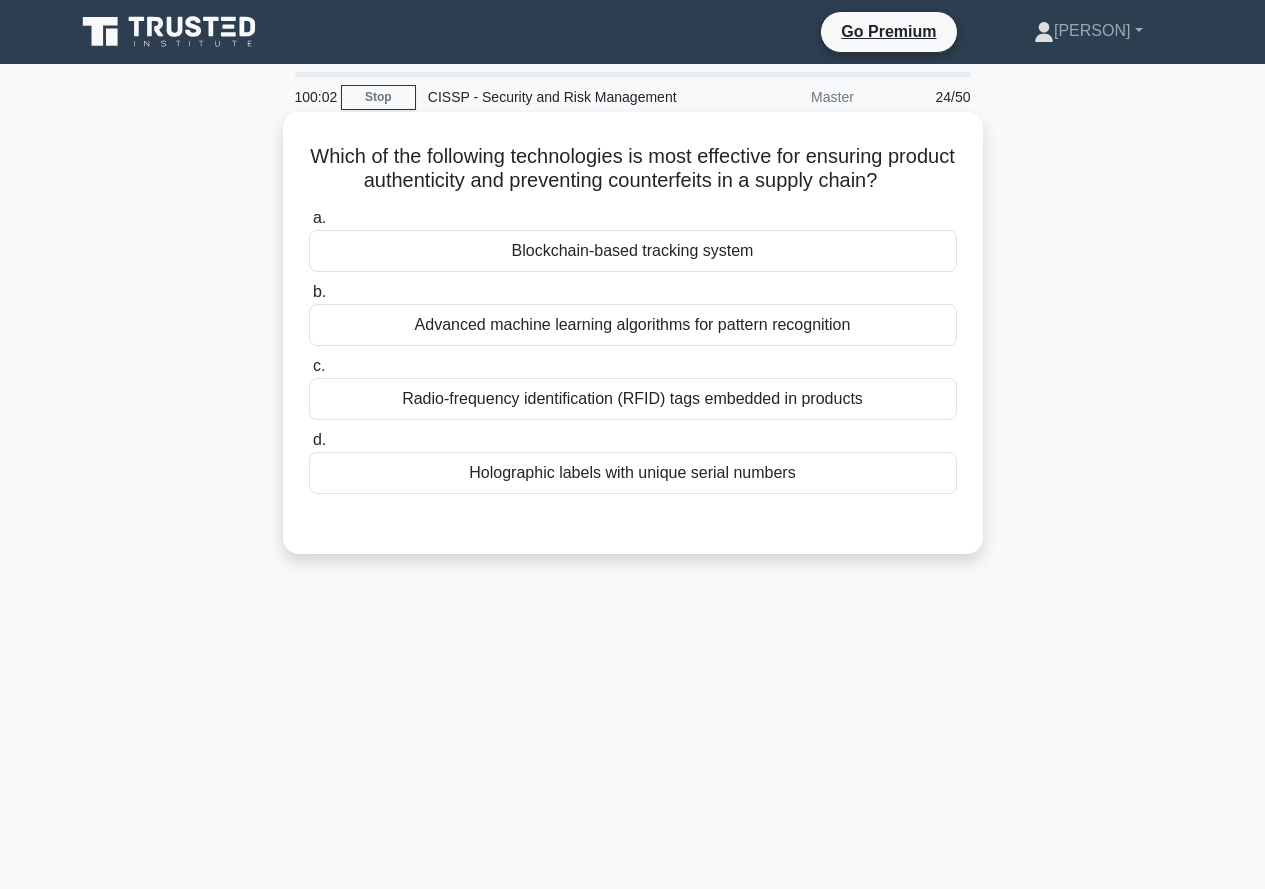 click on "Holographic labels with unique serial numbers" at bounding box center (633, 473) 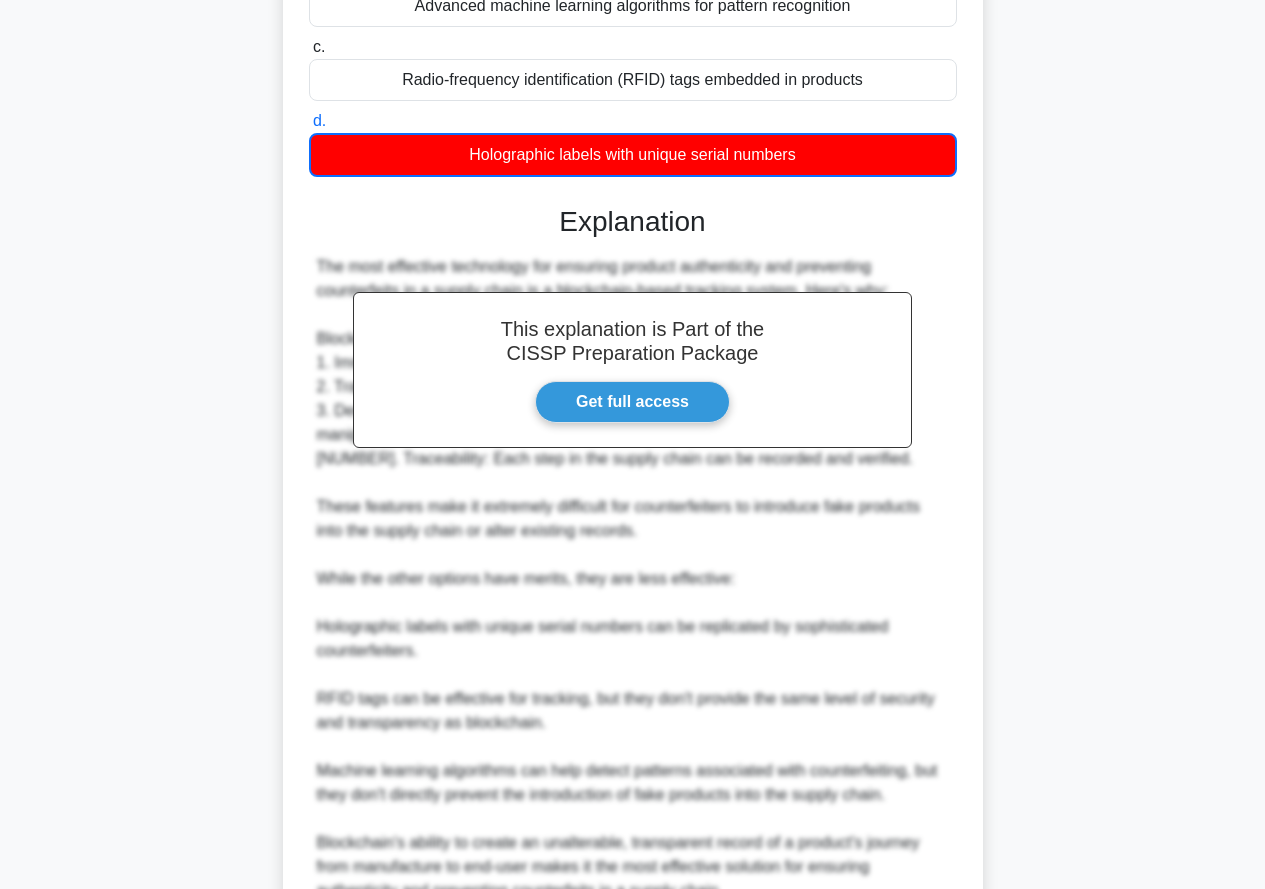 scroll, scrollTop: 515, scrollLeft: 0, axis: vertical 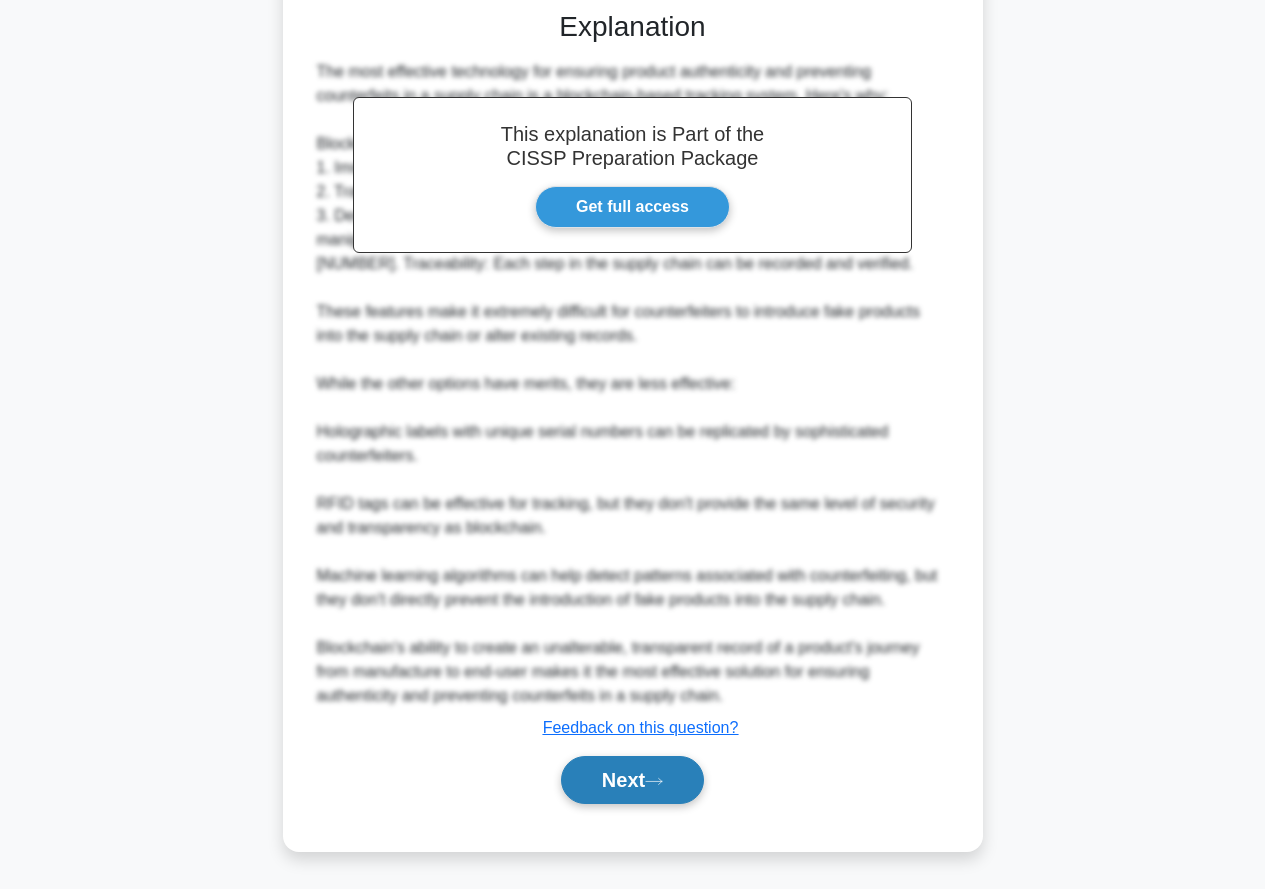 click on "Next" at bounding box center [632, 780] 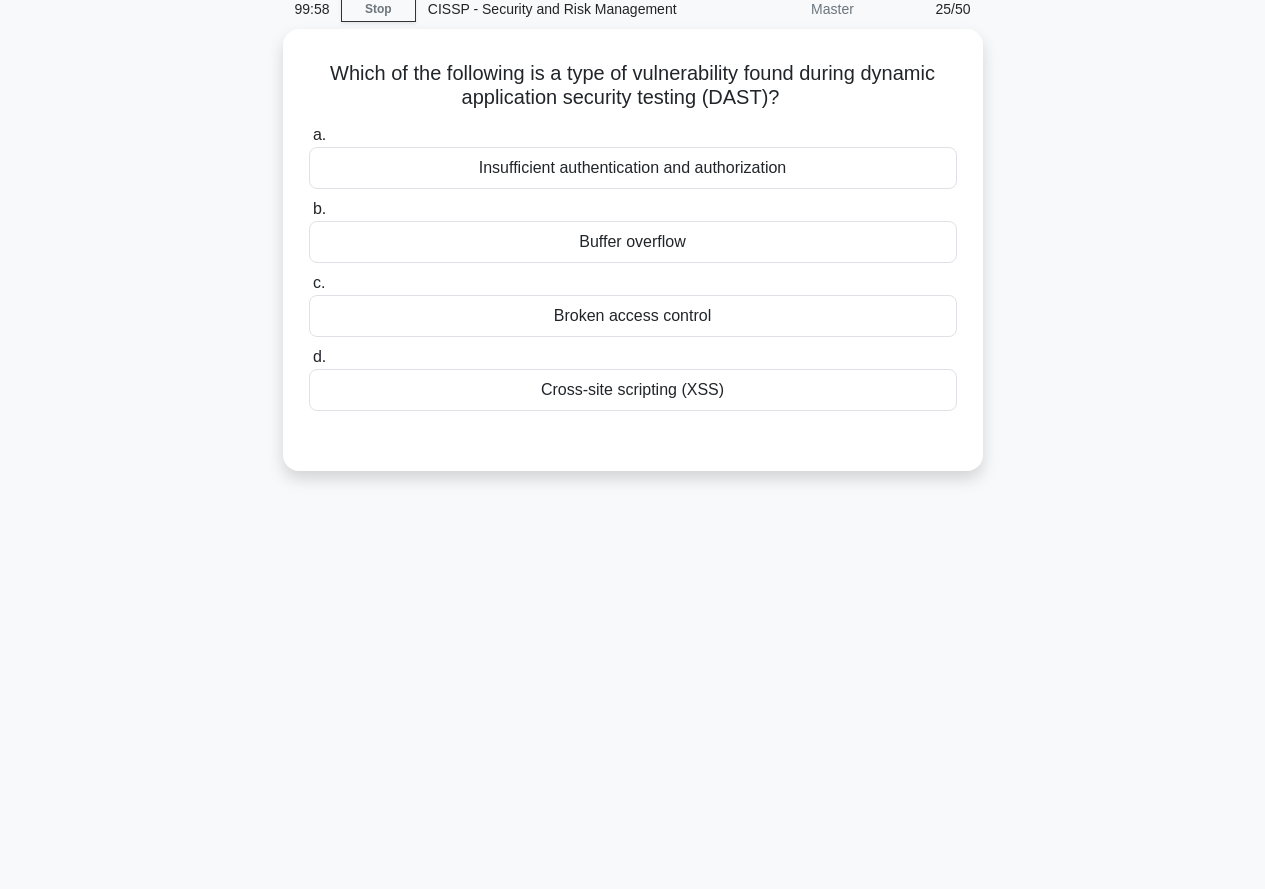 scroll, scrollTop: 0, scrollLeft: 0, axis: both 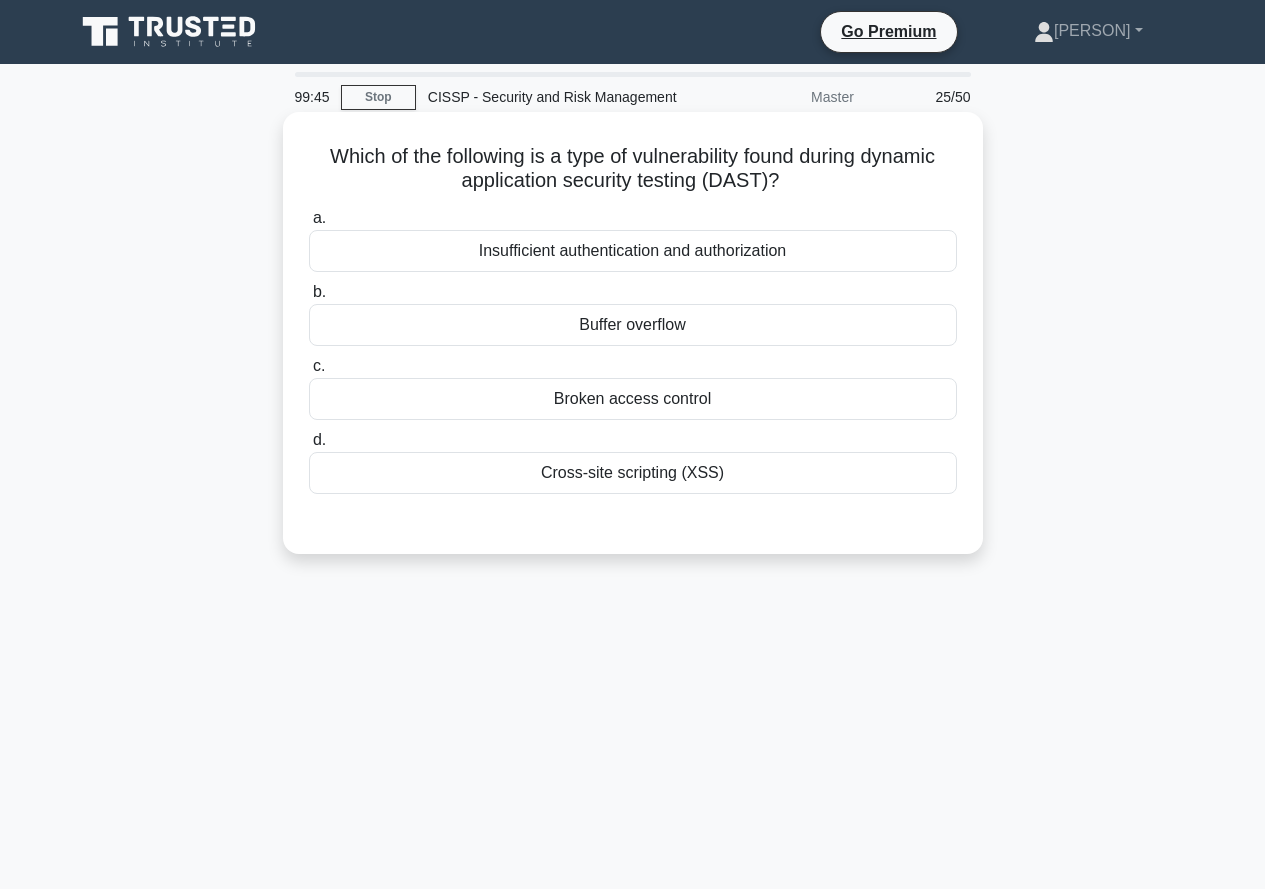 click on "Cross-site scripting (XSS)" at bounding box center [633, 473] 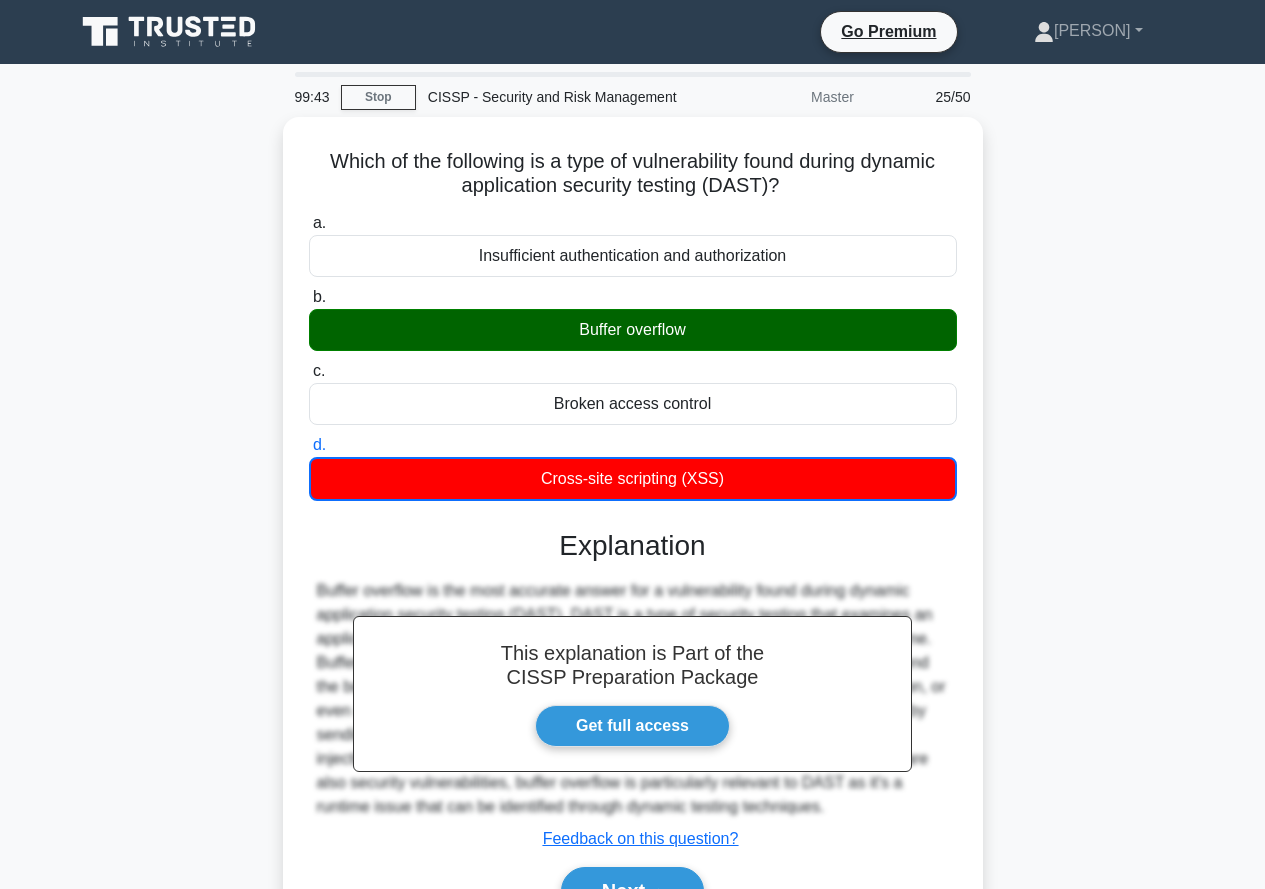 scroll, scrollTop: 191, scrollLeft: 0, axis: vertical 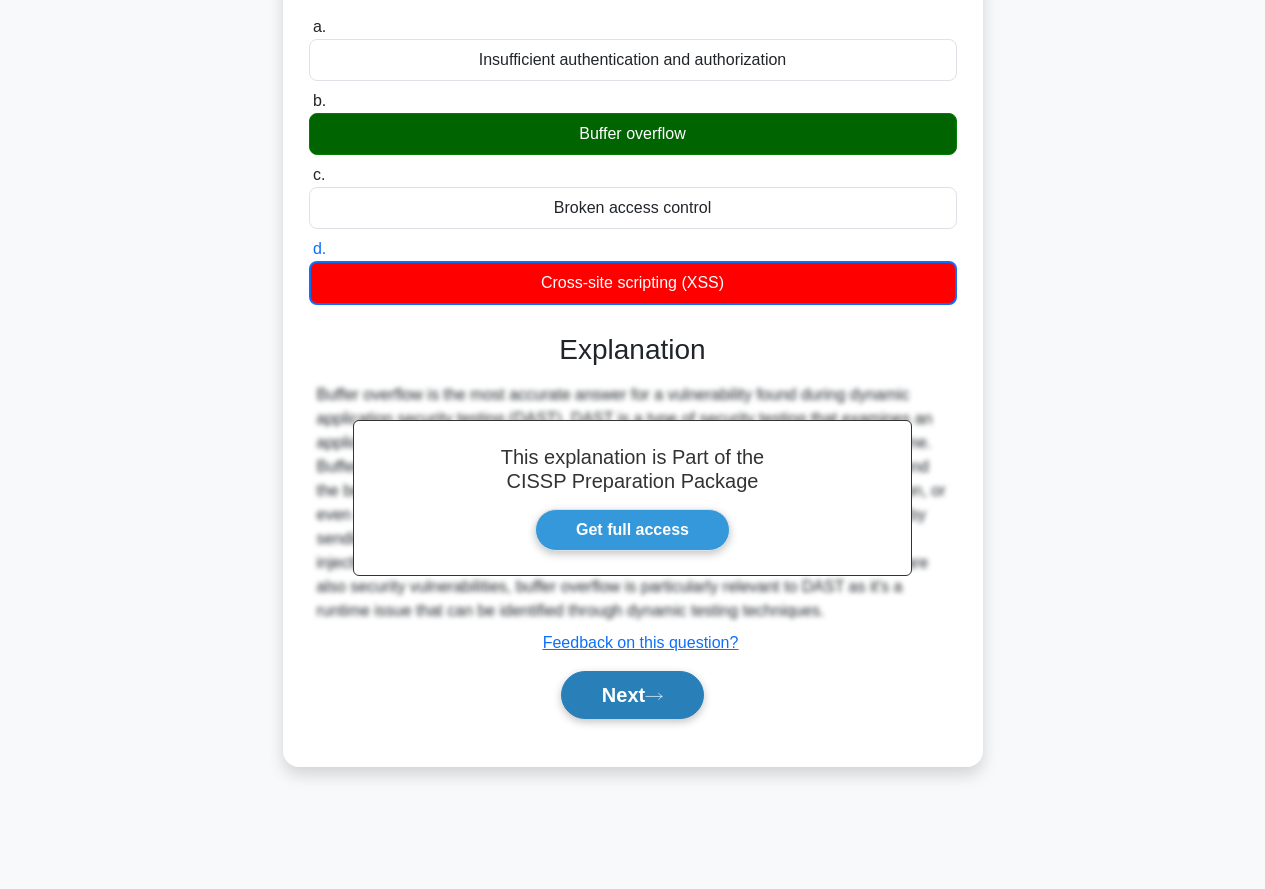 click on "Next" at bounding box center [632, 695] 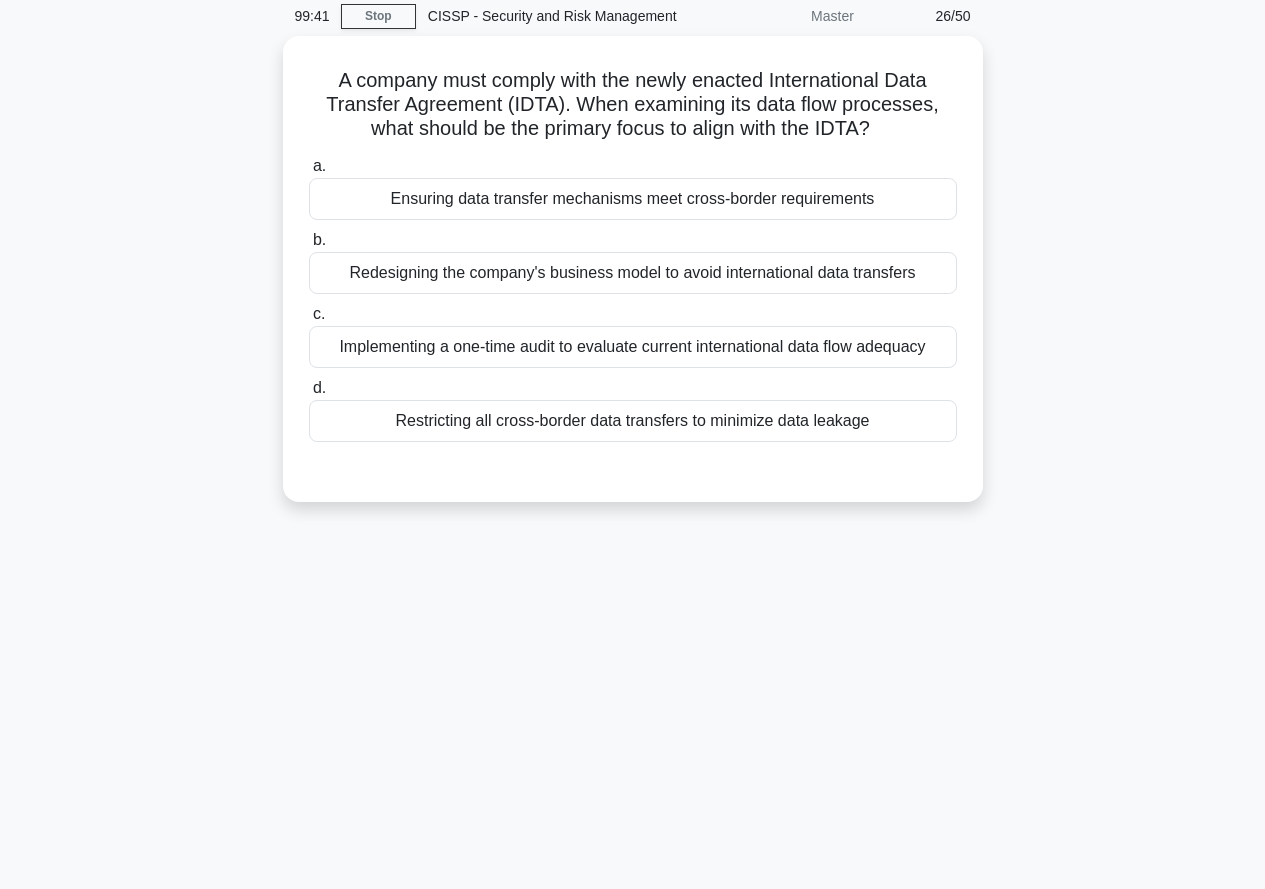 scroll, scrollTop: 0, scrollLeft: 0, axis: both 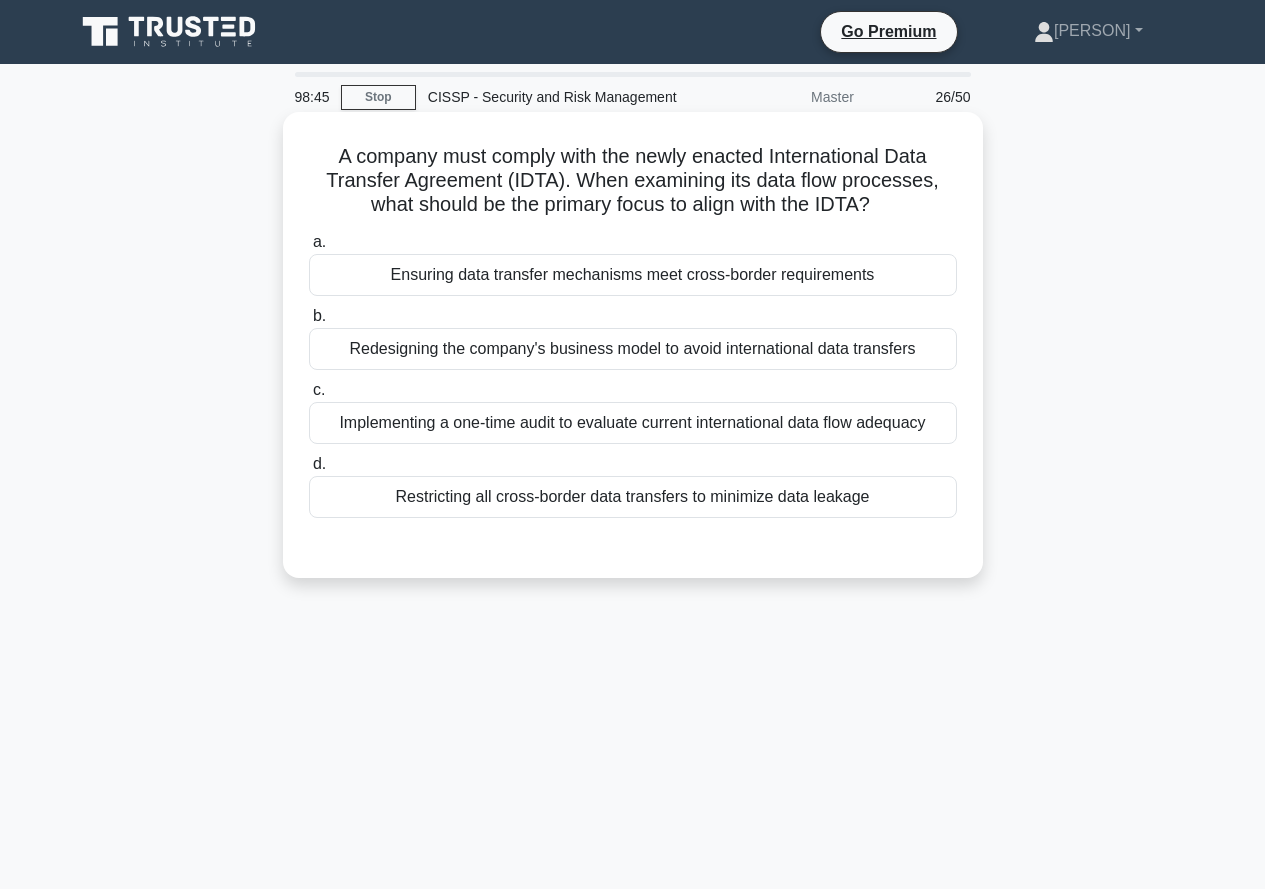 click on "Ensuring data transfer mechanisms meet cross-border requirements" at bounding box center (633, 275) 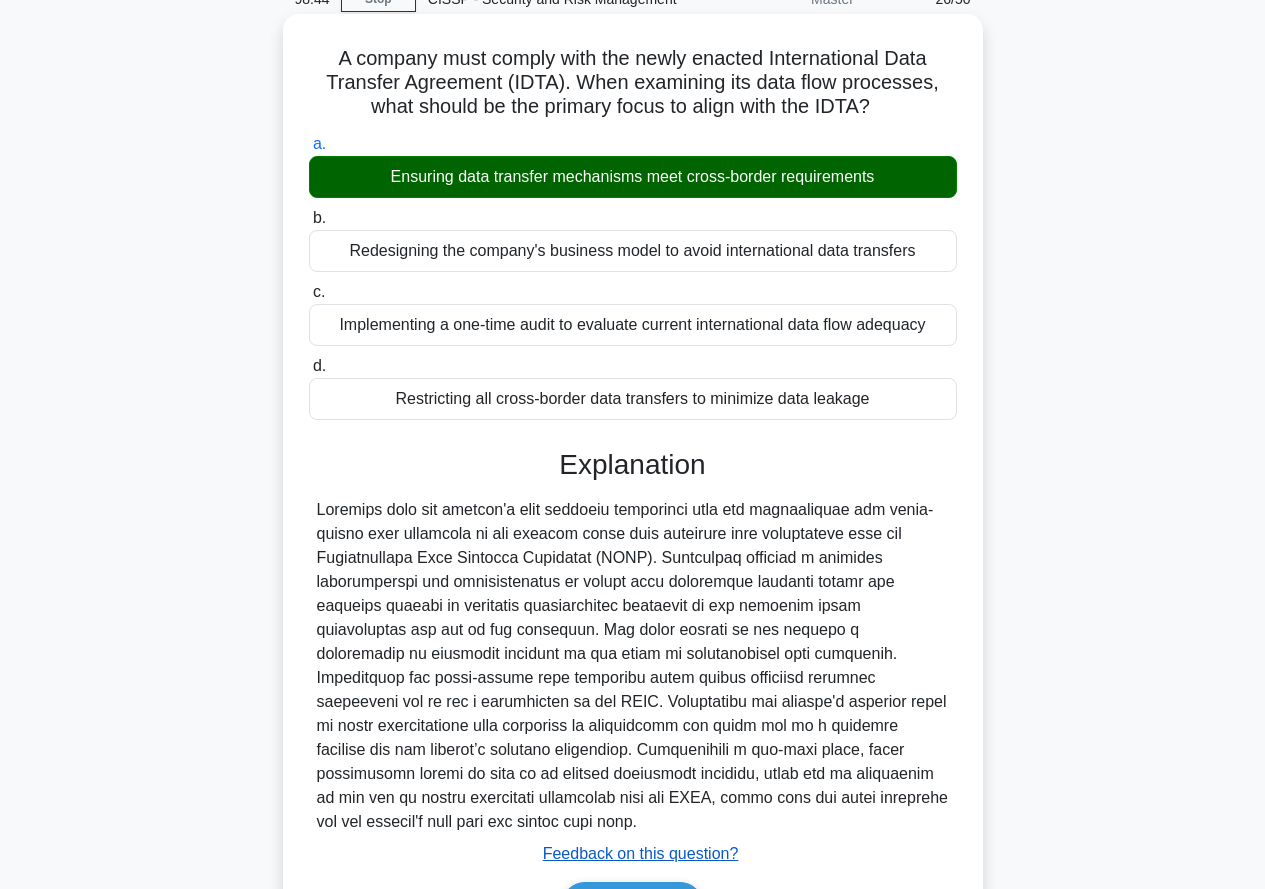 scroll, scrollTop: 225, scrollLeft: 0, axis: vertical 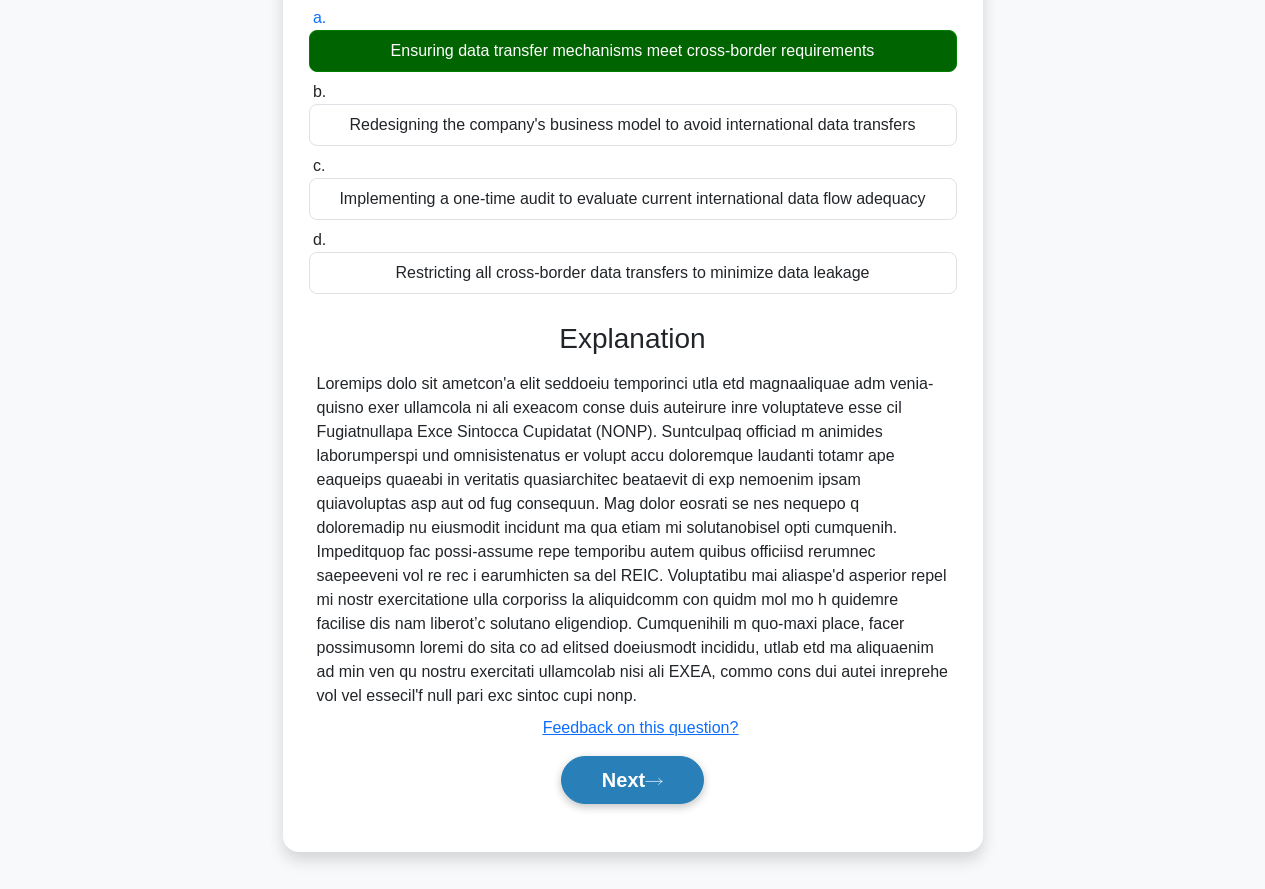 click on "Next" at bounding box center [632, 780] 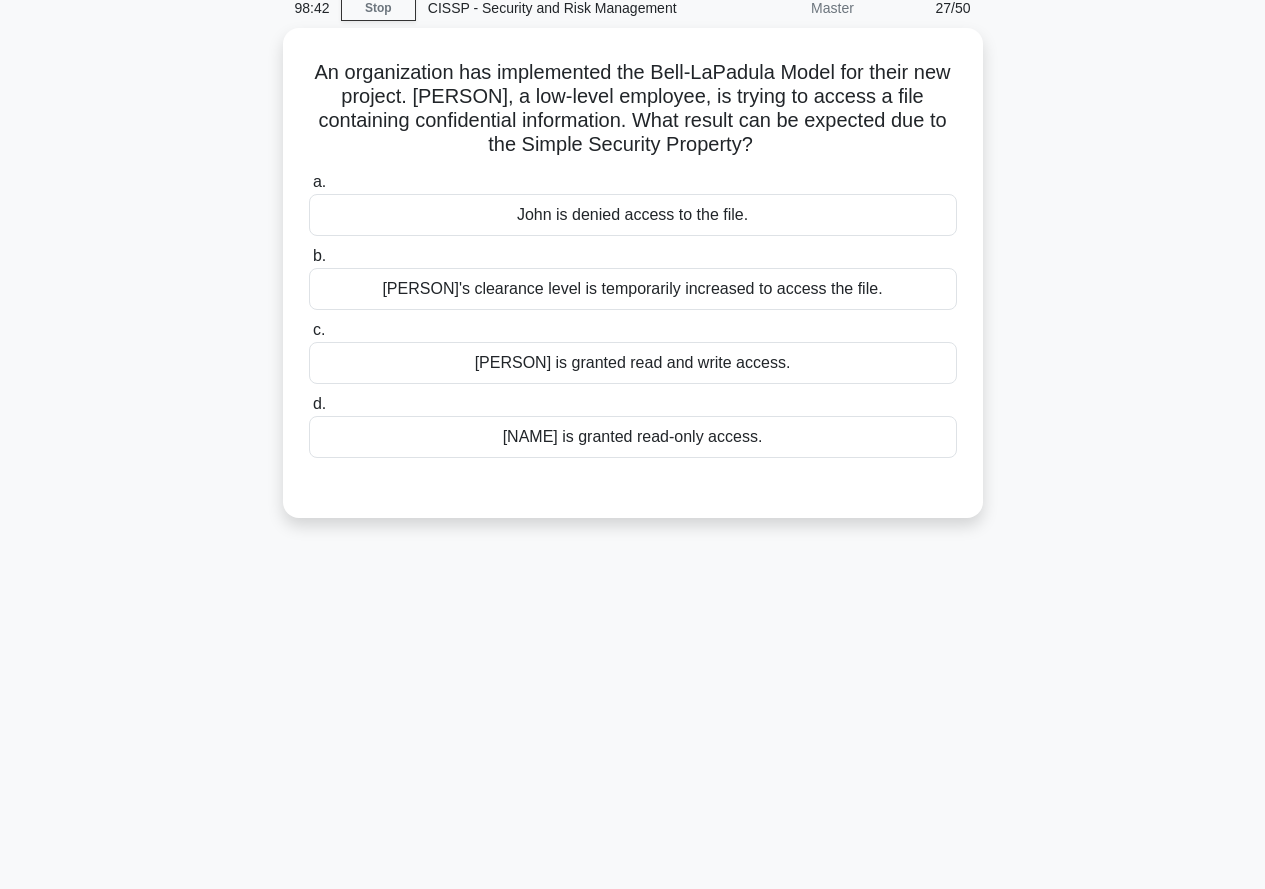 scroll, scrollTop: 0, scrollLeft: 0, axis: both 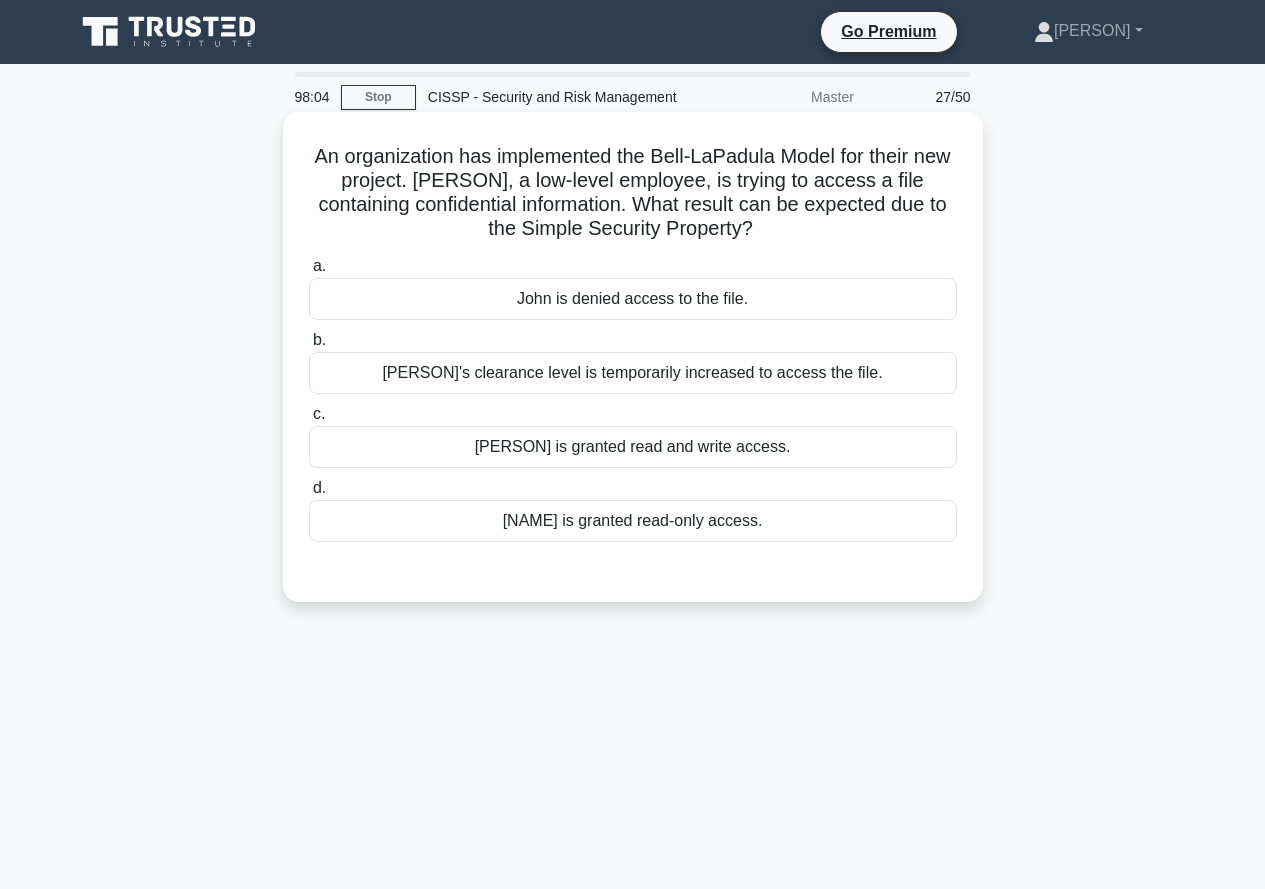 click on "John is denied access to the file." at bounding box center (633, 299) 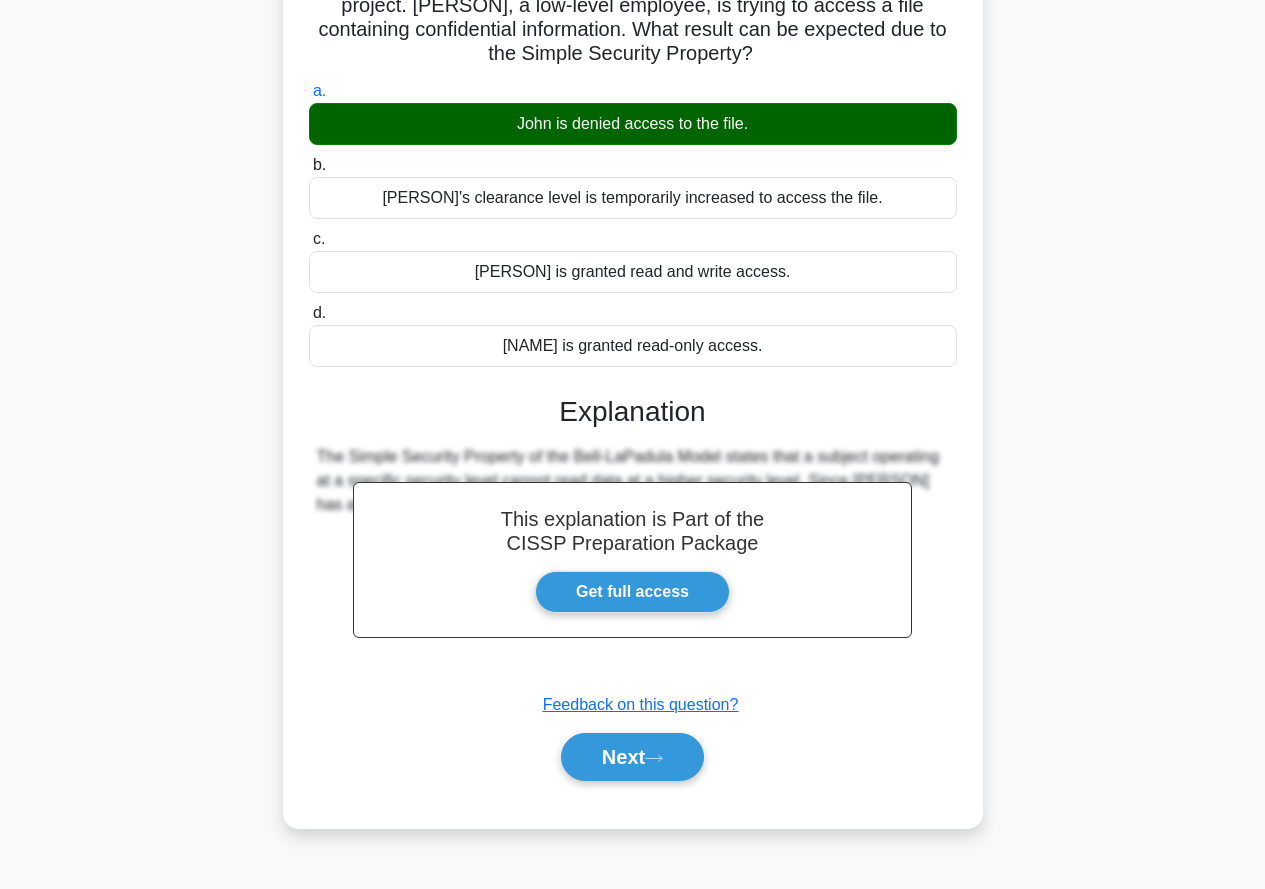 scroll, scrollTop: 191, scrollLeft: 0, axis: vertical 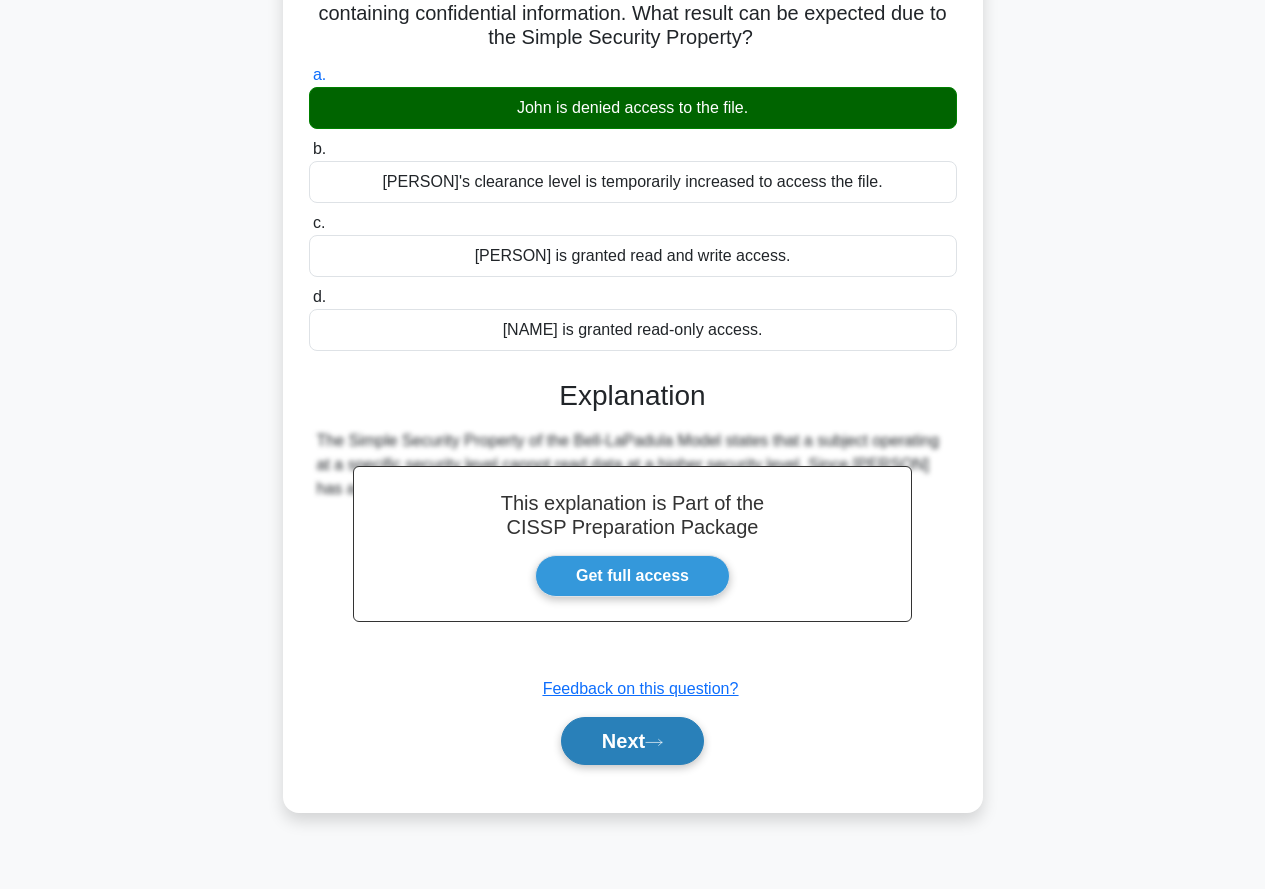 click on "Next" at bounding box center (632, 741) 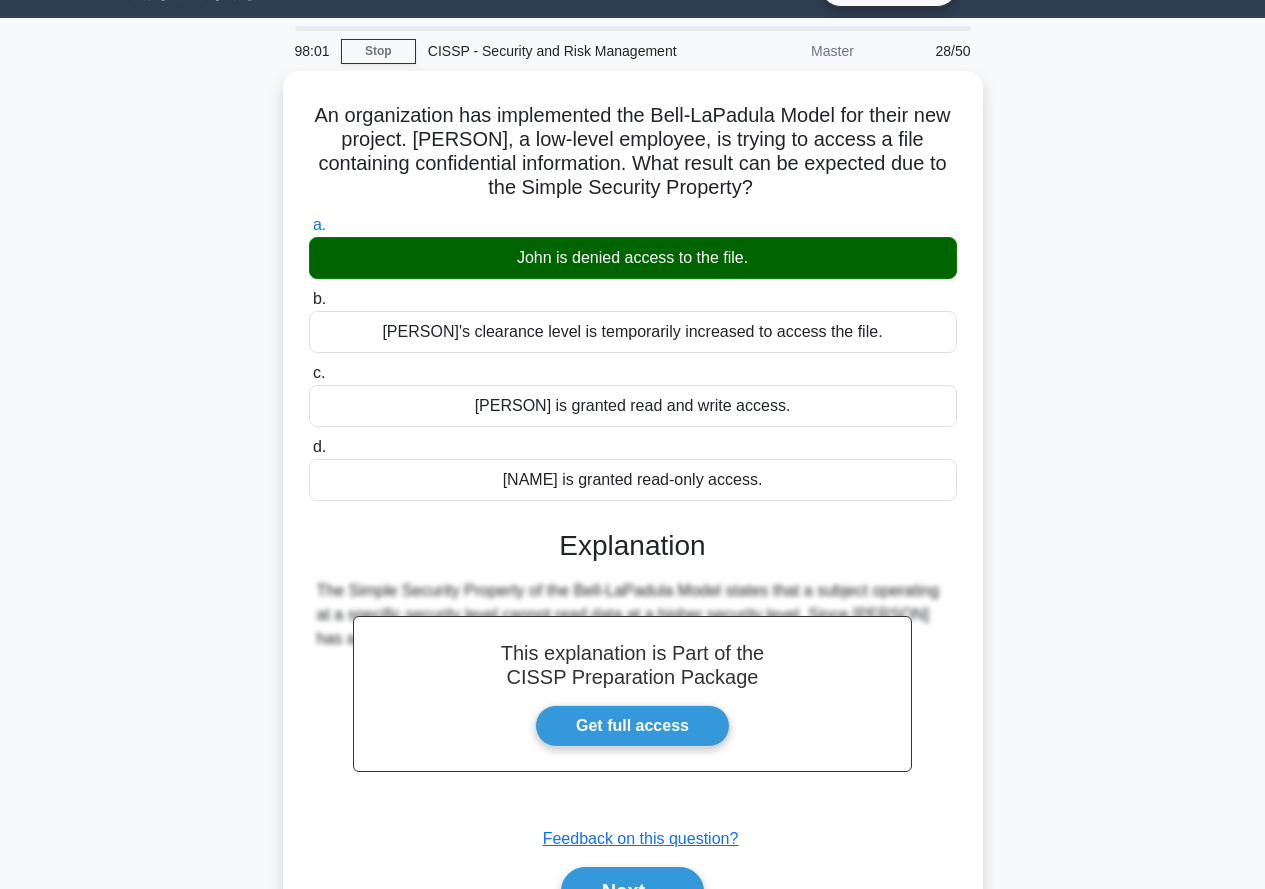 scroll, scrollTop: 0, scrollLeft: 0, axis: both 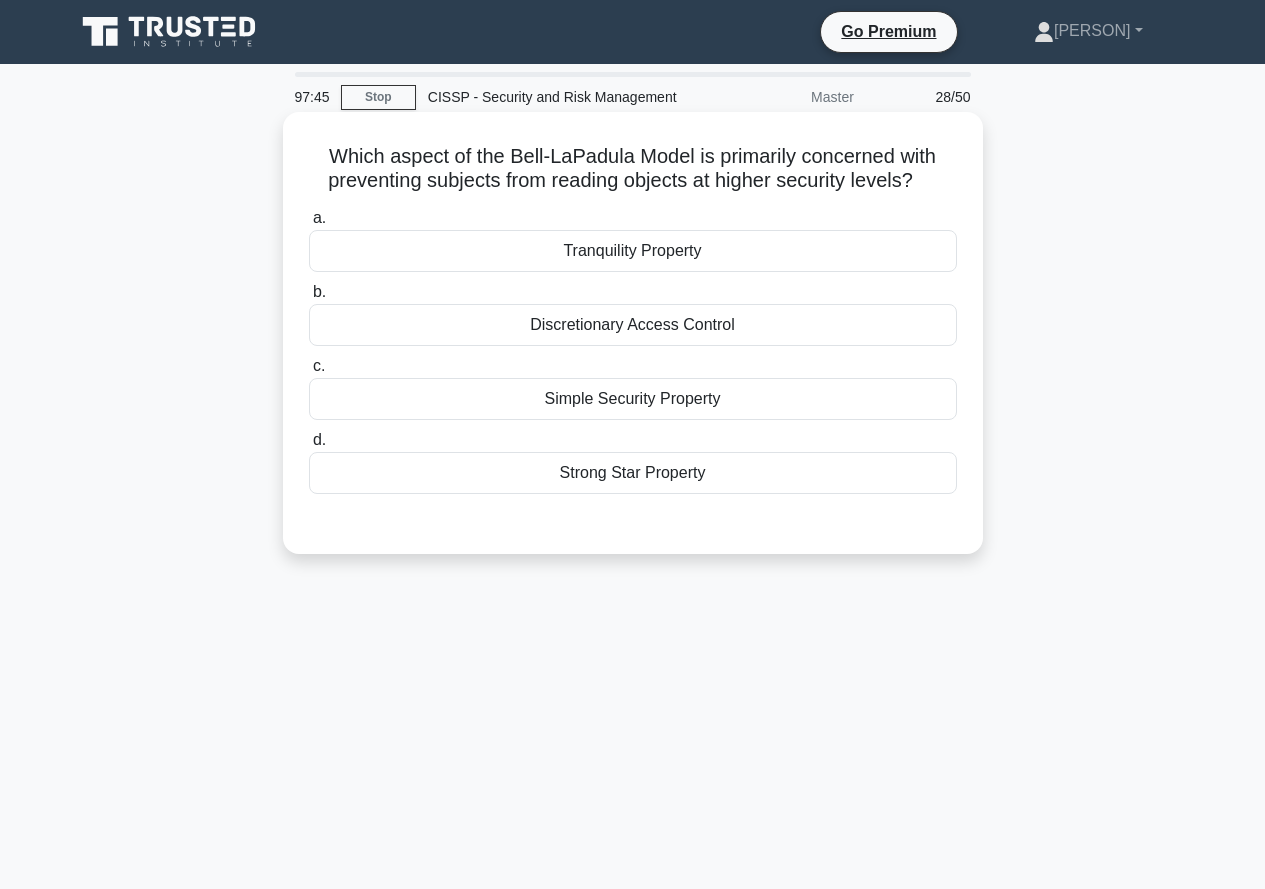 click on "Discretionary Access Control" at bounding box center [633, 325] 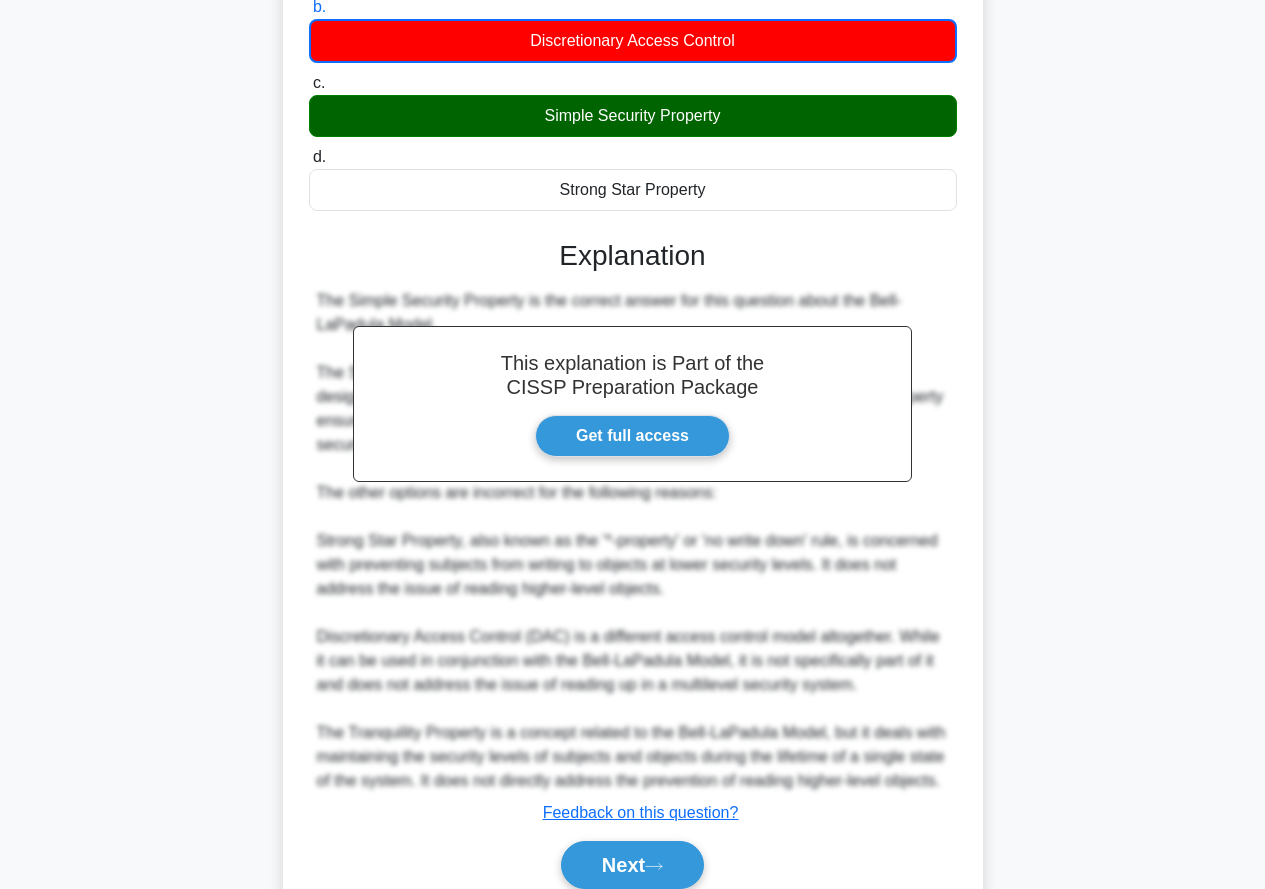 scroll, scrollTop: 371, scrollLeft: 0, axis: vertical 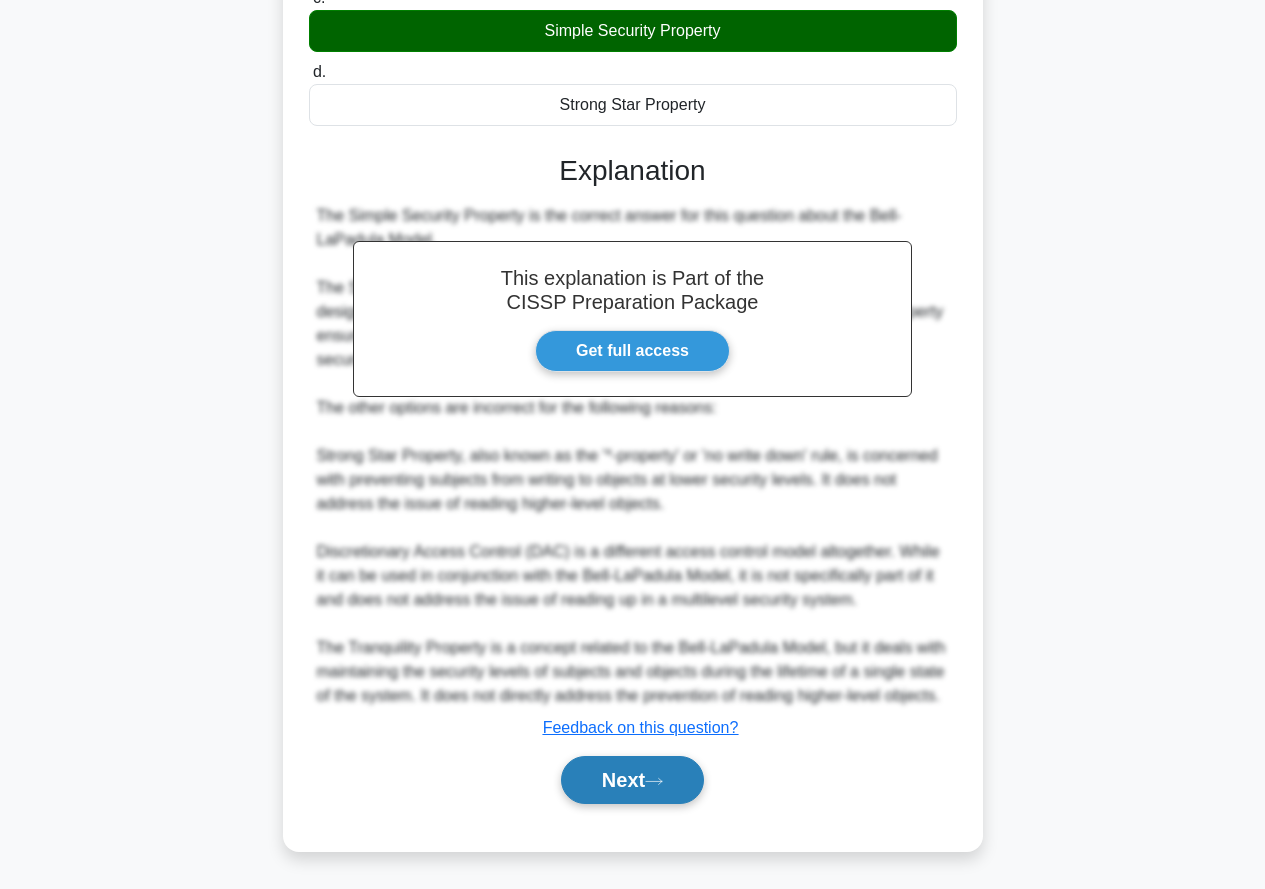 click on "Next" at bounding box center (632, 780) 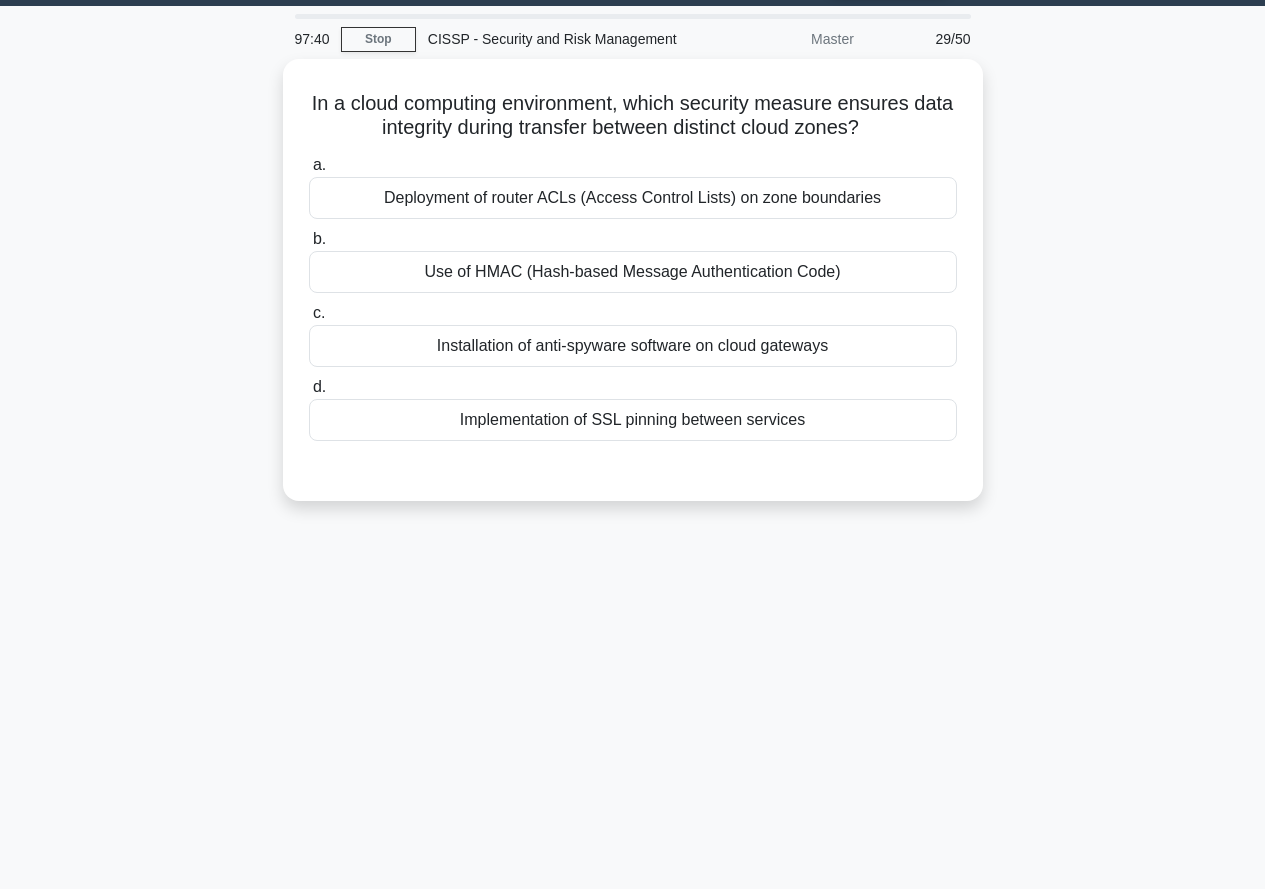 scroll, scrollTop: 0, scrollLeft: 0, axis: both 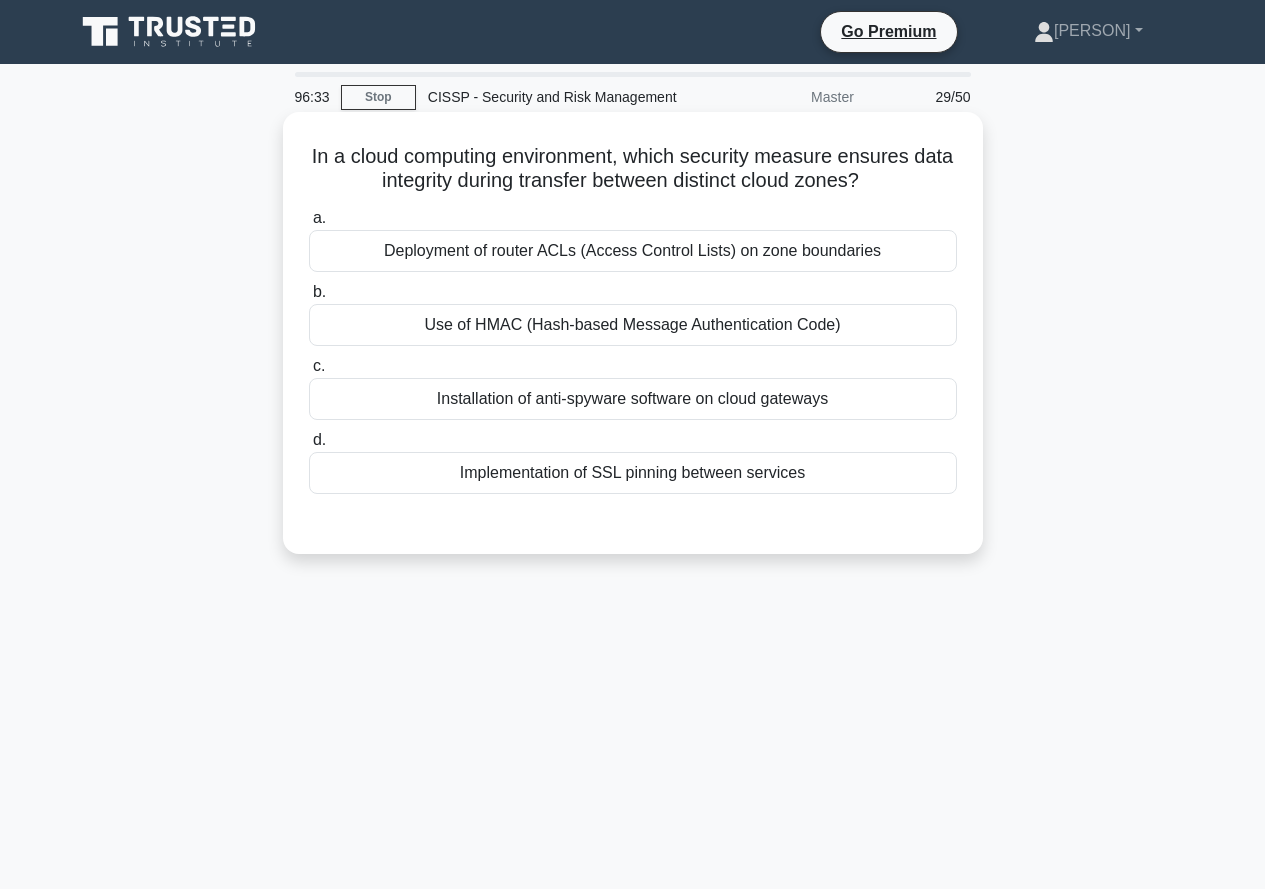 click on "Use of HMAC (Hash-based Message Authentication Code)" at bounding box center [633, 325] 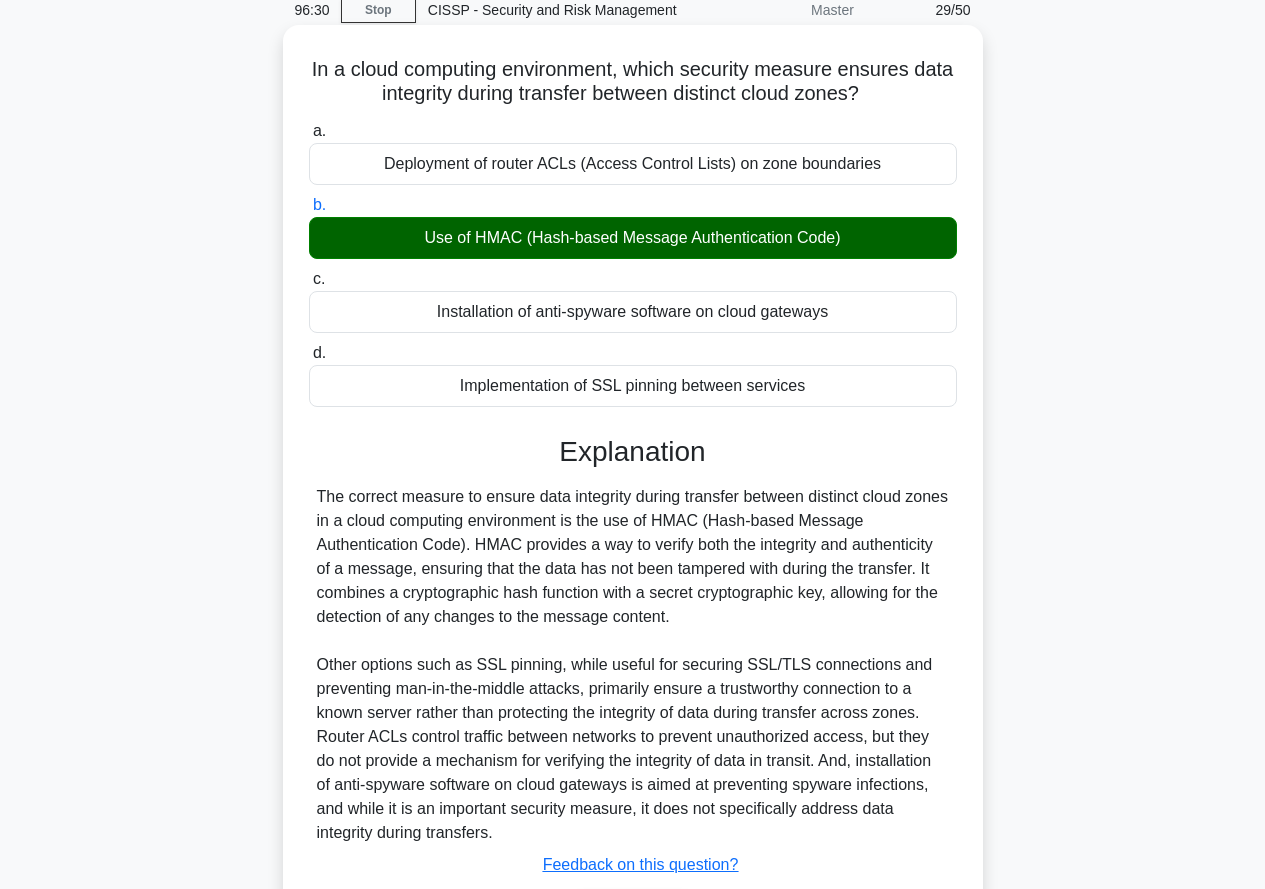 scroll, scrollTop: 225, scrollLeft: 0, axis: vertical 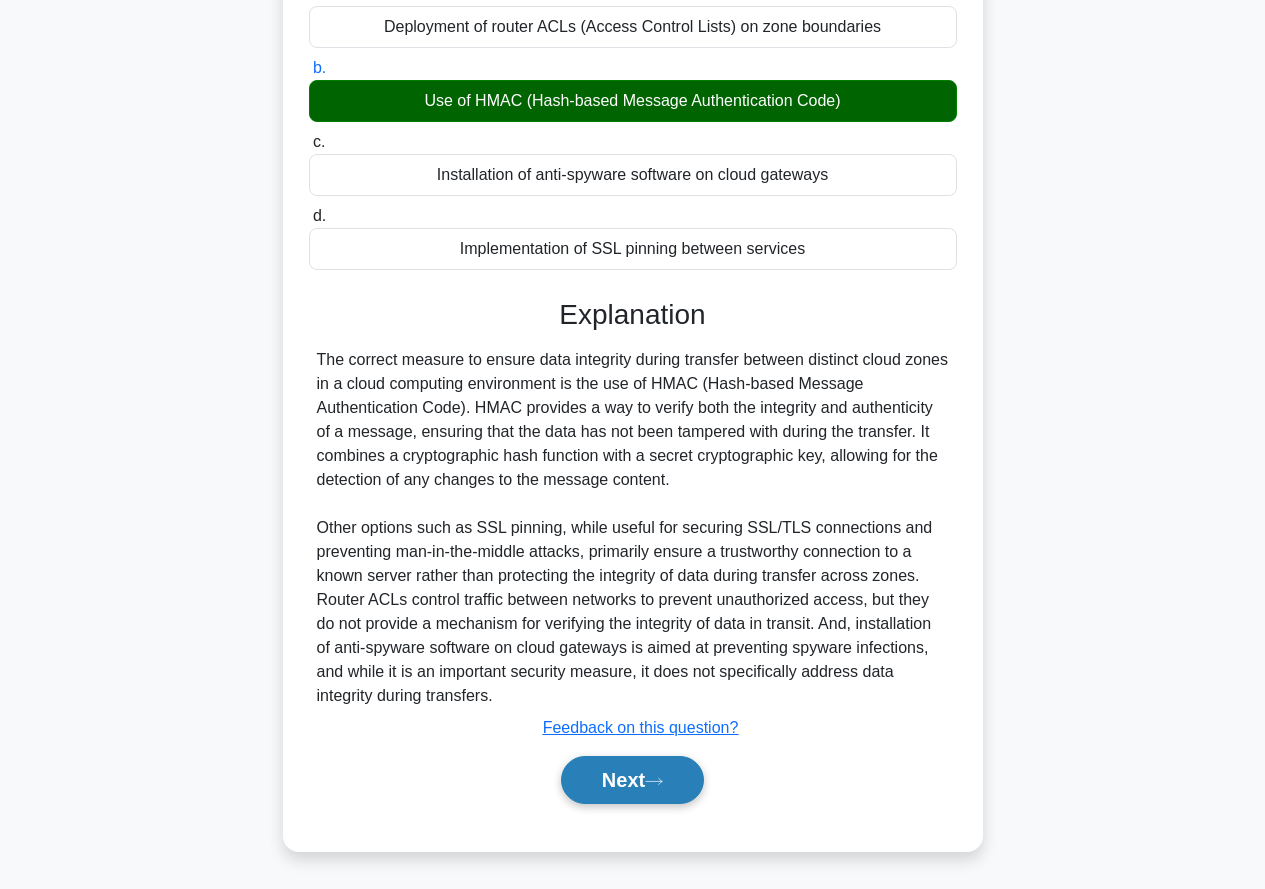 click on "Next" at bounding box center [632, 780] 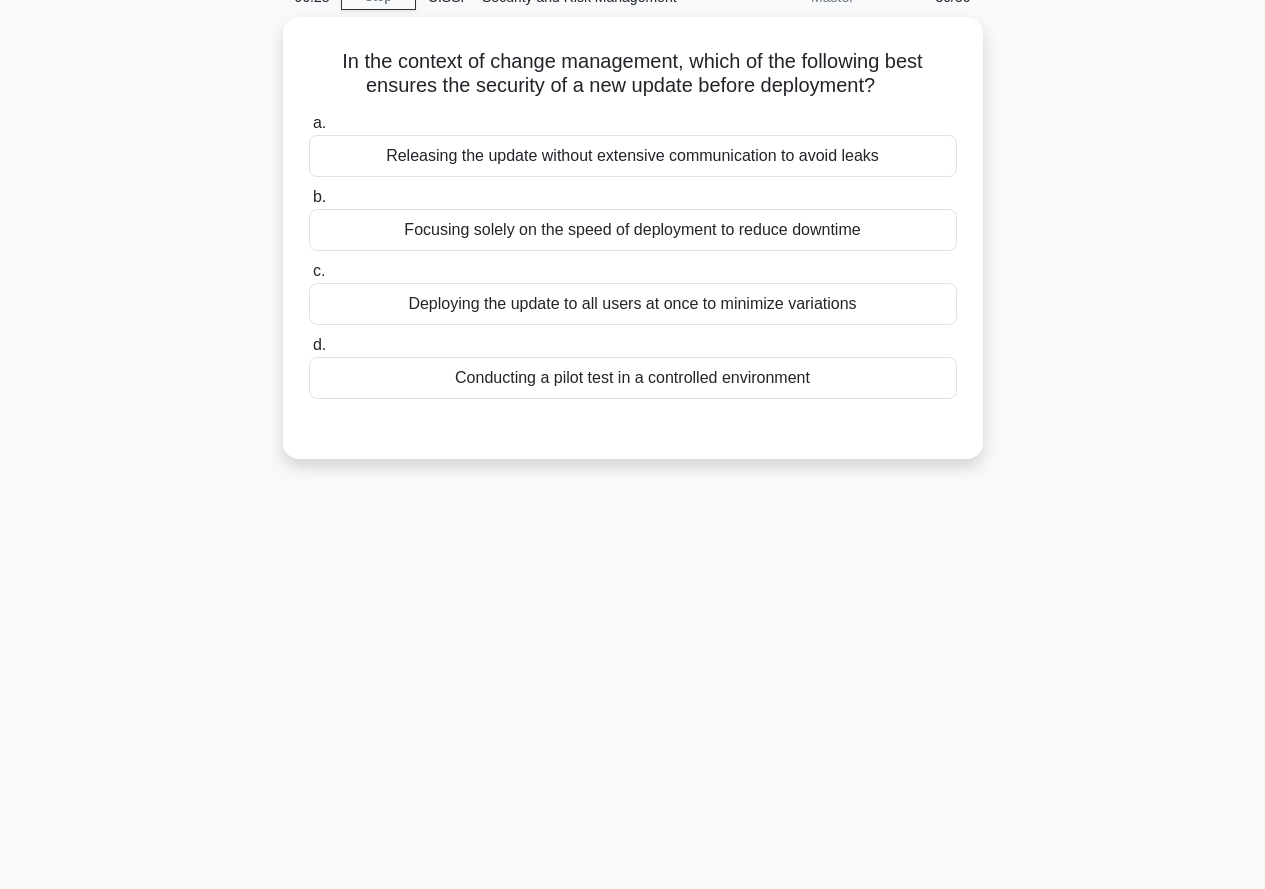 scroll, scrollTop: 0, scrollLeft: 0, axis: both 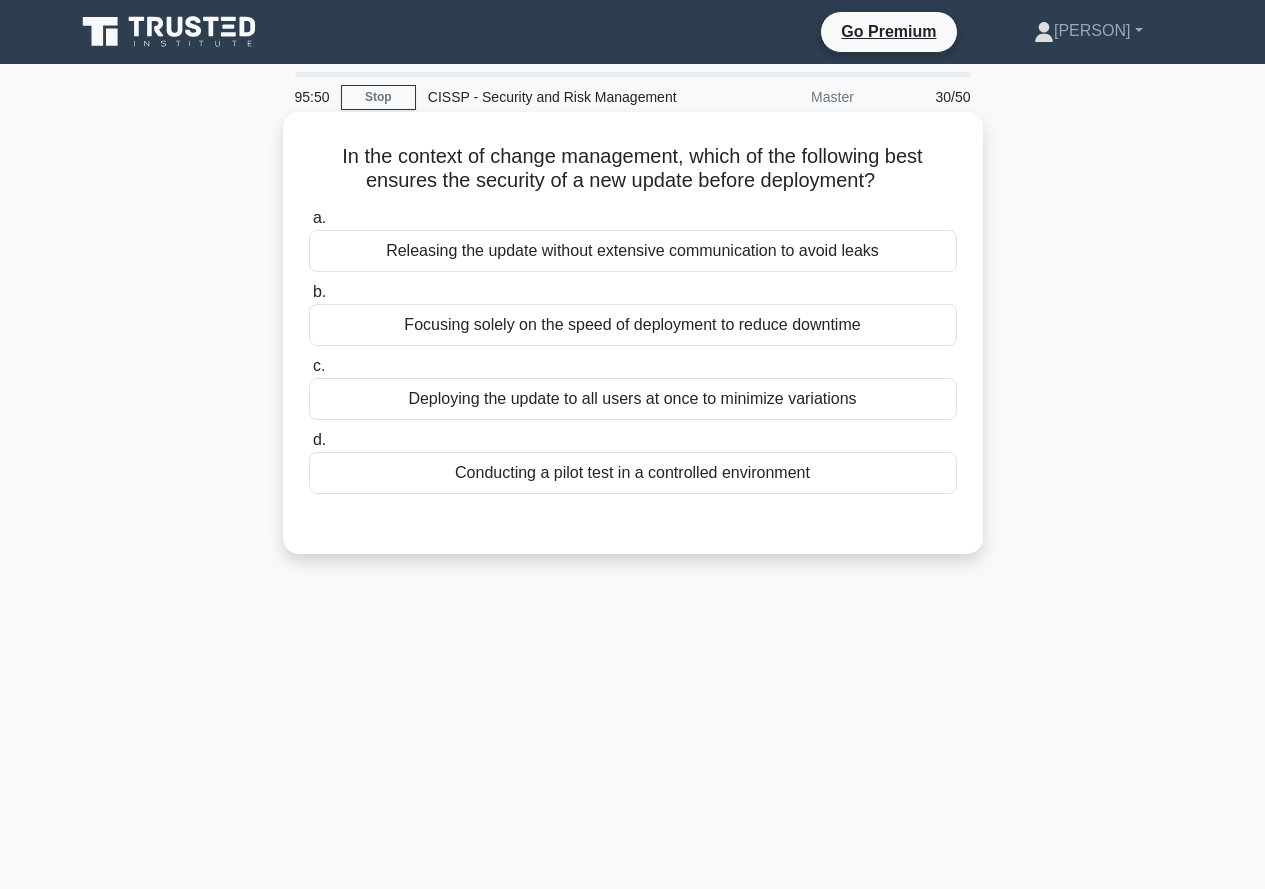 click on "Conducting a pilot test in a controlled environment" at bounding box center [633, 473] 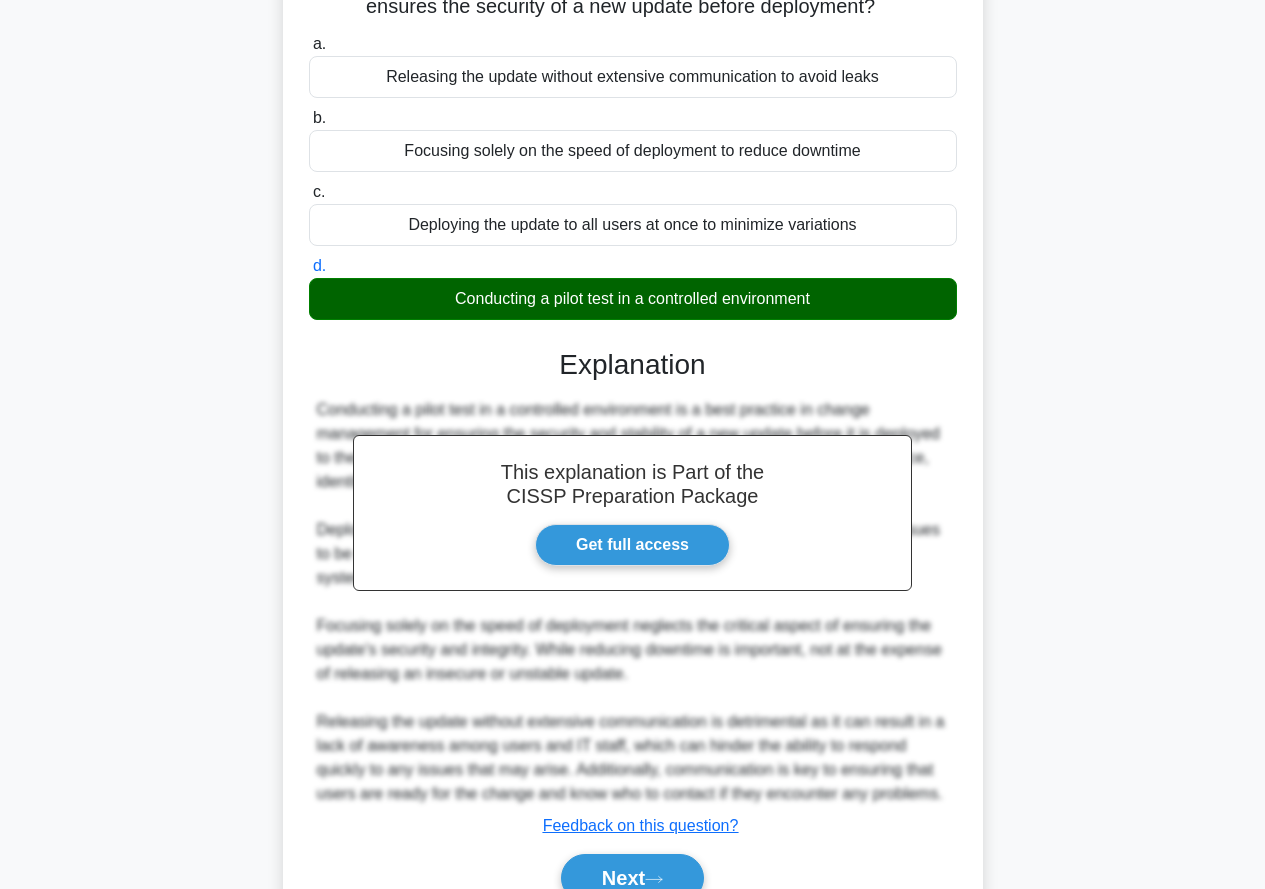 scroll, scrollTop: 273, scrollLeft: 0, axis: vertical 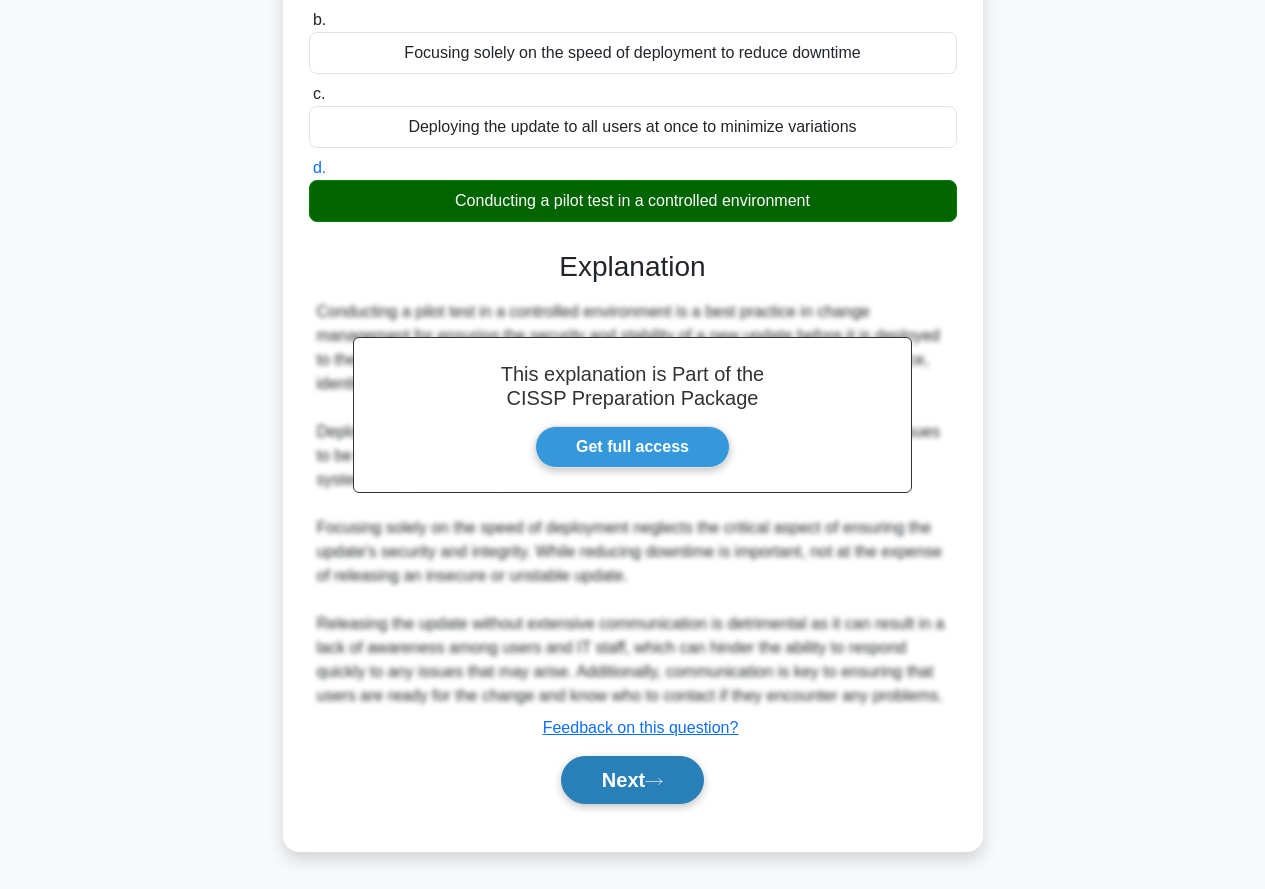 click on "Next" at bounding box center [632, 780] 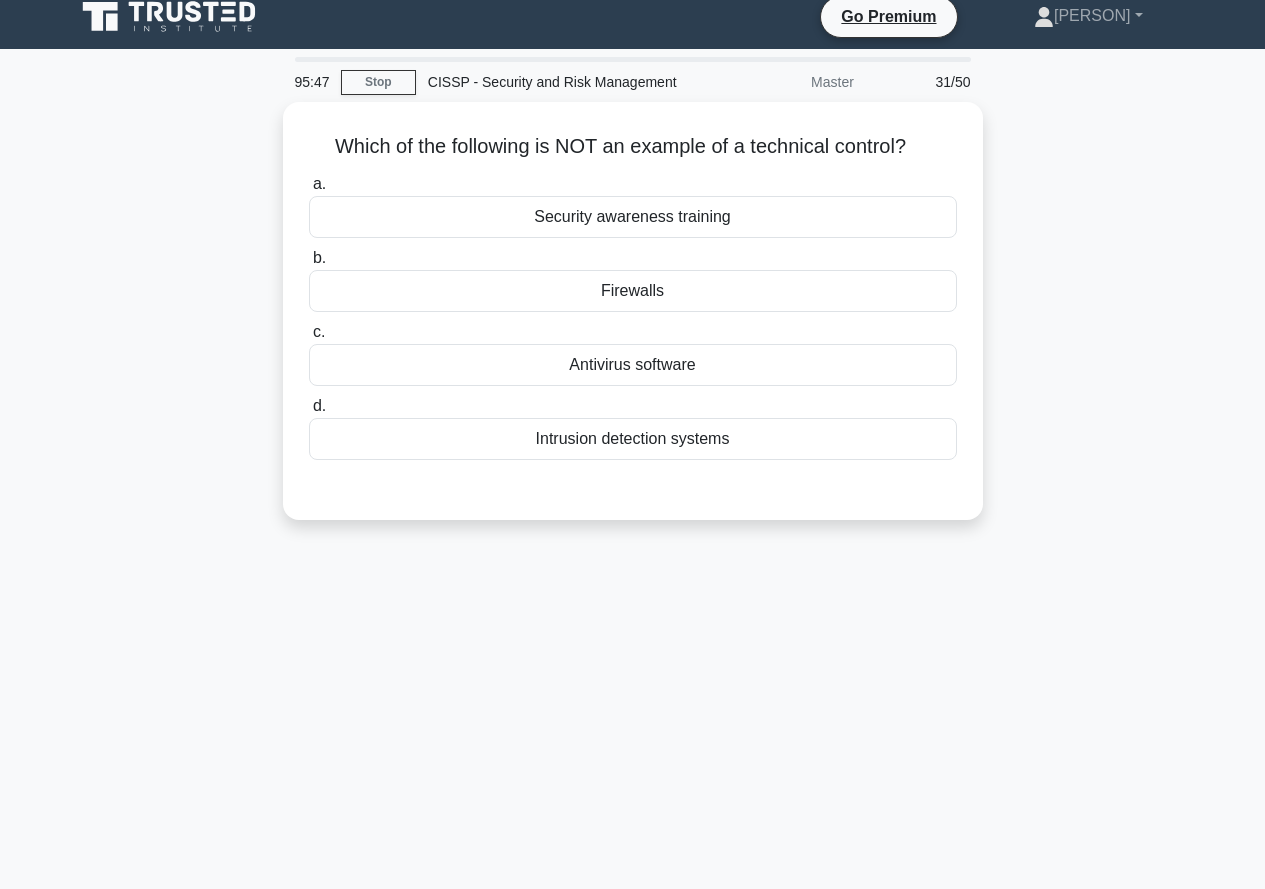 scroll, scrollTop: 0, scrollLeft: 0, axis: both 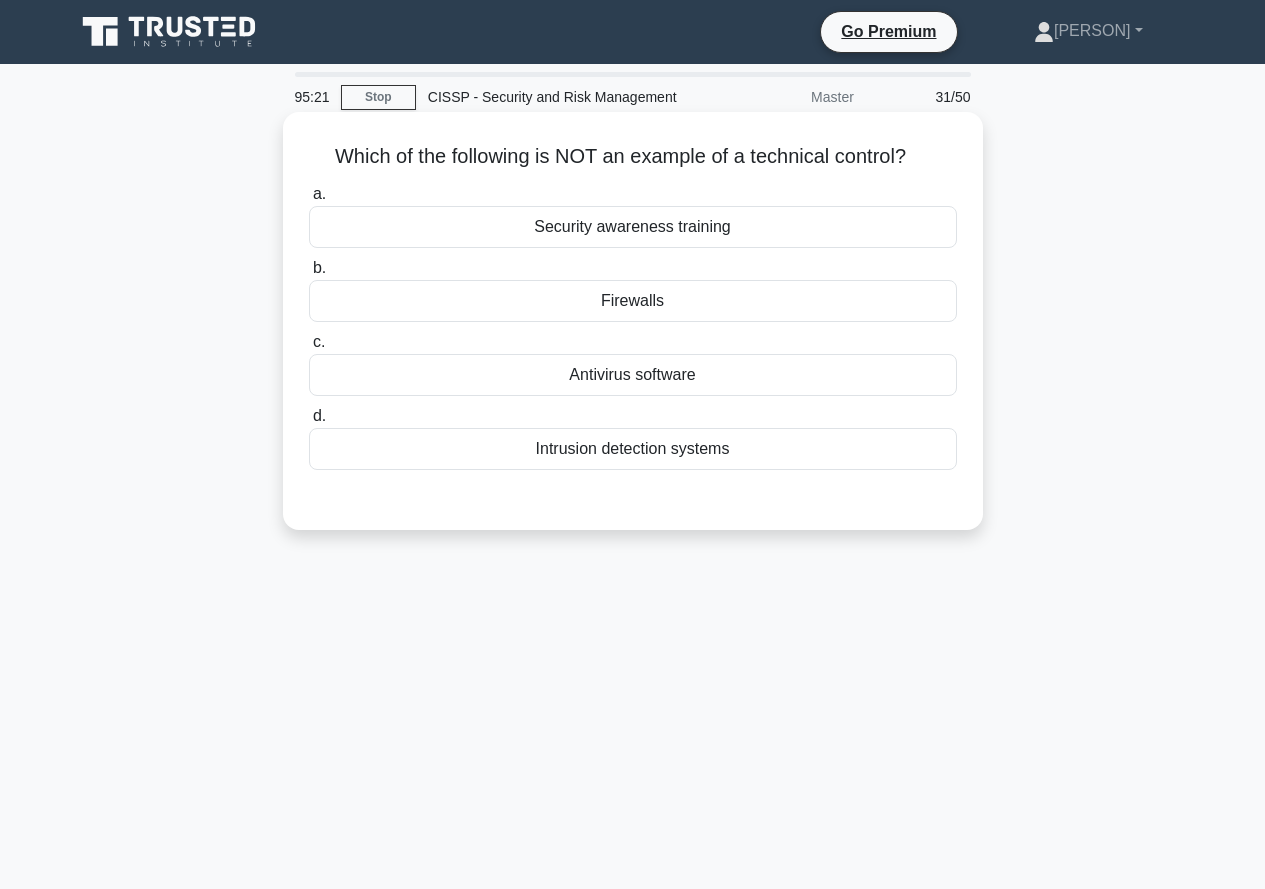 click on "Firewalls" at bounding box center (633, 301) 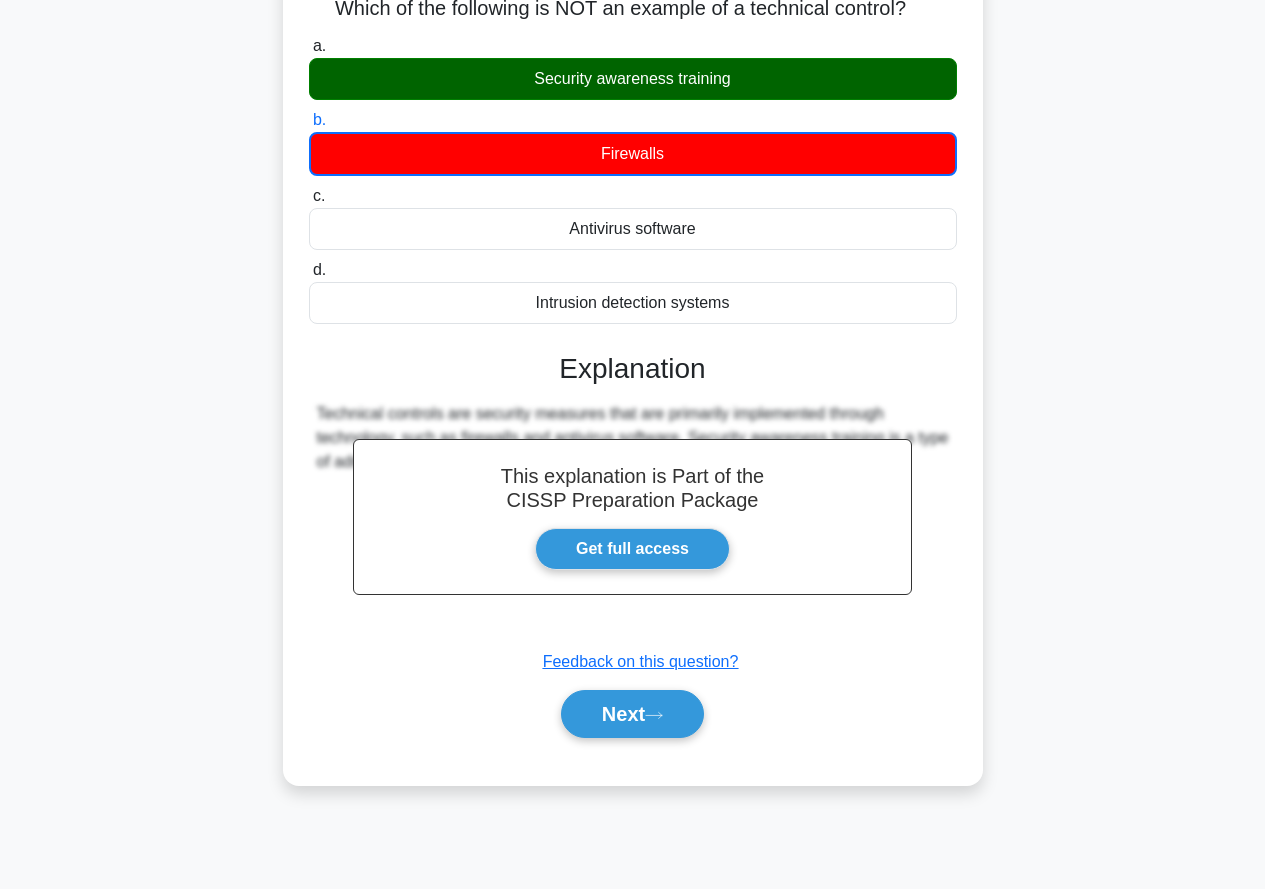 scroll, scrollTop: 191, scrollLeft: 0, axis: vertical 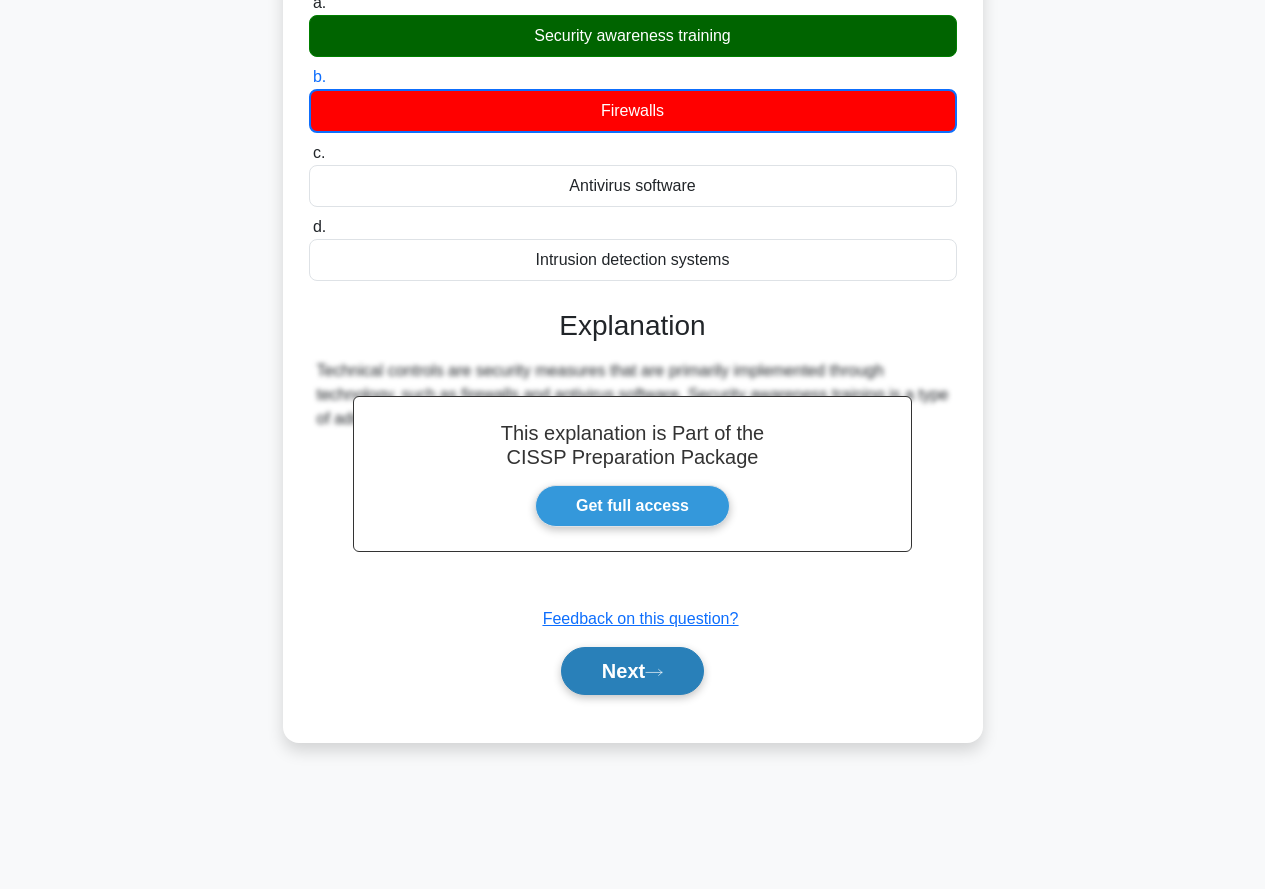 click on "Next" at bounding box center [632, 671] 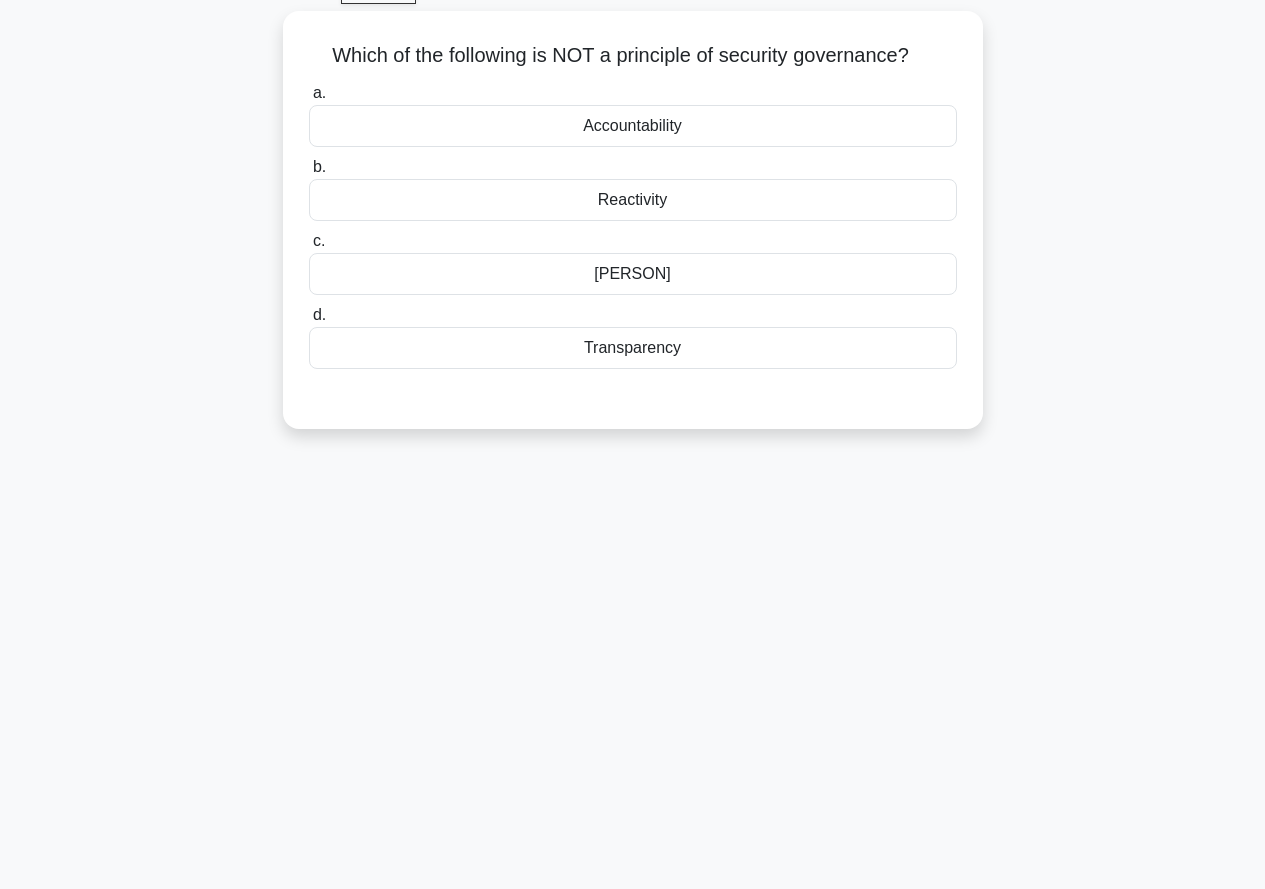 scroll, scrollTop: 0, scrollLeft: 0, axis: both 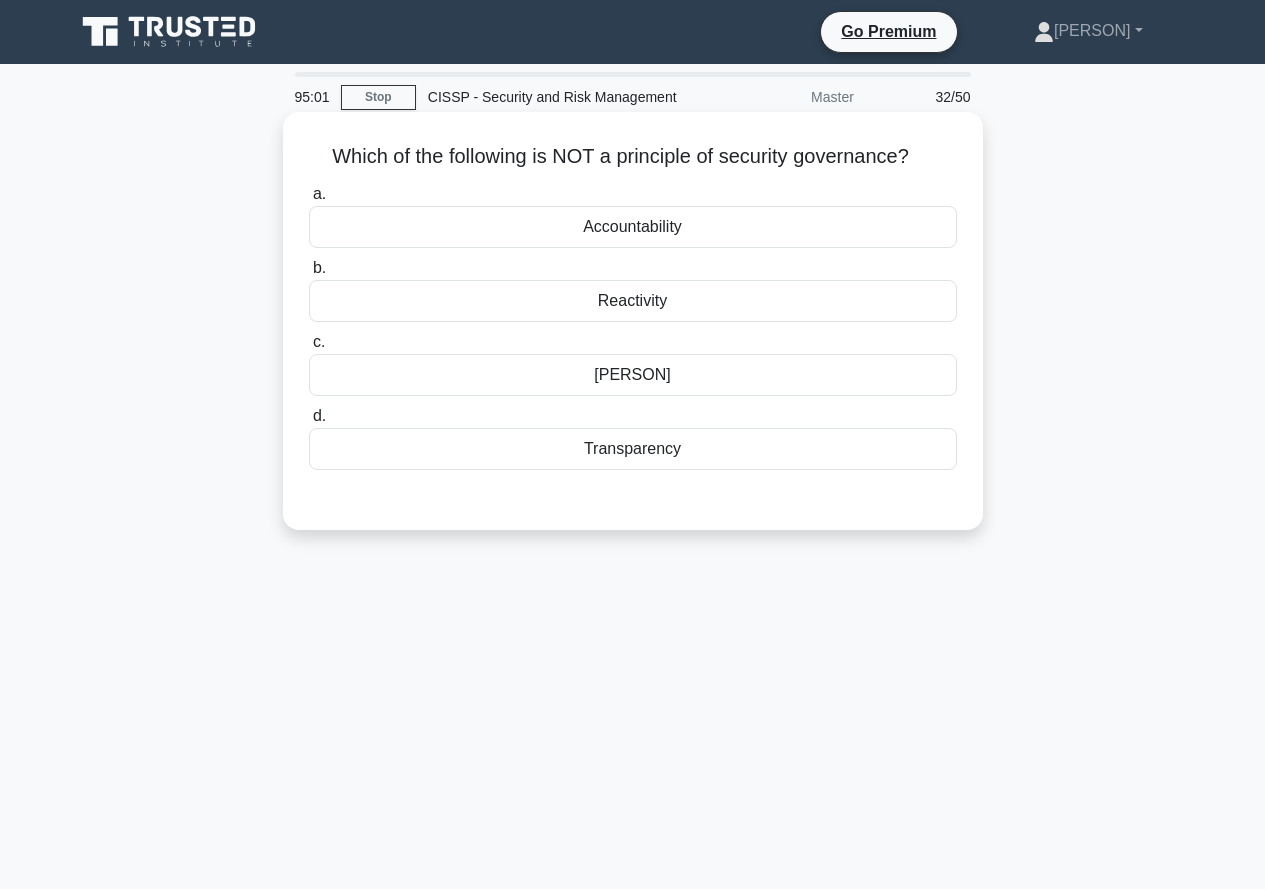 click on "Transparency" at bounding box center [633, 449] 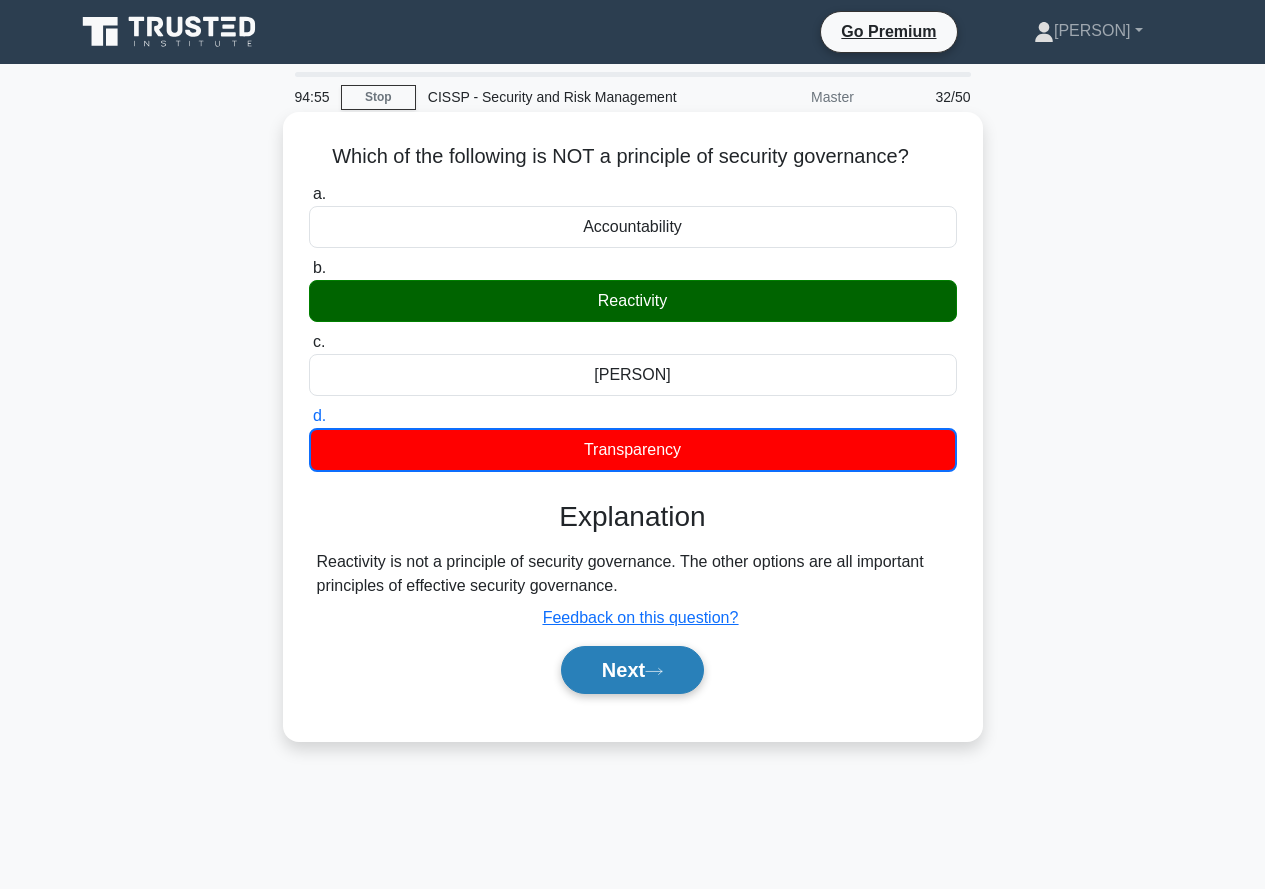 click on "Next" at bounding box center (632, 670) 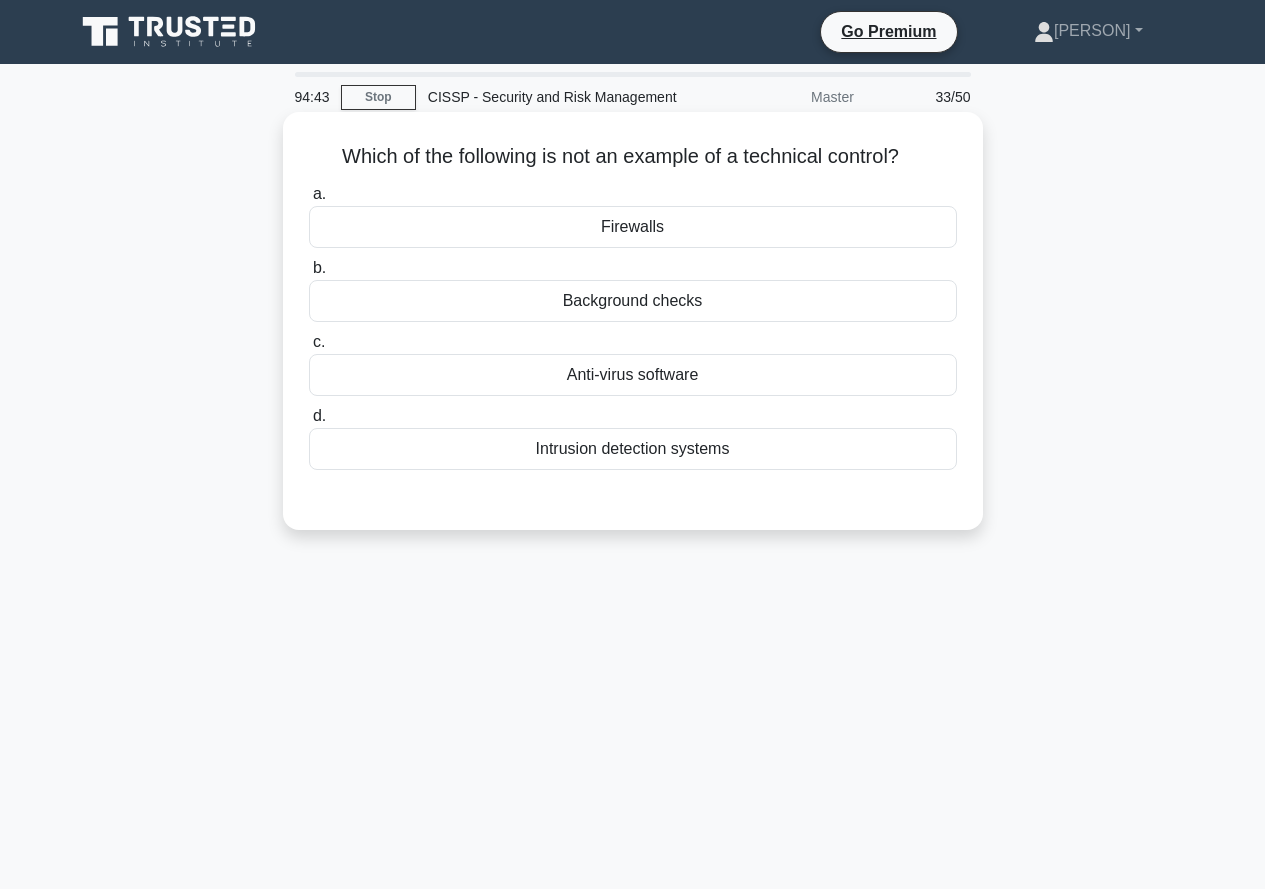 click on "Background checks" at bounding box center [633, 301] 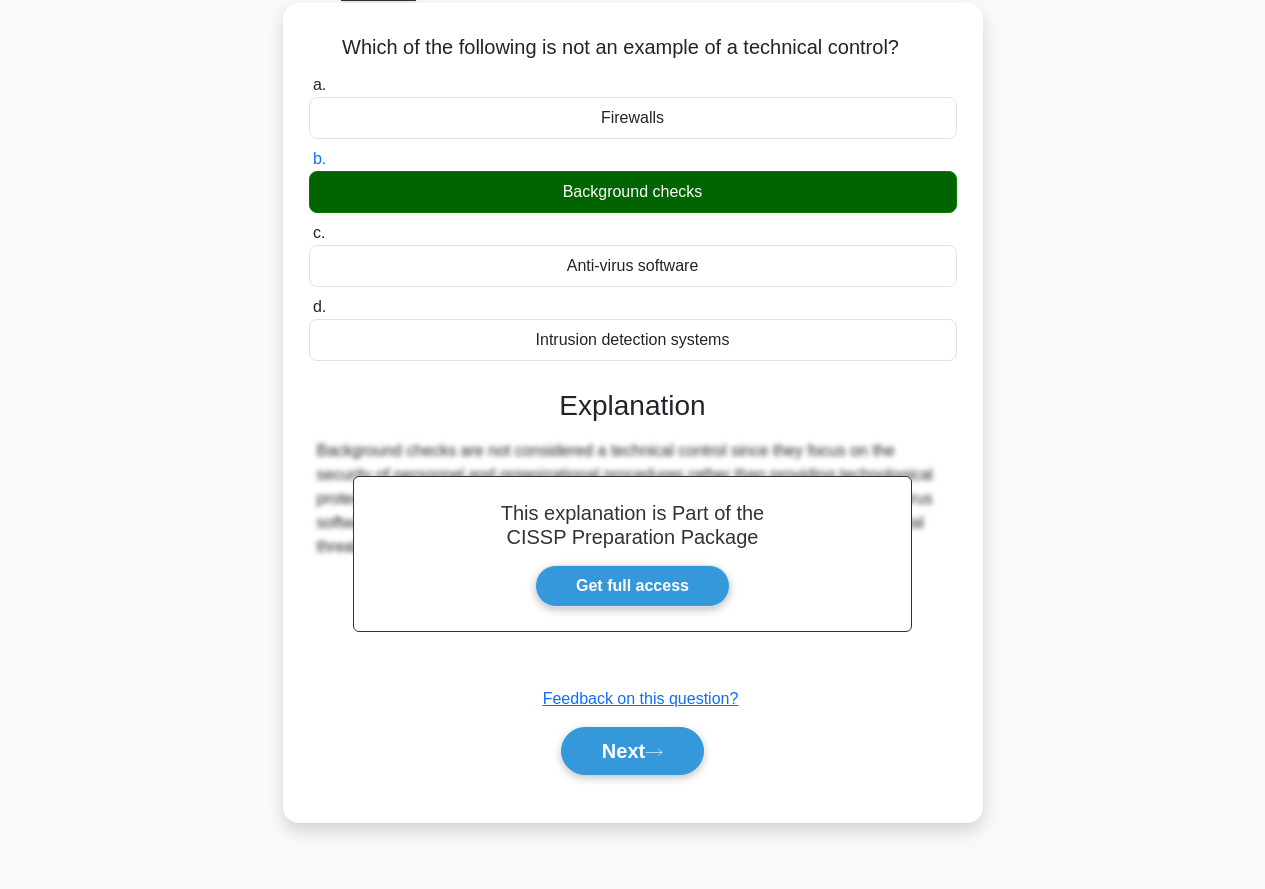 scroll, scrollTop: 191, scrollLeft: 0, axis: vertical 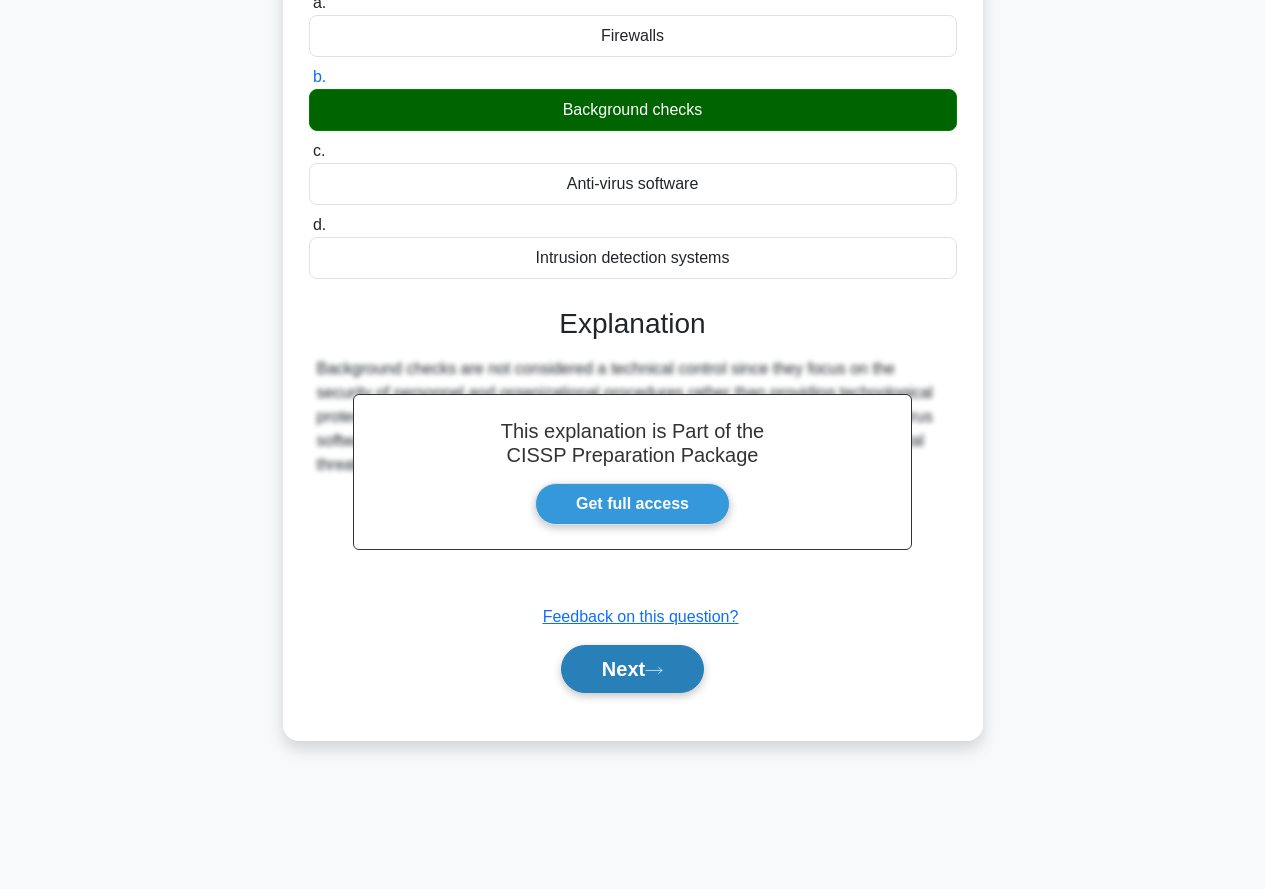 click on "Next" at bounding box center [632, 669] 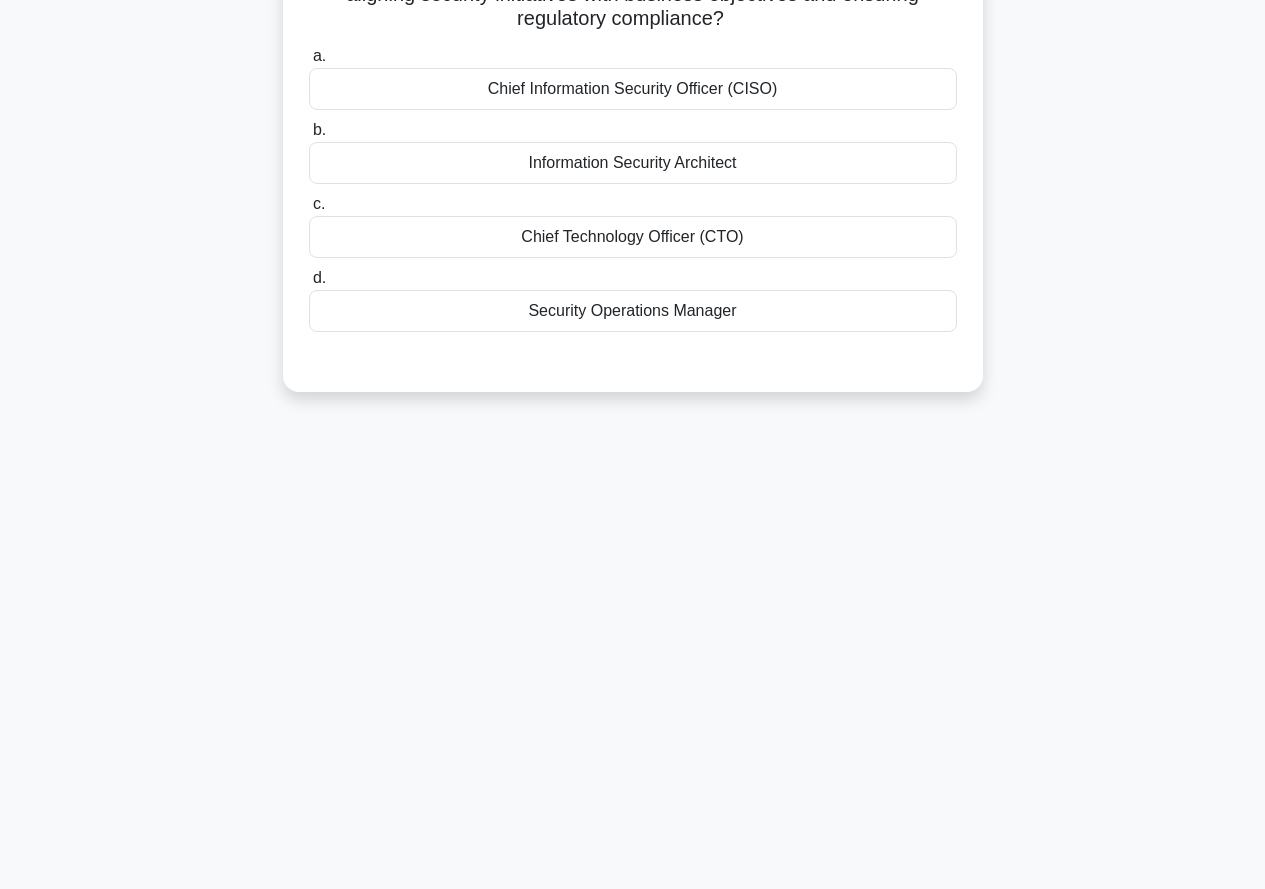 scroll, scrollTop: 0, scrollLeft: 0, axis: both 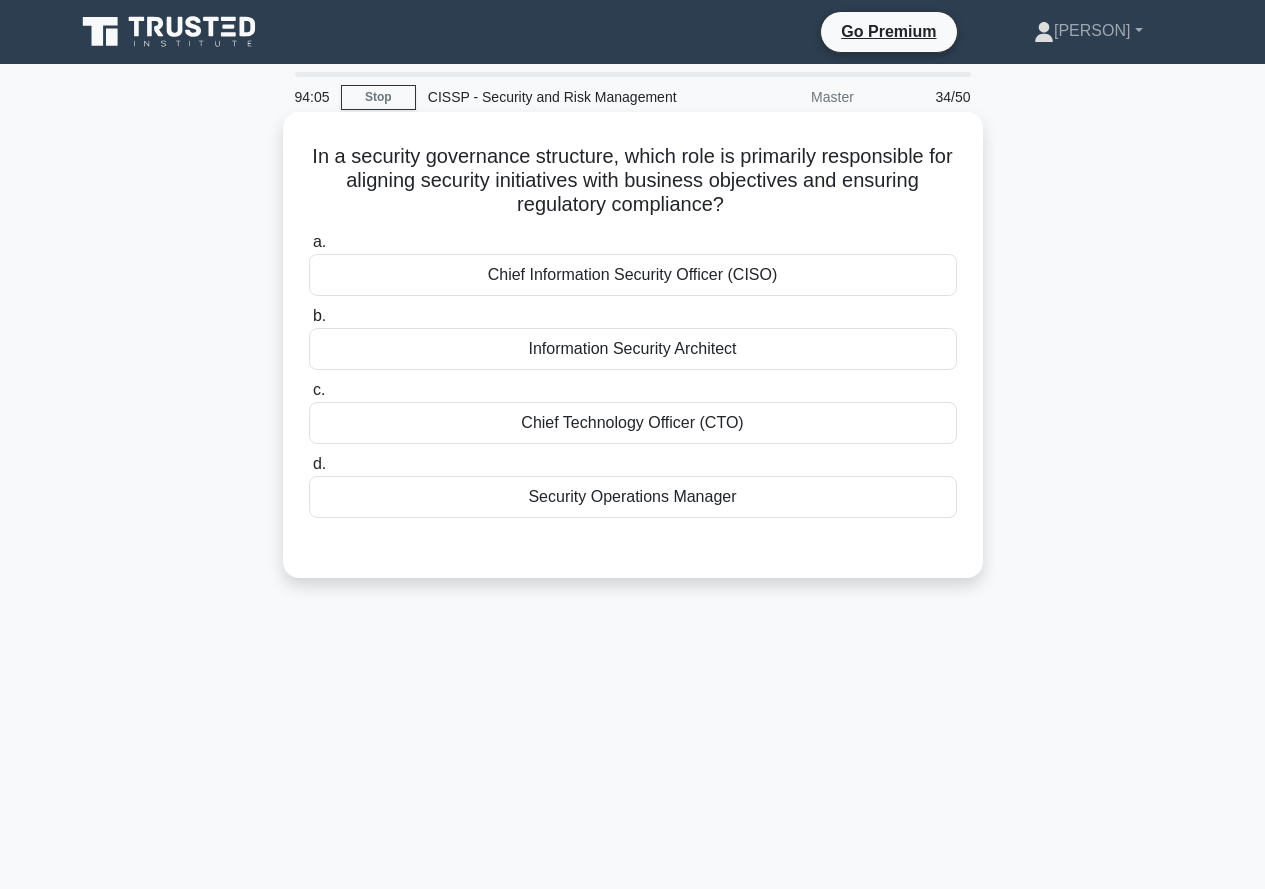click on "Chief Technology Officer (CTO)" at bounding box center (633, 423) 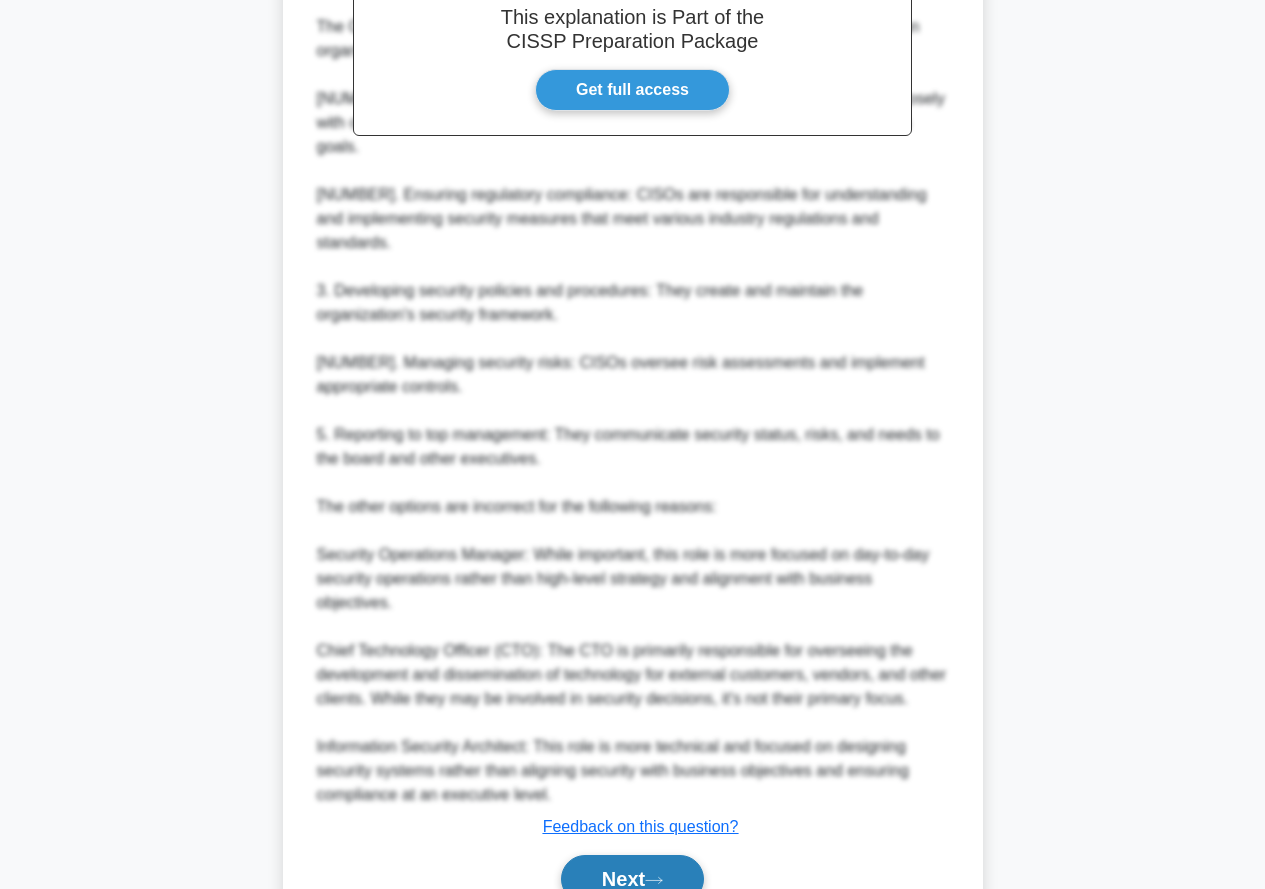 scroll, scrollTop: 707, scrollLeft: 0, axis: vertical 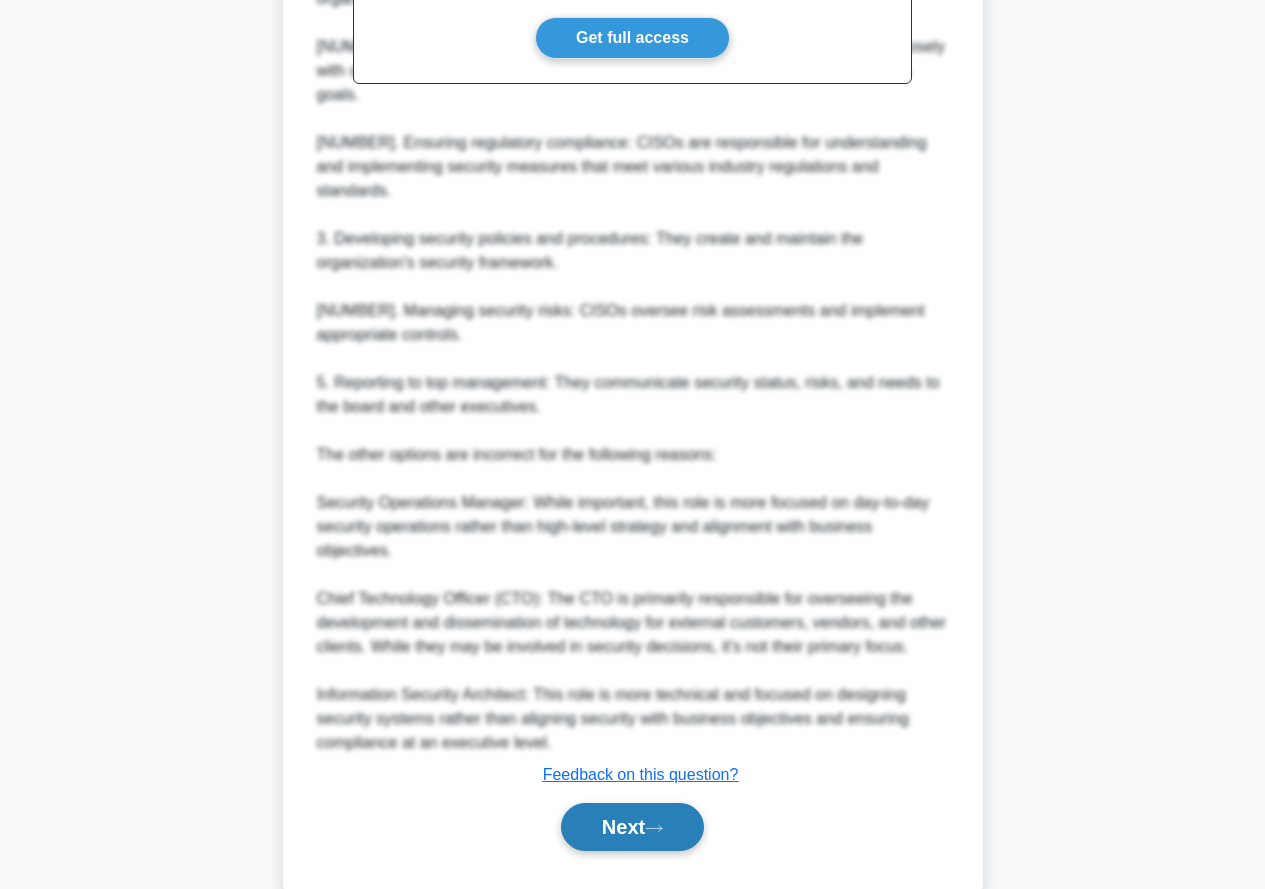 click on "Next" at bounding box center (632, 827) 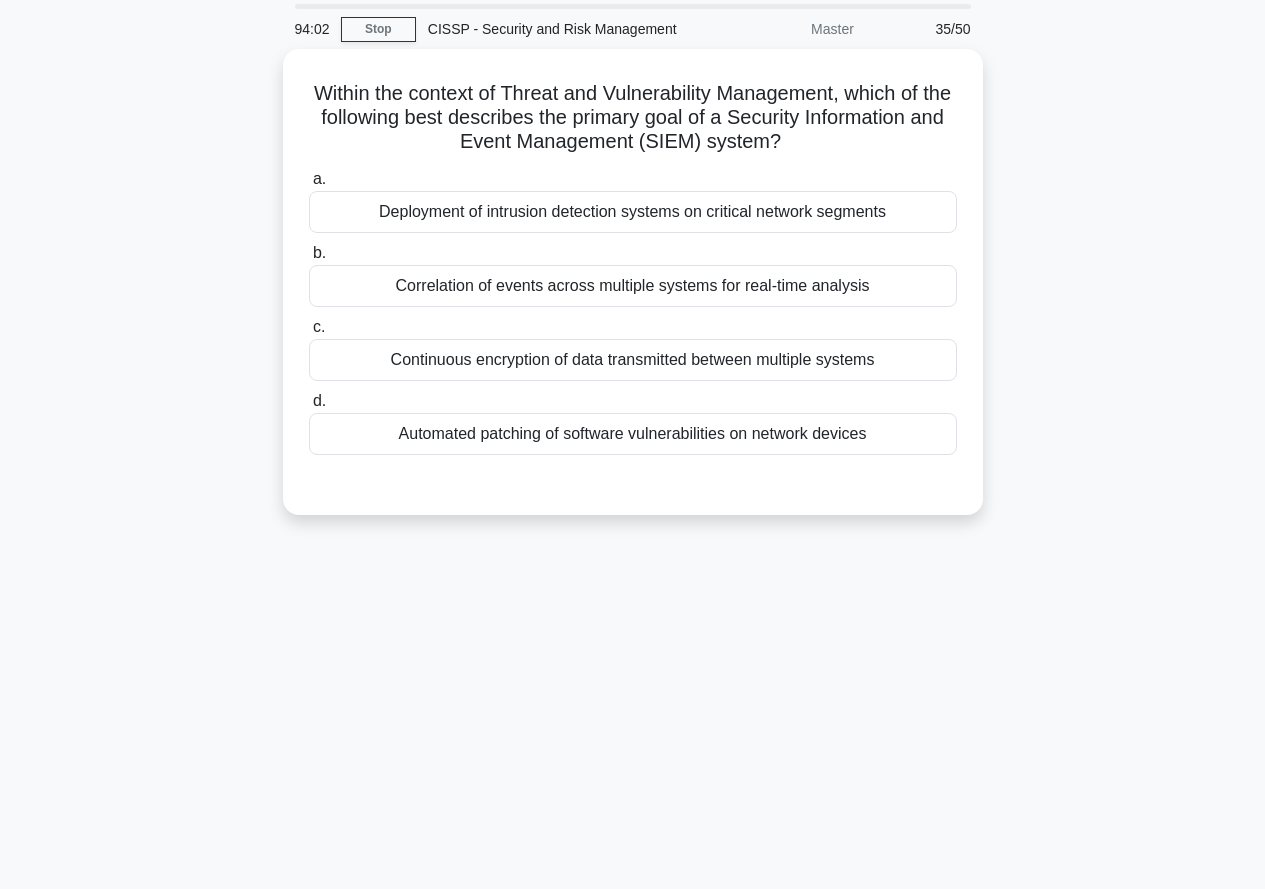 scroll, scrollTop: 0, scrollLeft: 0, axis: both 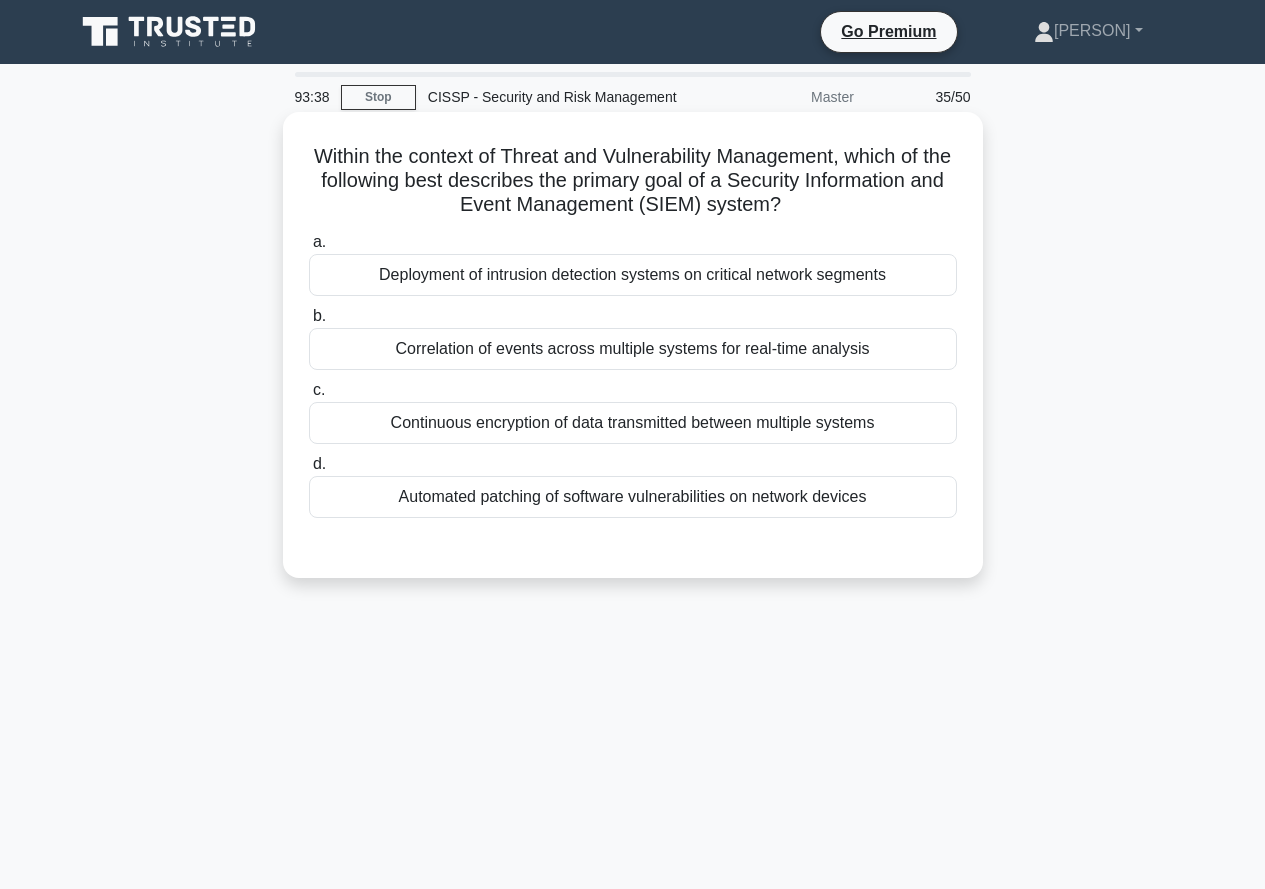 click on "Correlation of events across multiple systems for real-time analysis" at bounding box center [633, 349] 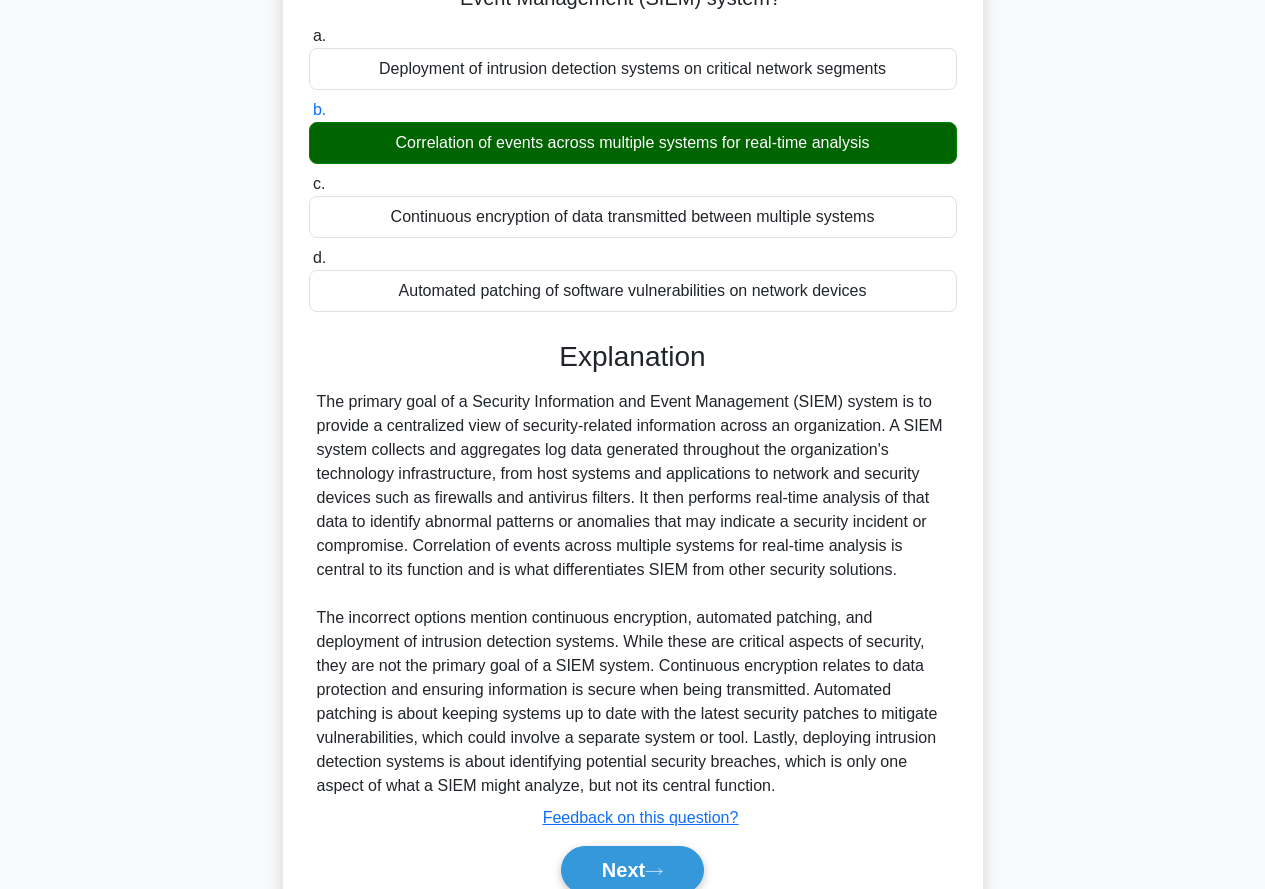scroll, scrollTop: 297, scrollLeft: 0, axis: vertical 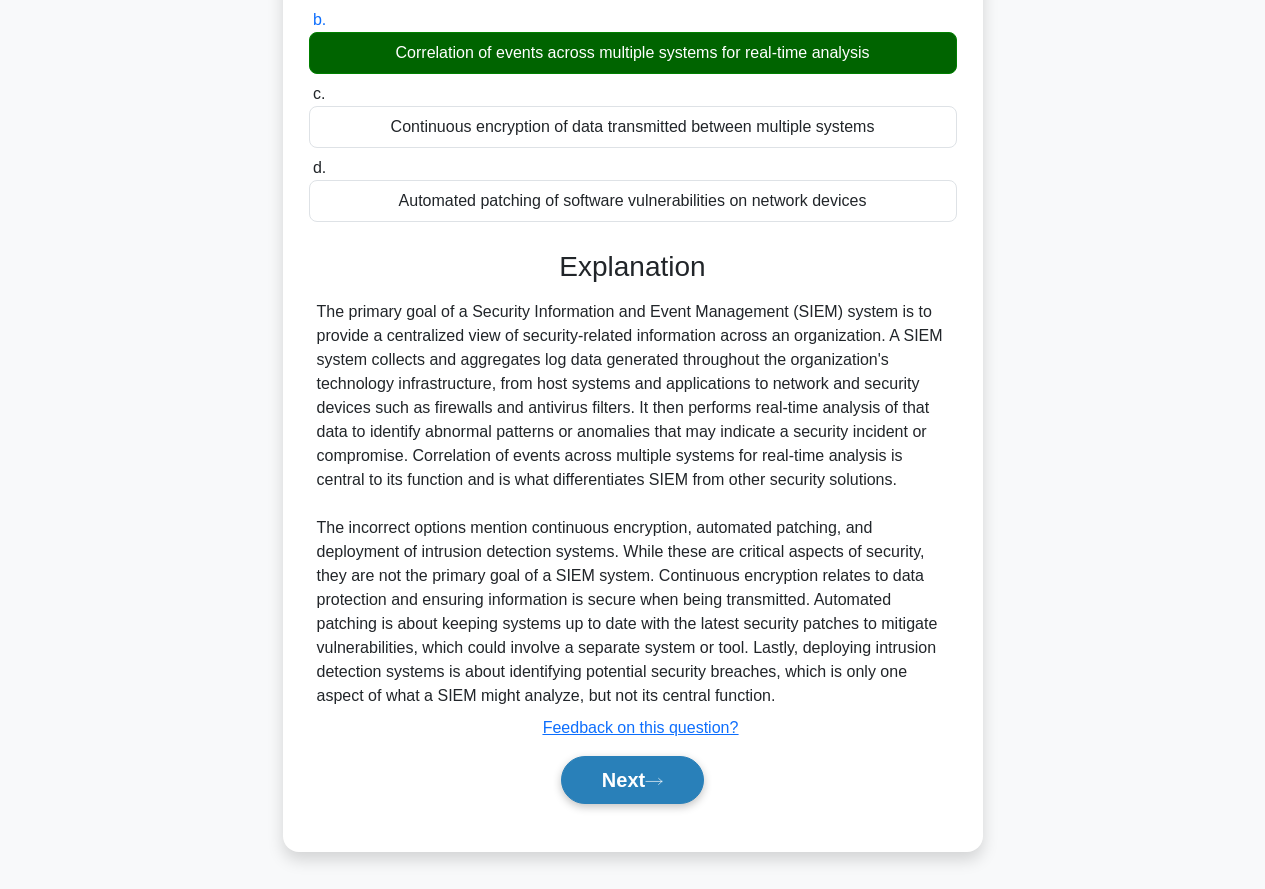 click on "Next" at bounding box center [632, 780] 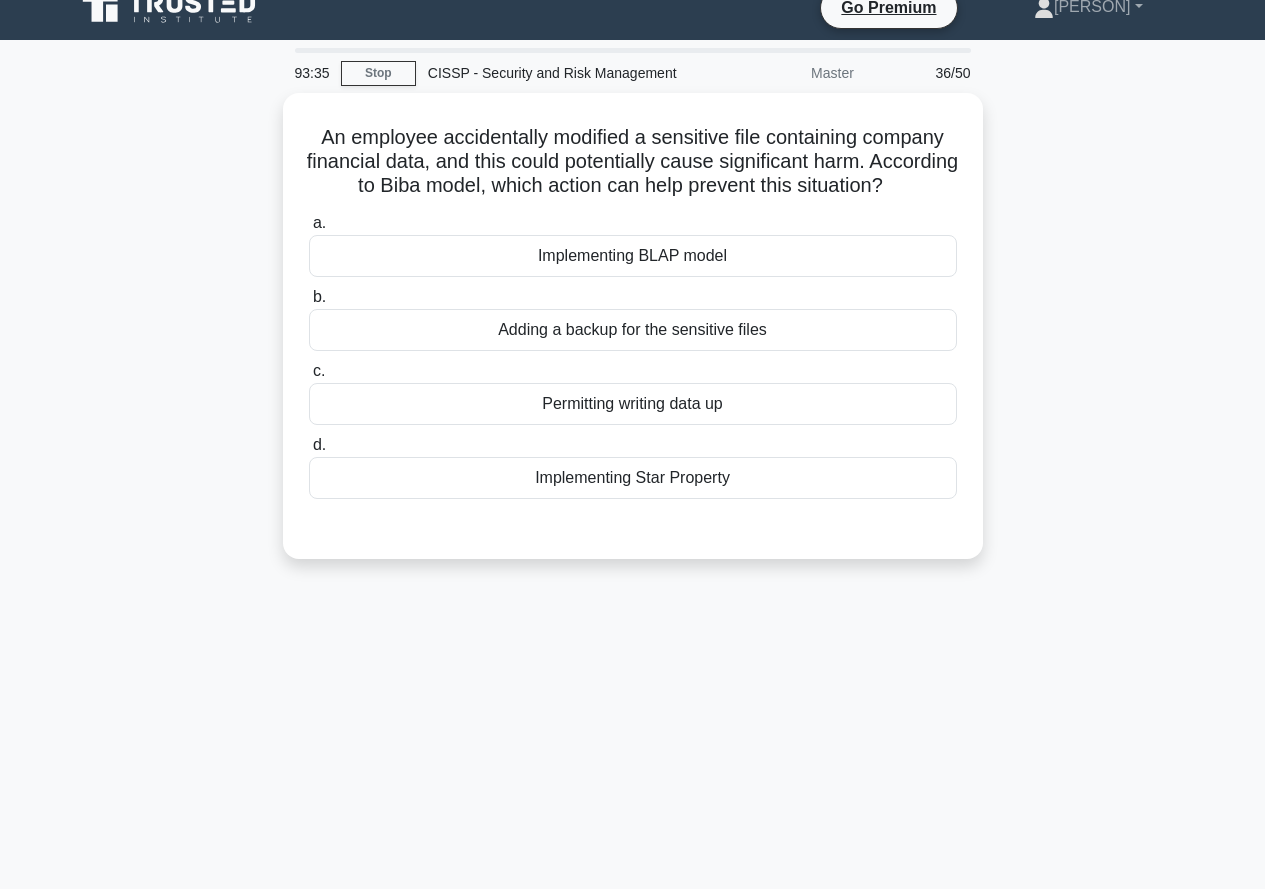 scroll, scrollTop: 0, scrollLeft: 0, axis: both 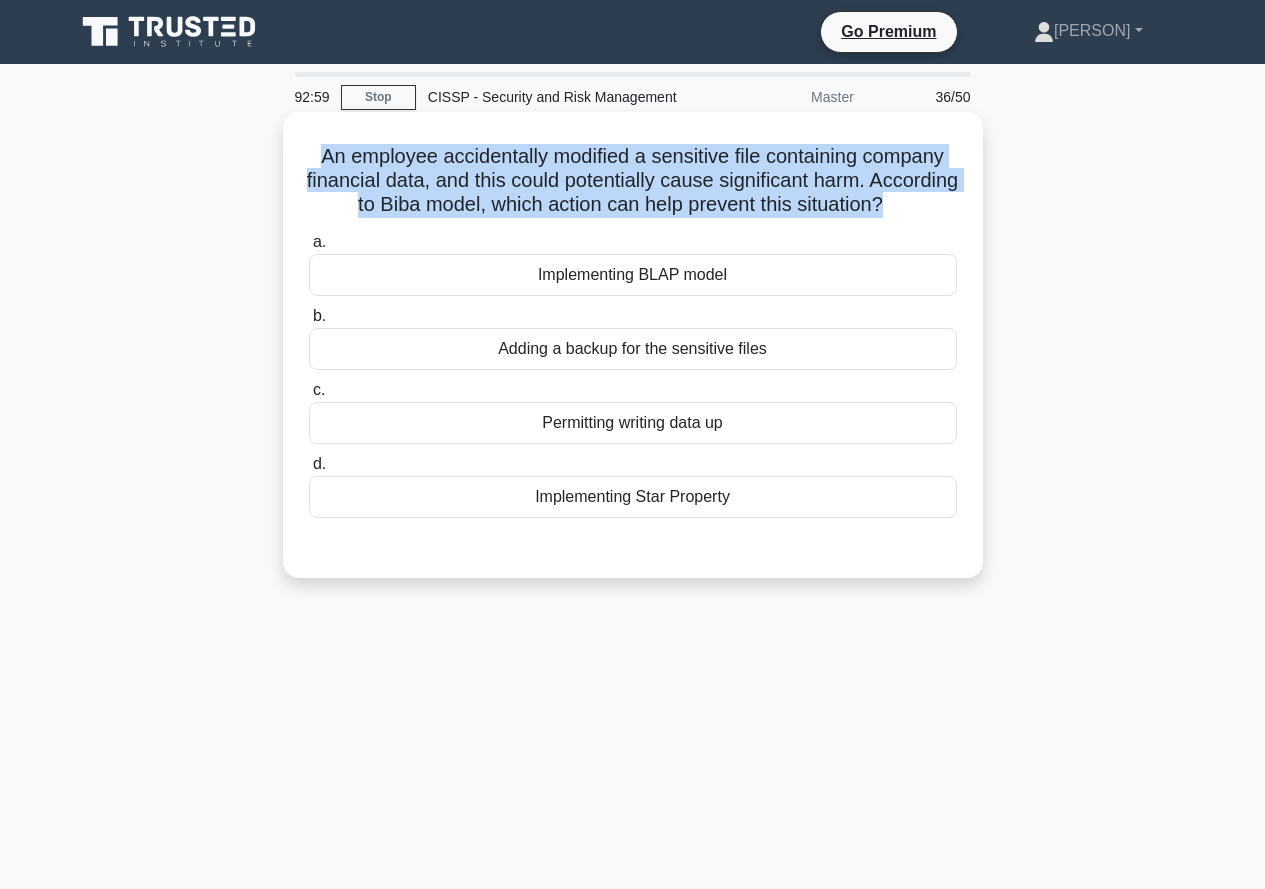 drag, startPoint x: 304, startPoint y: 158, endPoint x: 966, endPoint y: 213, distance: 664.2808 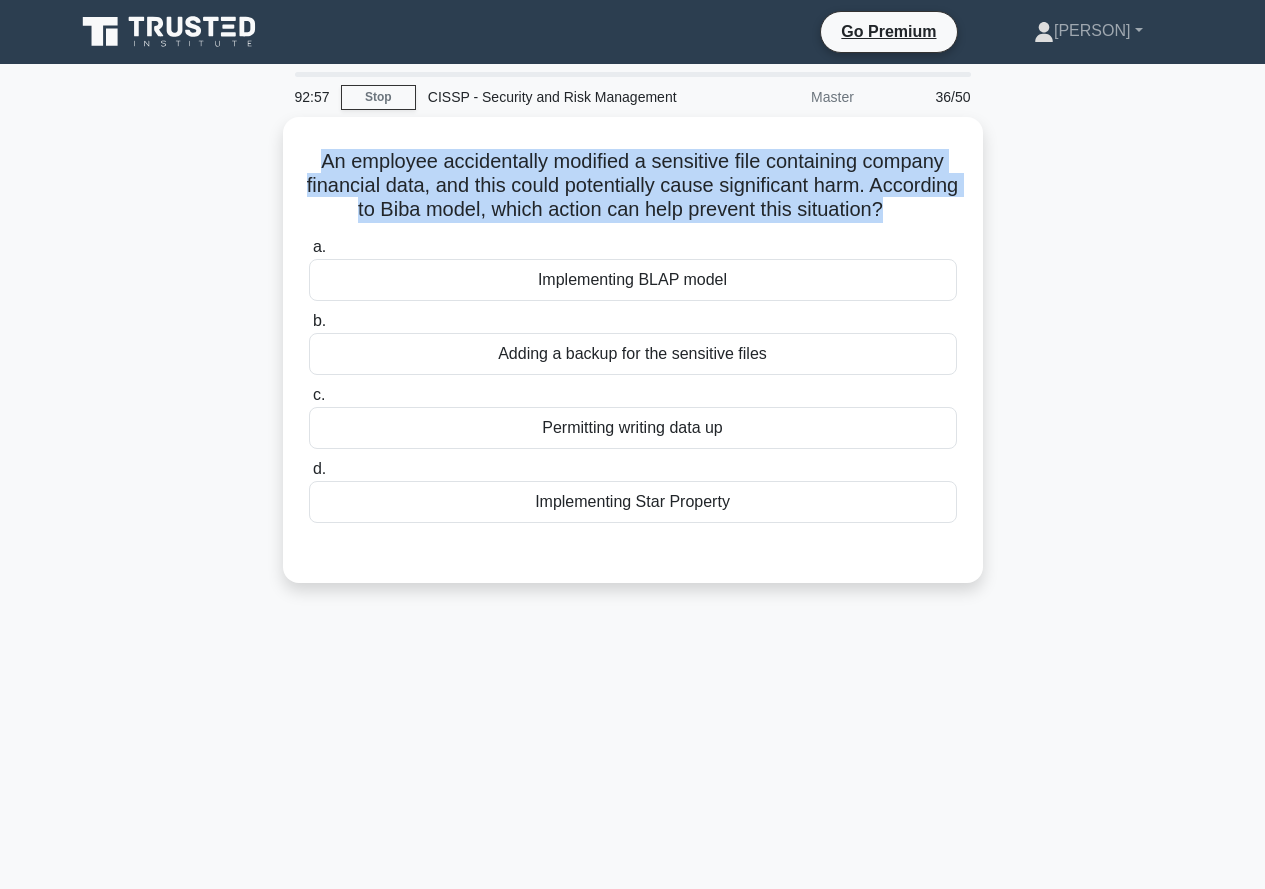 copy on "An employee accidentally modified a sensitive file containing company financial data, and this could potentially cause significant harm. According to Biba model, which action can help prevent this situation?" 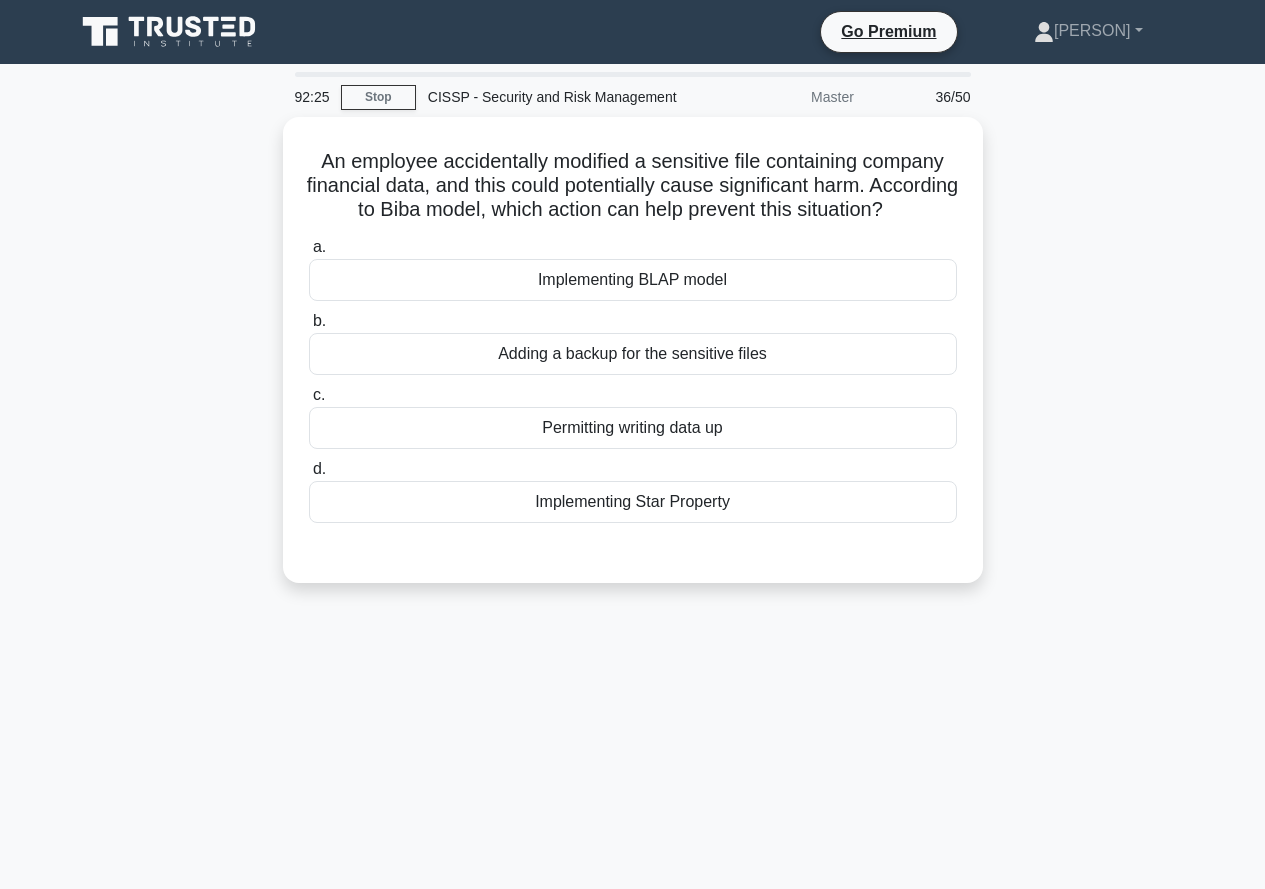 click on "92:25
Stop
CISSP  - Security and Risk Management
Master
36/50
An employee accidentally modified a sensitive file containing company financial data, and this could potentially cause significant harm. According to Biba model, which action can help prevent this situation?
.spinner_0XTQ{transform-origin:center;animation:spinner_y6GP .75s linear infinite}@keyframes spinner_y6GP{100%{transform:rotate(360deg)}}
a. b. c. d." at bounding box center [633, 572] 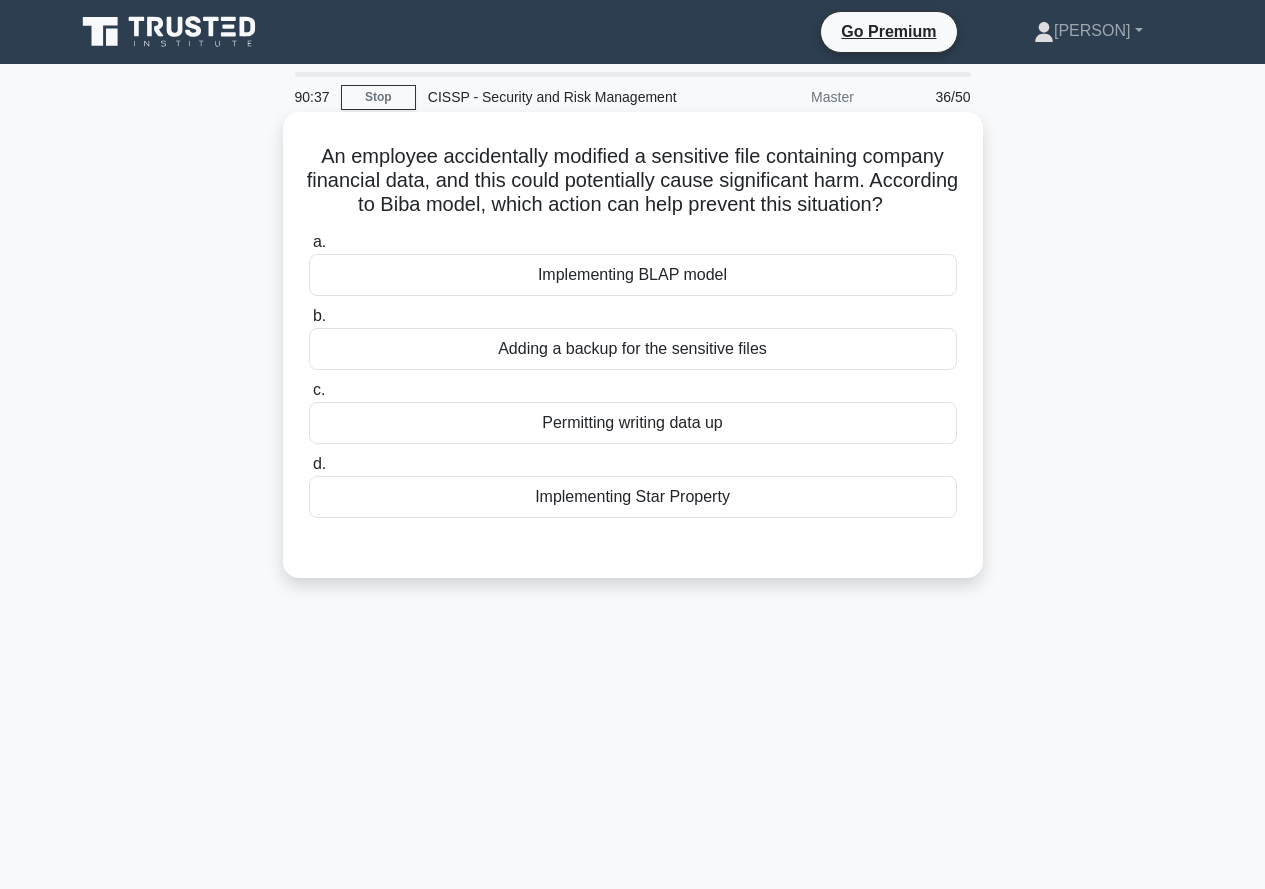 drag, startPoint x: 576, startPoint y: 376, endPoint x: 927, endPoint y: 438, distance: 356.43372 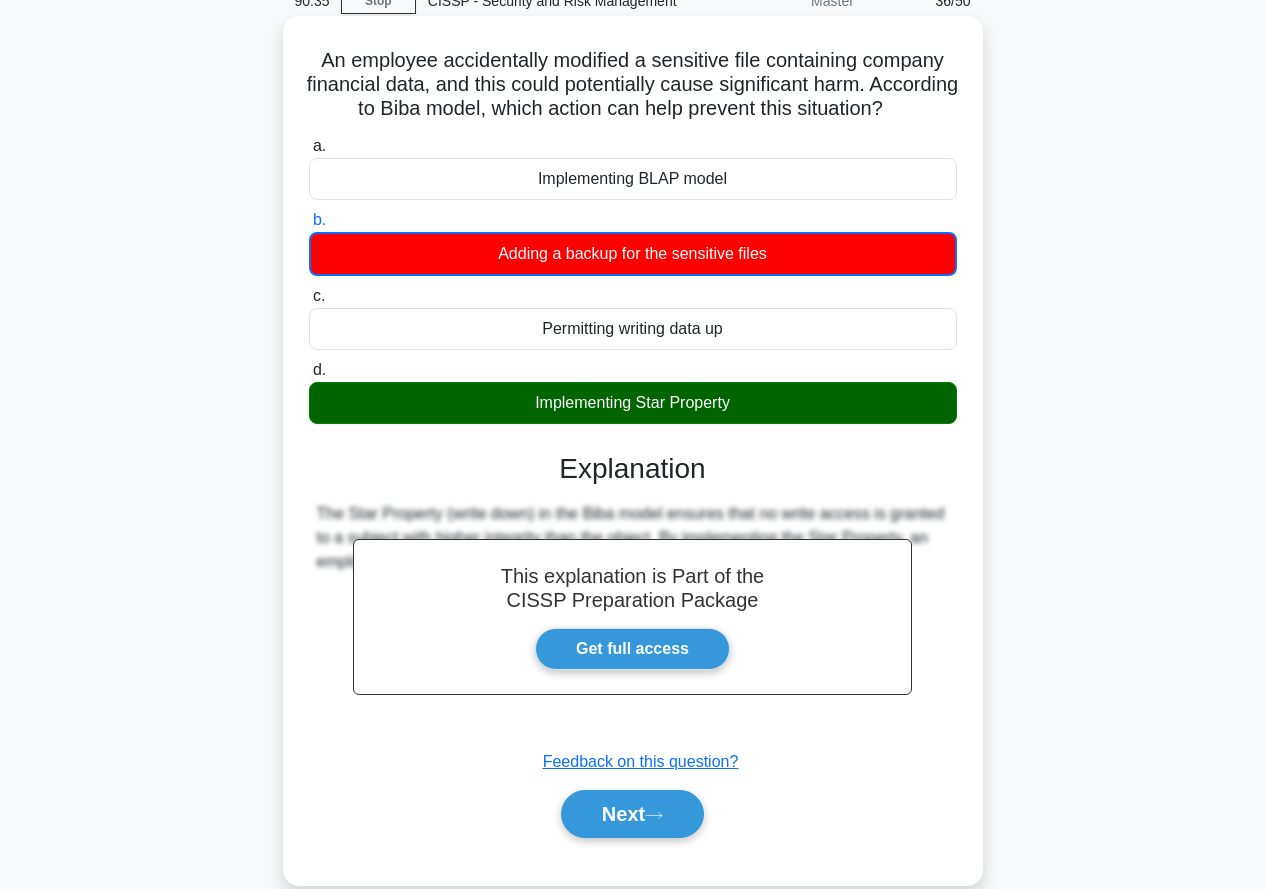 scroll, scrollTop: 191, scrollLeft: 0, axis: vertical 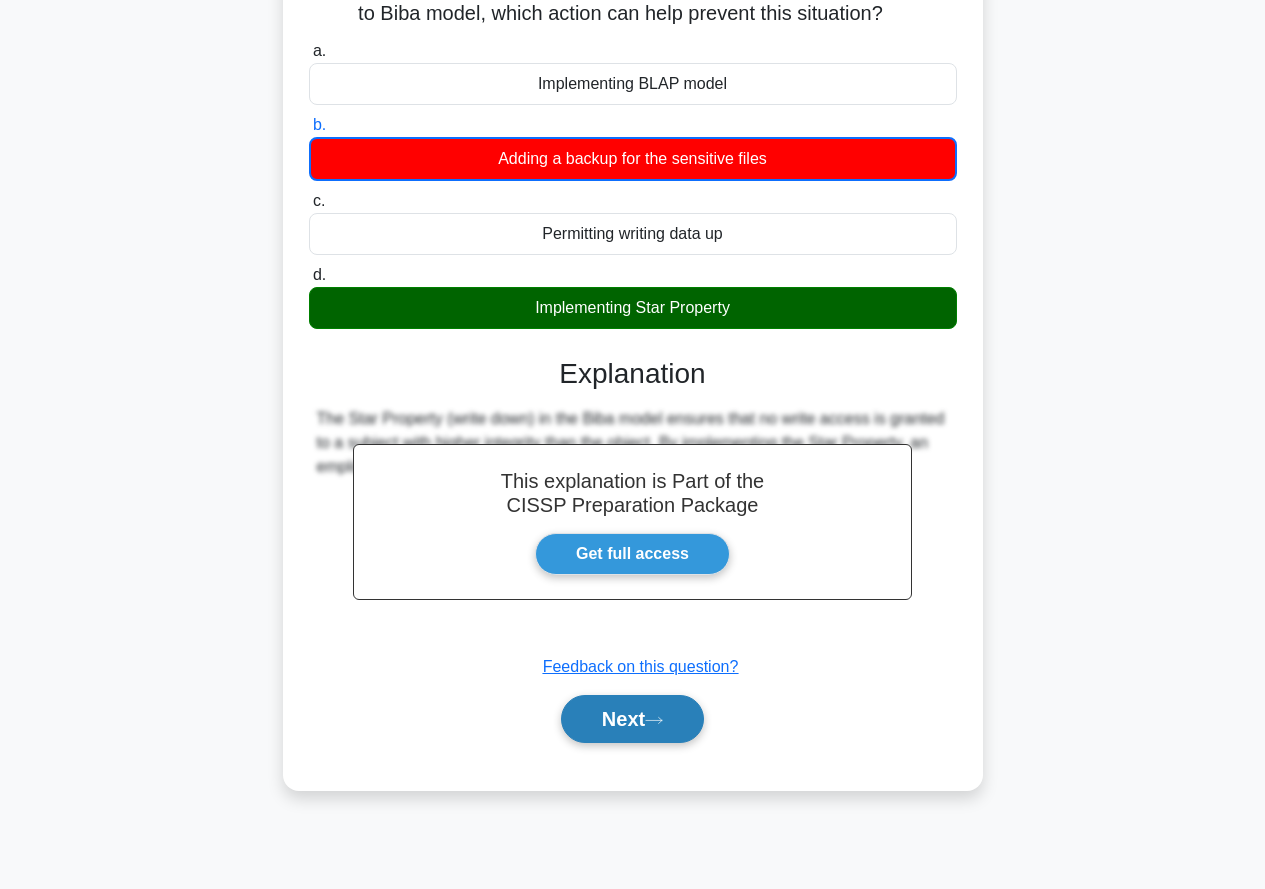 click on "Next" at bounding box center (632, 719) 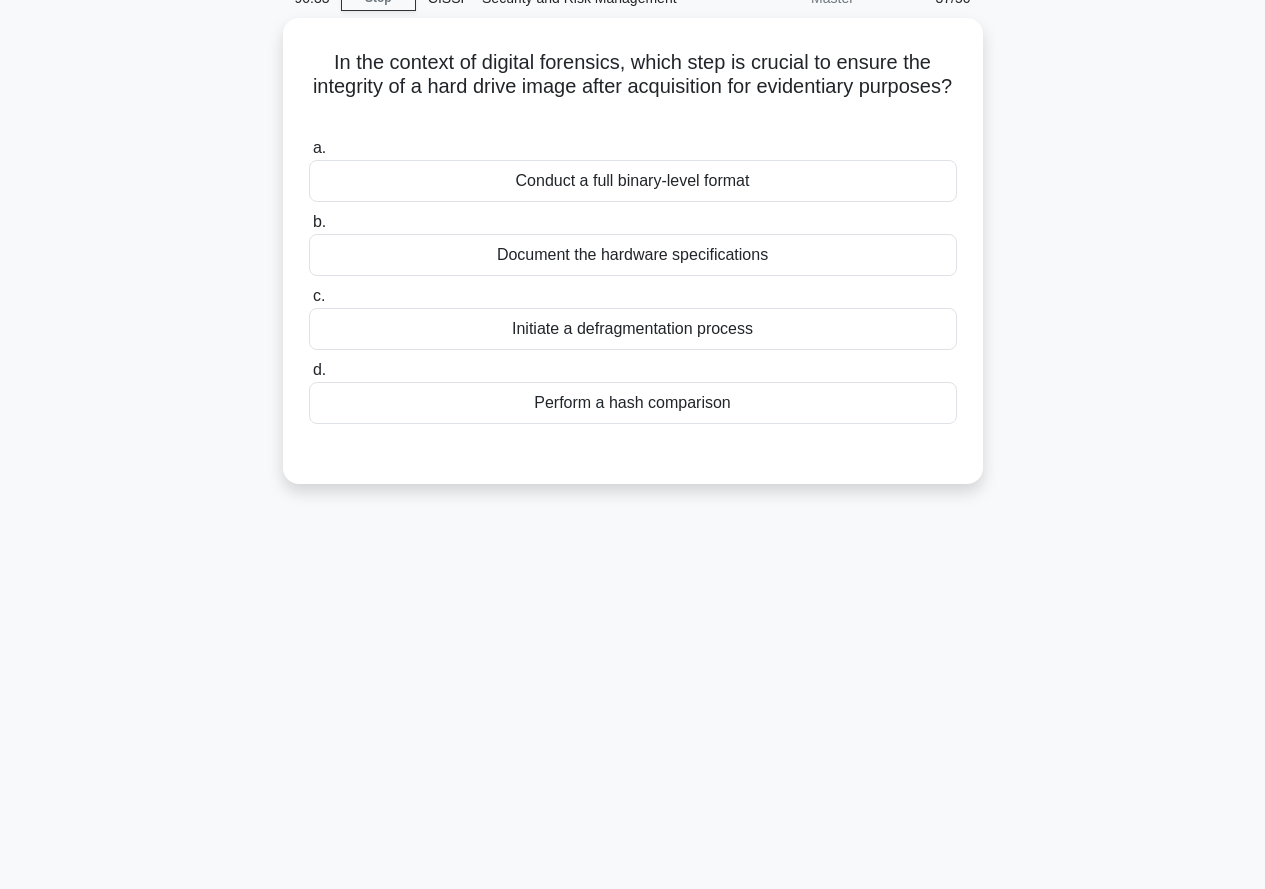 scroll, scrollTop: 0, scrollLeft: 0, axis: both 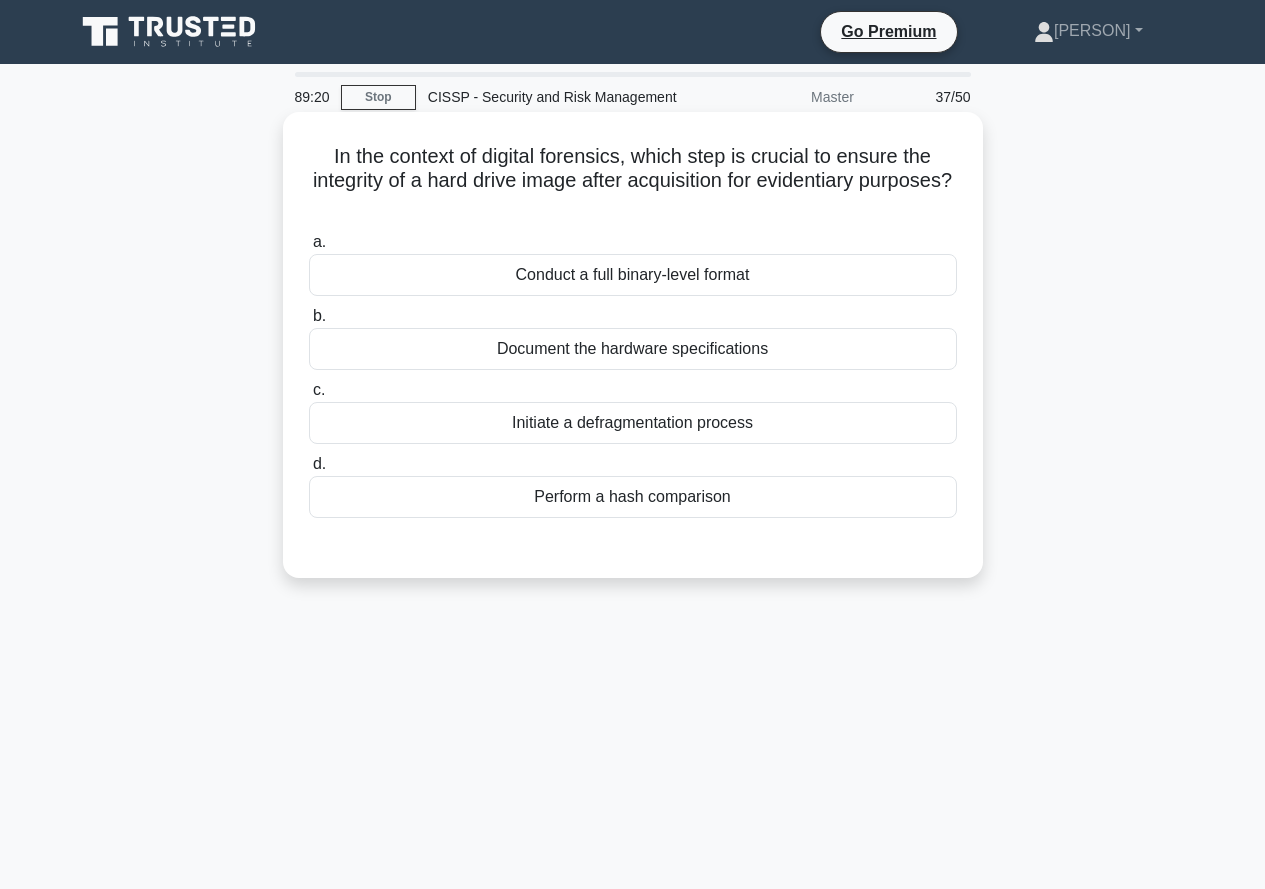 click on "Perform a hash comparison" at bounding box center (633, 497) 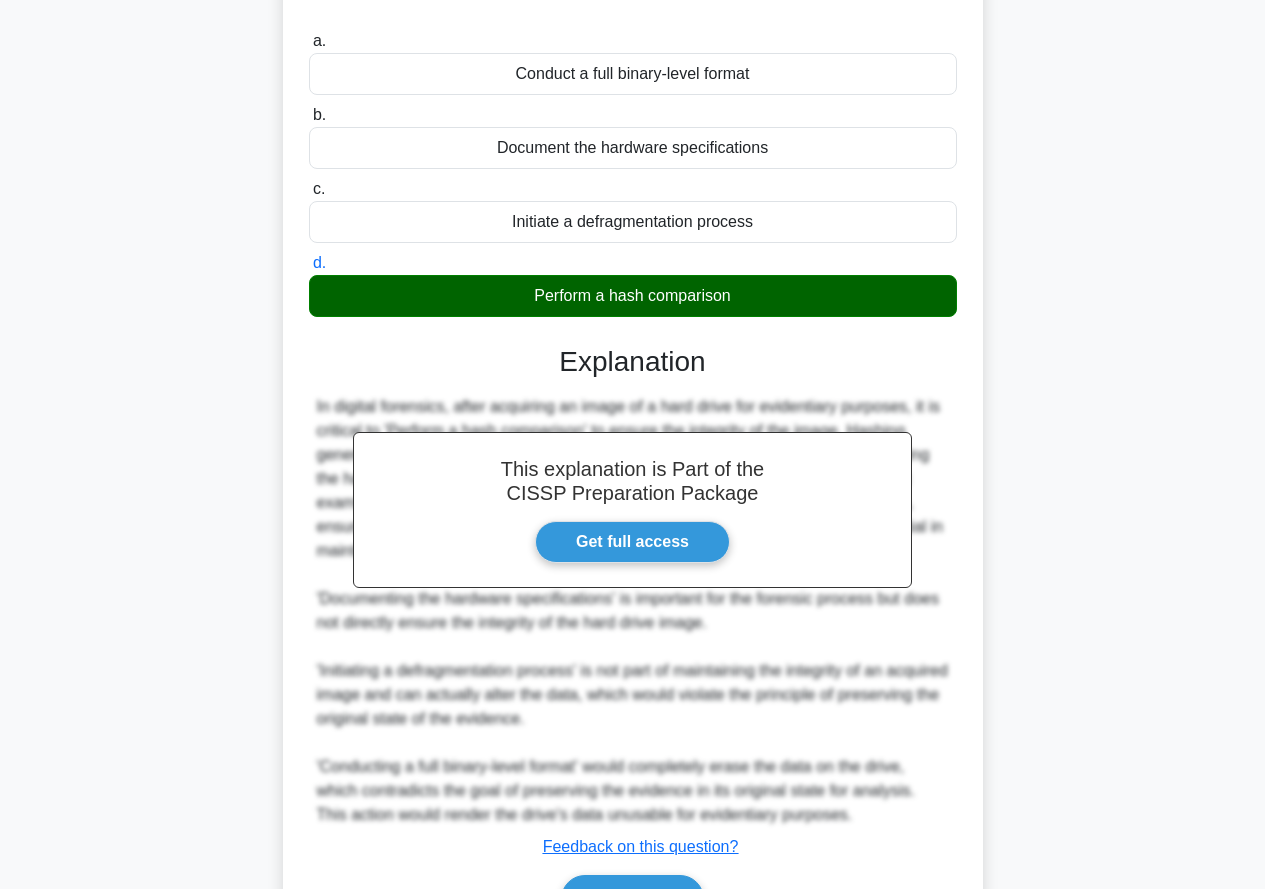 scroll, scrollTop: 321, scrollLeft: 0, axis: vertical 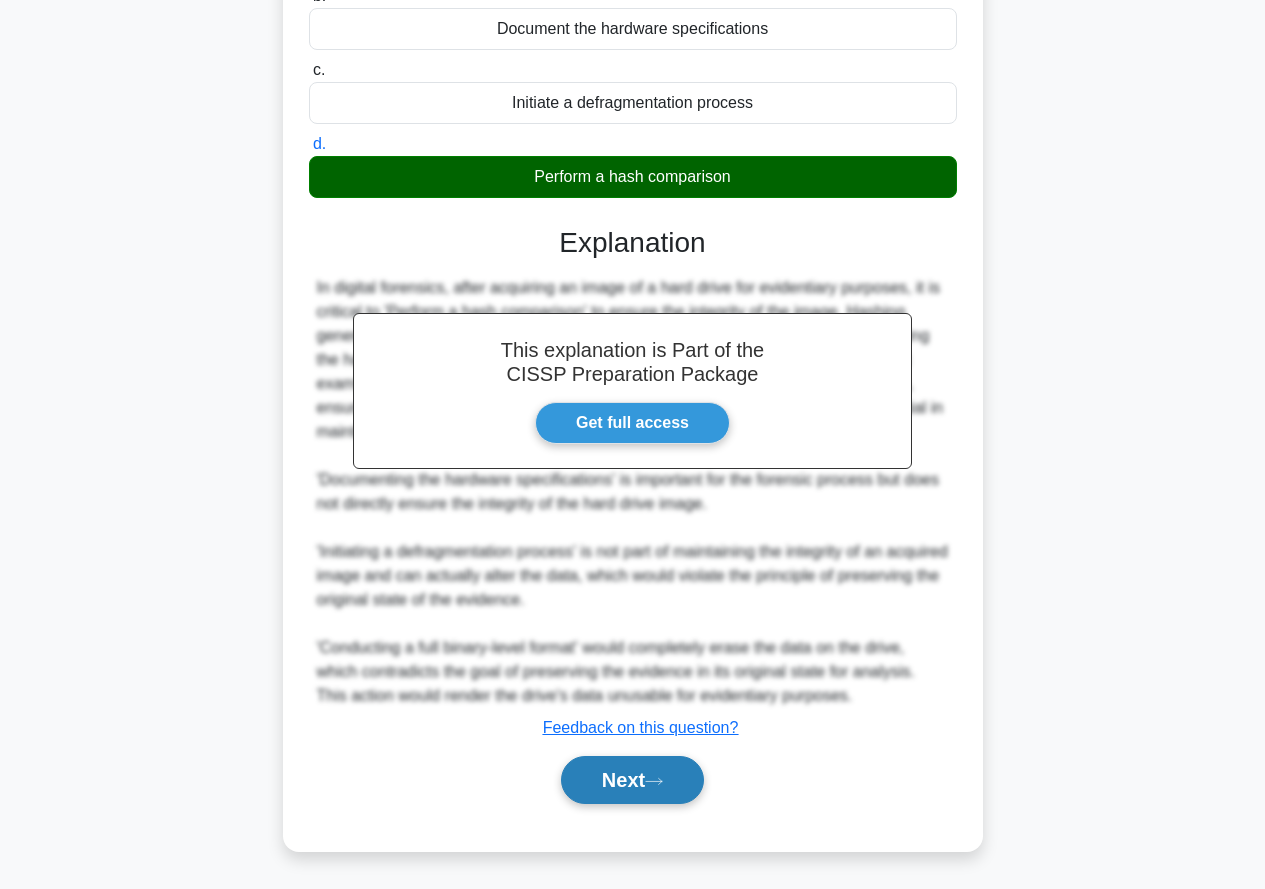 click on "Next" at bounding box center [632, 780] 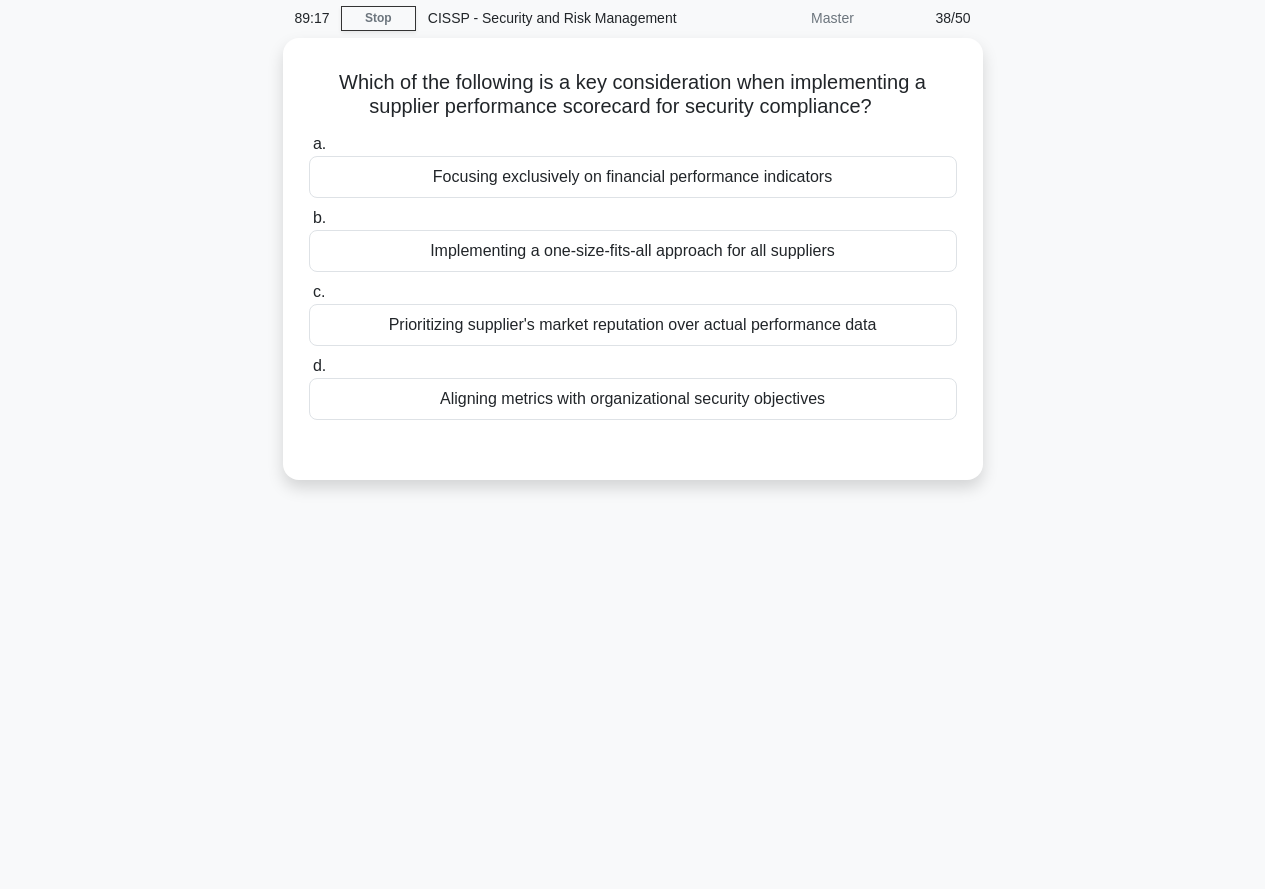 scroll, scrollTop: 0, scrollLeft: 0, axis: both 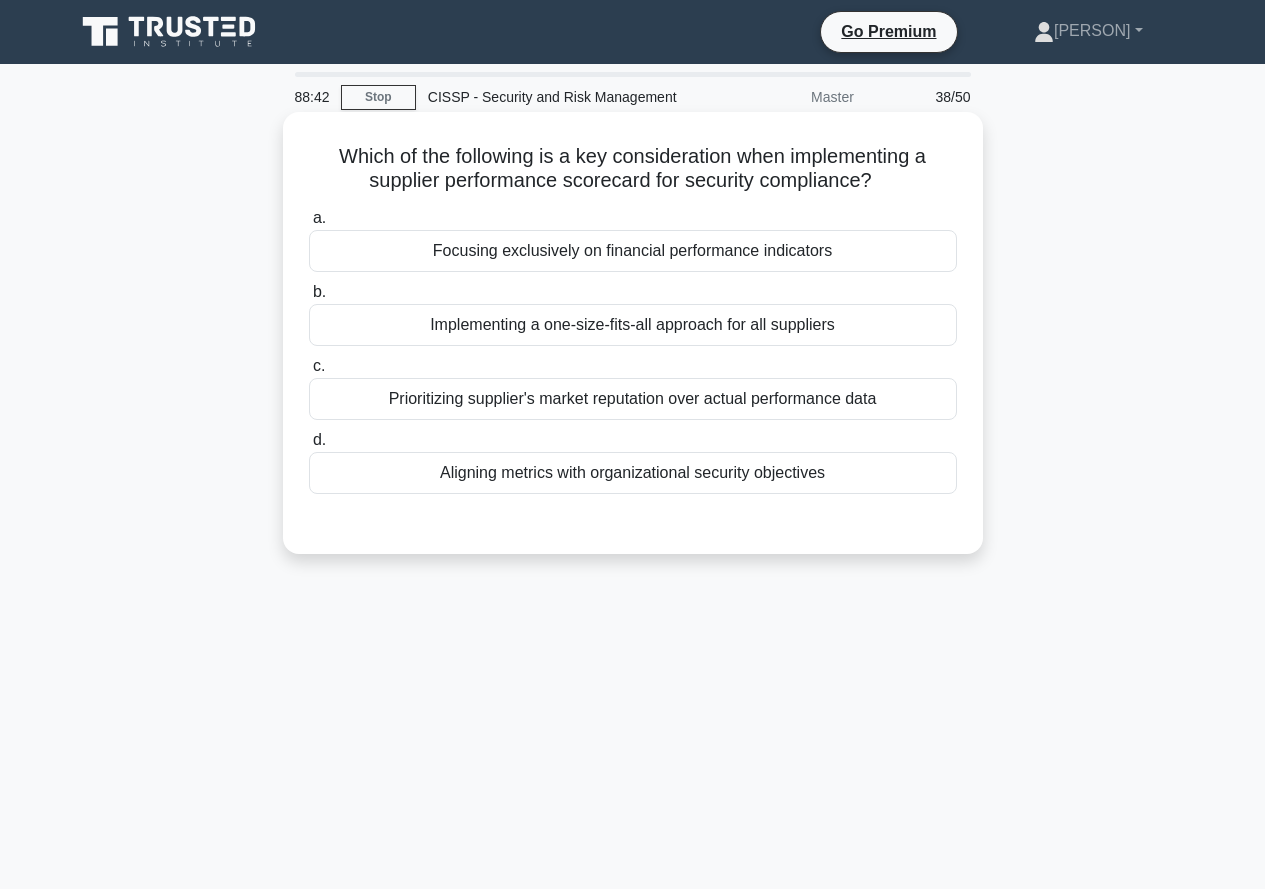 click on "Aligning metrics with organizational security objectives" at bounding box center (633, 473) 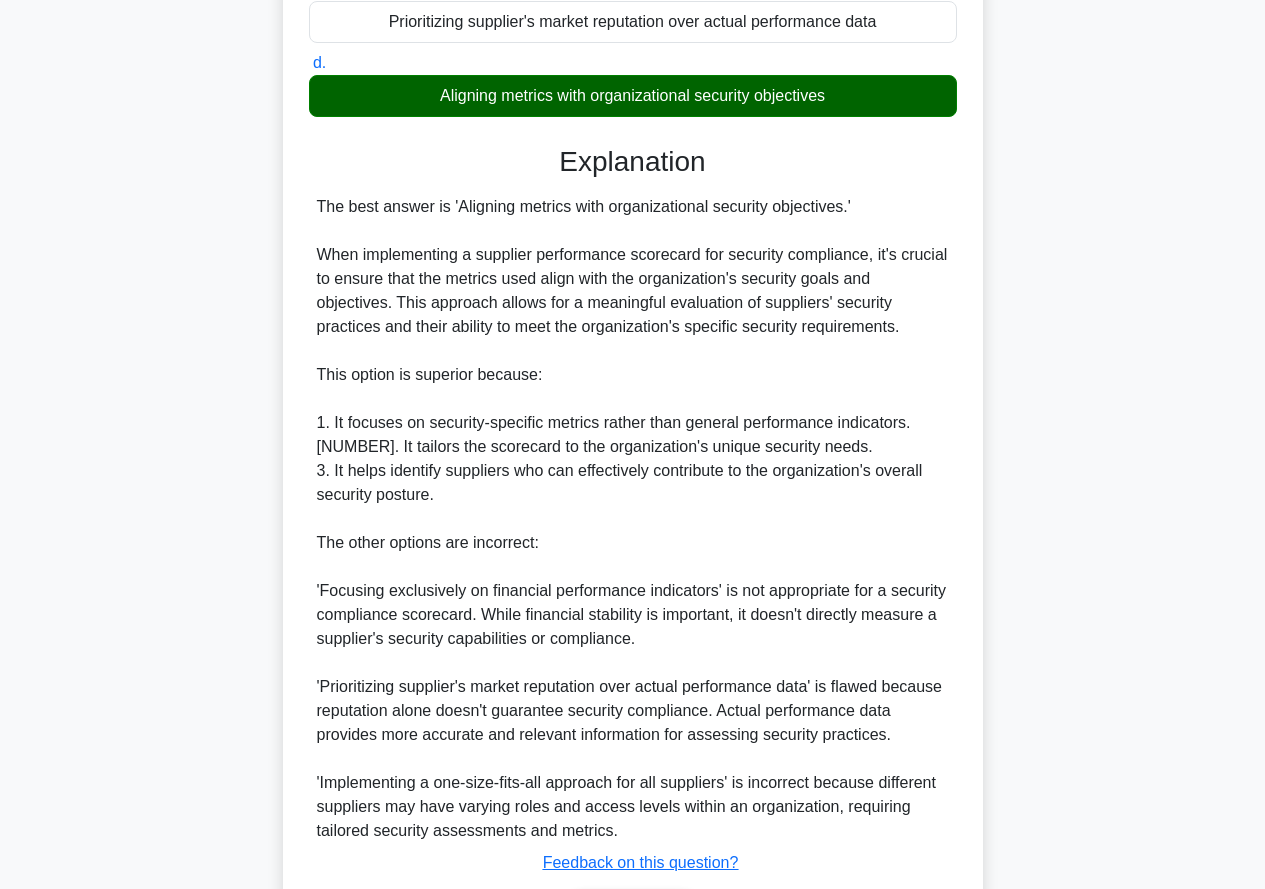 scroll, scrollTop: 513, scrollLeft: 0, axis: vertical 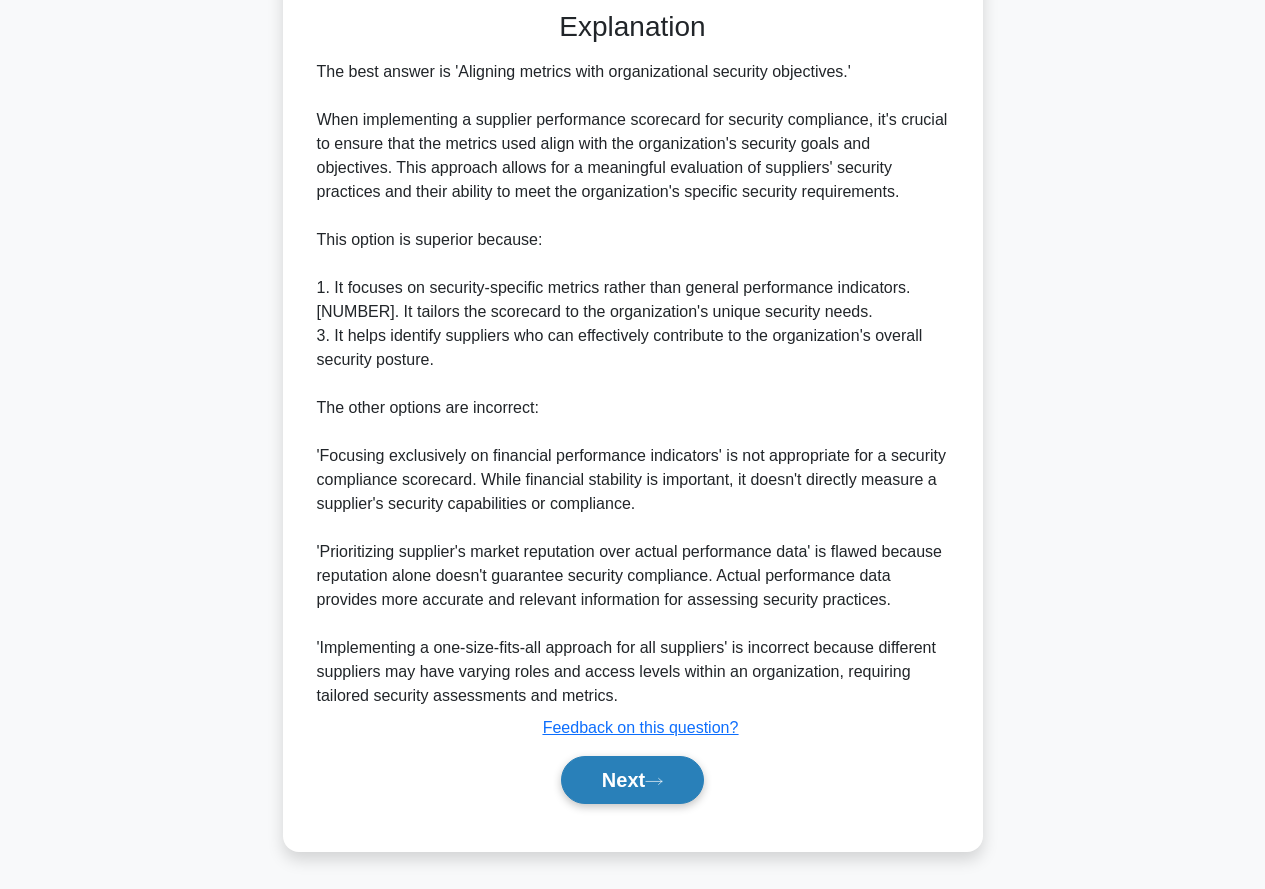 click on "Next" at bounding box center (632, 780) 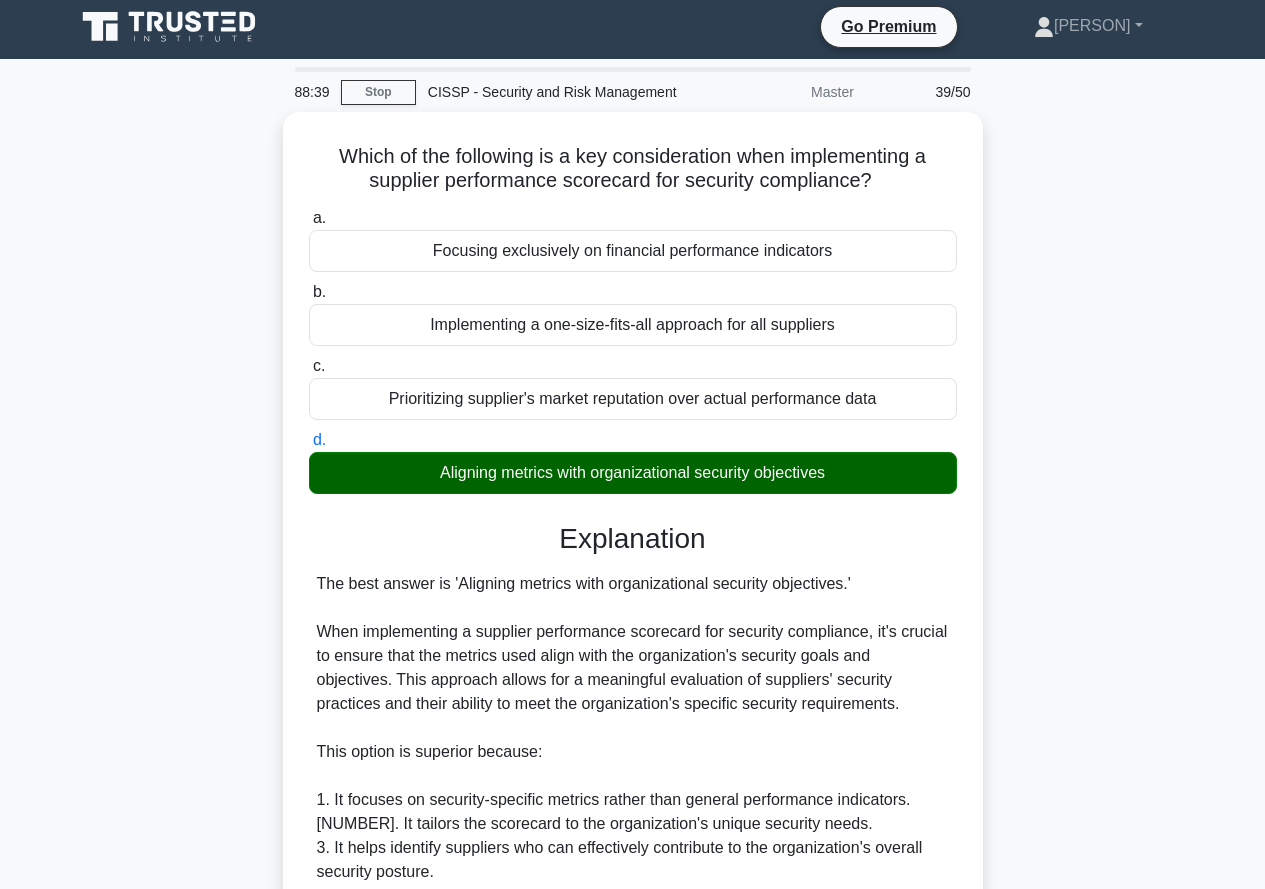 scroll, scrollTop: 0, scrollLeft: 0, axis: both 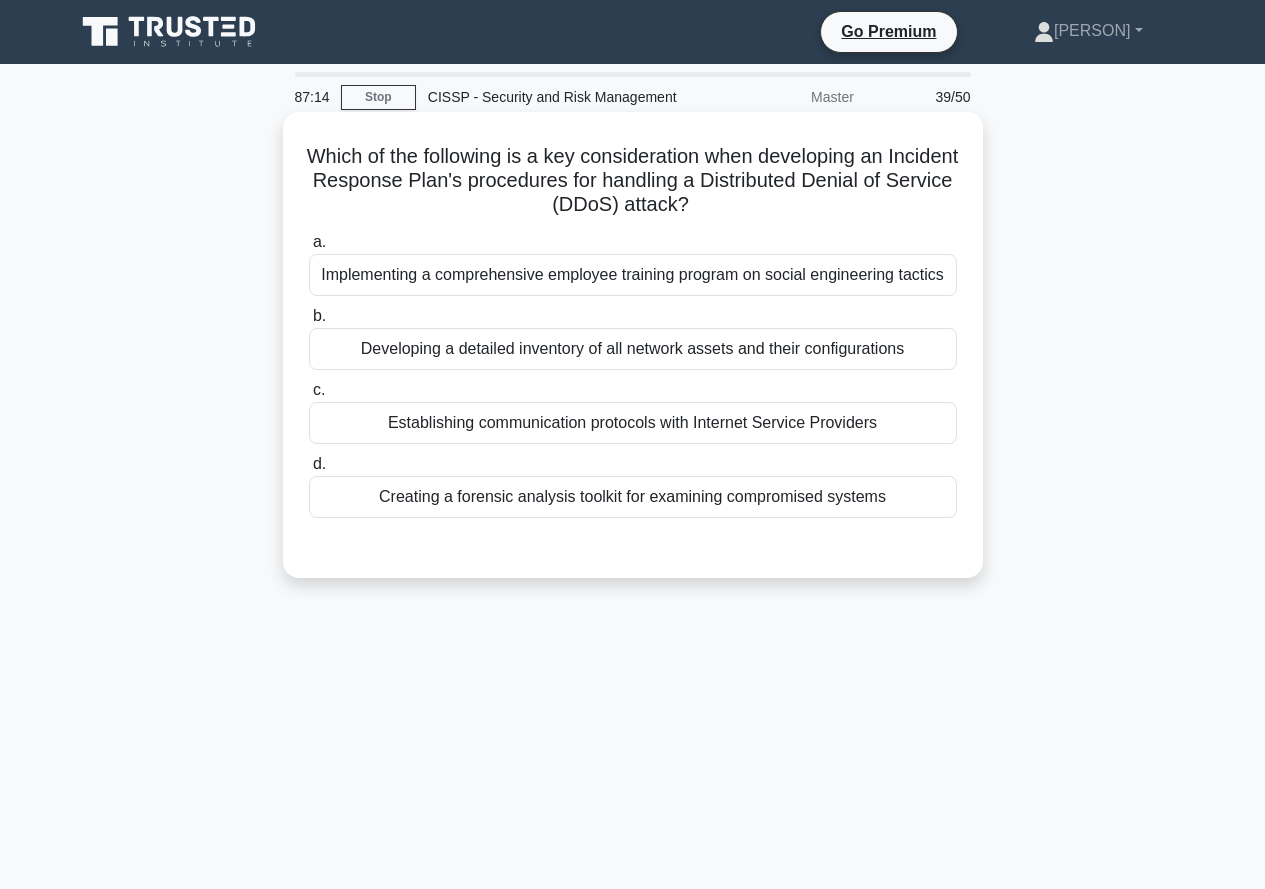 click on "Creating a forensic analysis toolkit for examining compromised systems" at bounding box center [633, 497] 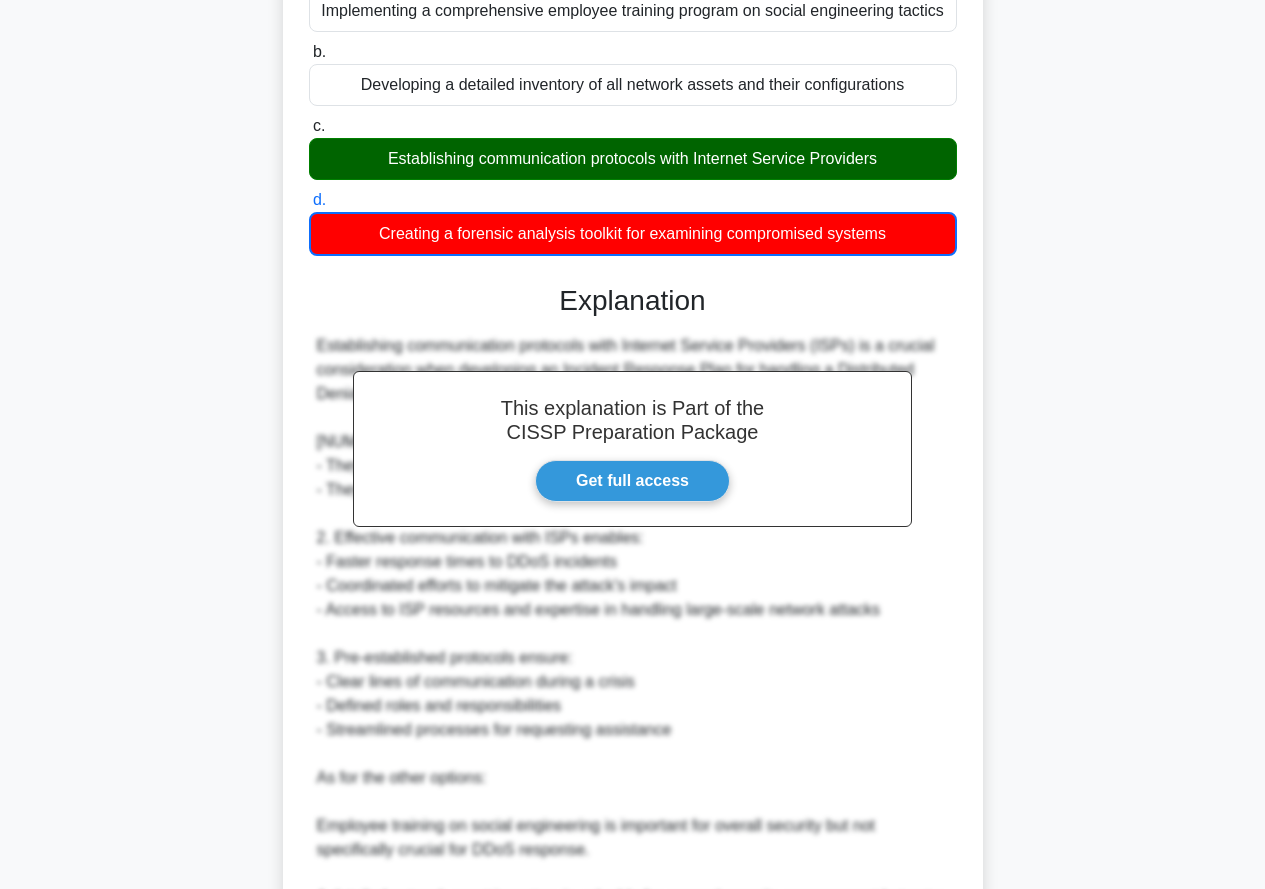 scroll, scrollTop: 563, scrollLeft: 0, axis: vertical 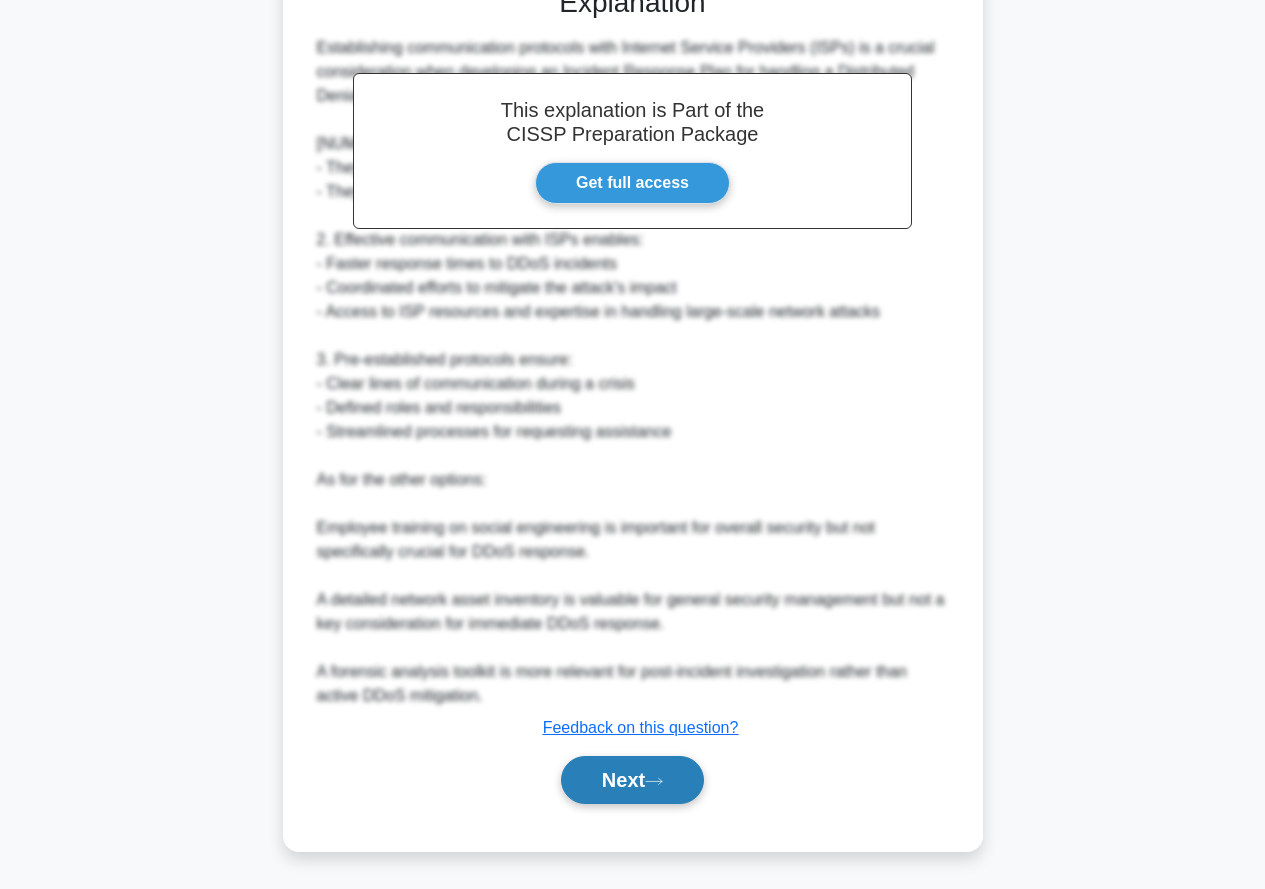 click 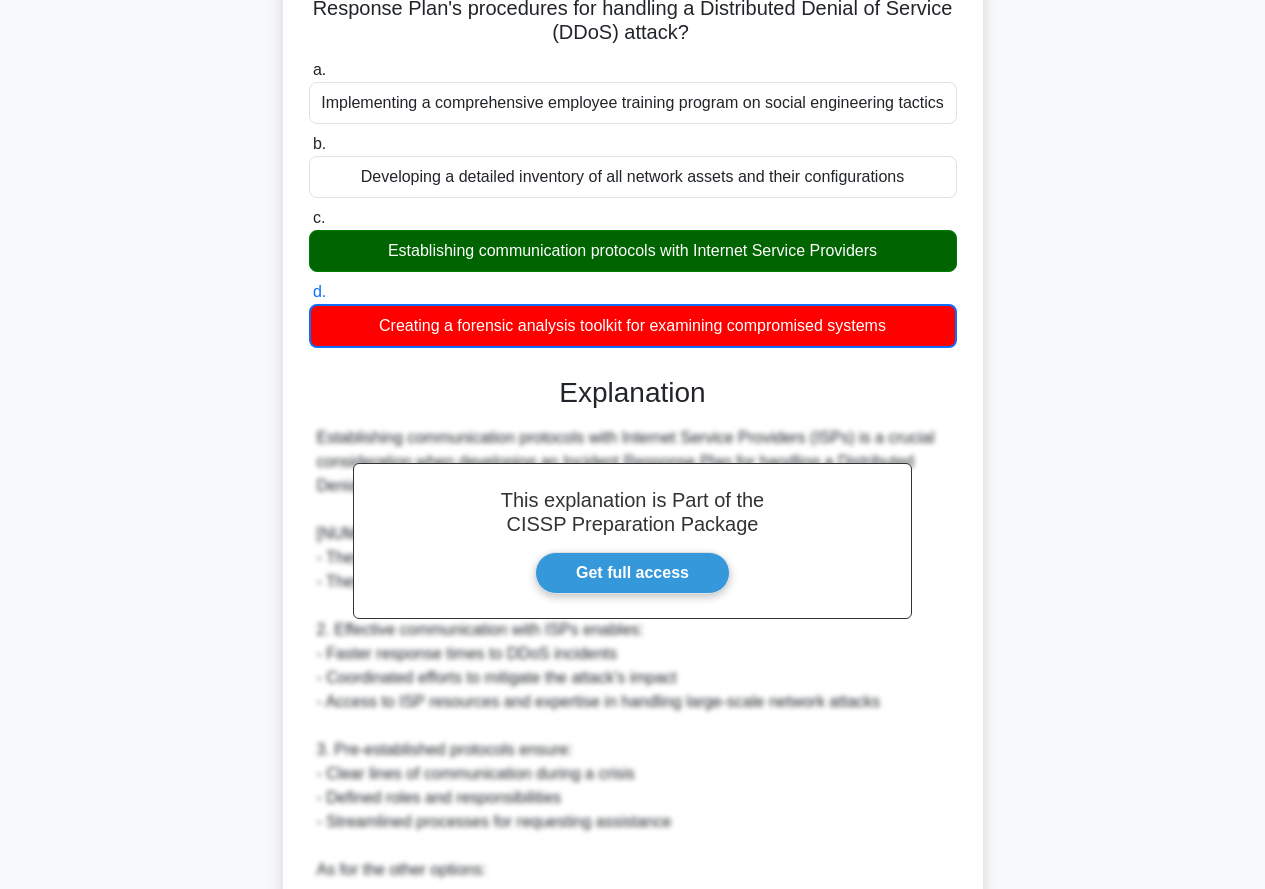 scroll, scrollTop: 0, scrollLeft: 0, axis: both 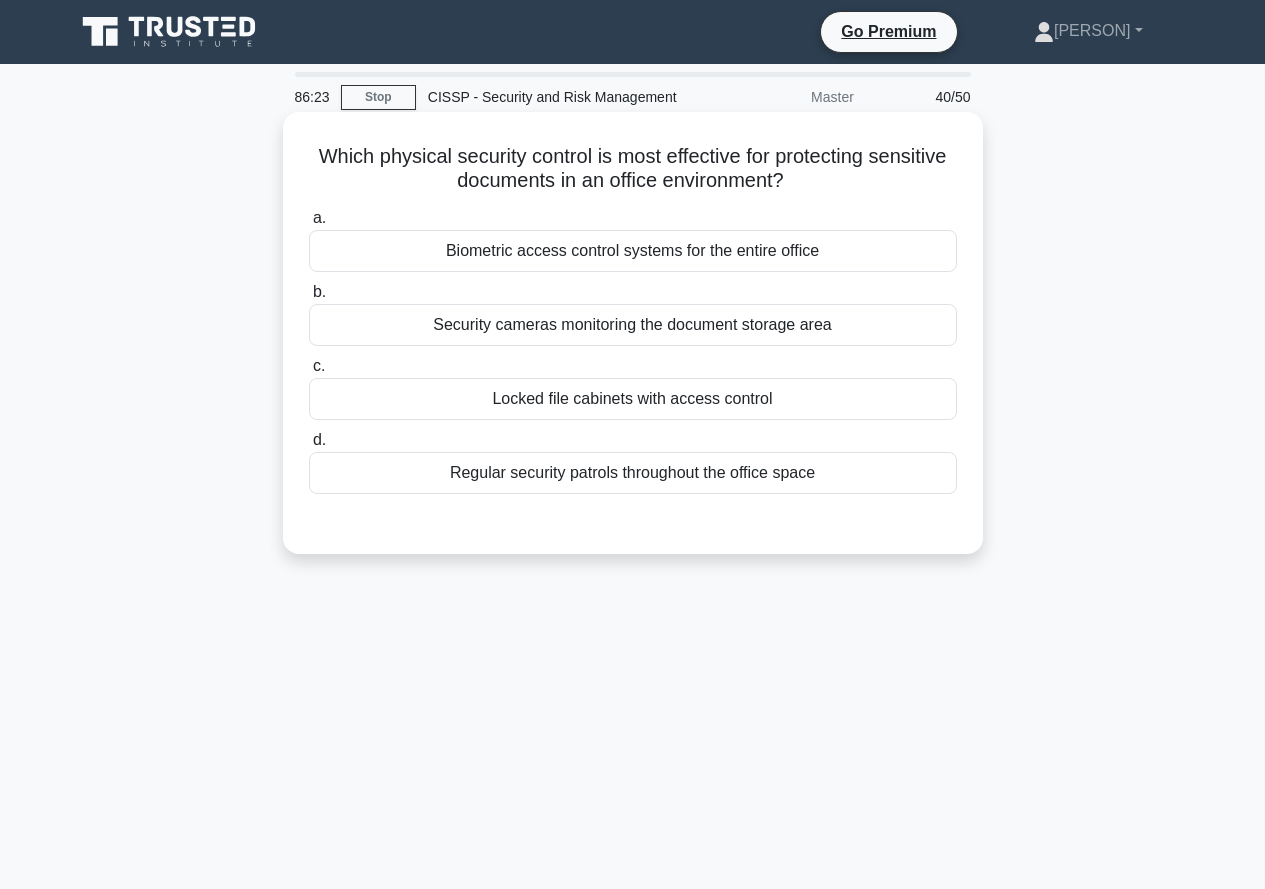 click on "Security cameras monitoring the document storage area" at bounding box center [633, 325] 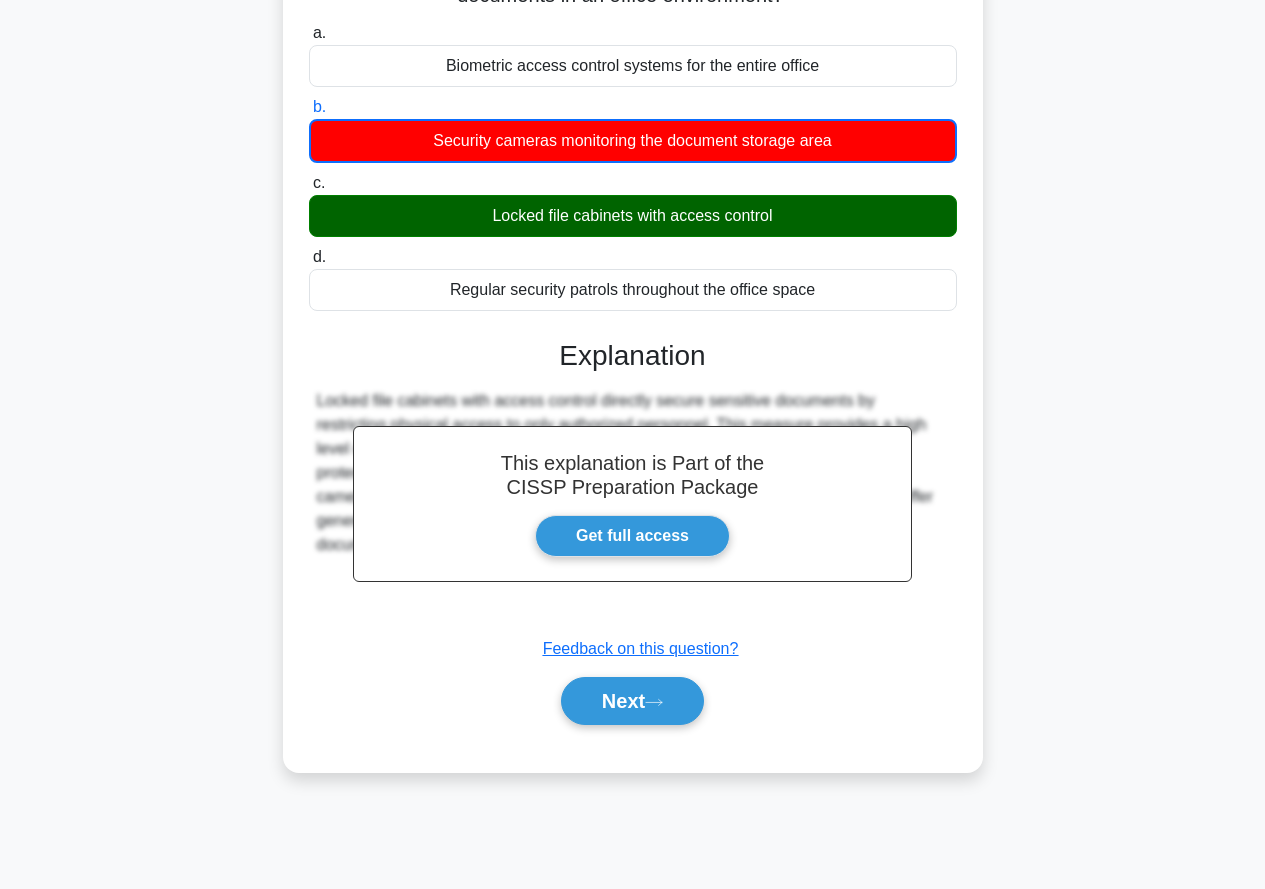 scroll, scrollTop: 191, scrollLeft: 0, axis: vertical 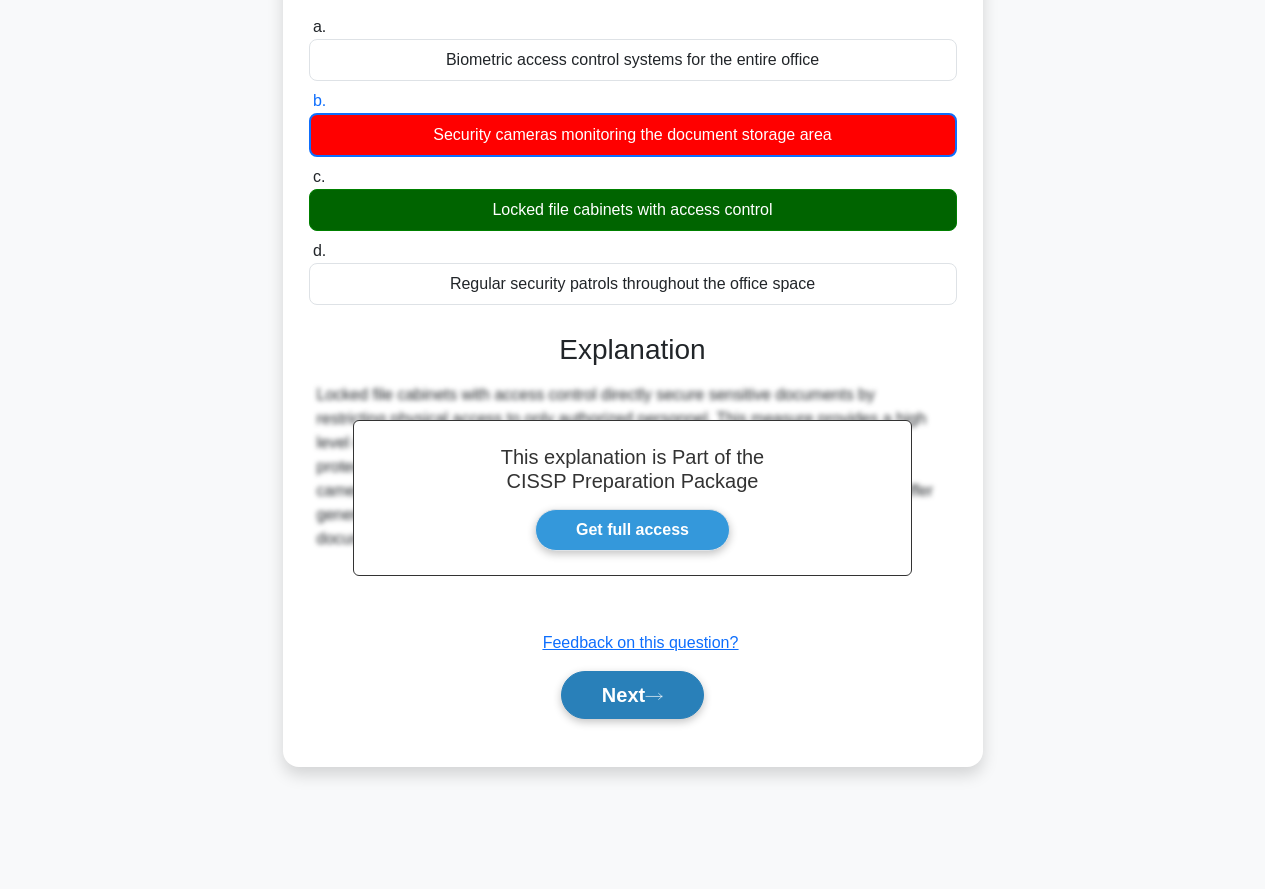 click on "Next" at bounding box center [632, 695] 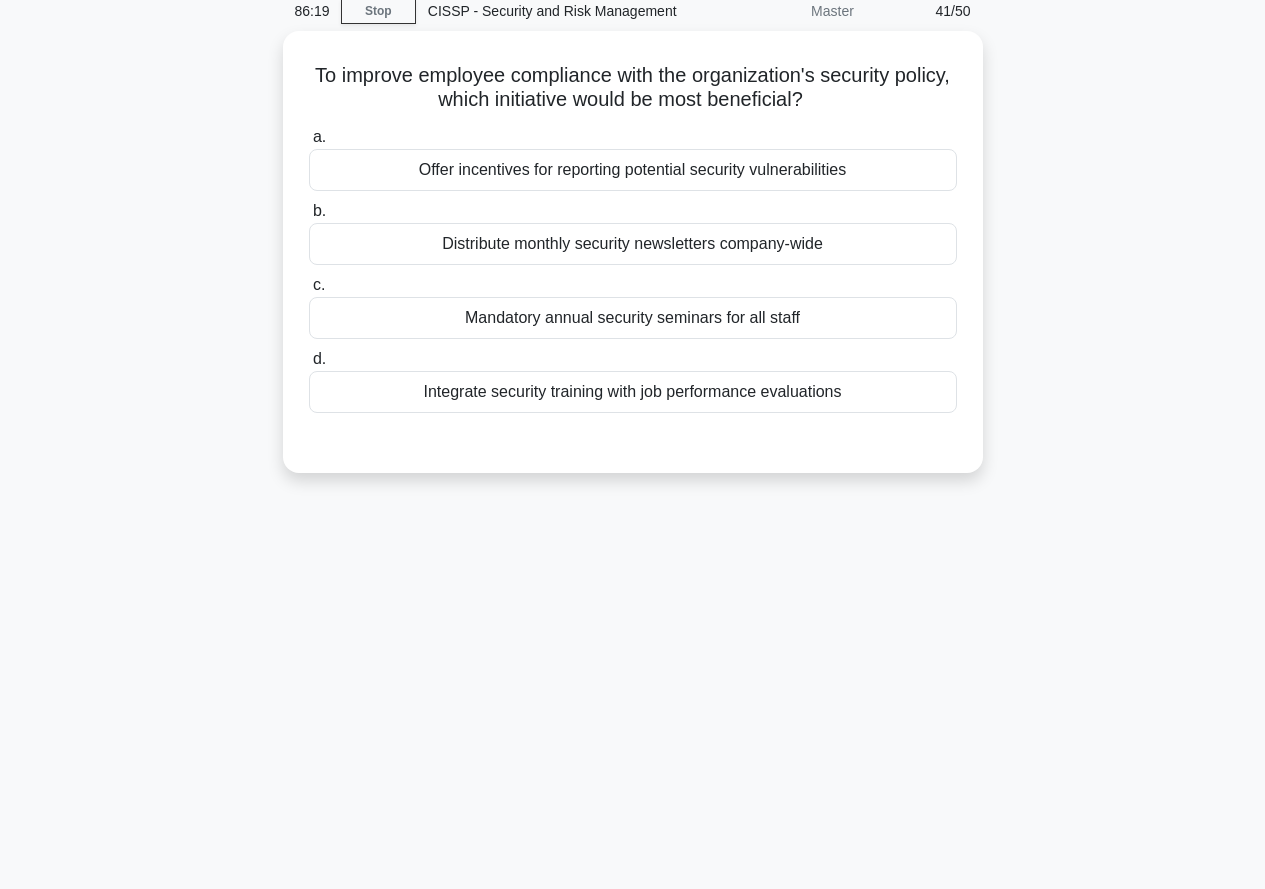 scroll, scrollTop: 0, scrollLeft: 0, axis: both 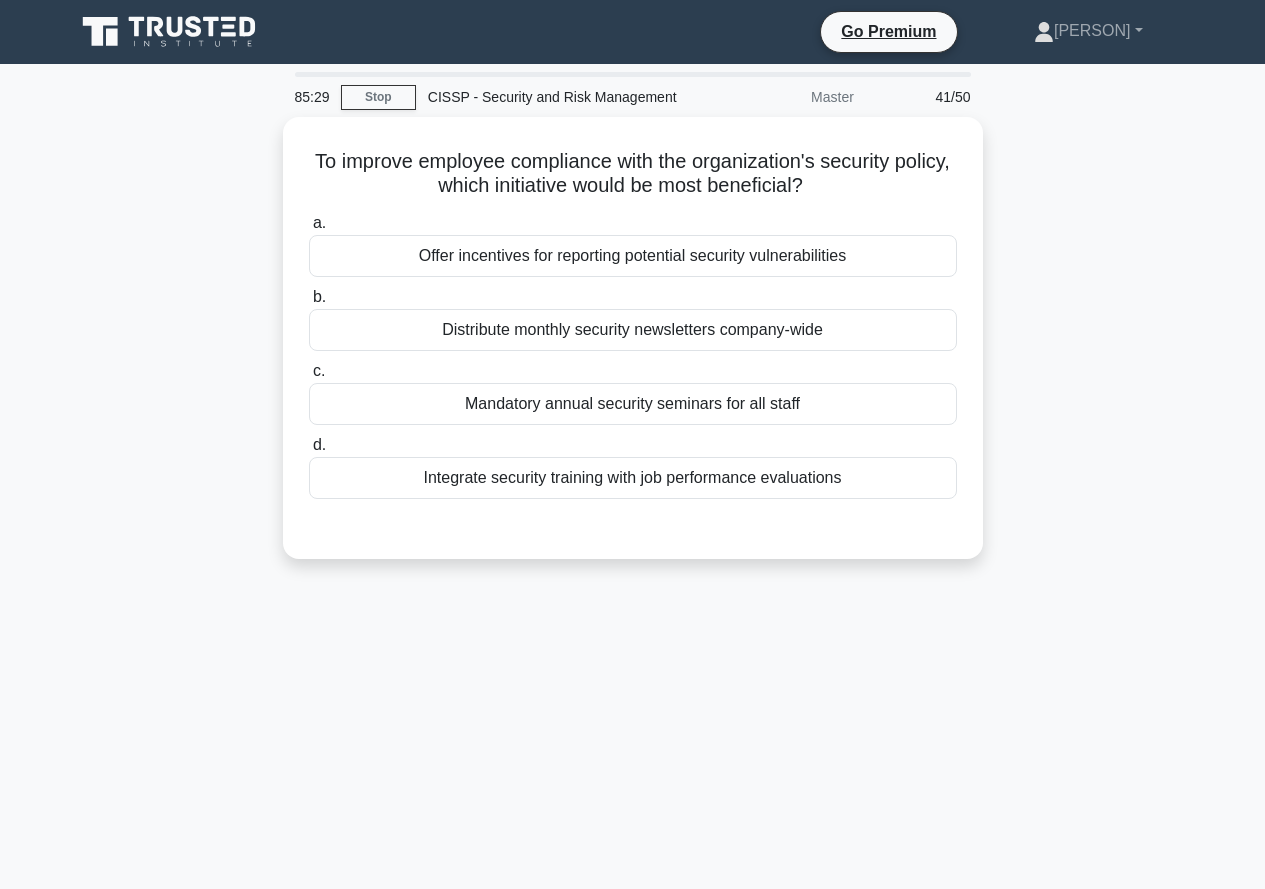 drag, startPoint x: 725, startPoint y: 482, endPoint x: 1218, endPoint y: 611, distance: 509.59787 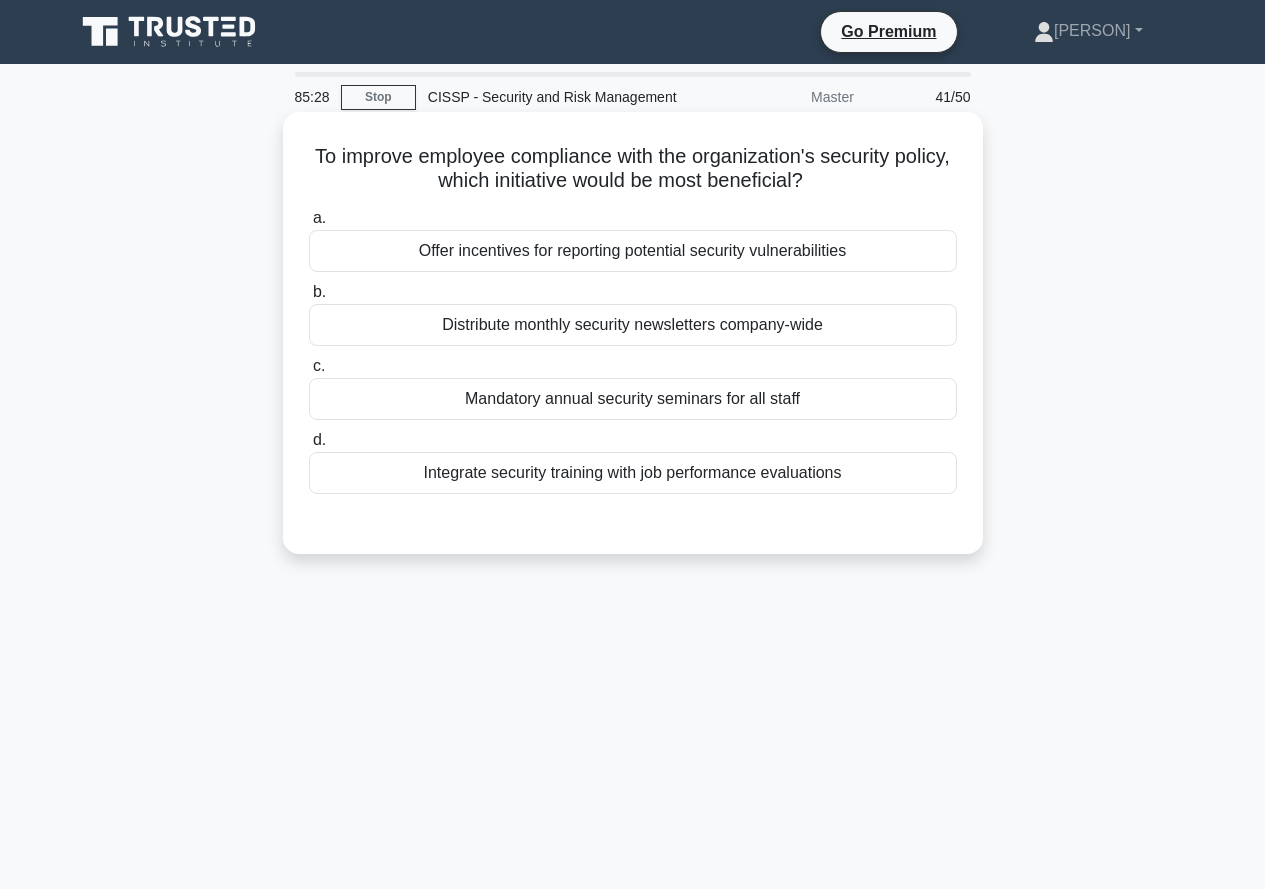click on "Integrate security training with job performance evaluations" at bounding box center [633, 473] 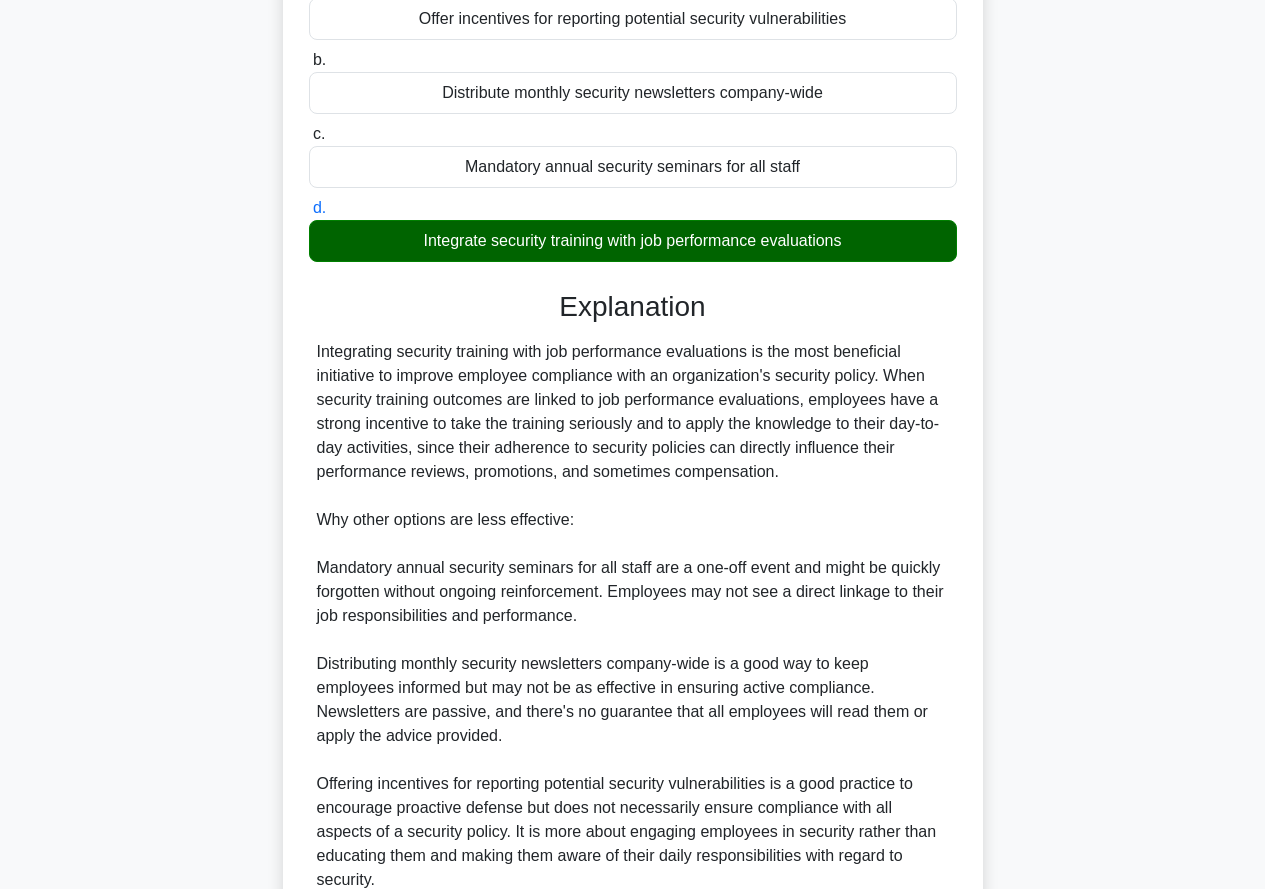 scroll, scrollTop: 417, scrollLeft: 0, axis: vertical 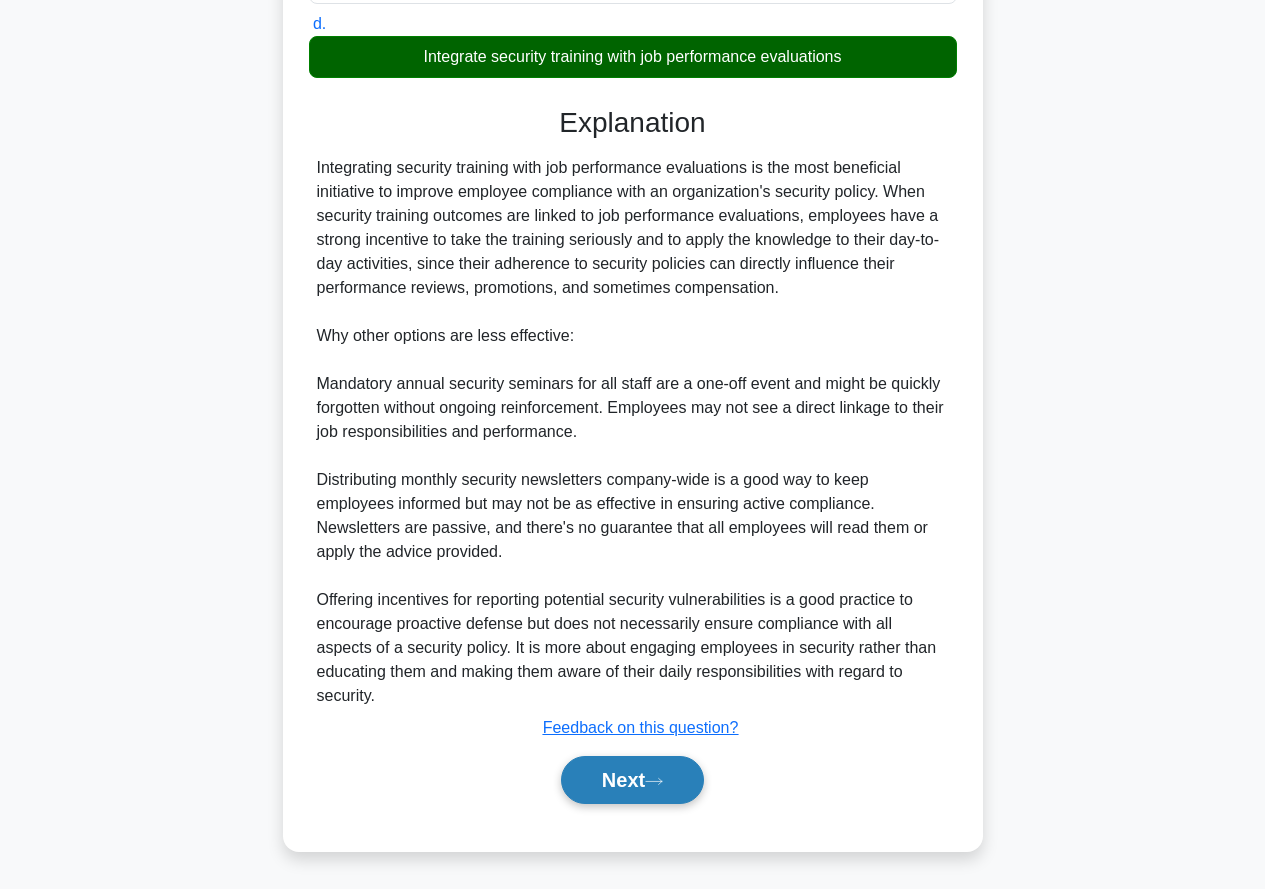 click on "Next" at bounding box center (632, 780) 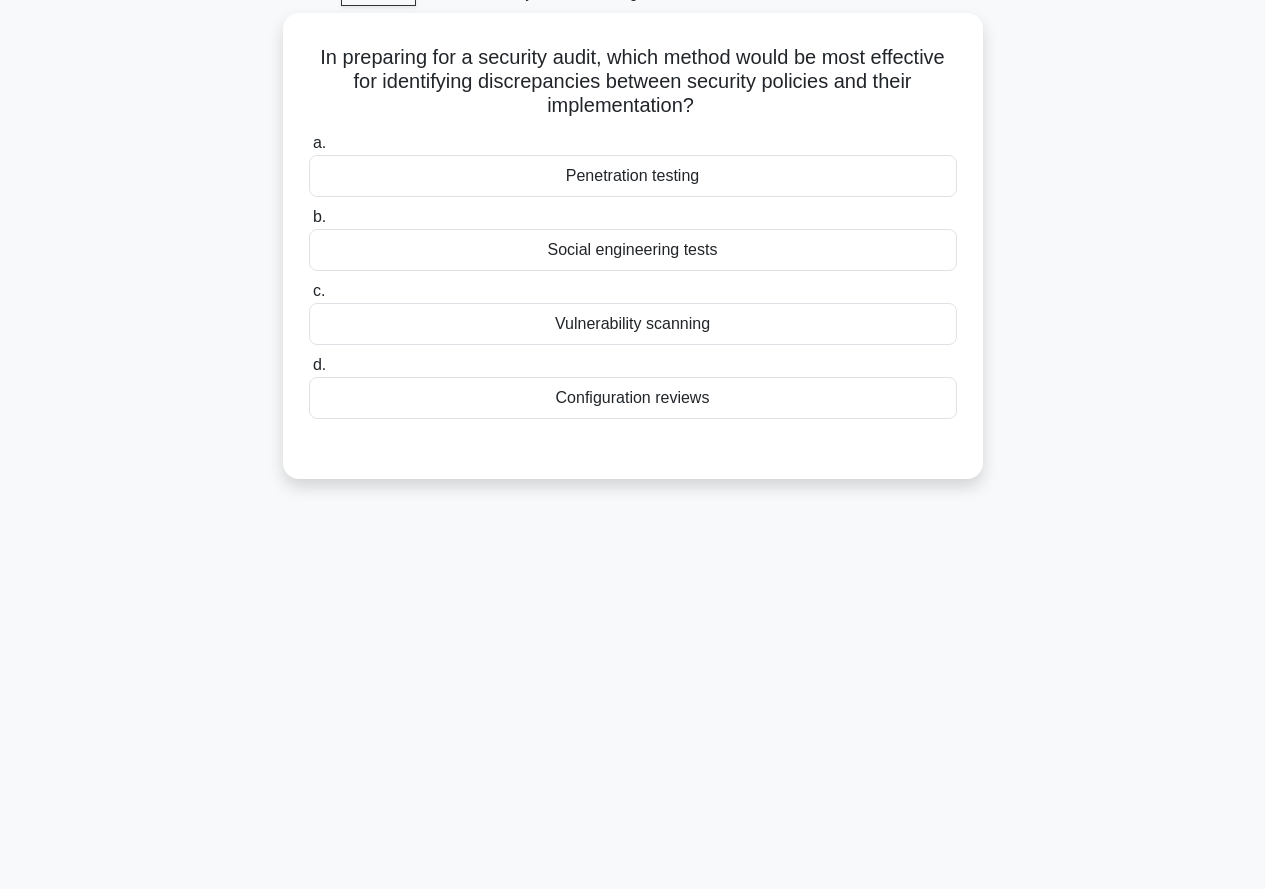scroll, scrollTop: 0, scrollLeft: 0, axis: both 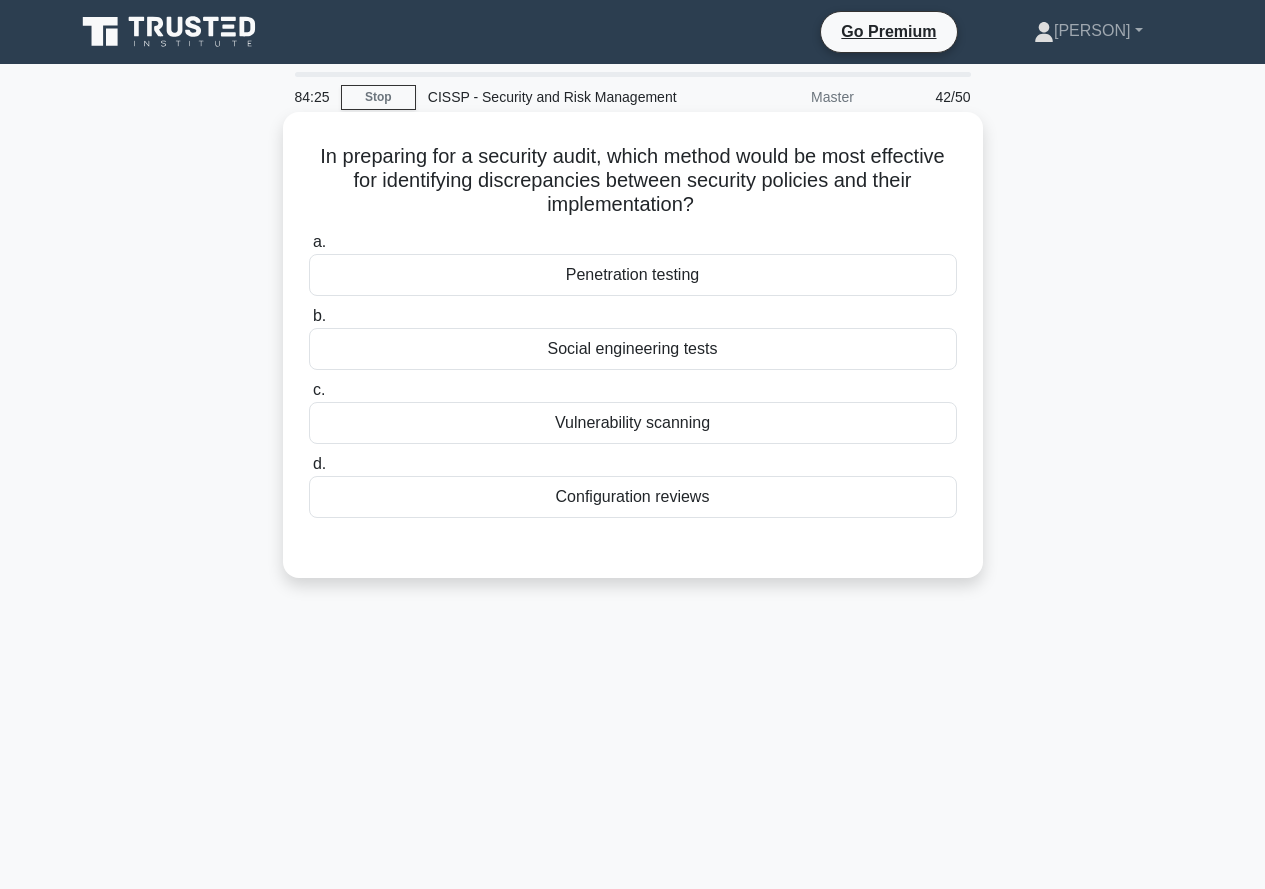 click on "Configuration reviews" at bounding box center [633, 497] 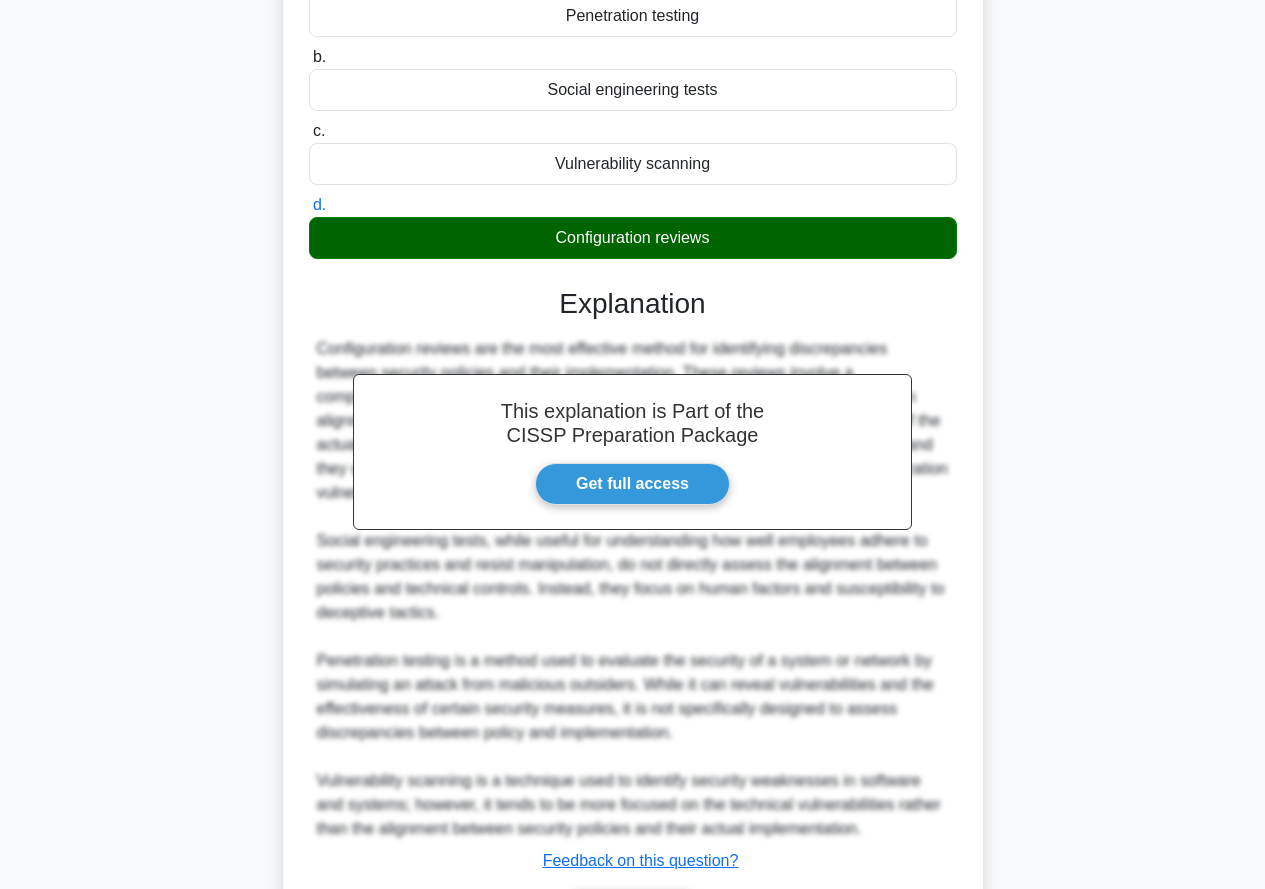scroll, scrollTop: 393, scrollLeft: 0, axis: vertical 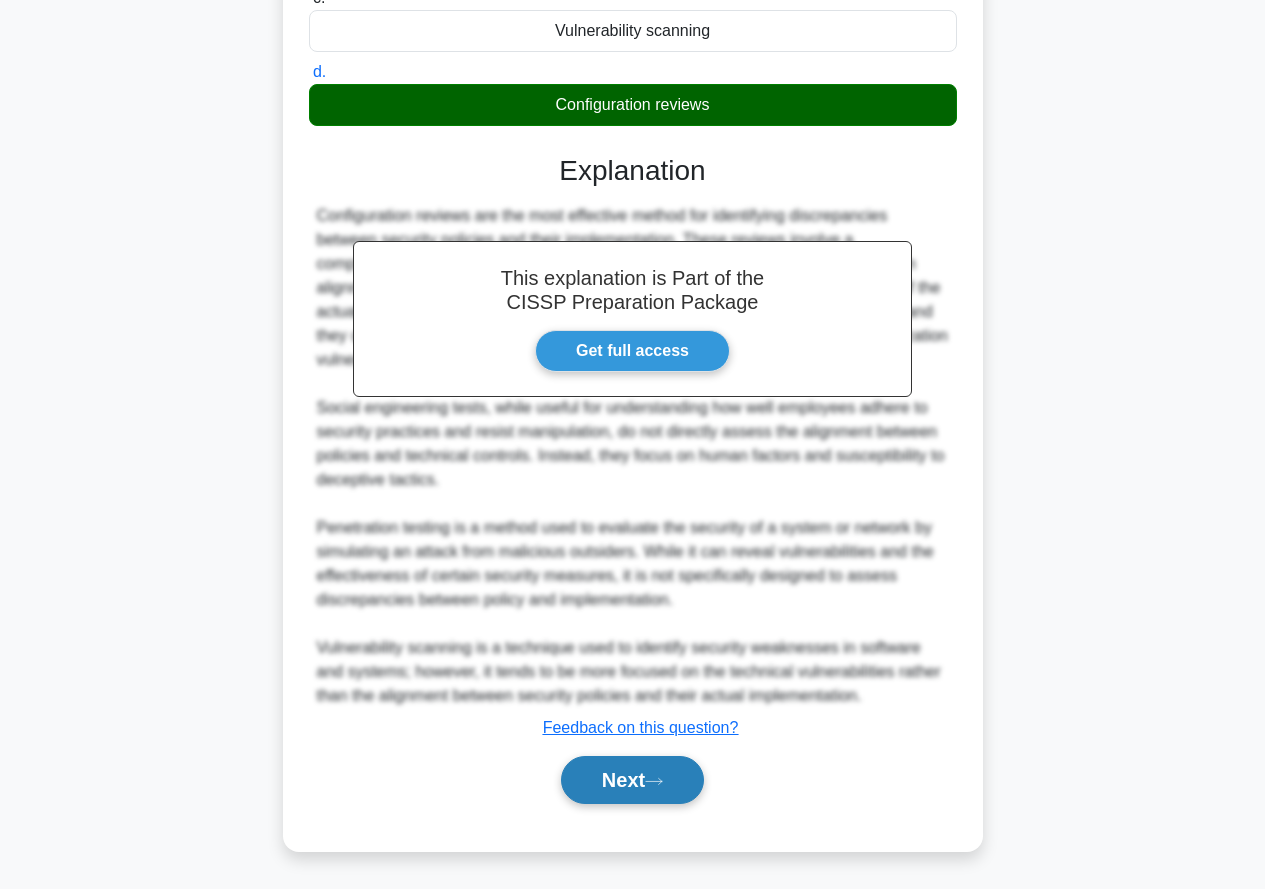 click on "Next" at bounding box center [632, 780] 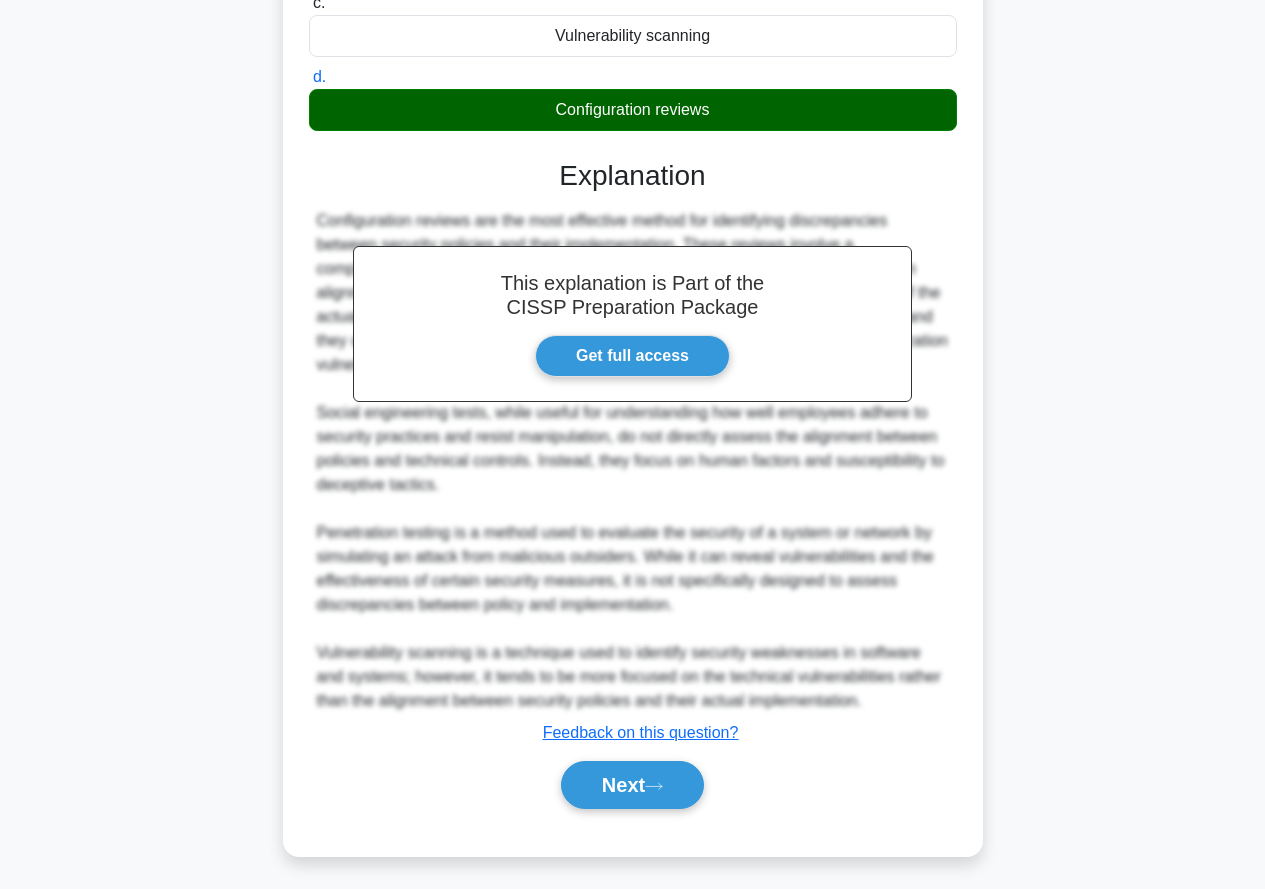 scroll, scrollTop: 0, scrollLeft: 0, axis: both 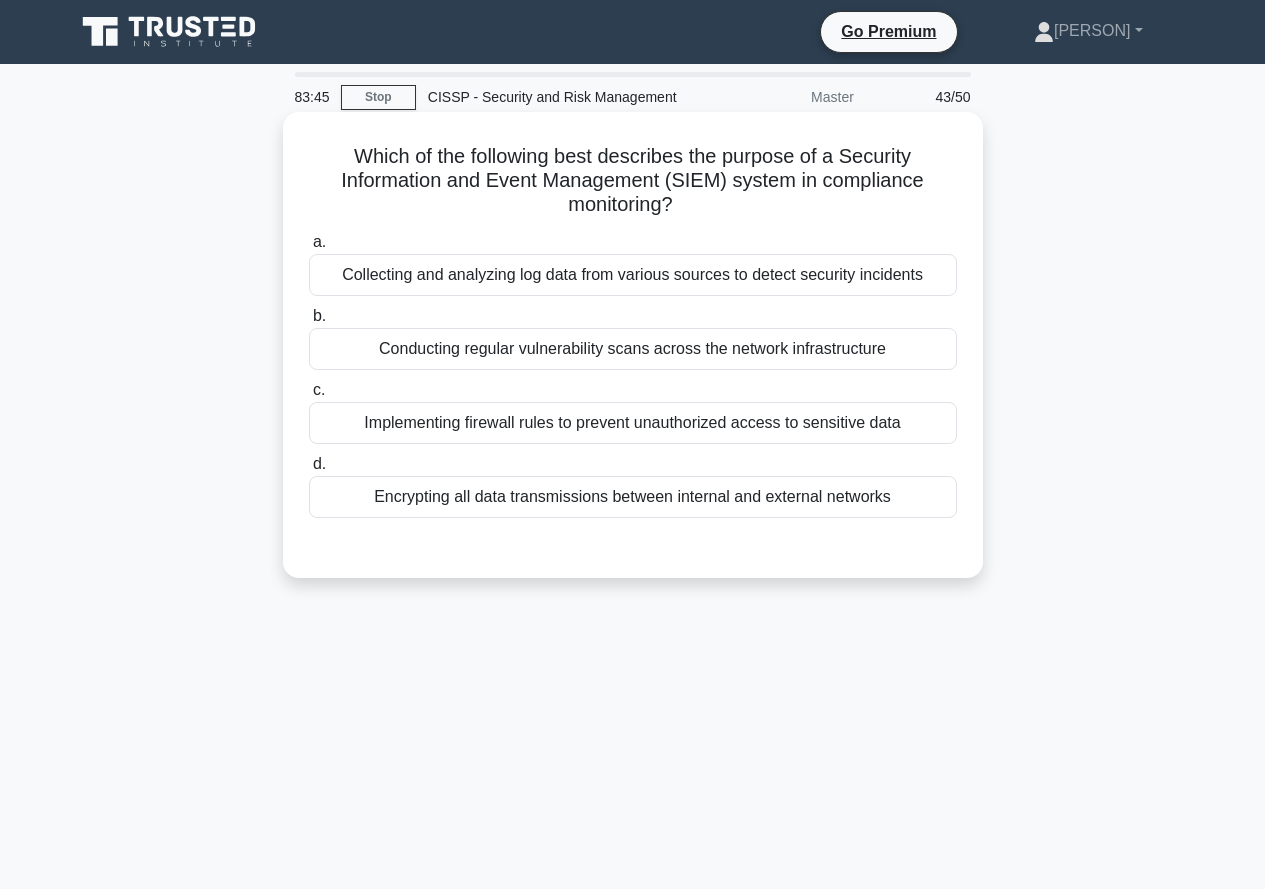 click on "Collecting and analyzing log data from various sources to detect security incidents" at bounding box center [633, 275] 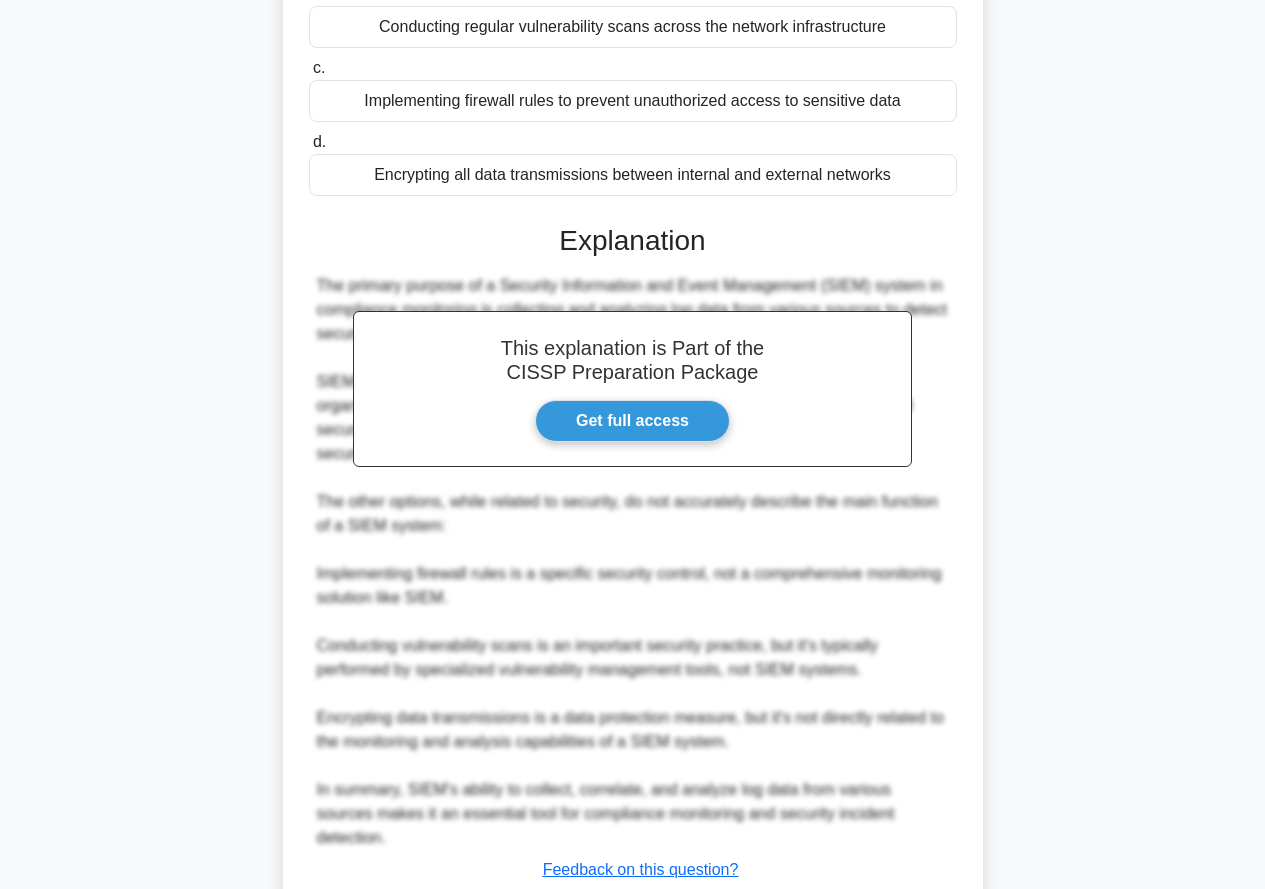 scroll, scrollTop: 441, scrollLeft: 0, axis: vertical 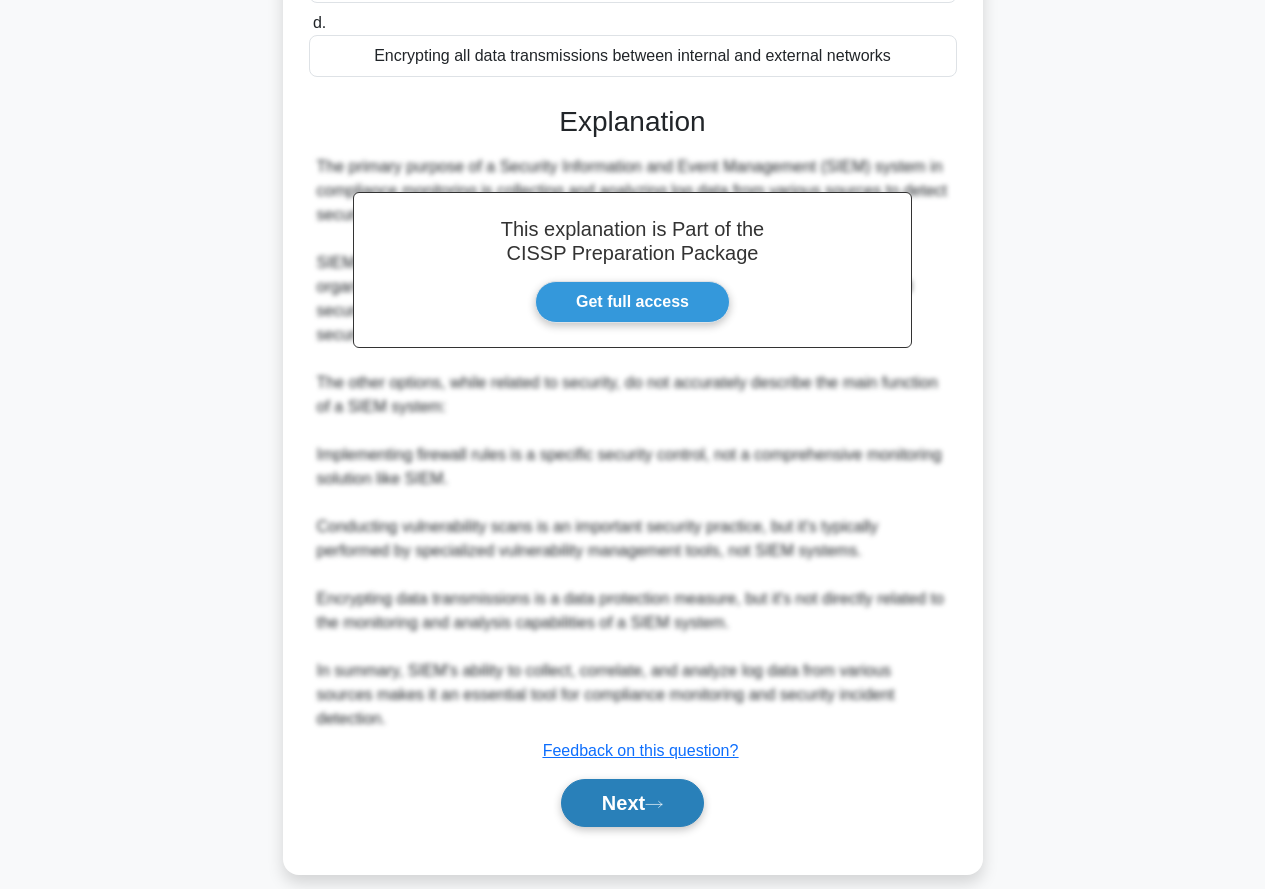 click on "Next" at bounding box center (632, 803) 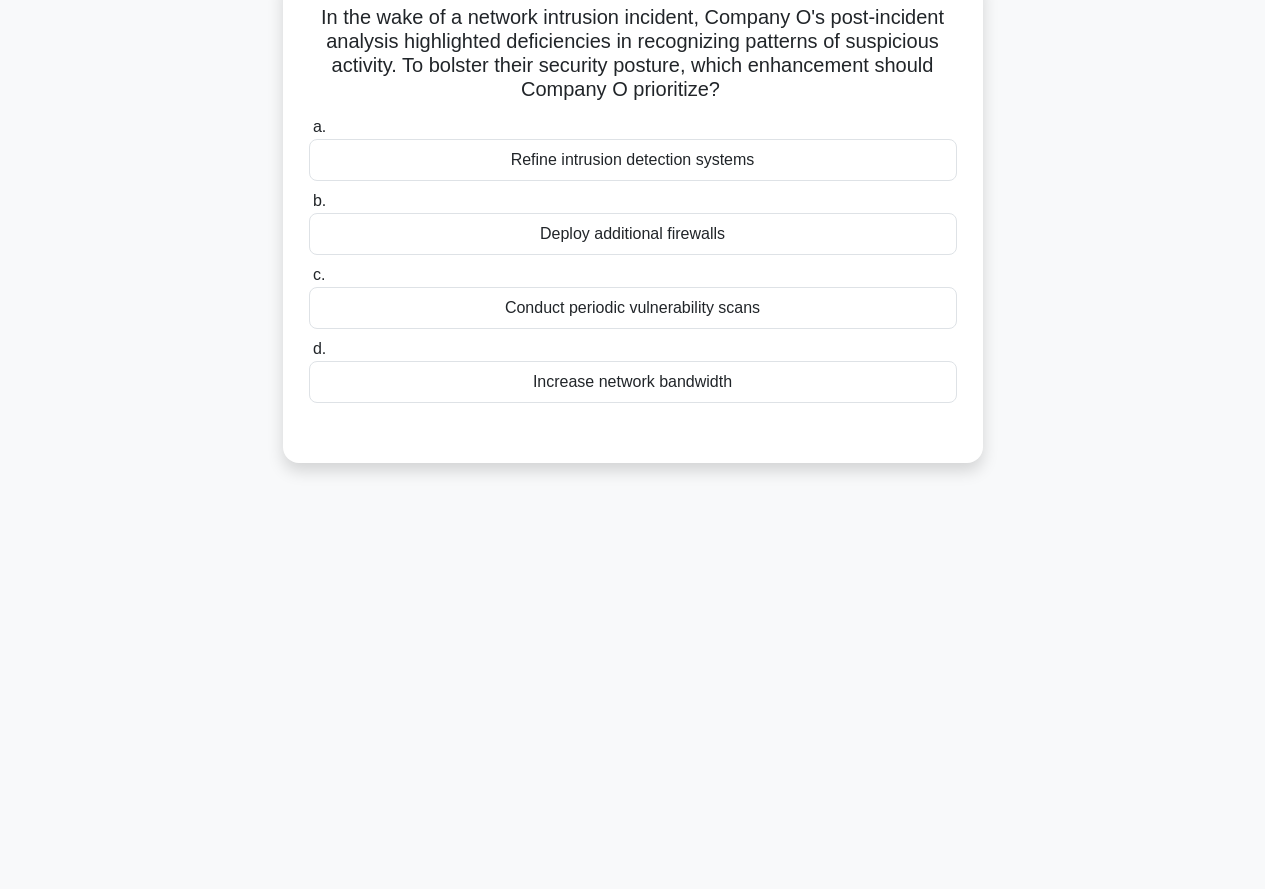 scroll, scrollTop: 0, scrollLeft: 0, axis: both 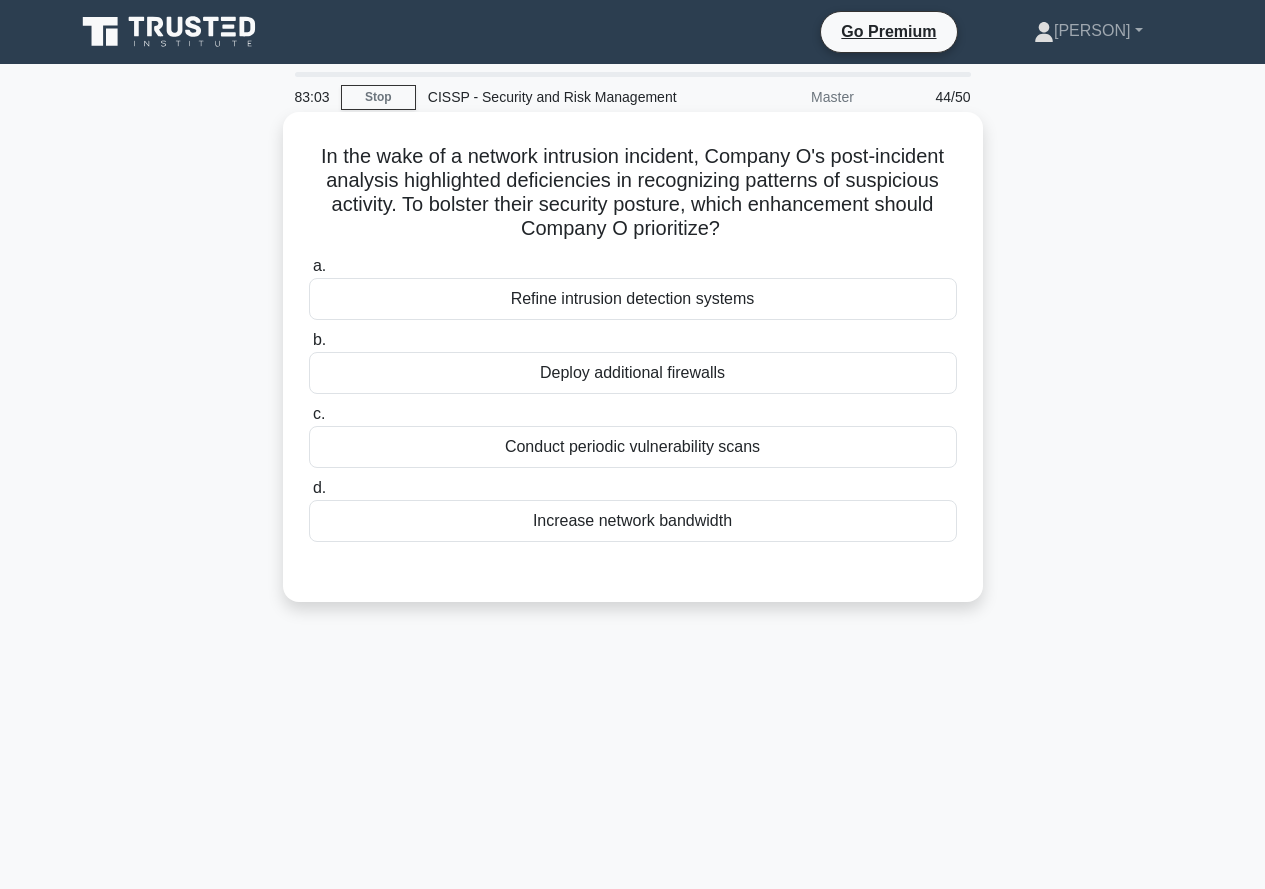 click on "Refine intrusion detection systems" at bounding box center (633, 299) 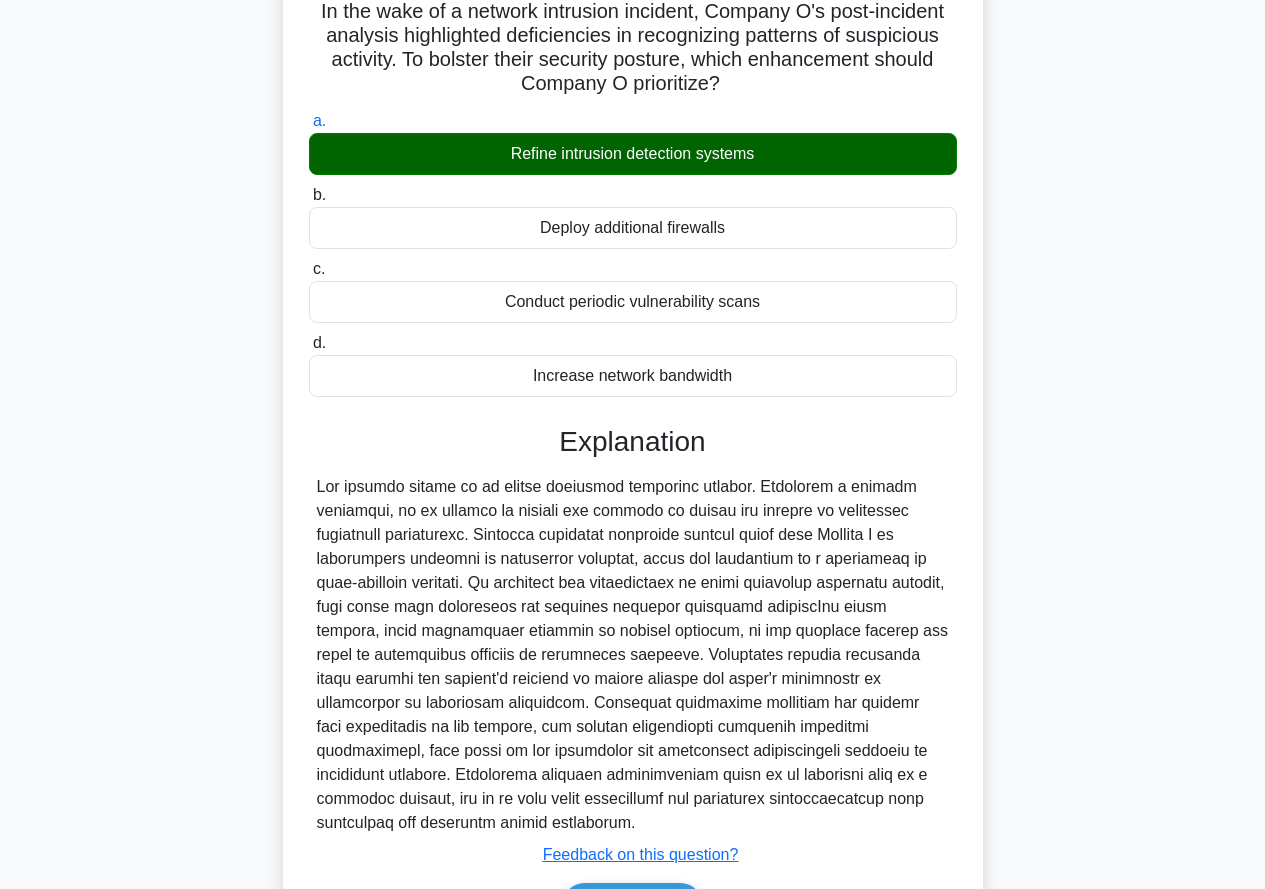 scroll, scrollTop: 249, scrollLeft: 0, axis: vertical 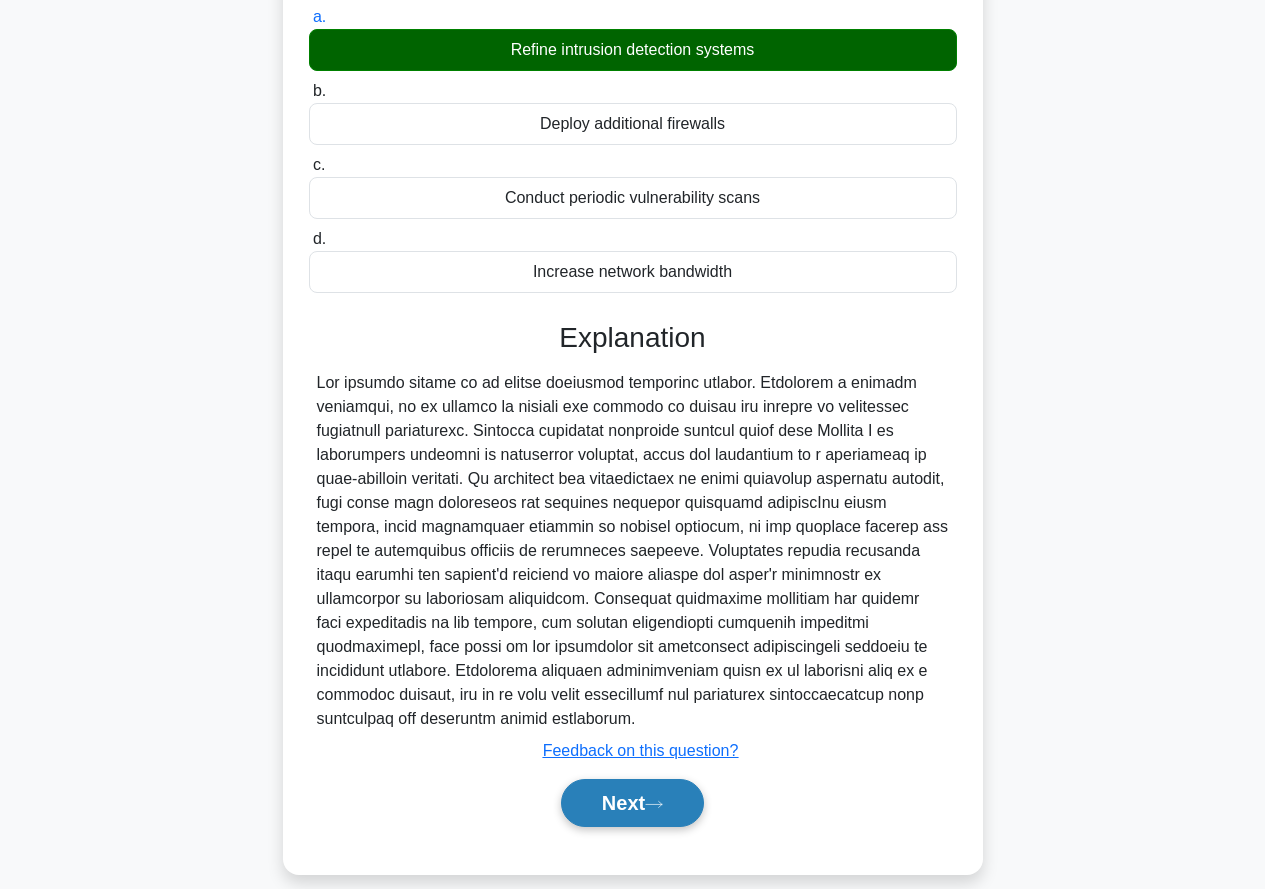 click on "Next" at bounding box center [632, 803] 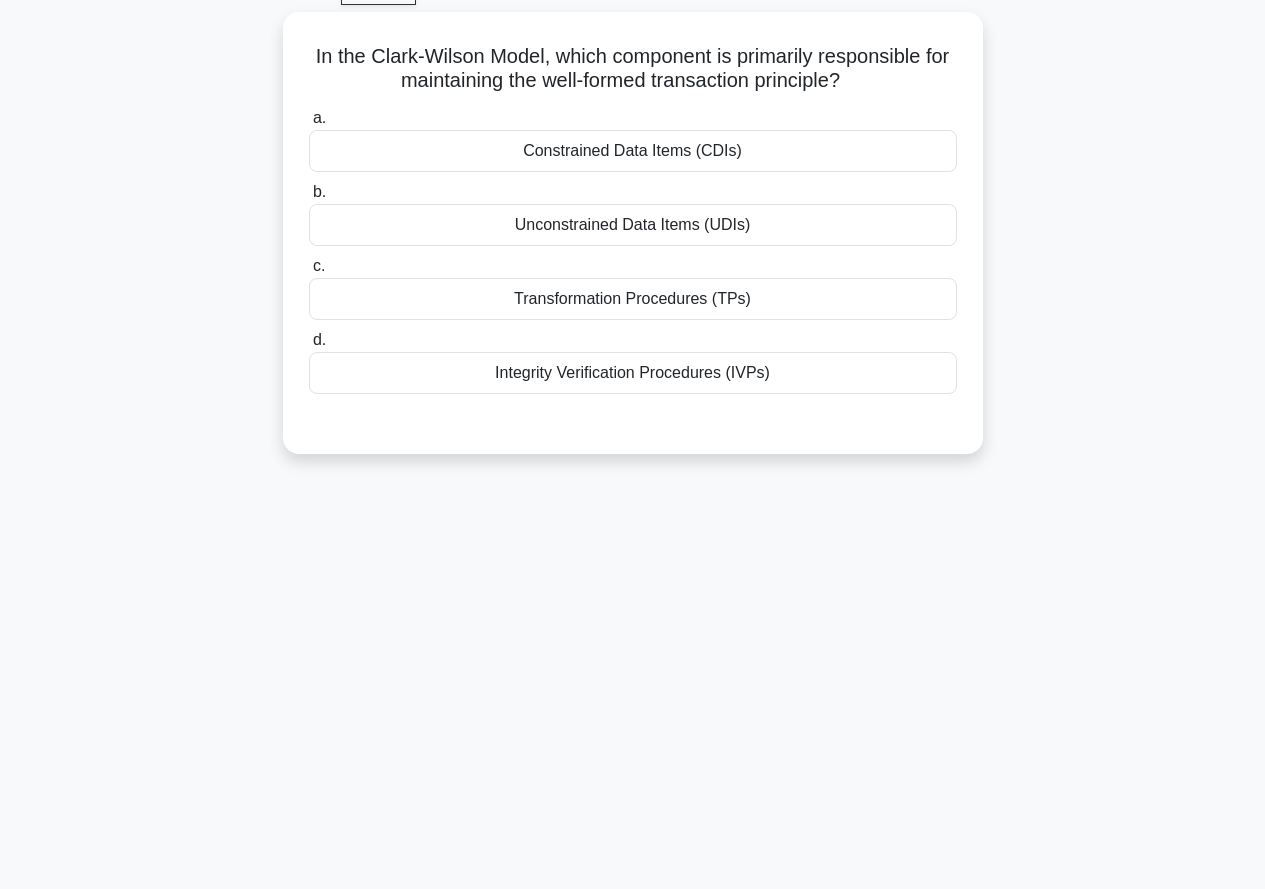 scroll, scrollTop: 0, scrollLeft: 0, axis: both 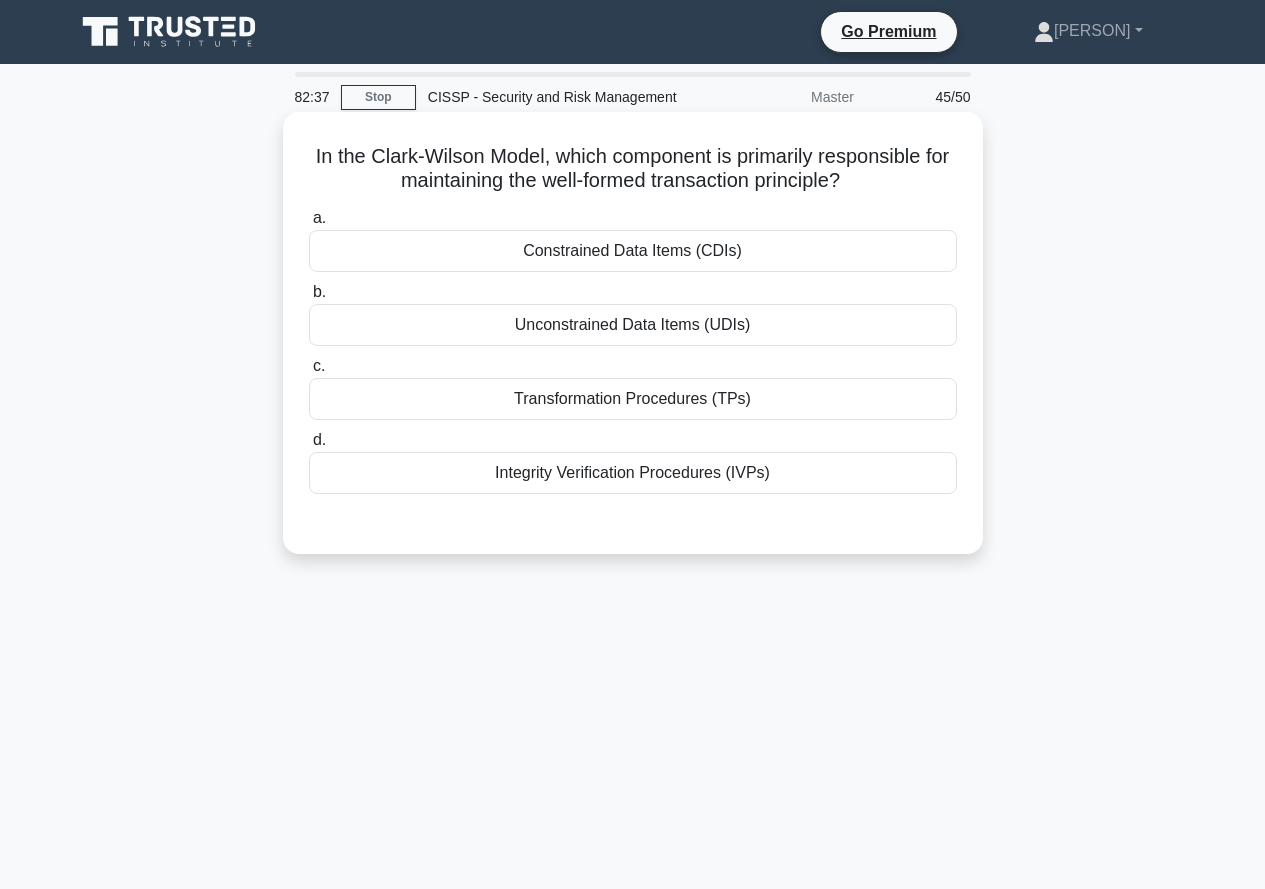 drag, startPoint x: 873, startPoint y: 178, endPoint x: 318, endPoint y: 142, distance: 556.1663 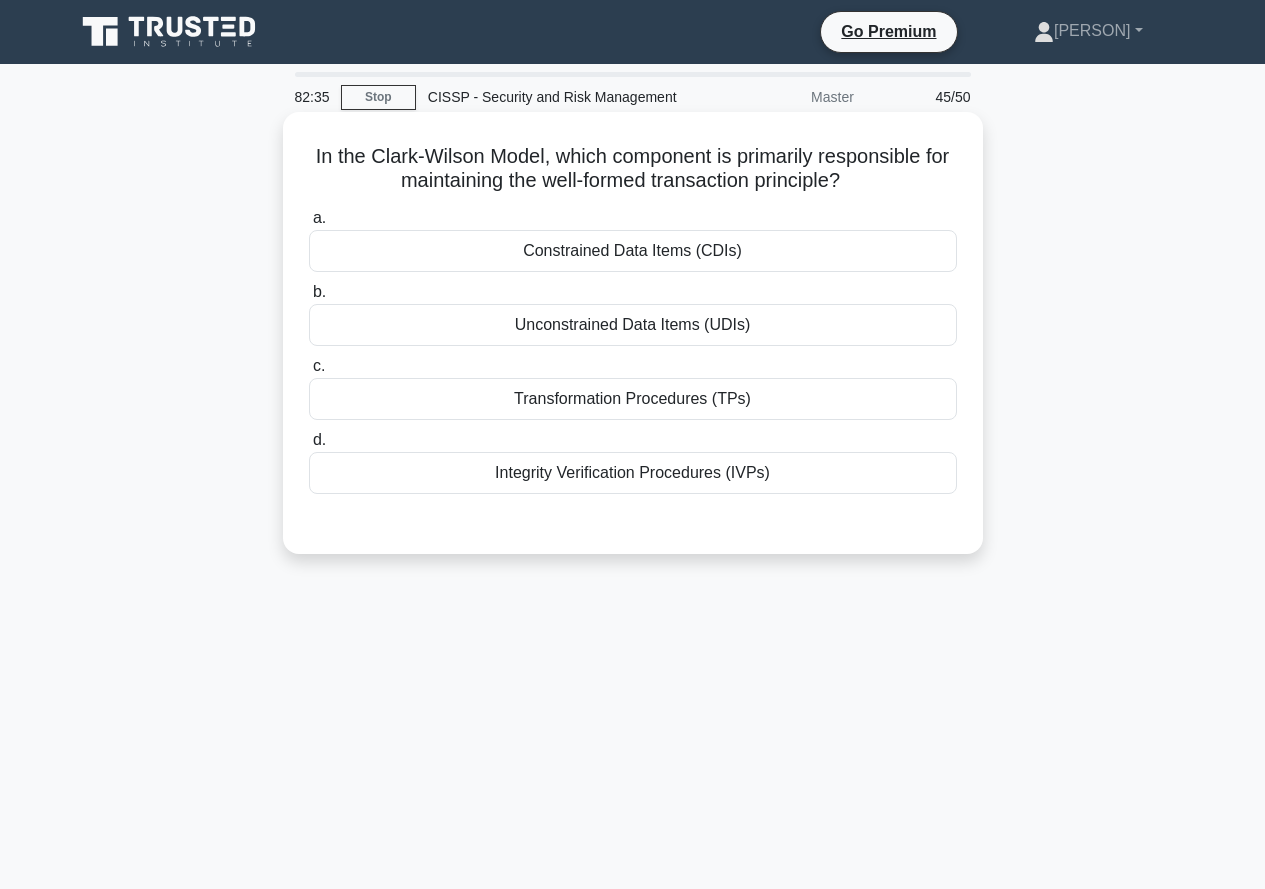 copy on "In the Clark-Wilson Model, which component is primarily responsible for maintaining the well-formed transaction principle?" 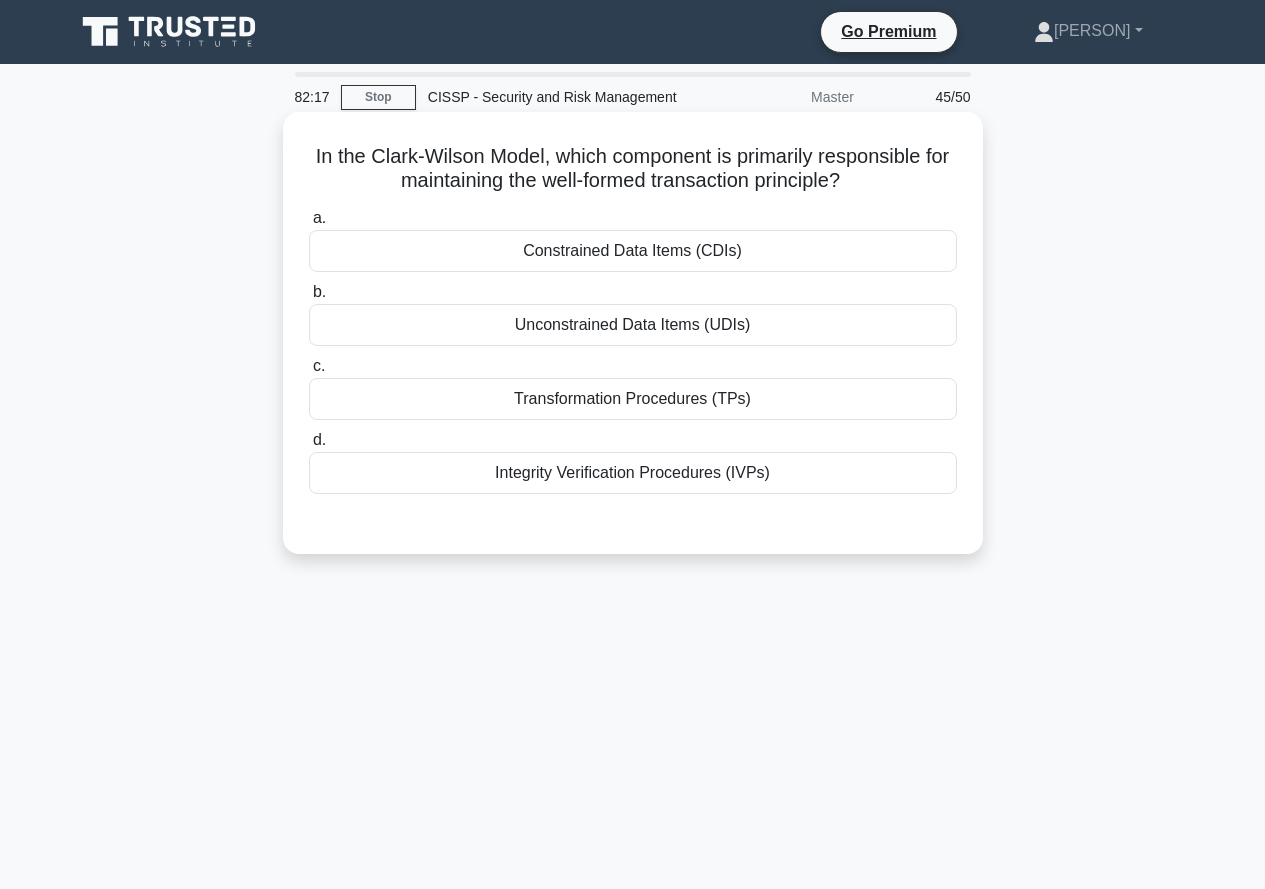 click on "Transformation Procedures (TPs)" at bounding box center (633, 399) 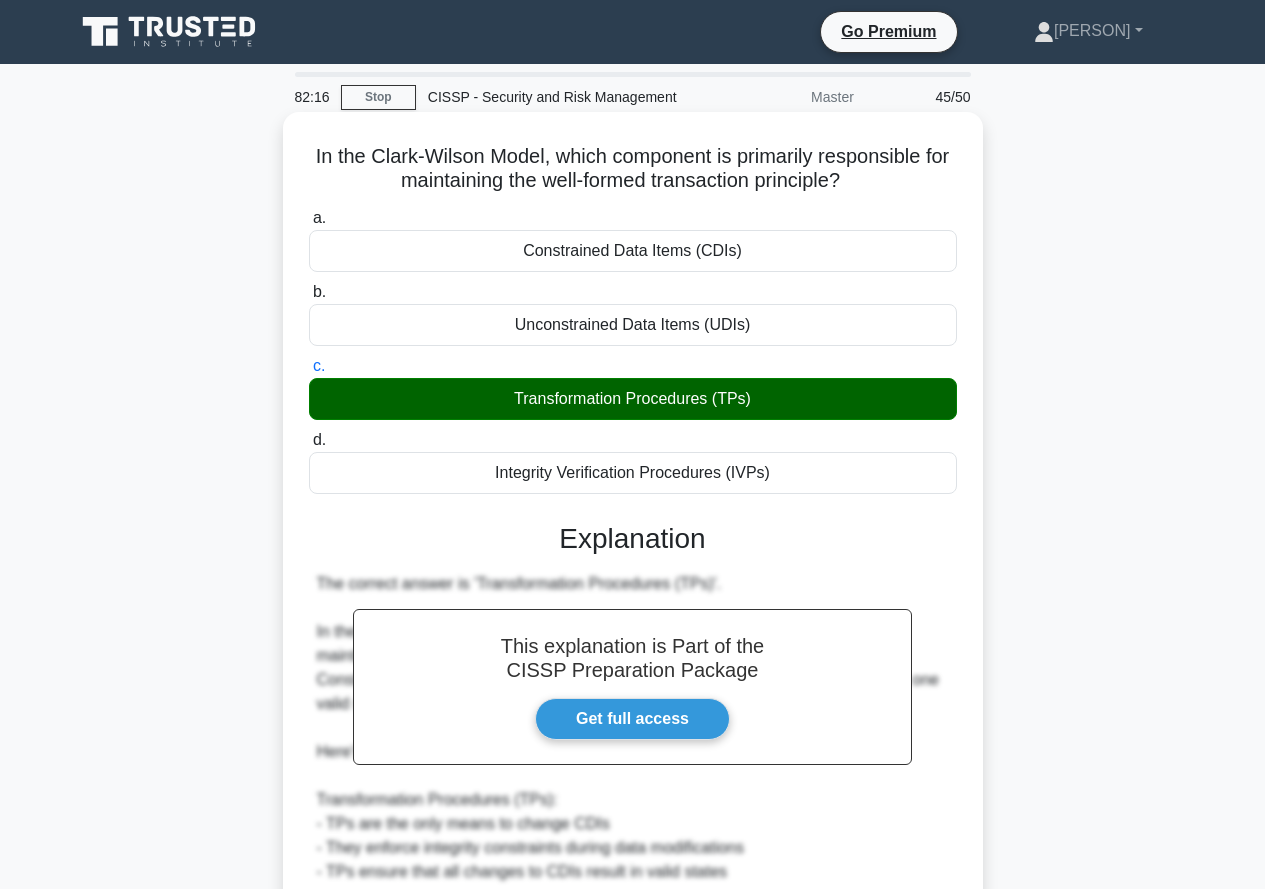 scroll, scrollTop: 609, scrollLeft: 0, axis: vertical 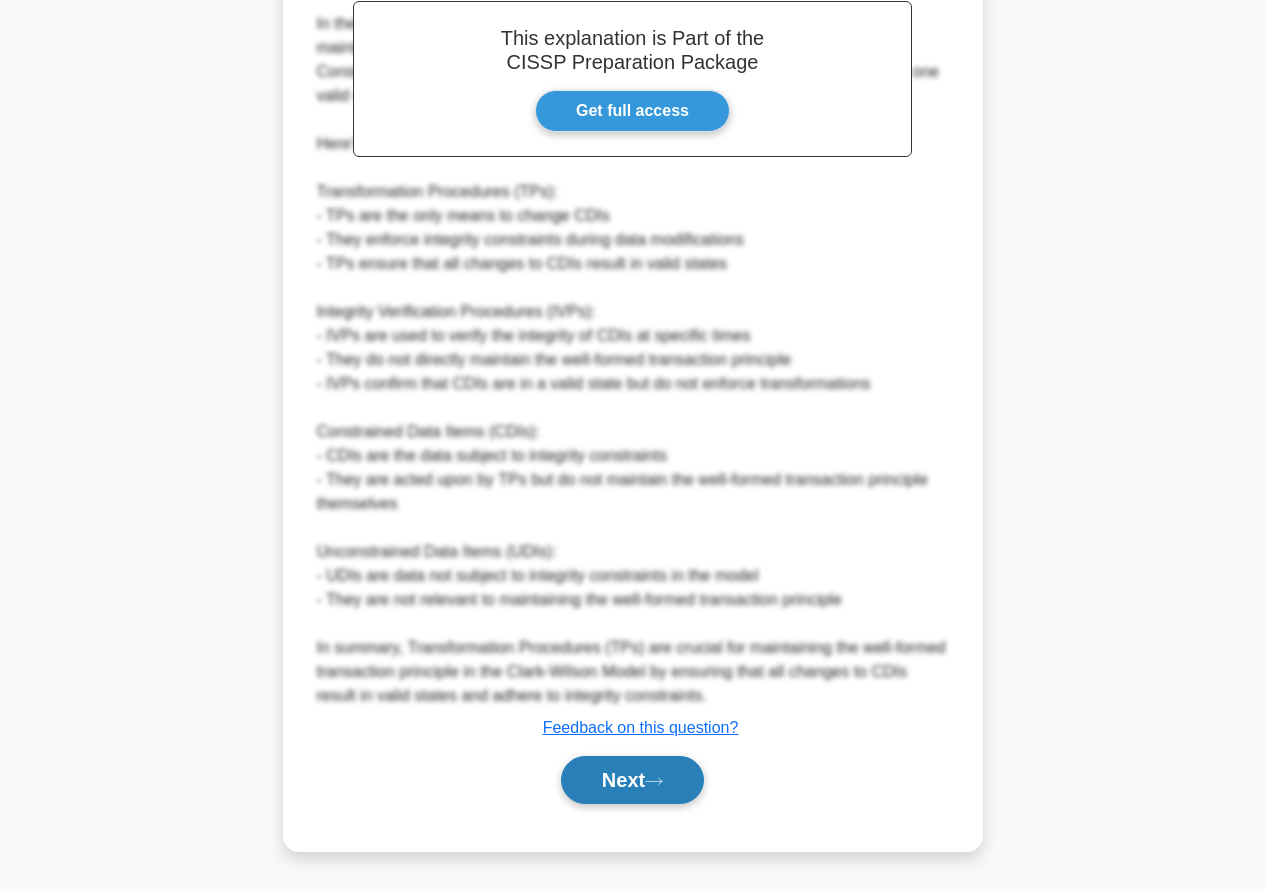 drag, startPoint x: 614, startPoint y: 801, endPoint x: 684, endPoint y: 774, distance: 75.026665 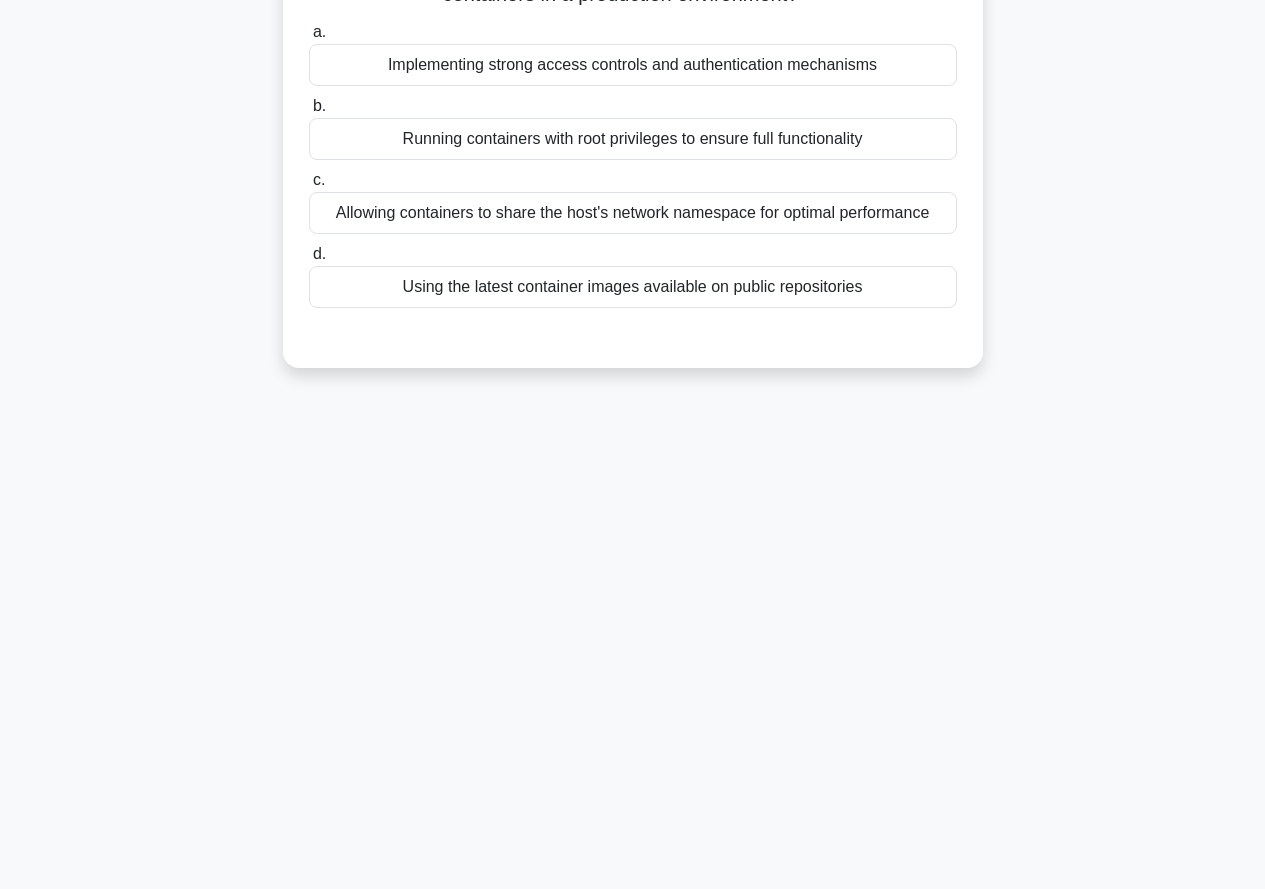scroll, scrollTop: 0, scrollLeft: 0, axis: both 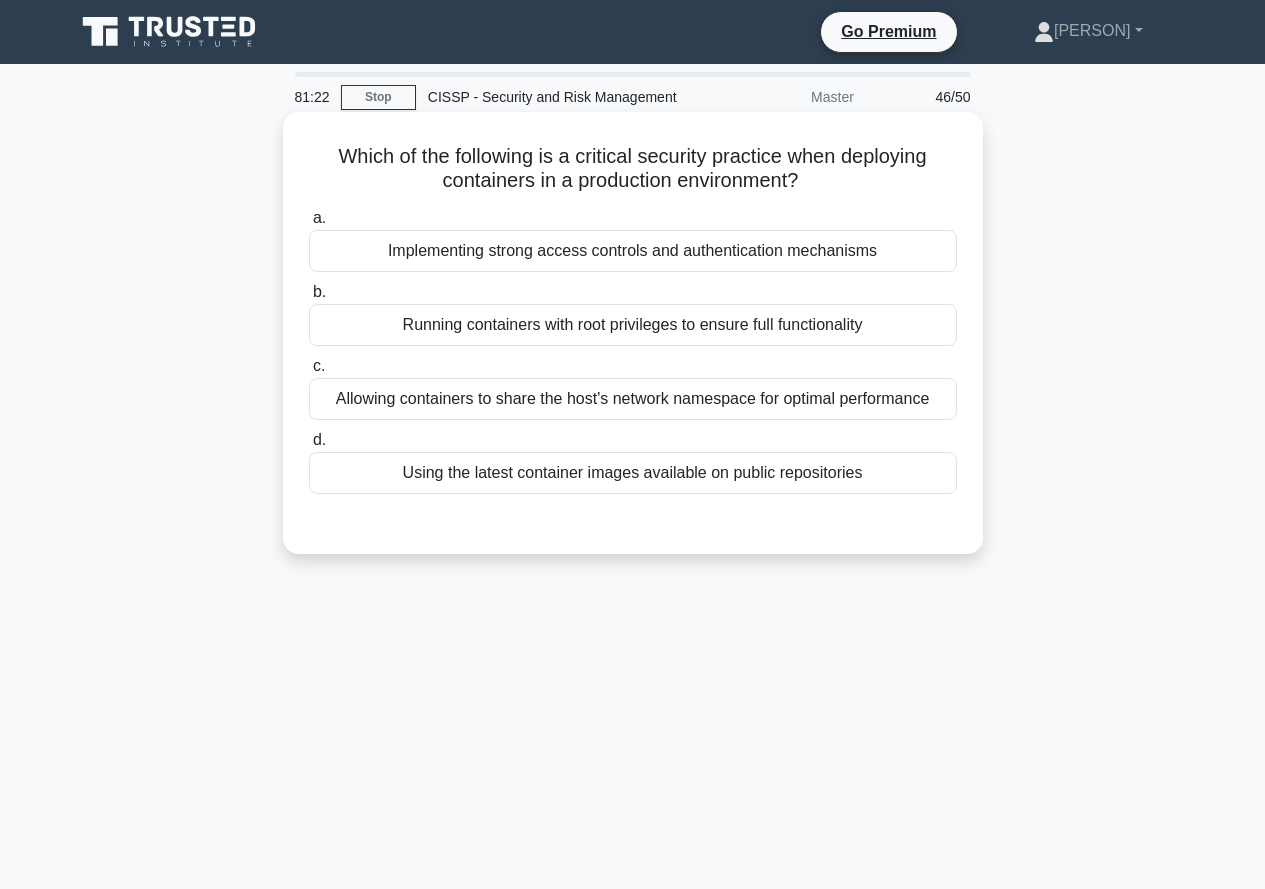 click on "Implementing strong access controls and authentication mechanisms" at bounding box center [633, 251] 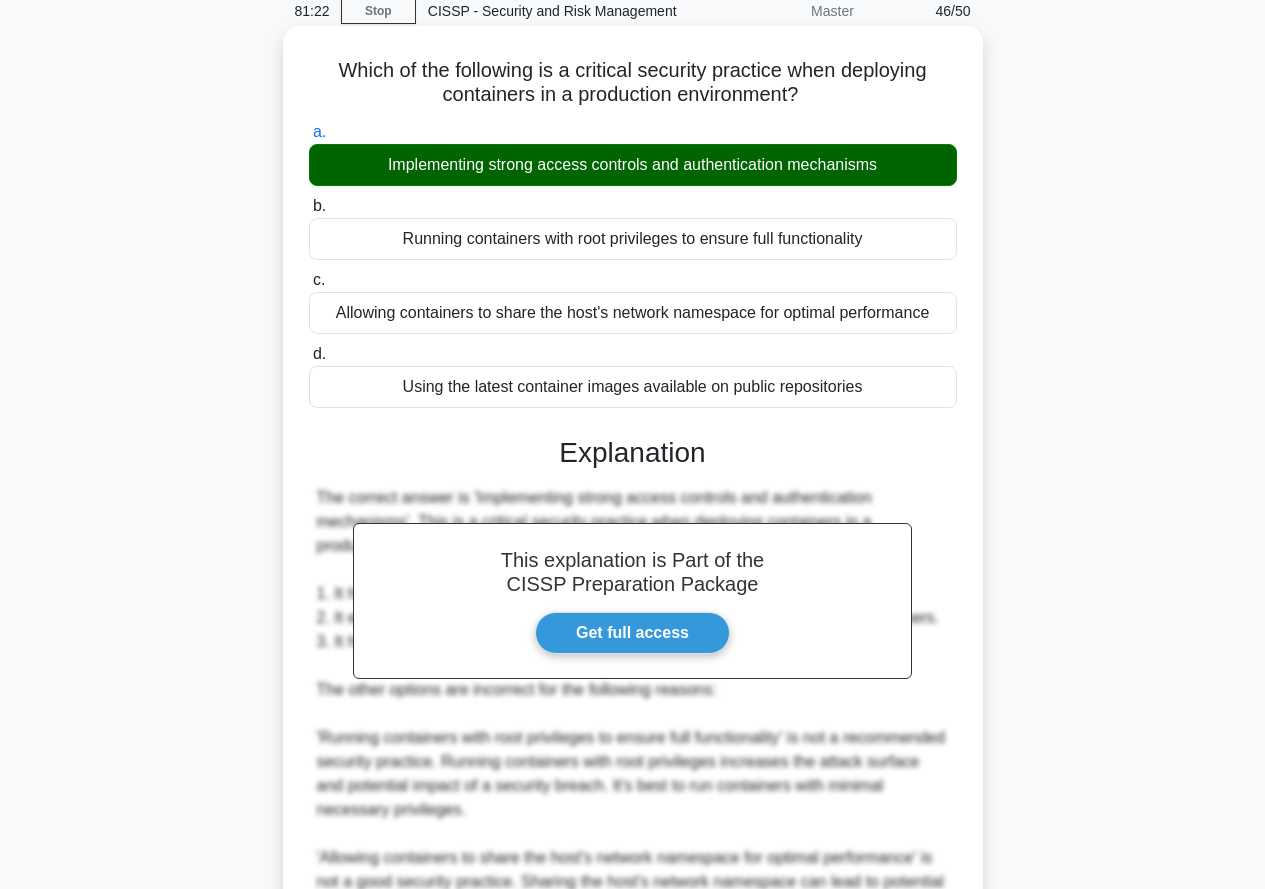 scroll, scrollTop: 465, scrollLeft: 0, axis: vertical 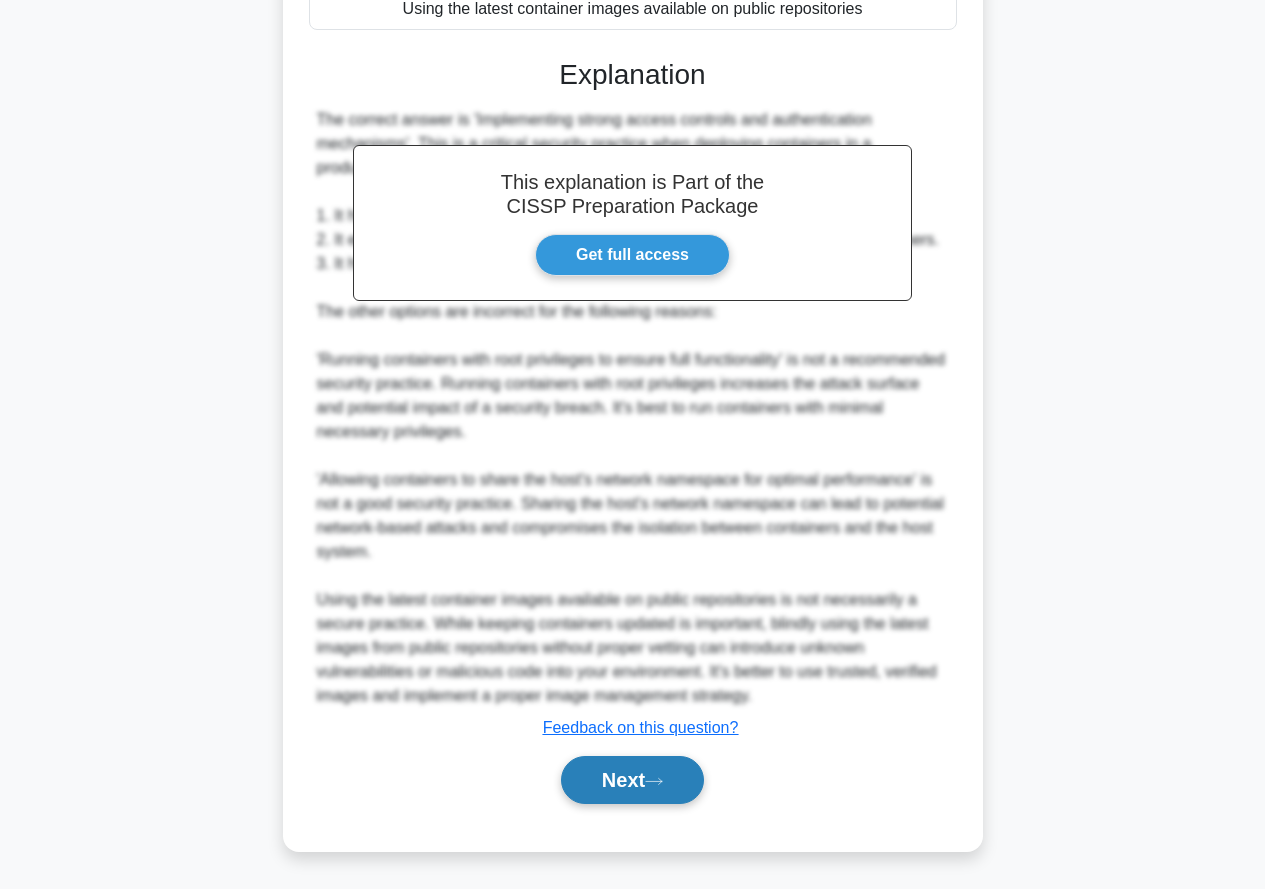 drag, startPoint x: 610, startPoint y: 778, endPoint x: 800, endPoint y: 744, distance: 193.01813 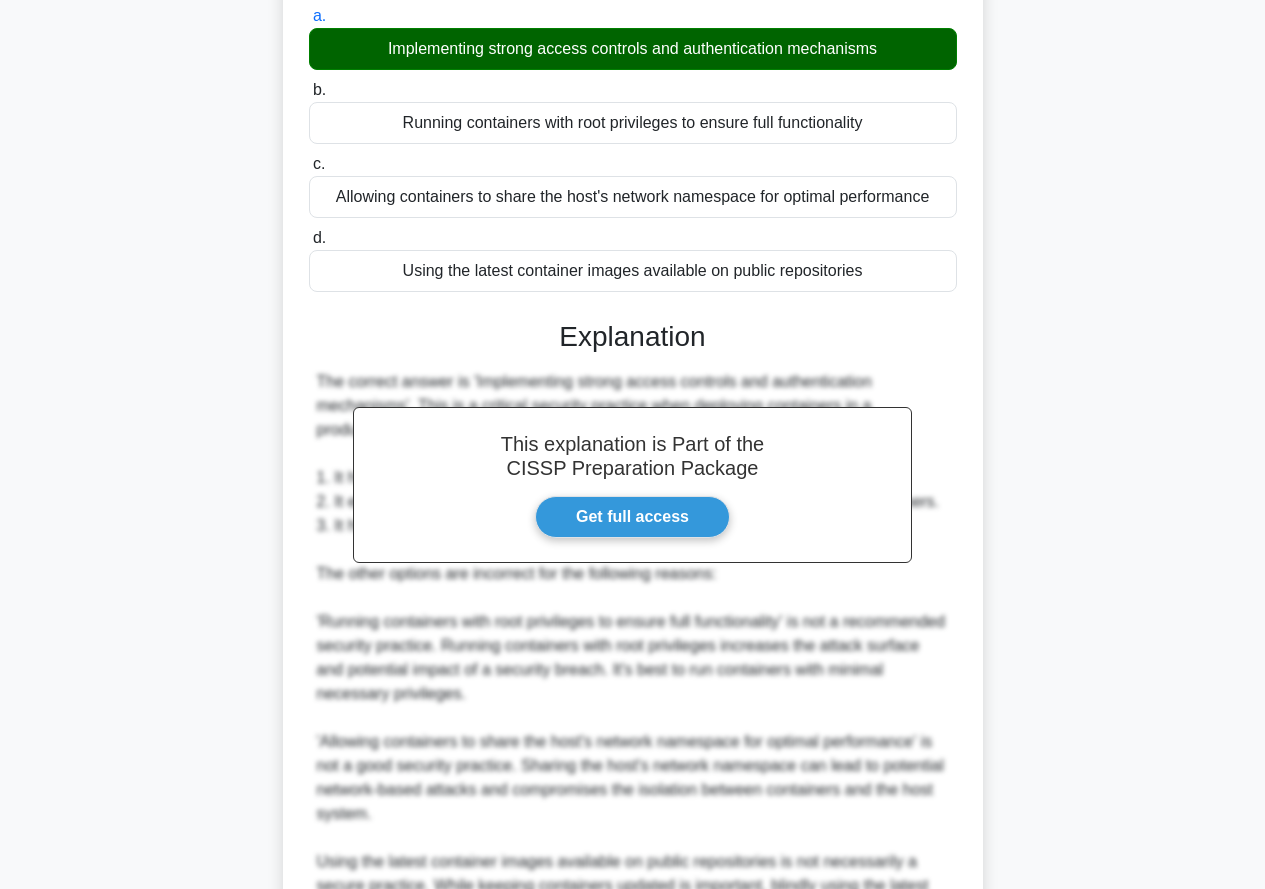 scroll, scrollTop: 0, scrollLeft: 0, axis: both 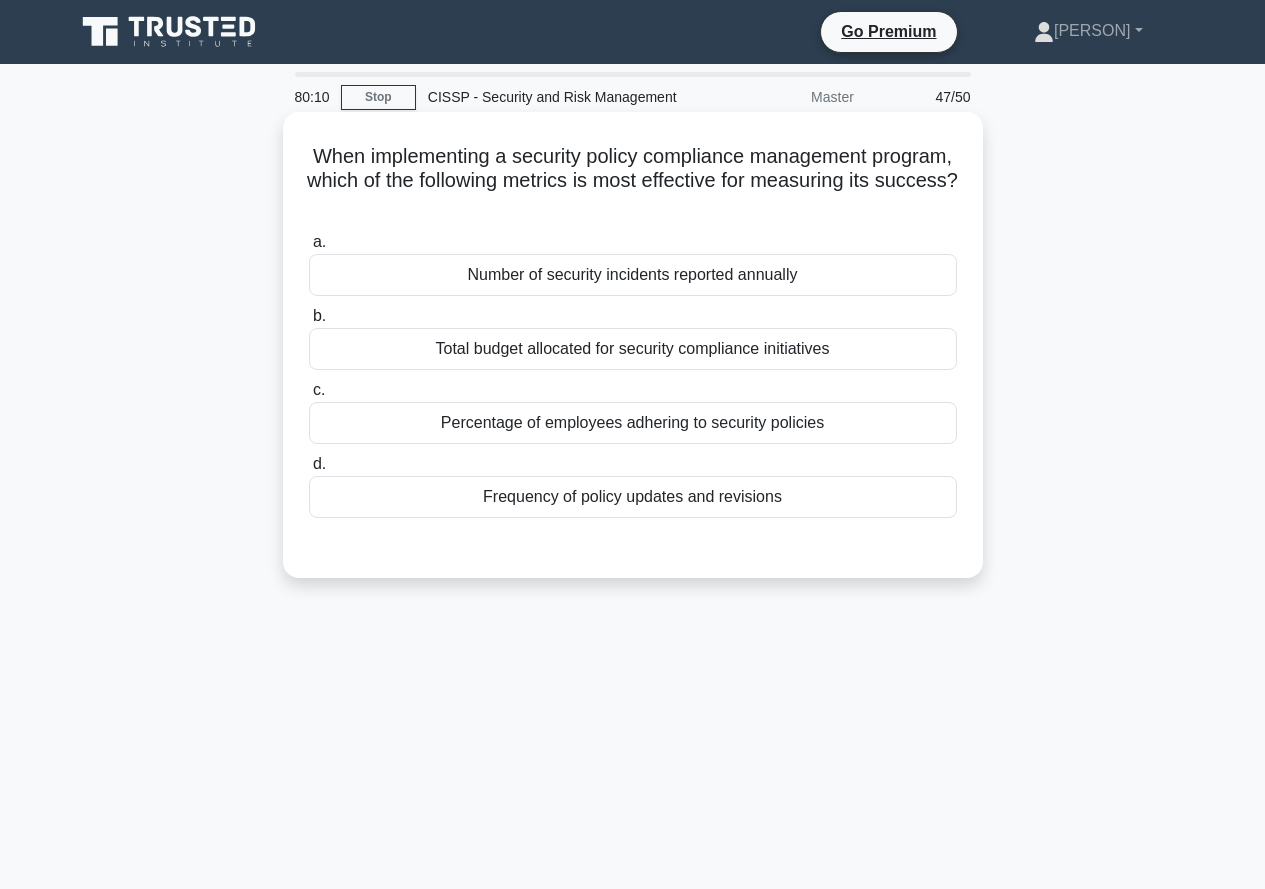 click on "Number of security incidents reported annually" at bounding box center (633, 275) 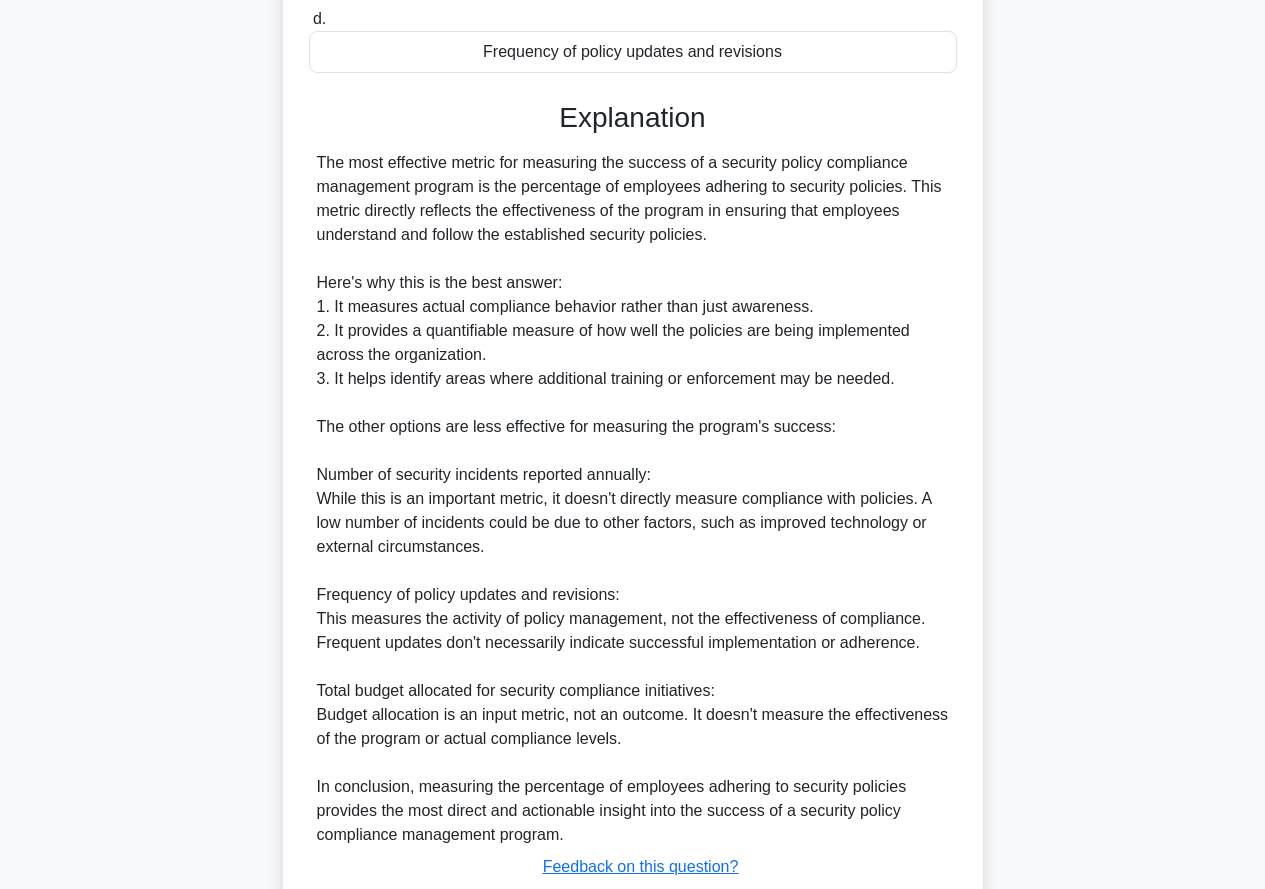 scroll, scrollTop: 587, scrollLeft: 0, axis: vertical 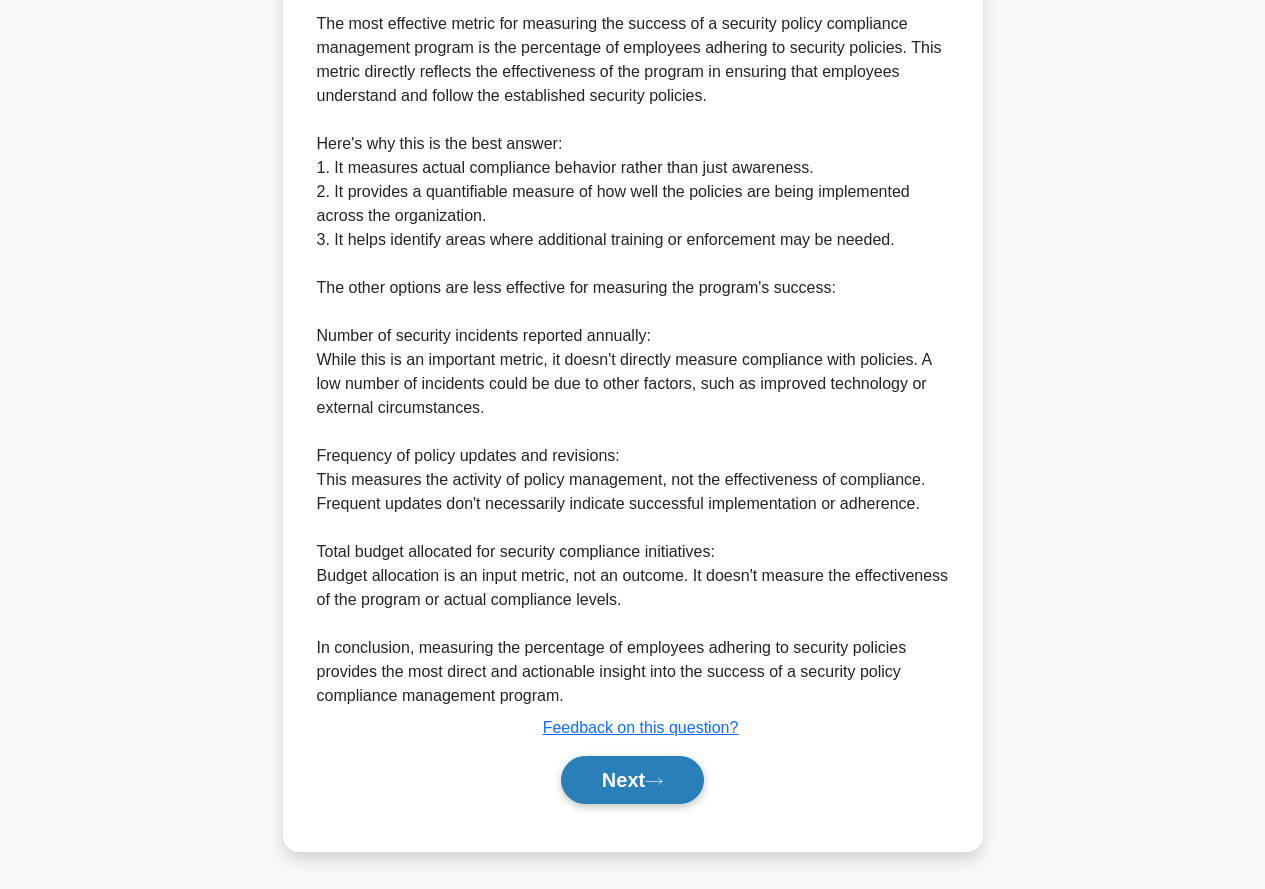 click on "Next" at bounding box center [632, 780] 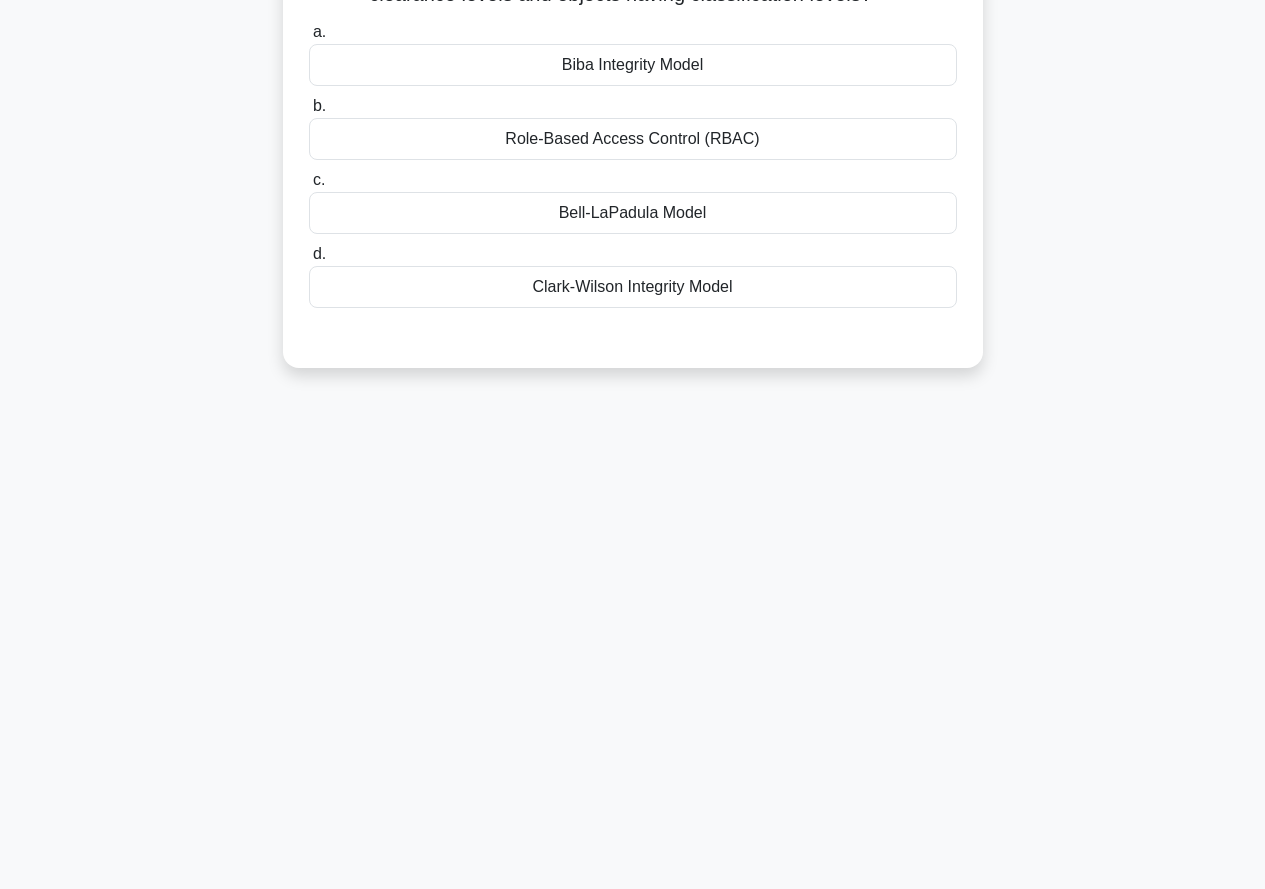scroll, scrollTop: 0, scrollLeft: 0, axis: both 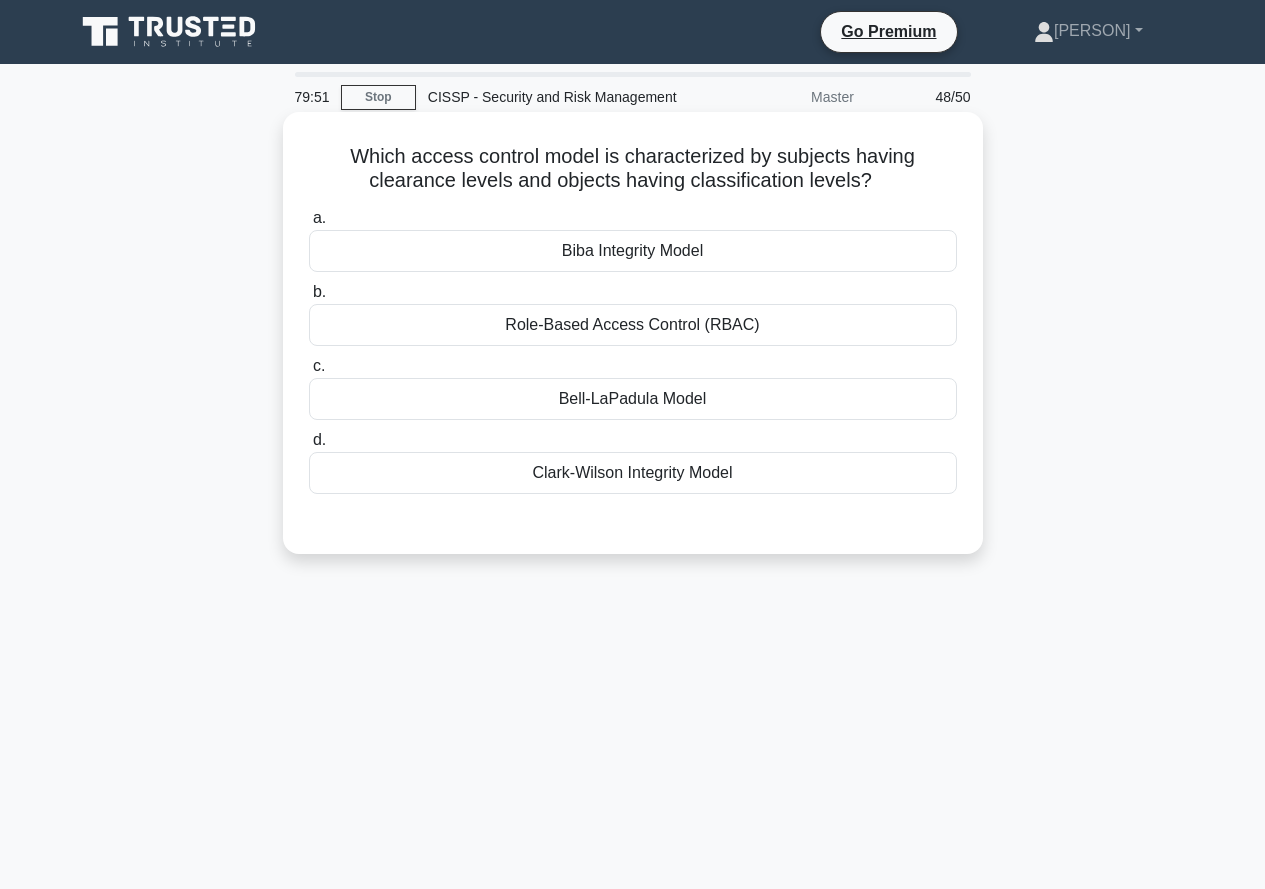 click on "Bell-LaPadula Model" at bounding box center (633, 399) 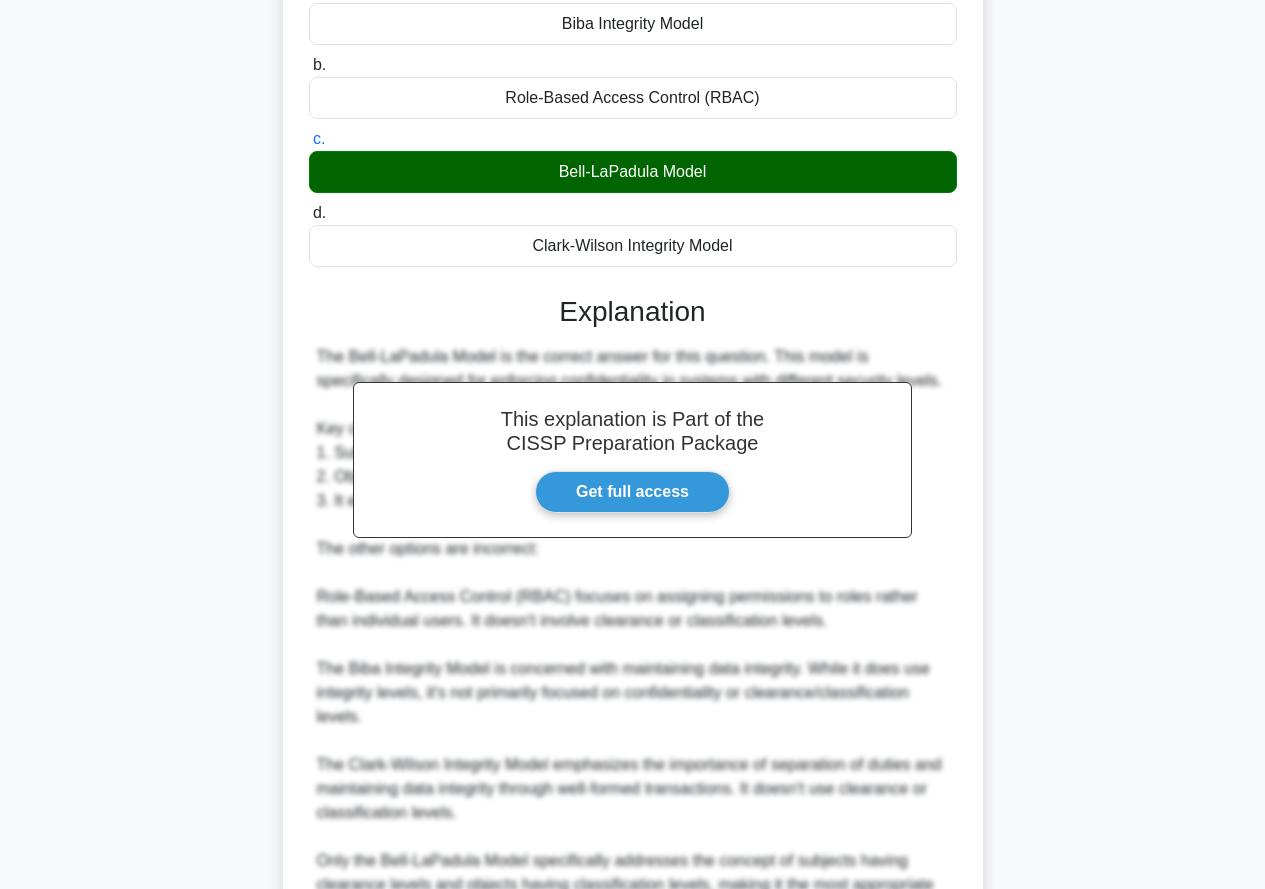 scroll, scrollTop: 441, scrollLeft: 0, axis: vertical 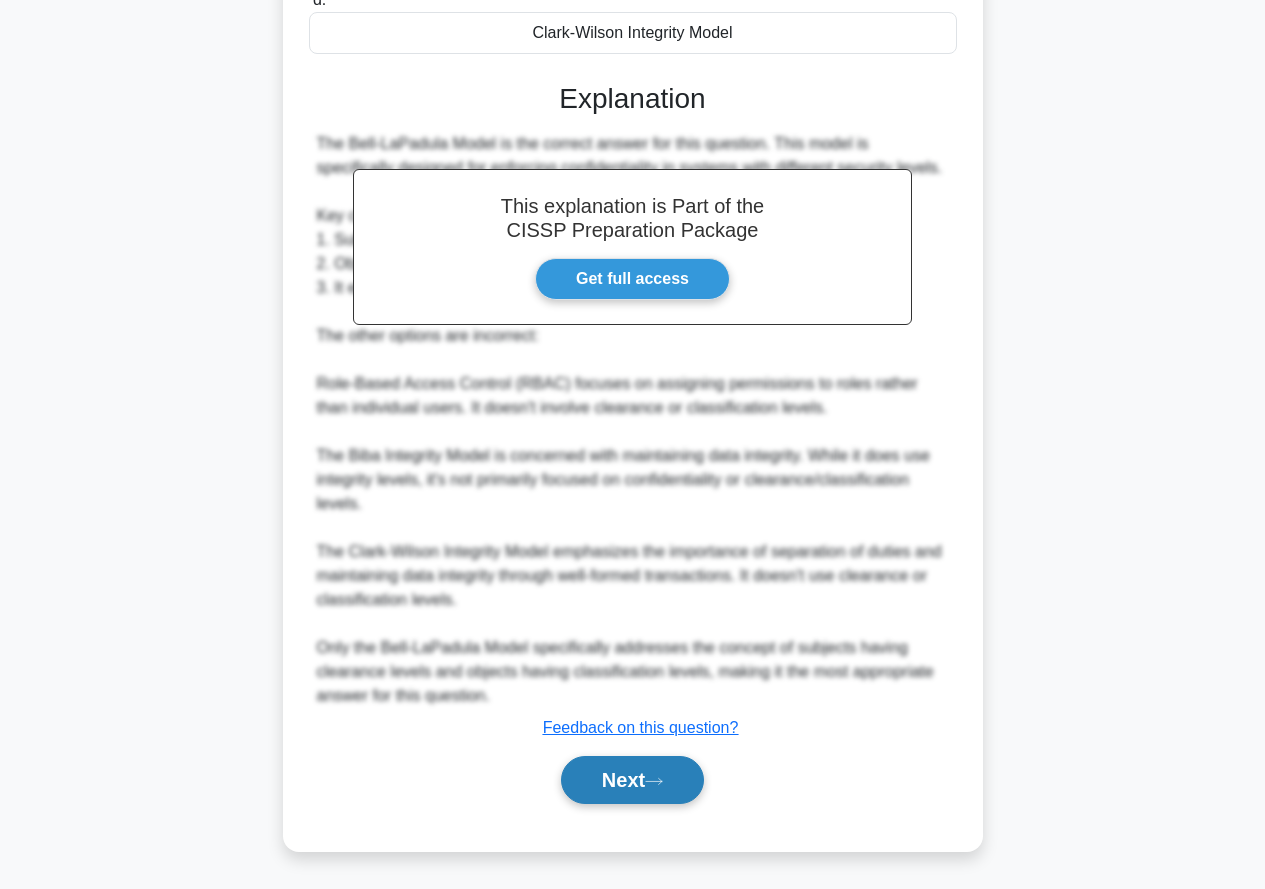 click on "Next" at bounding box center (632, 780) 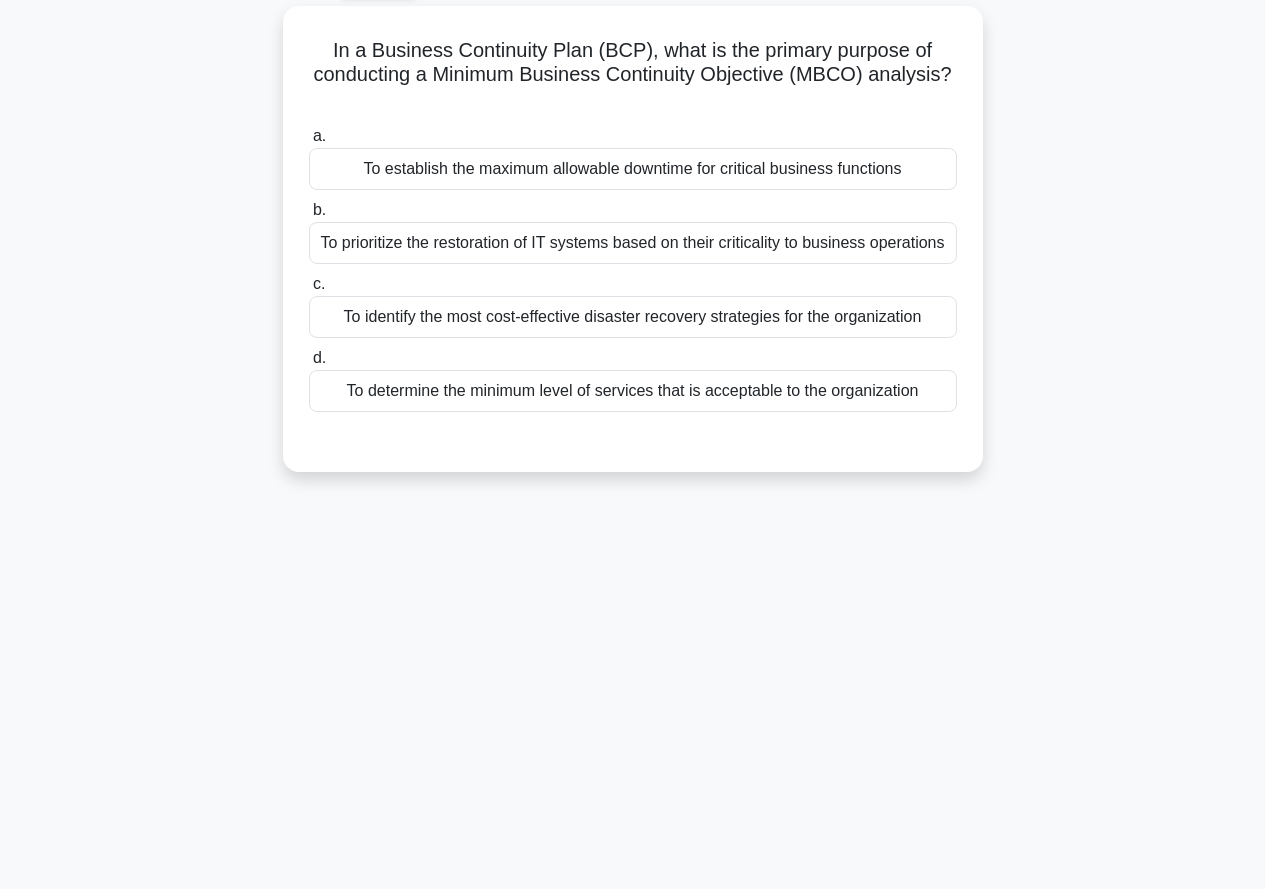 scroll, scrollTop: 0, scrollLeft: 0, axis: both 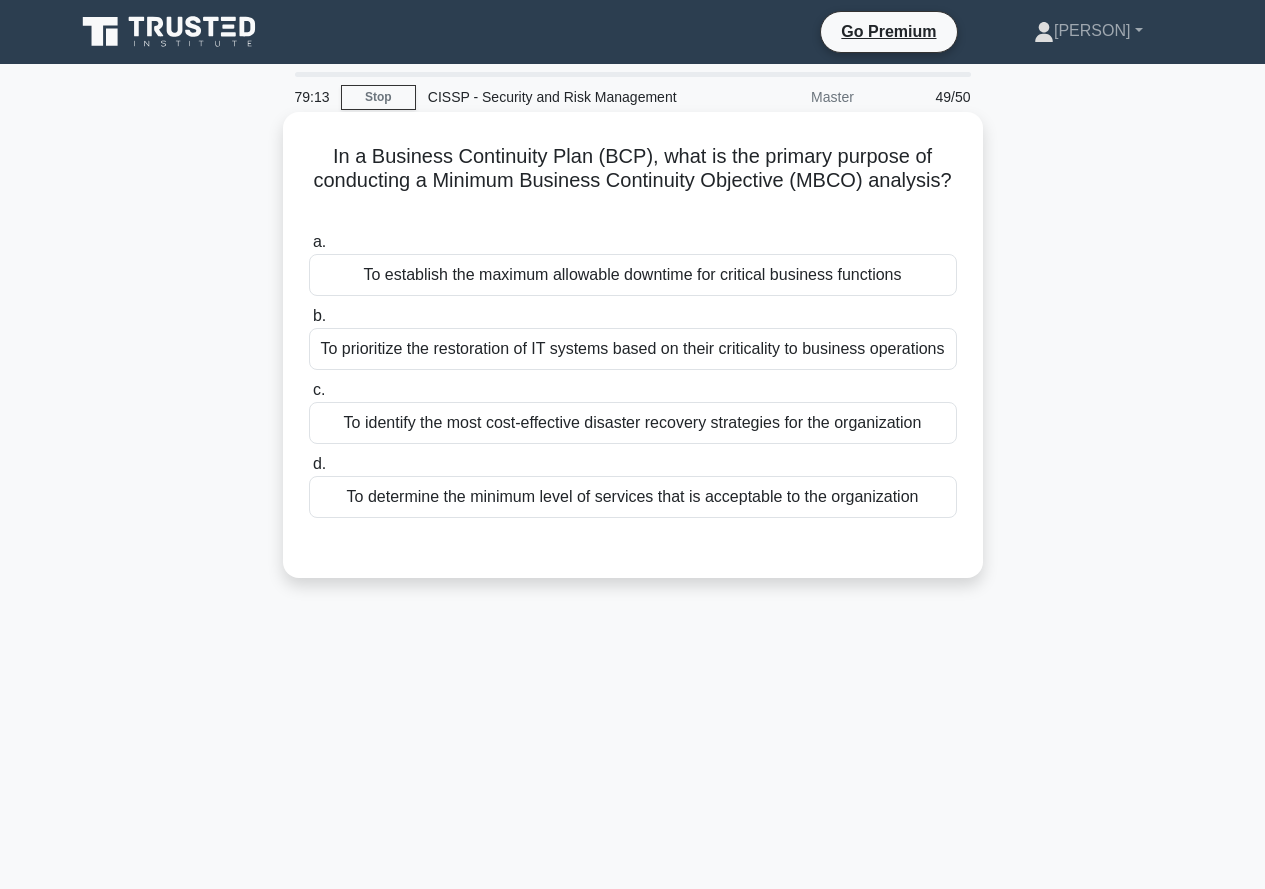 click on "To determine the minimum level of services that is acceptable to the organization" at bounding box center [633, 497] 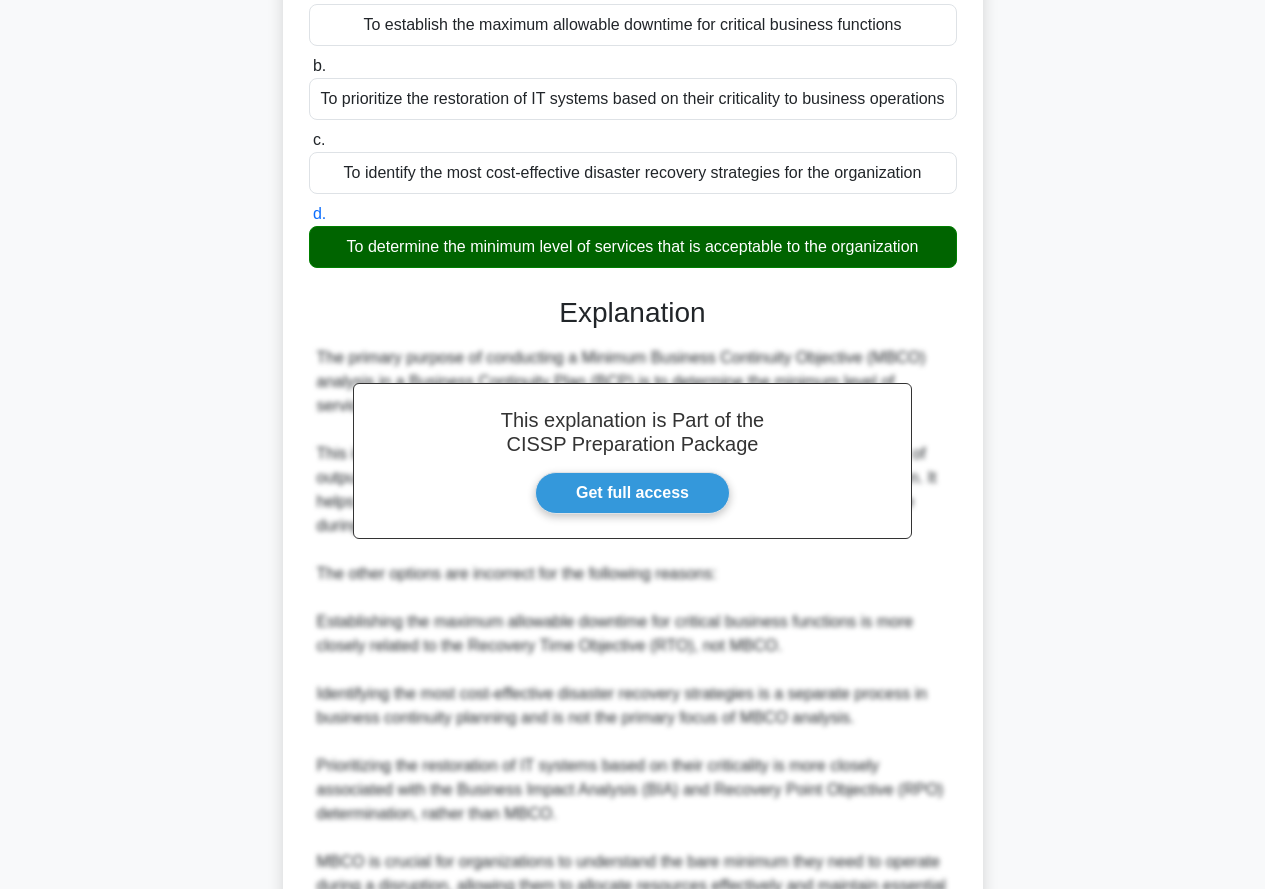 scroll, scrollTop: 465, scrollLeft: 0, axis: vertical 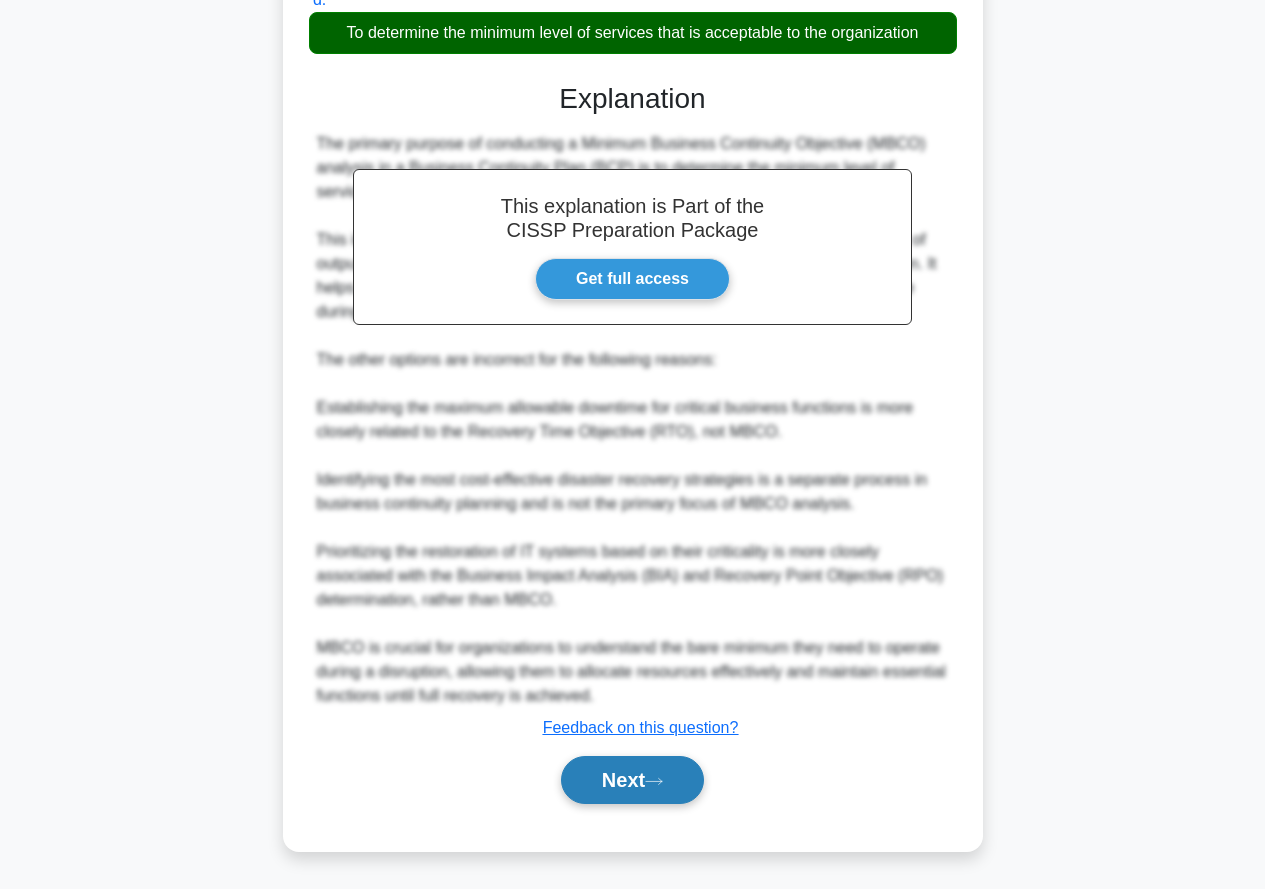 click on "Next" at bounding box center [632, 780] 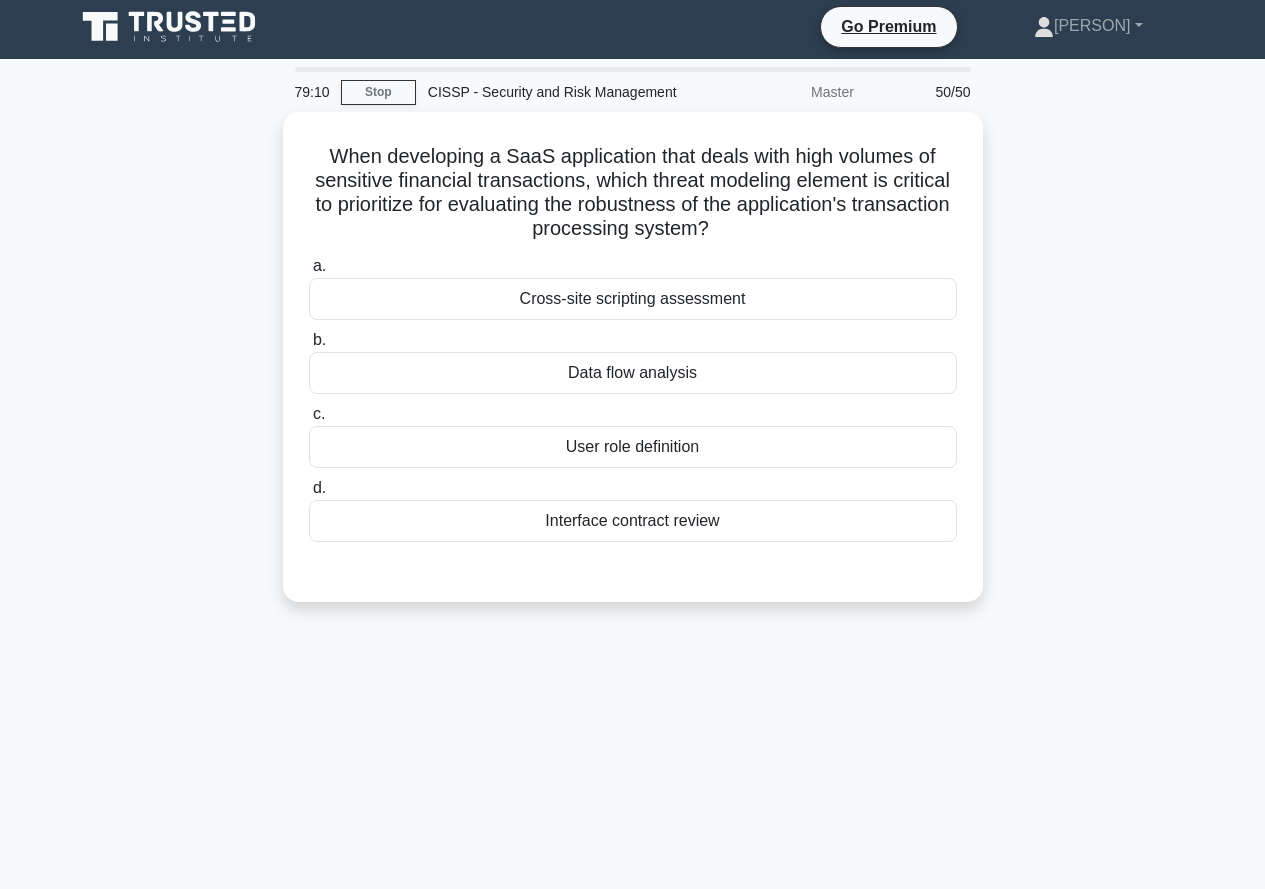 scroll, scrollTop: 0, scrollLeft: 0, axis: both 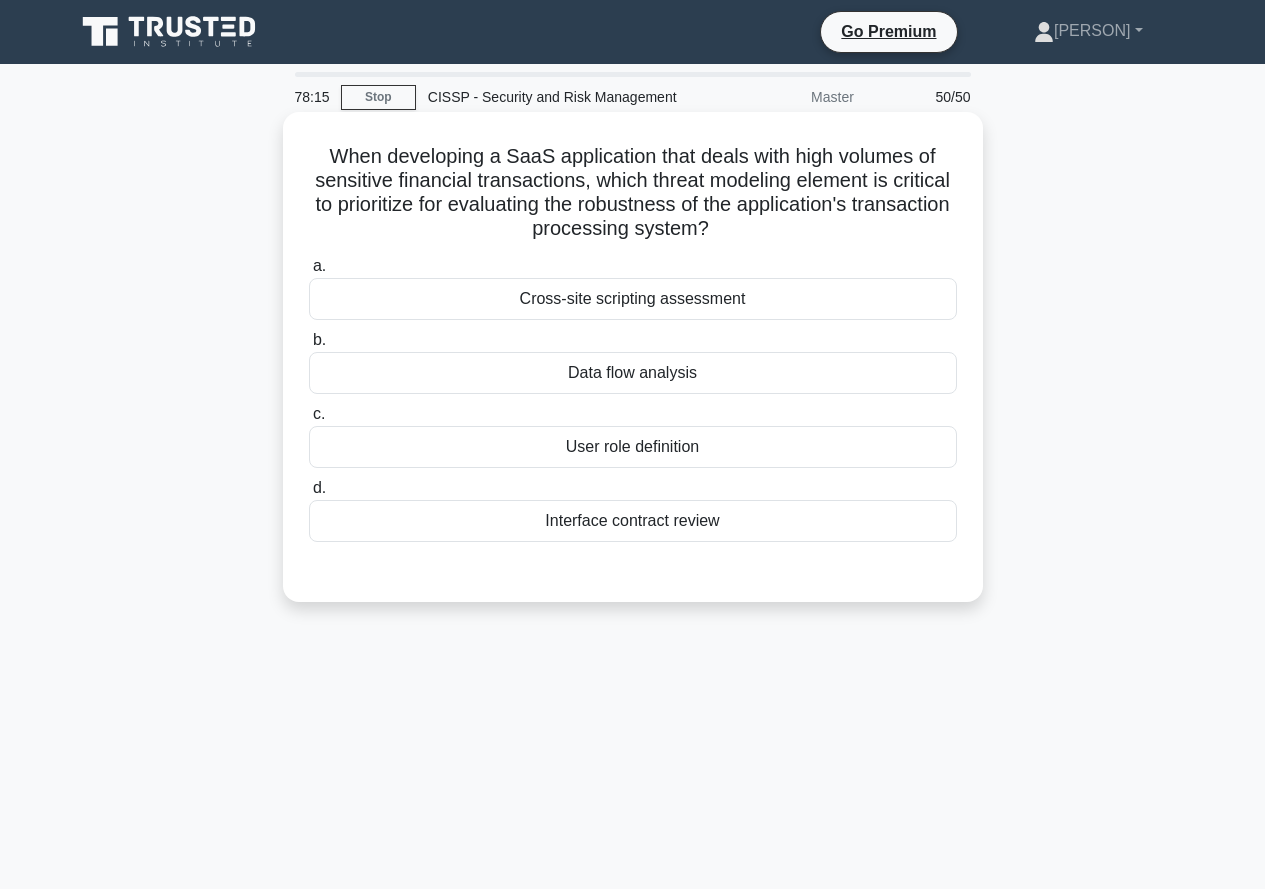 click on "Cross-site scripting assessment" at bounding box center (633, 299) 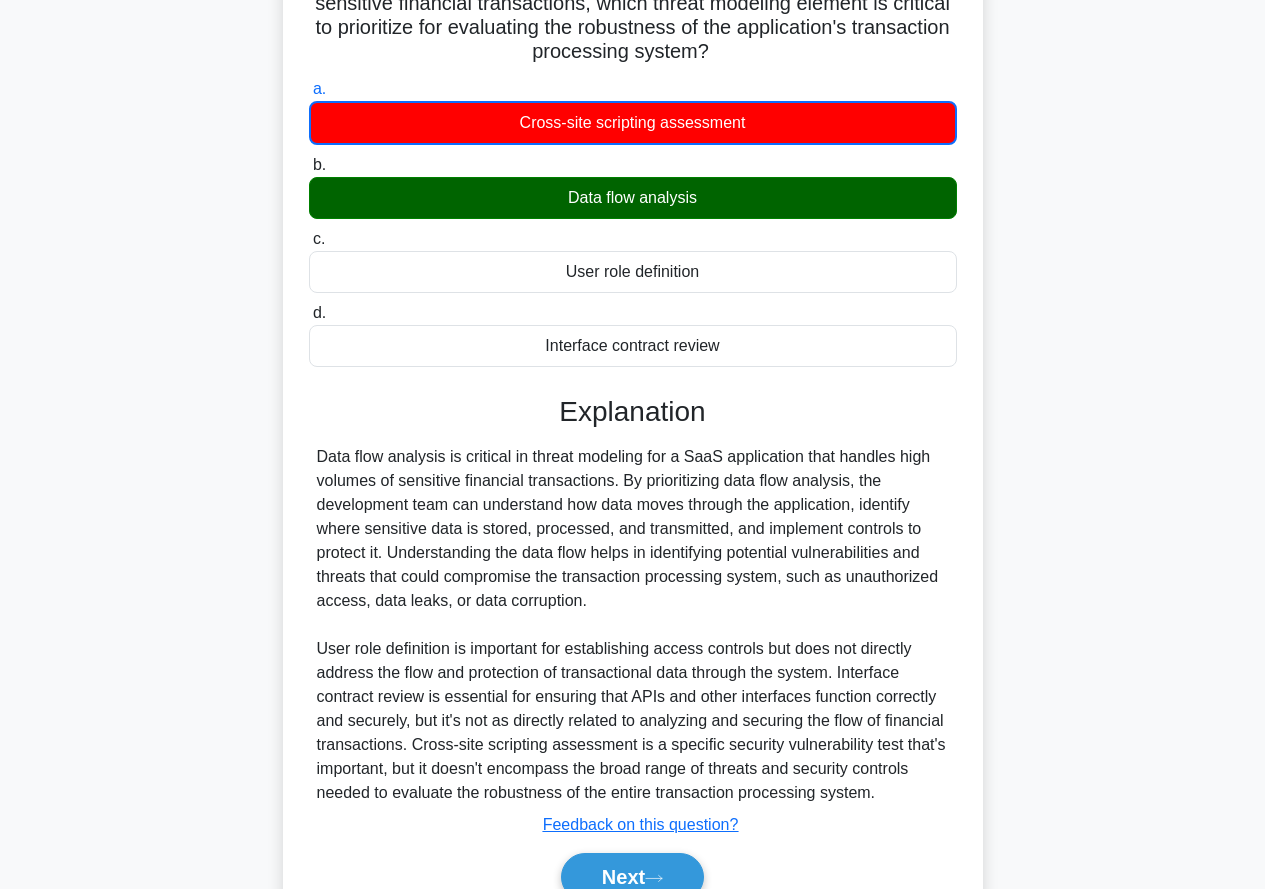 scroll, scrollTop: 275, scrollLeft: 0, axis: vertical 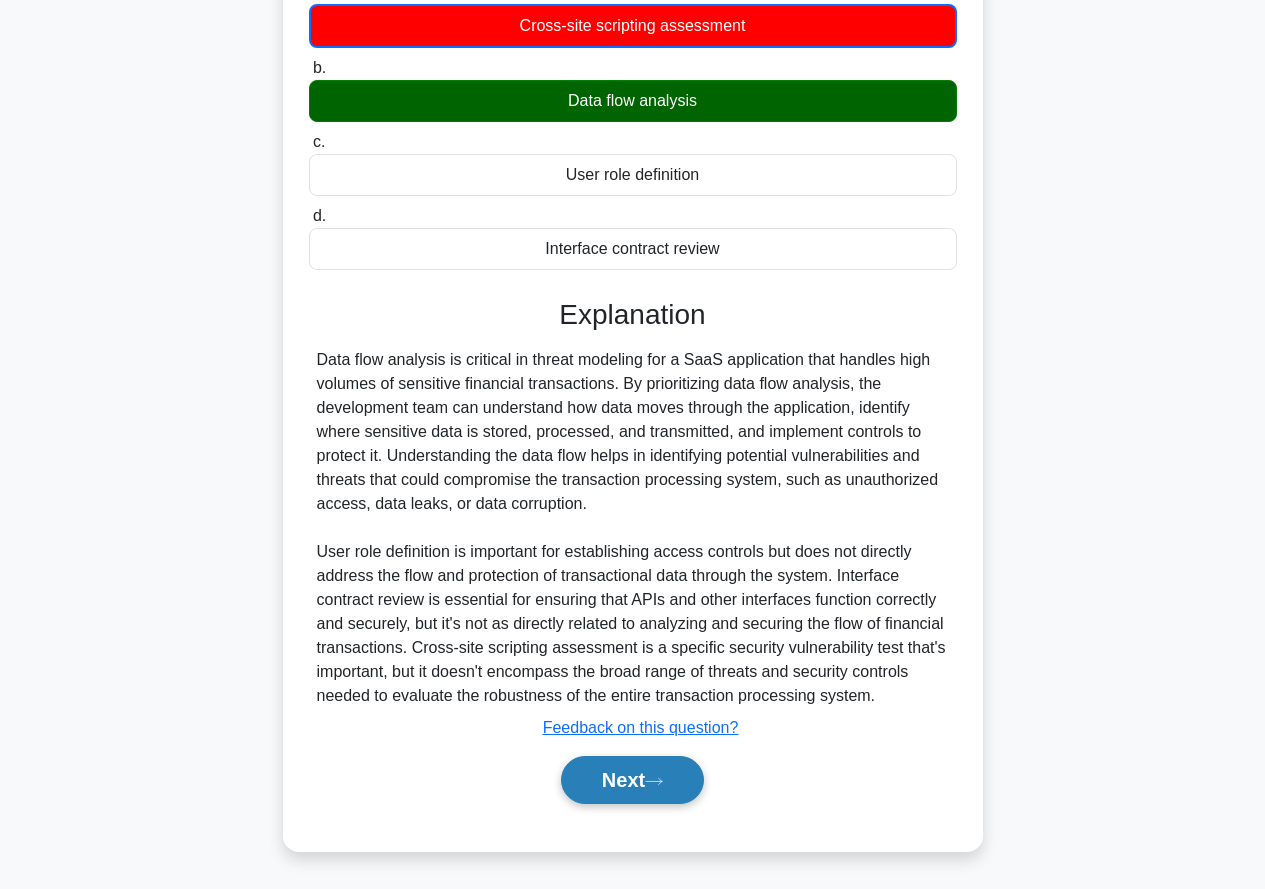 click on "Next" at bounding box center (632, 780) 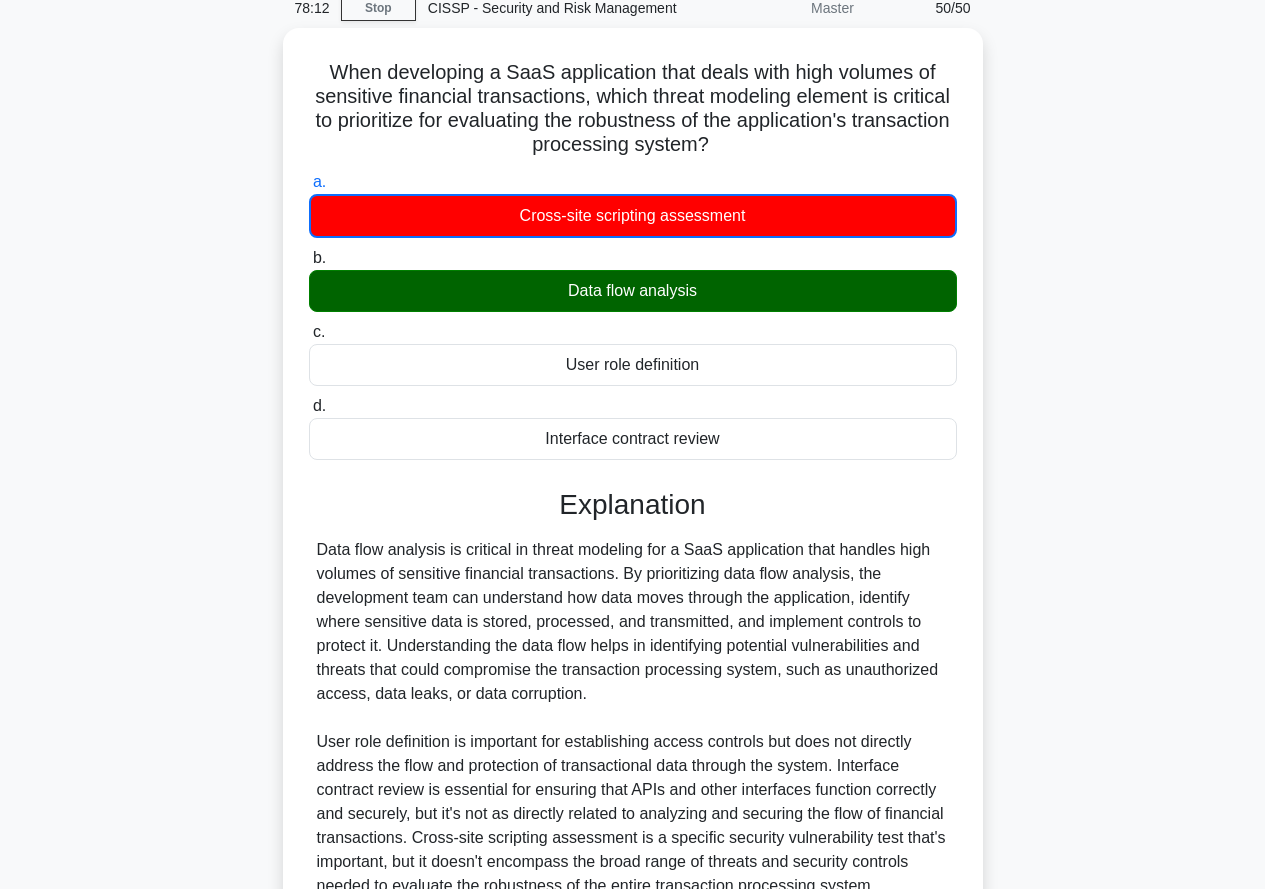 scroll, scrollTop: 0, scrollLeft: 0, axis: both 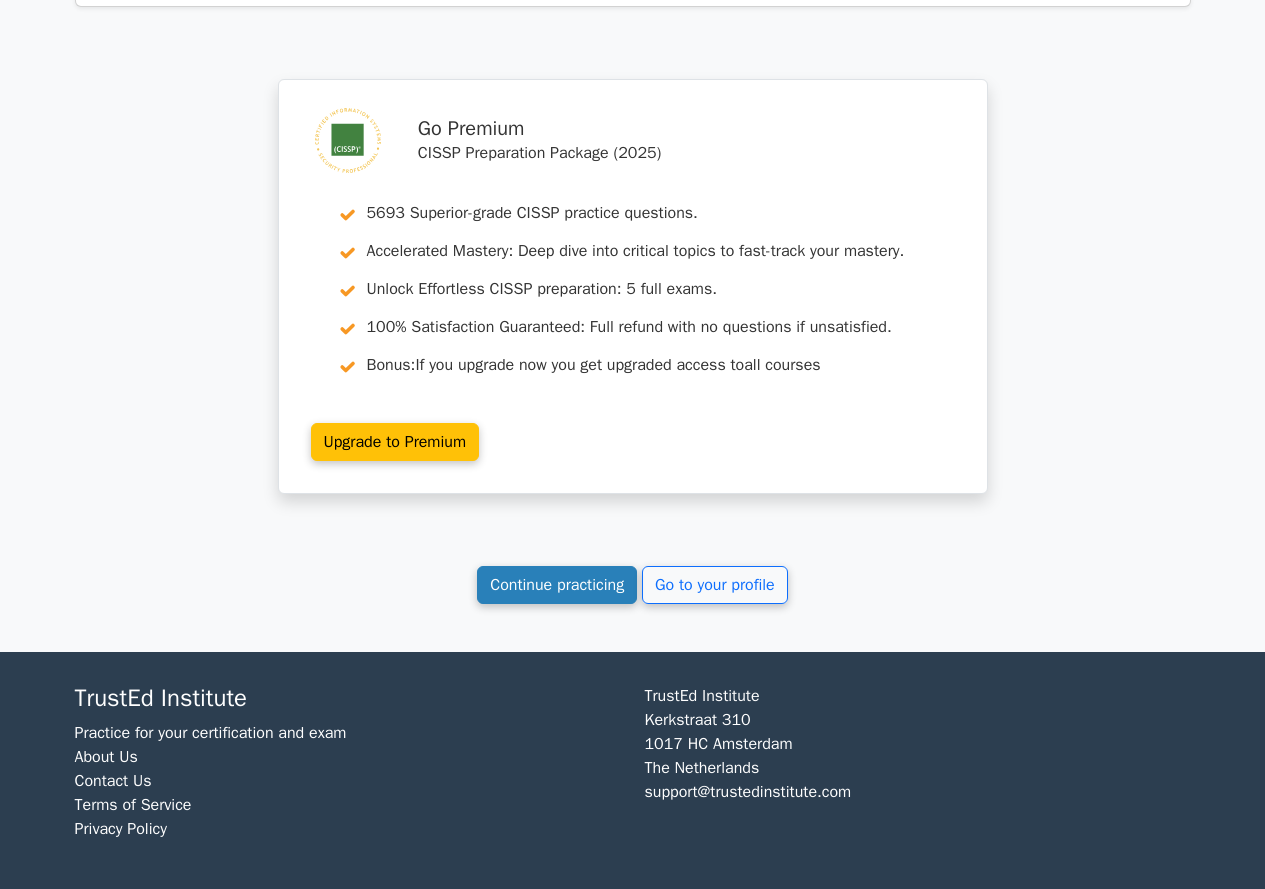 click on "Continue practicing" at bounding box center (557, 585) 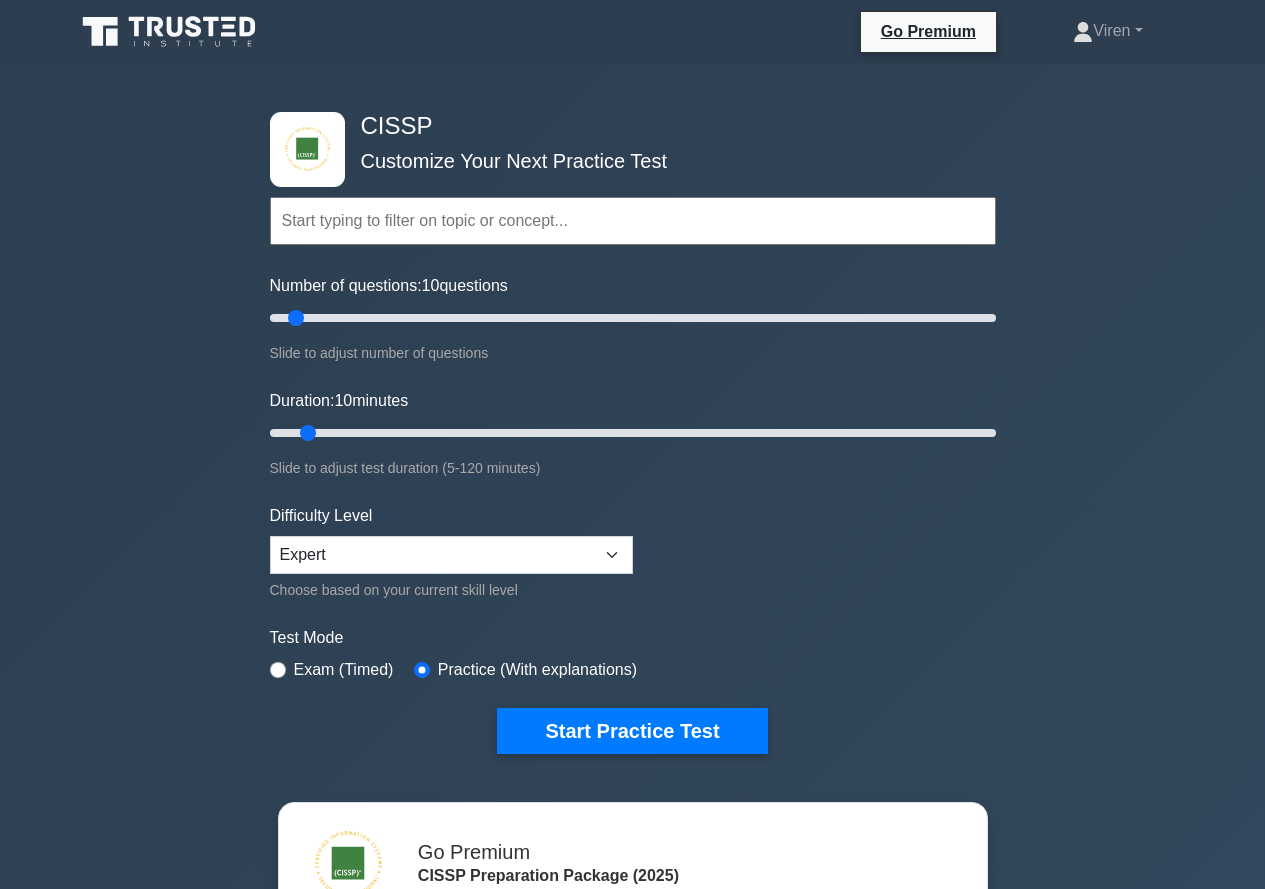 scroll, scrollTop: 0, scrollLeft: 0, axis: both 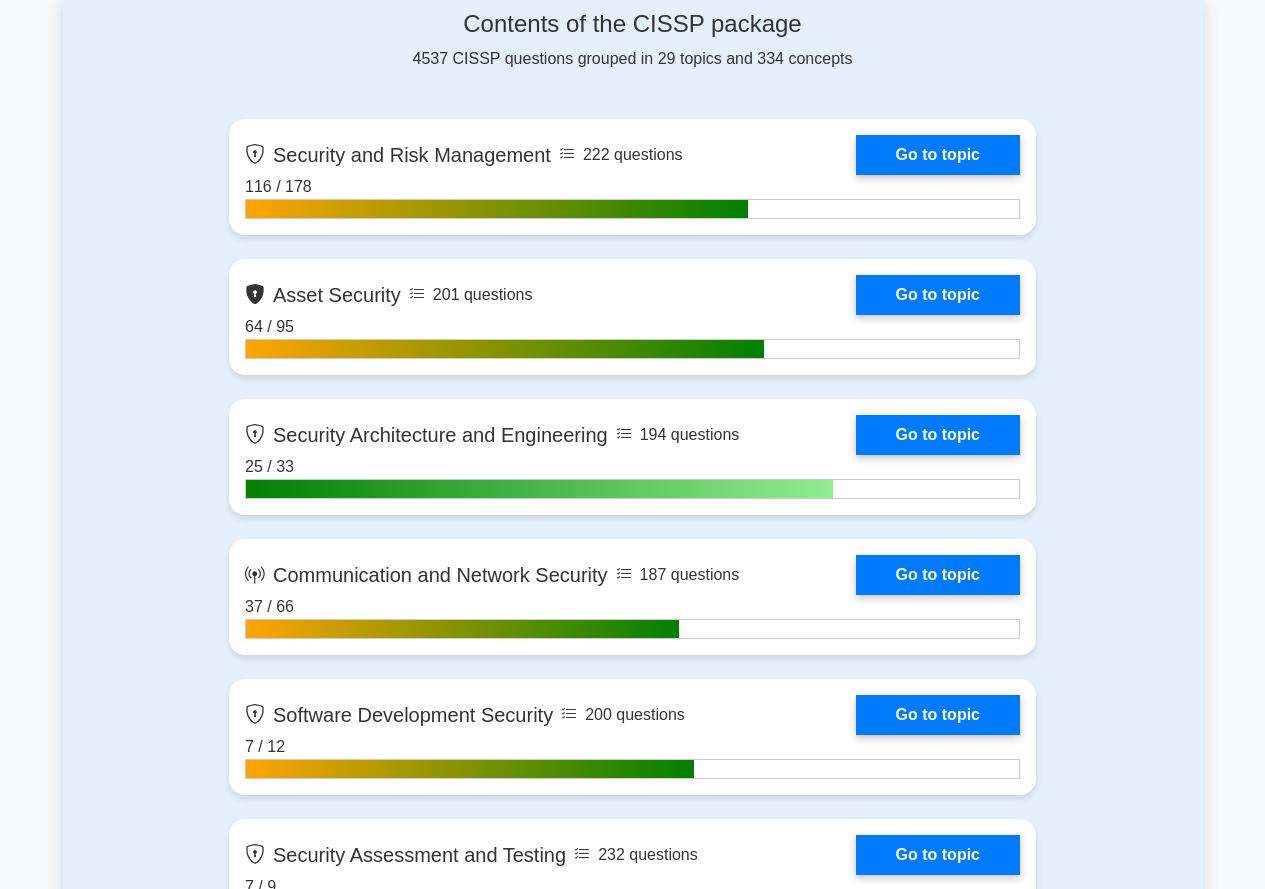 click on "CISSP
Customize Your Next Practice Test
Topics
Security and Risk Management
Asset Security
Security Architecture and Engineering
Communication and Network Security
Software Development Security
Security Assessment and Testing
Identity and Access Management" at bounding box center [632, 2598] 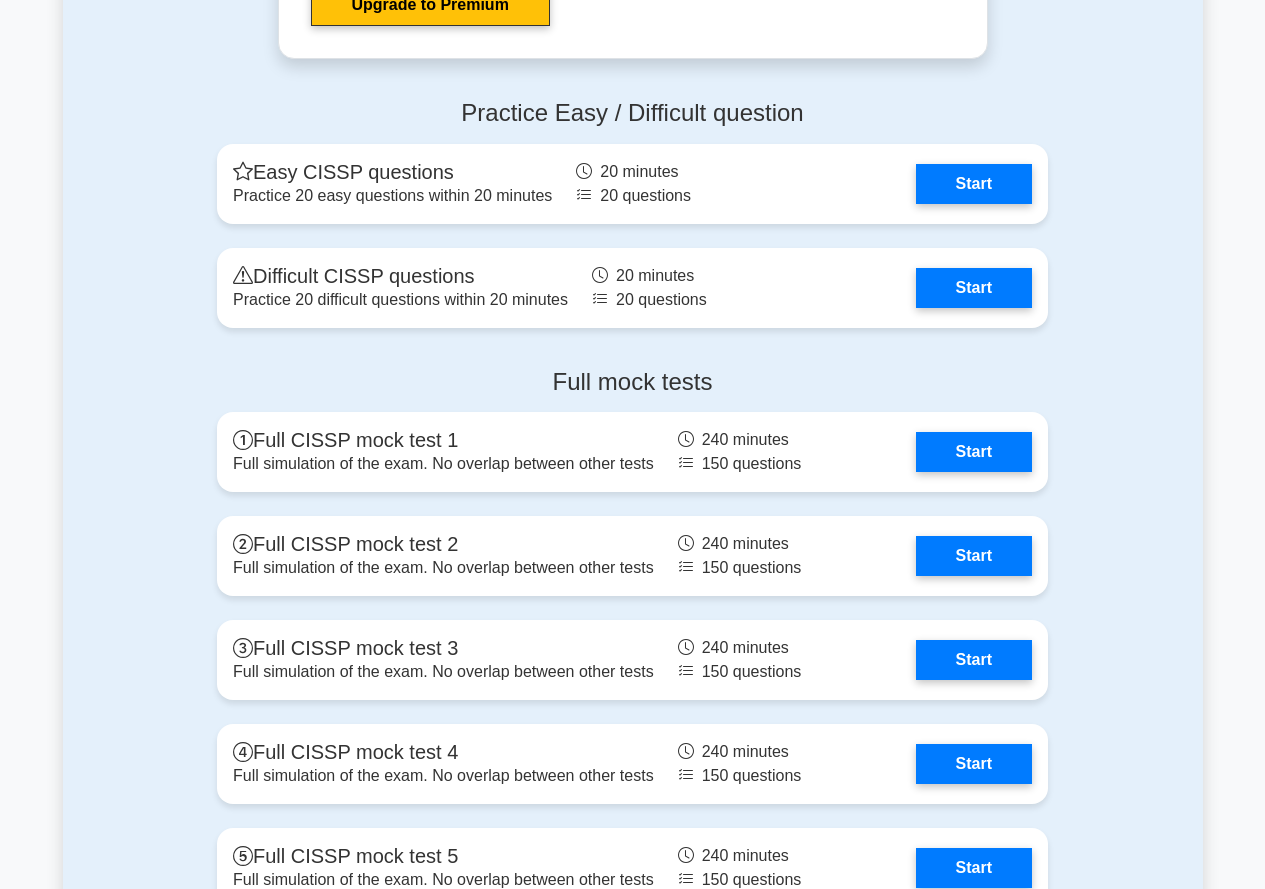 scroll, scrollTop: 5600, scrollLeft: 0, axis: vertical 